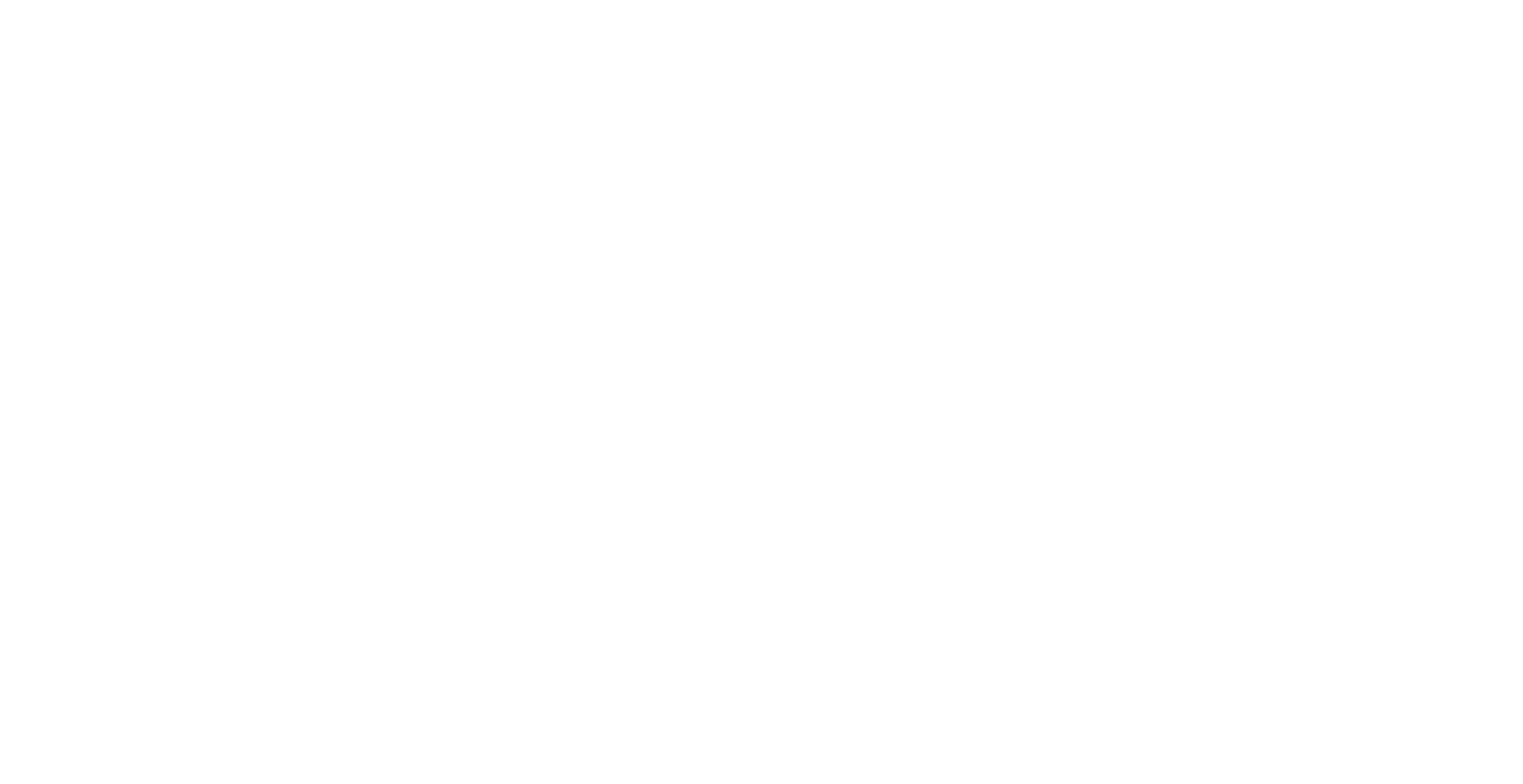 scroll, scrollTop: 0, scrollLeft: 0, axis: both 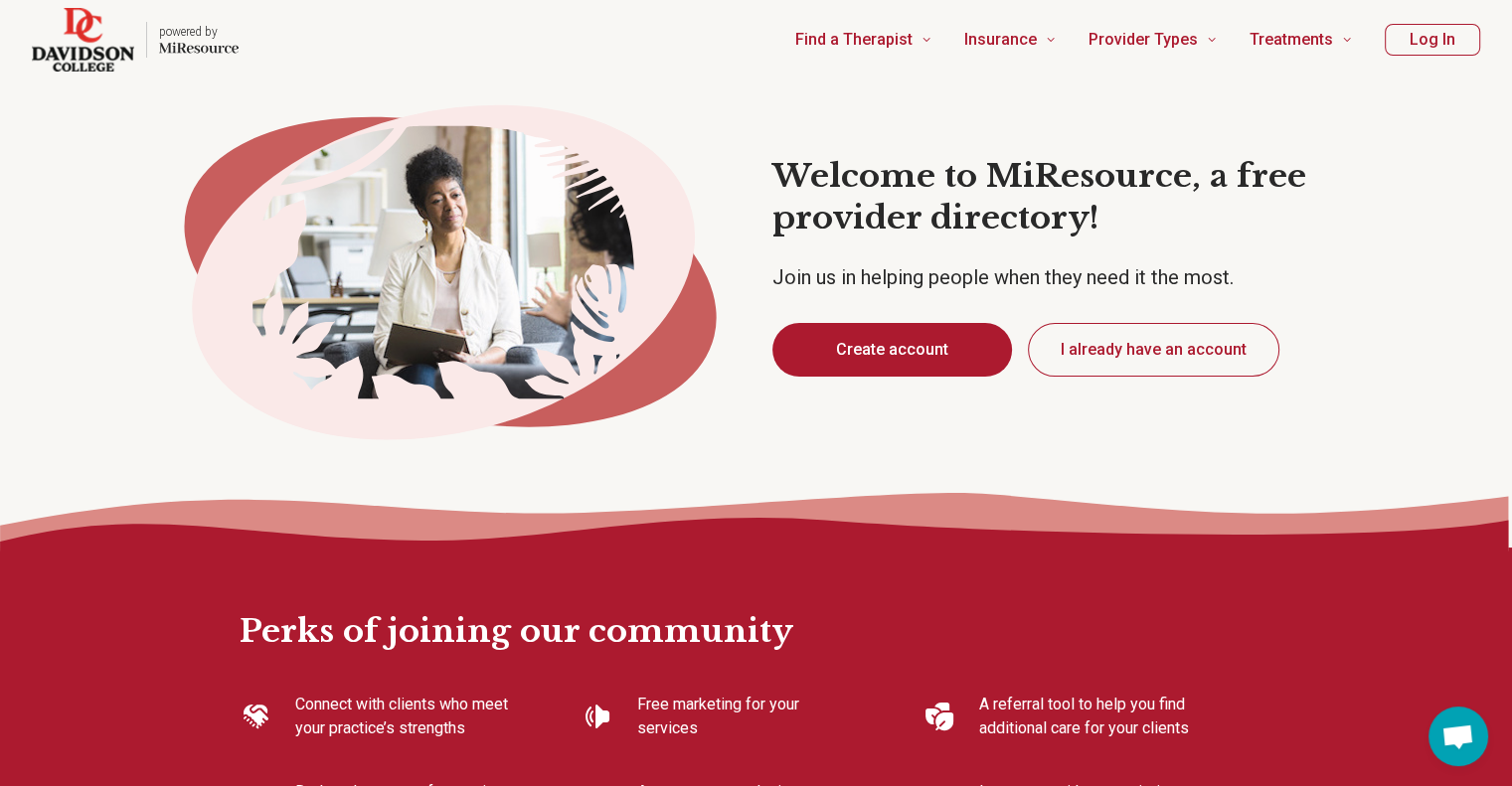 click on "Create account" at bounding box center (892, 350) 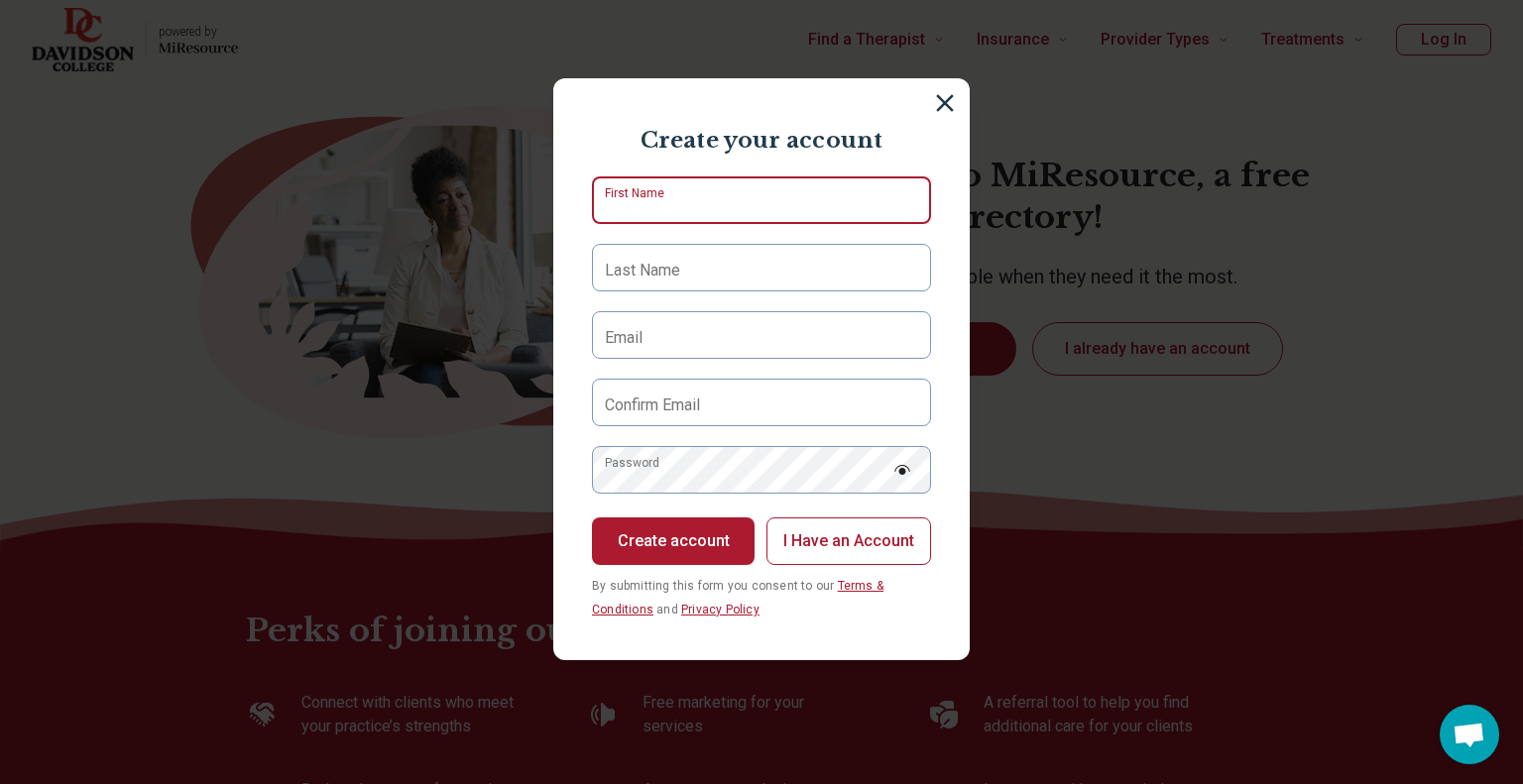 click on "First Name" at bounding box center (762, 200) 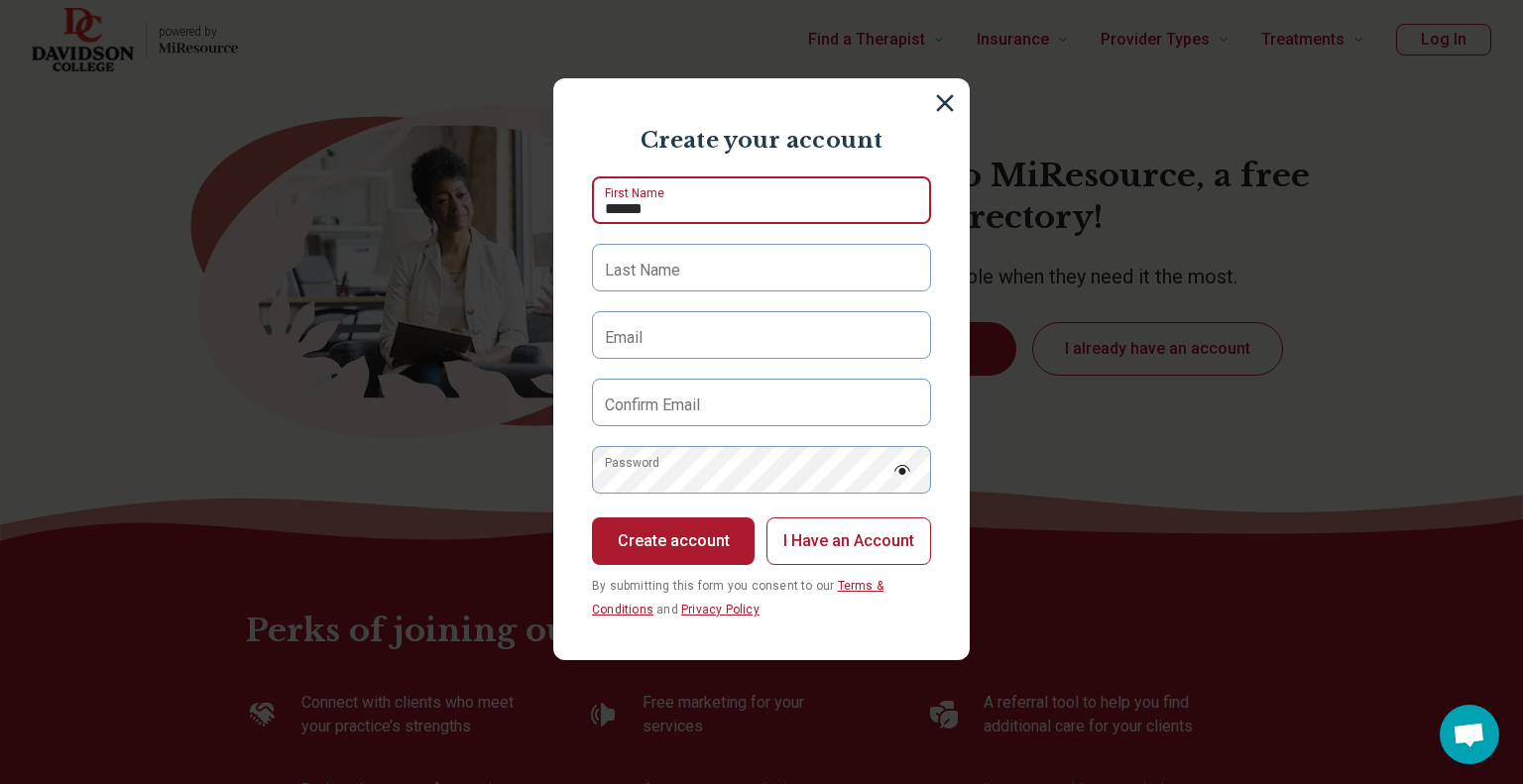 type on "******" 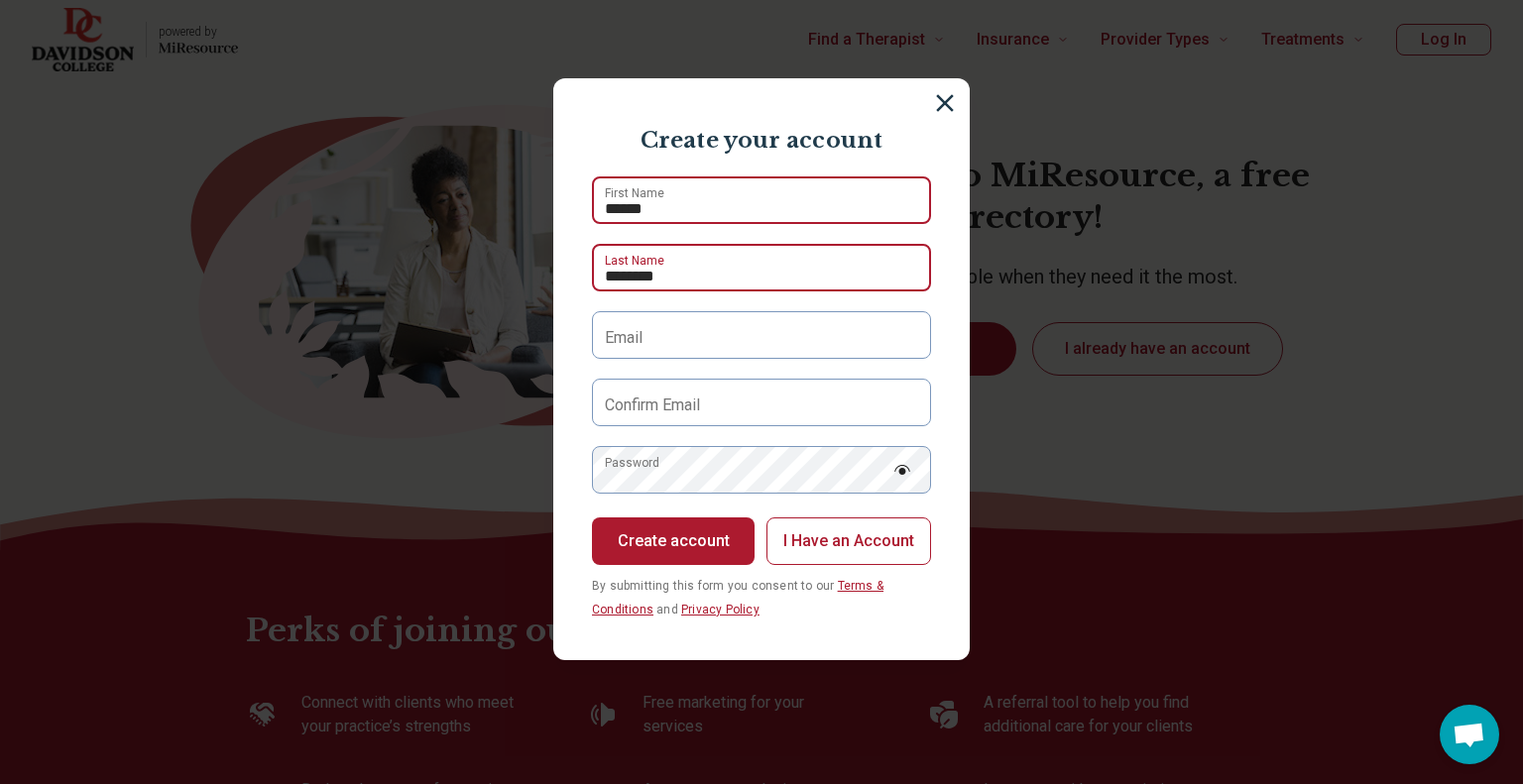 type on "********" 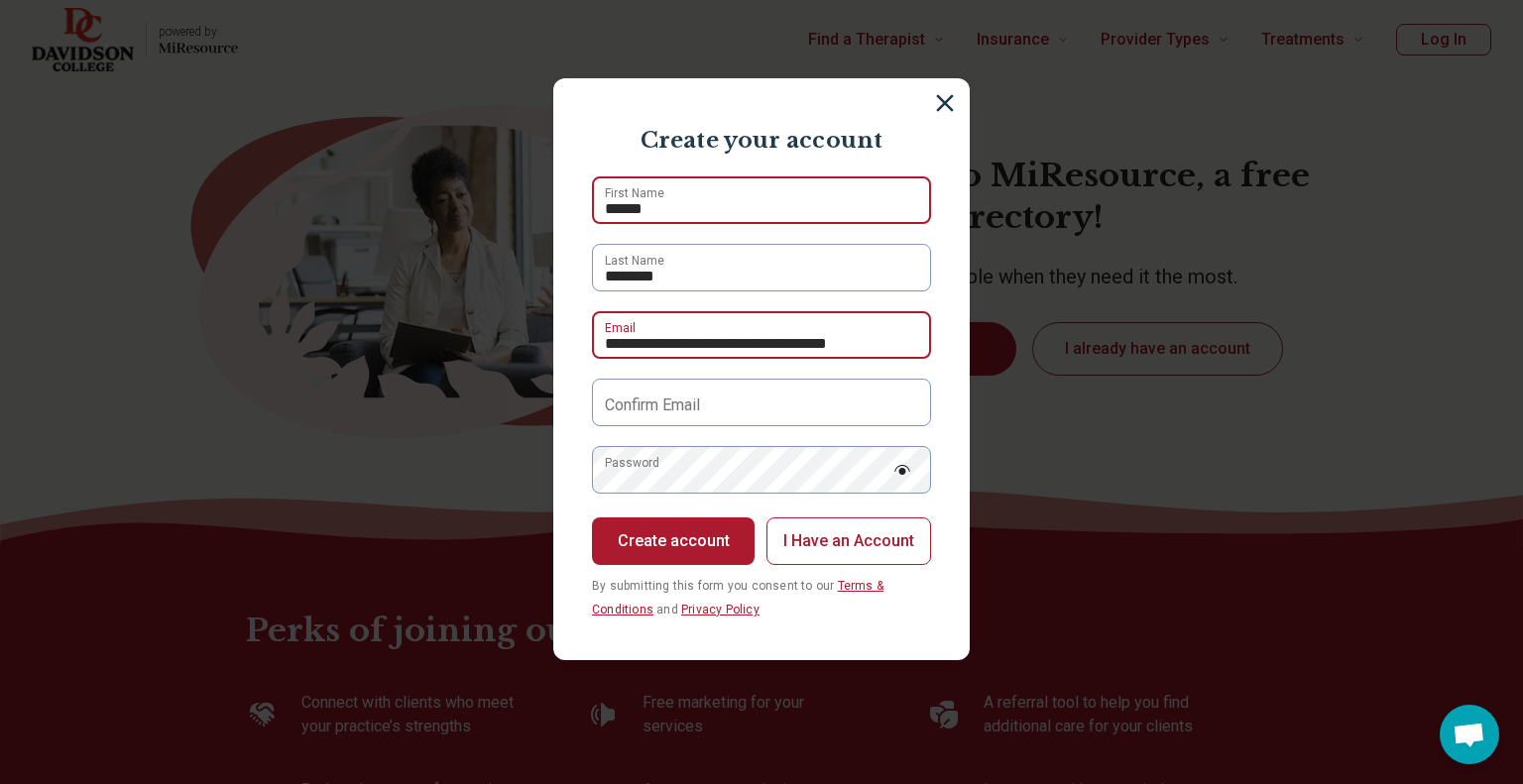 type on "**********" 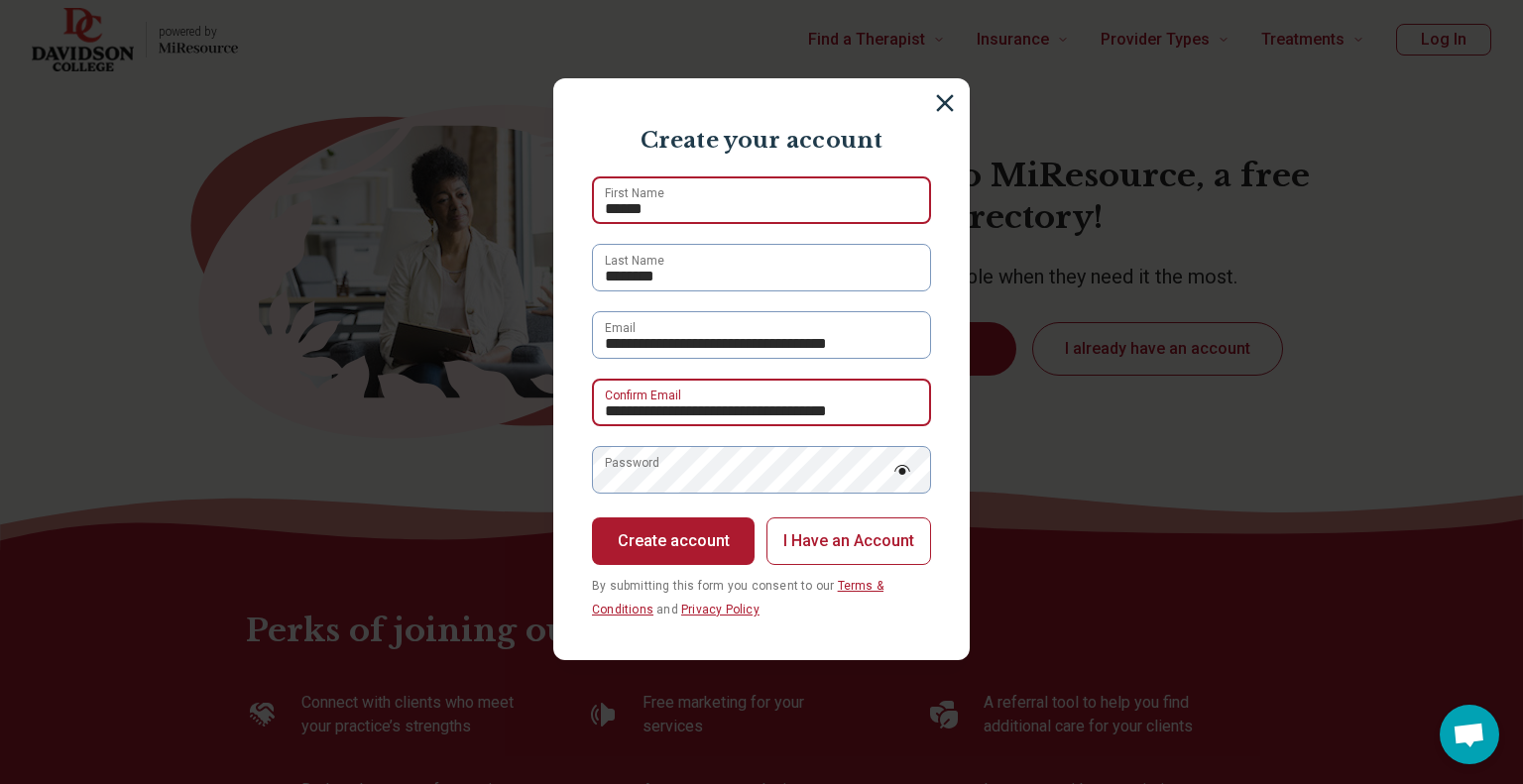 type on "**********" 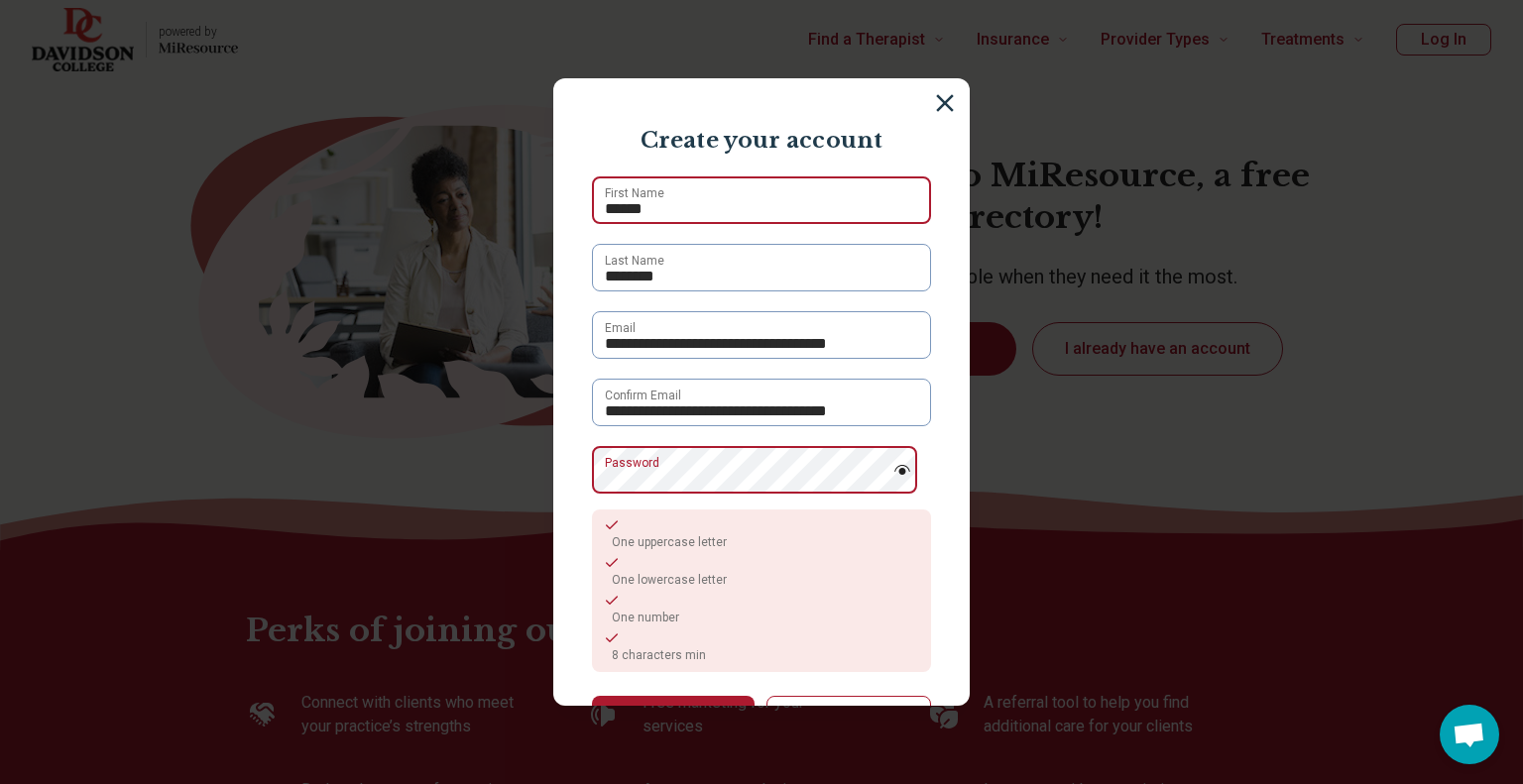scroll, scrollTop: 132, scrollLeft: 0, axis: vertical 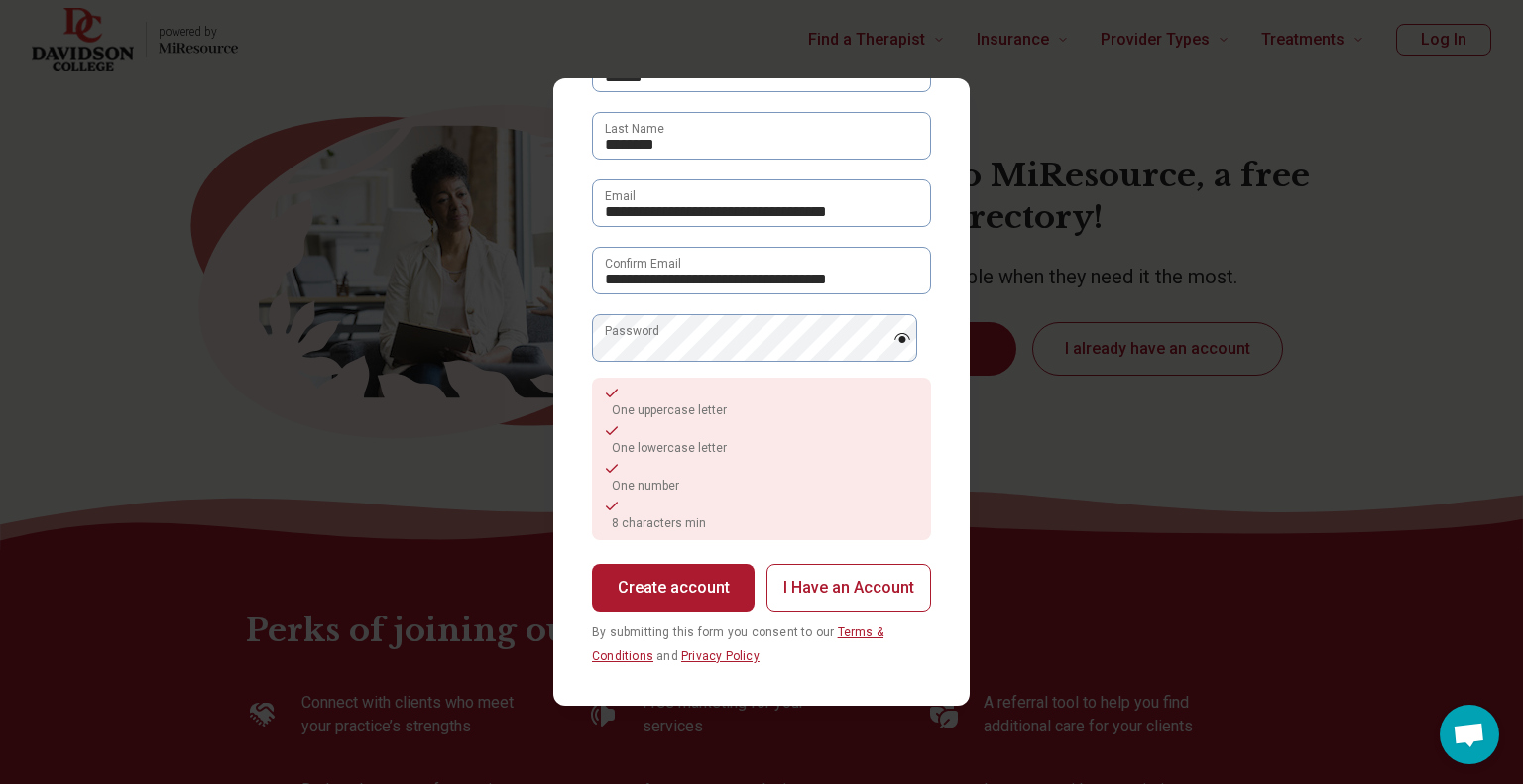 click on "Create account" at bounding box center (673, 588) 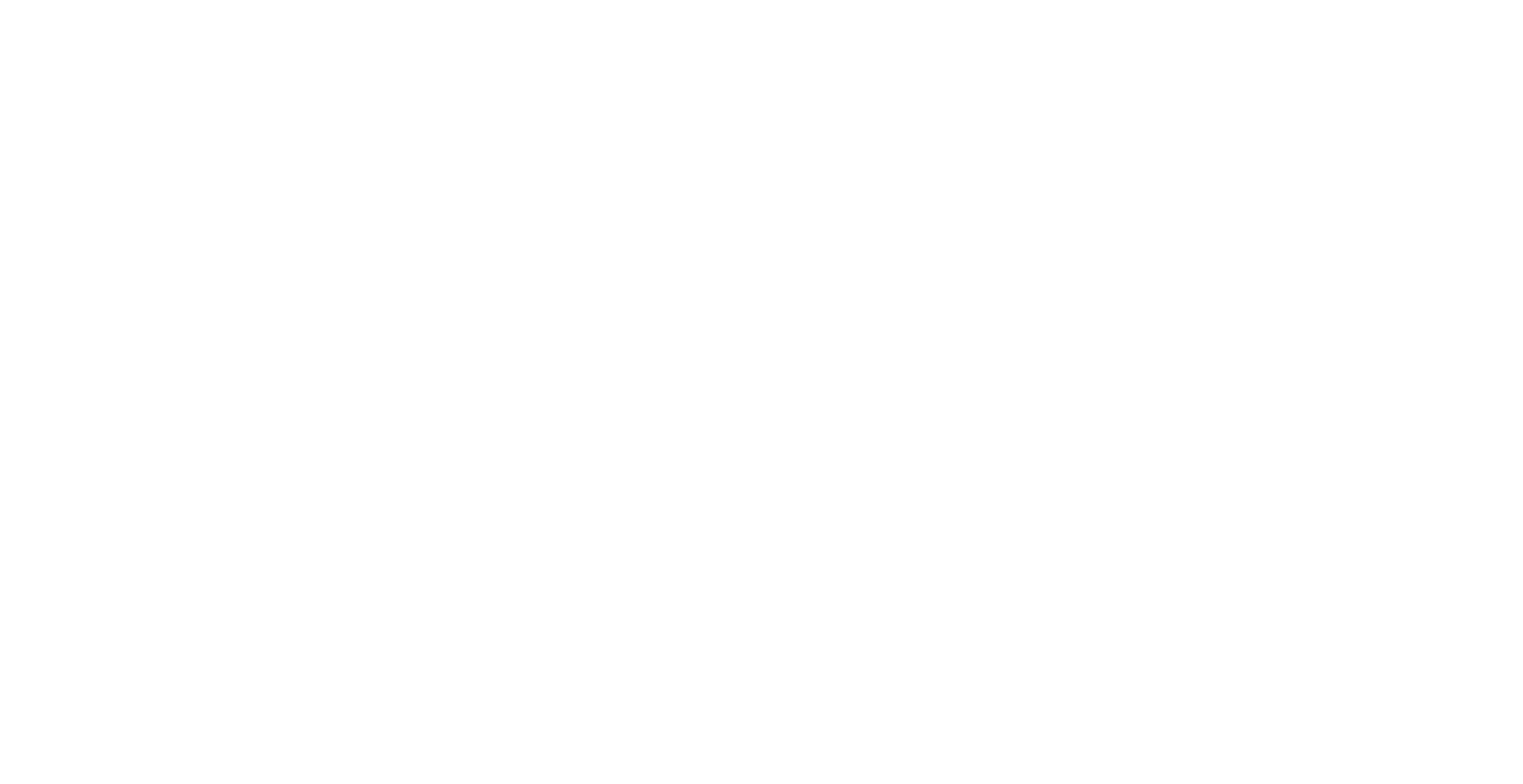 scroll, scrollTop: 0, scrollLeft: 0, axis: both 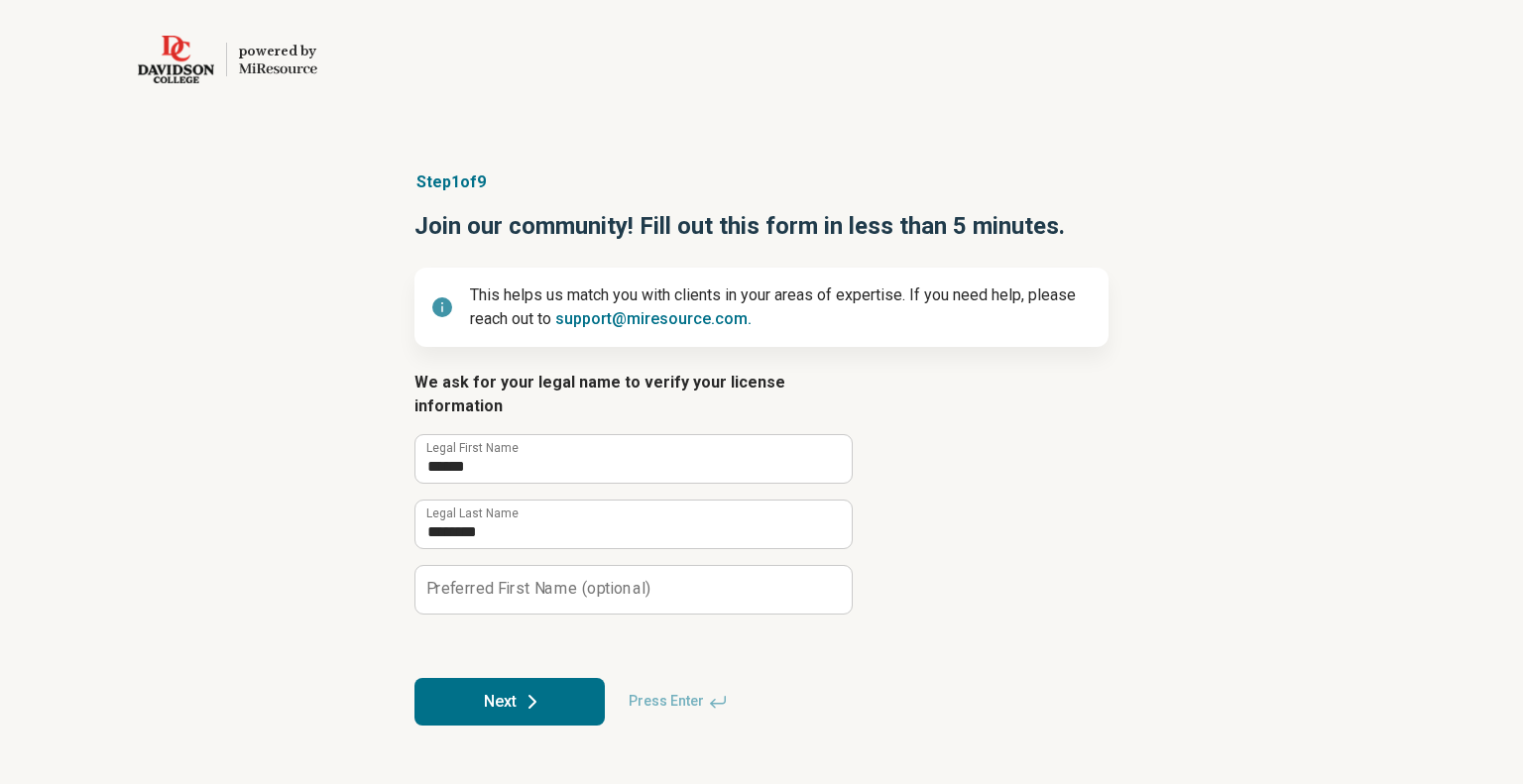 click on "Next" at bounding box center (510, 702) 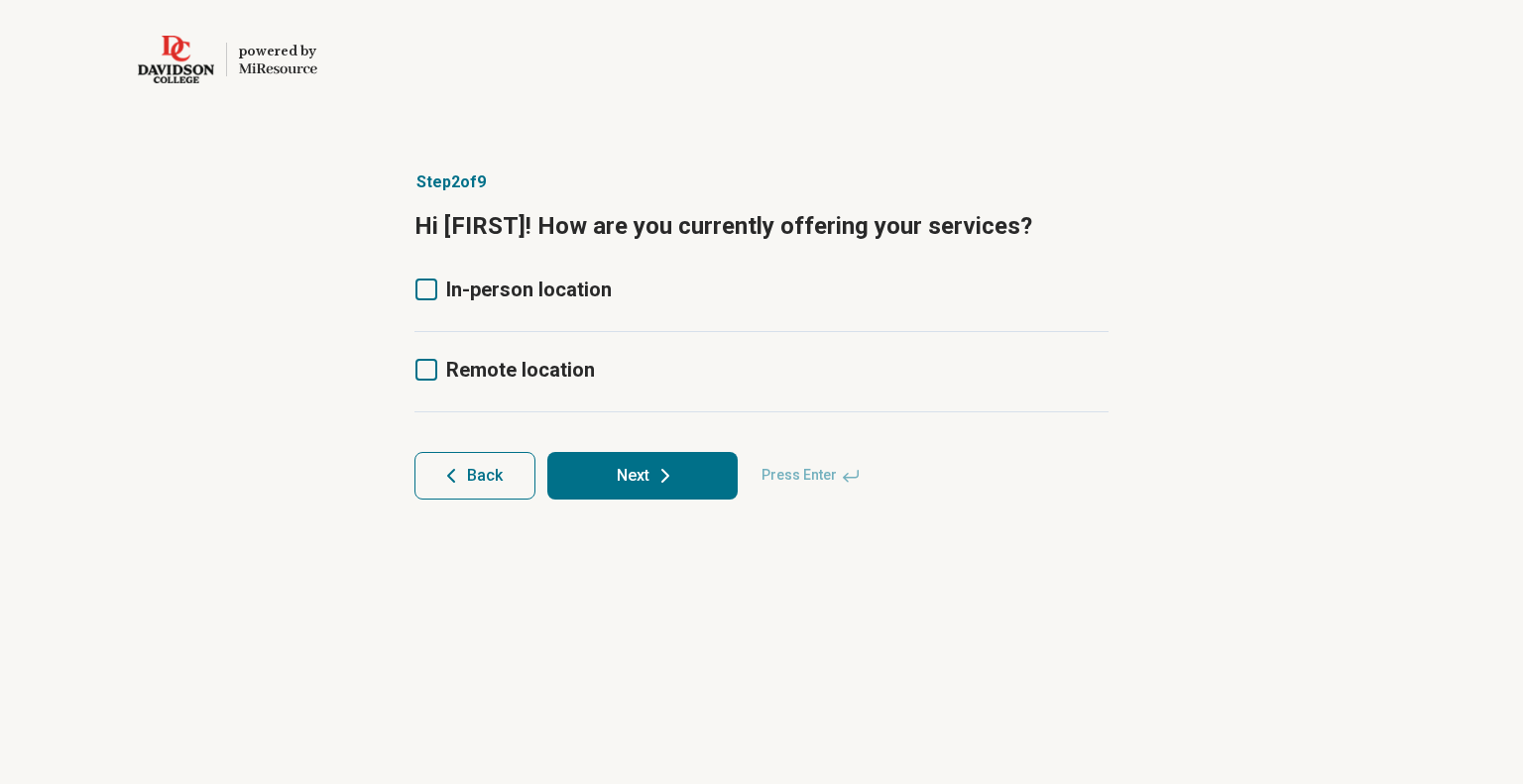 click on "Remote location" at bounding box center (521, 370) 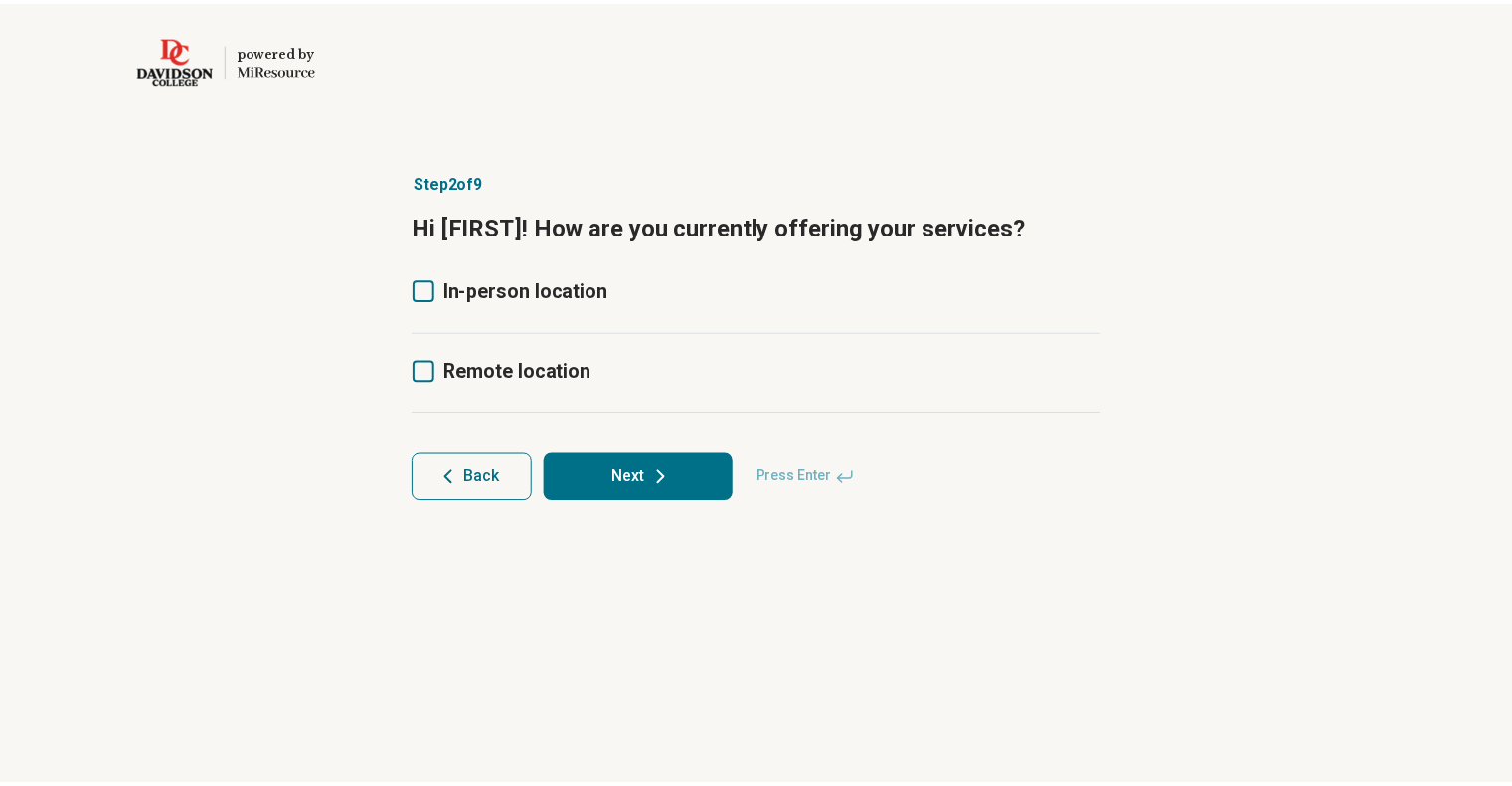 scroll, scrollTop: 10, scrollLeft: 0, axis: vertical 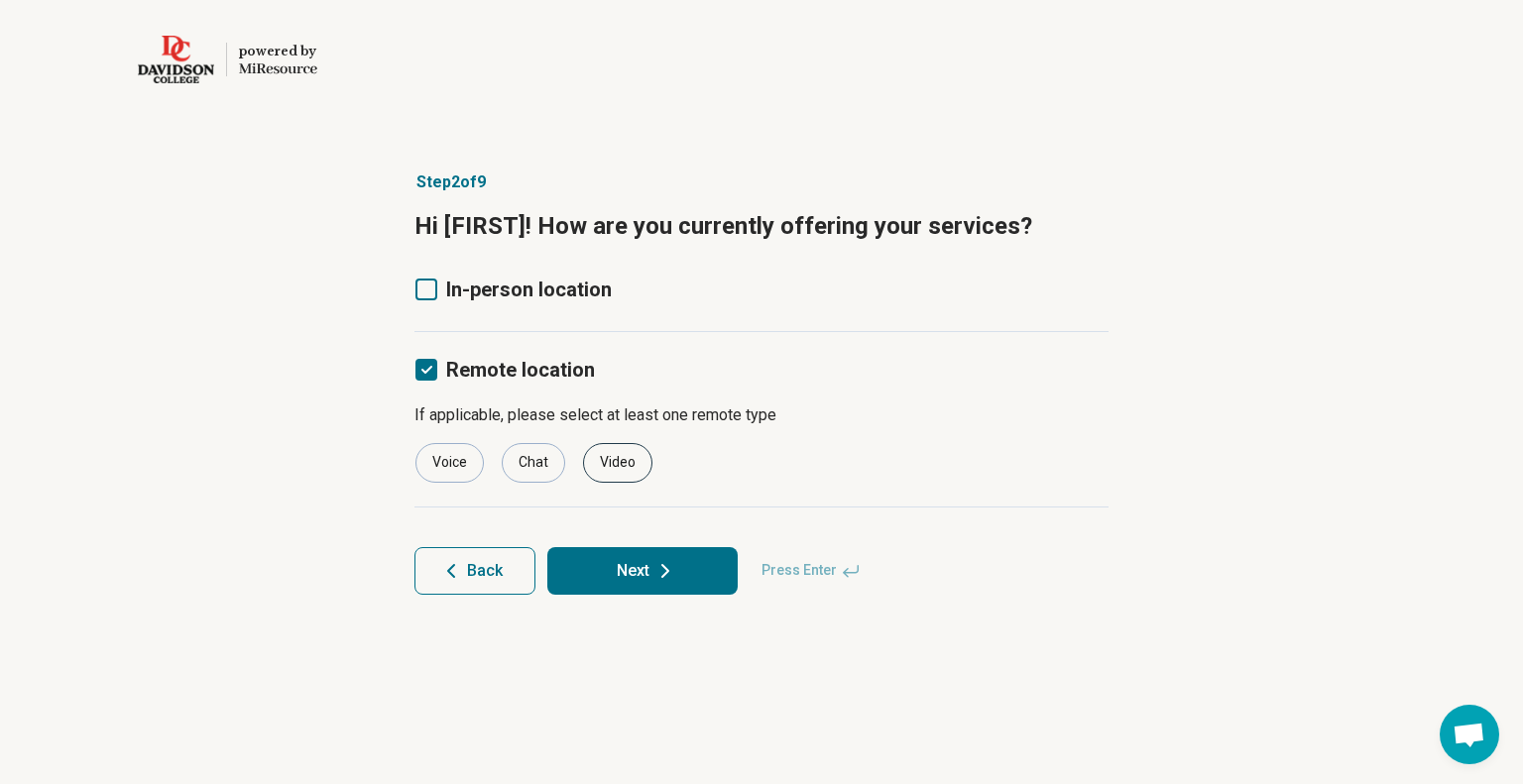 click on "Video" at bounding box center (618, 463) 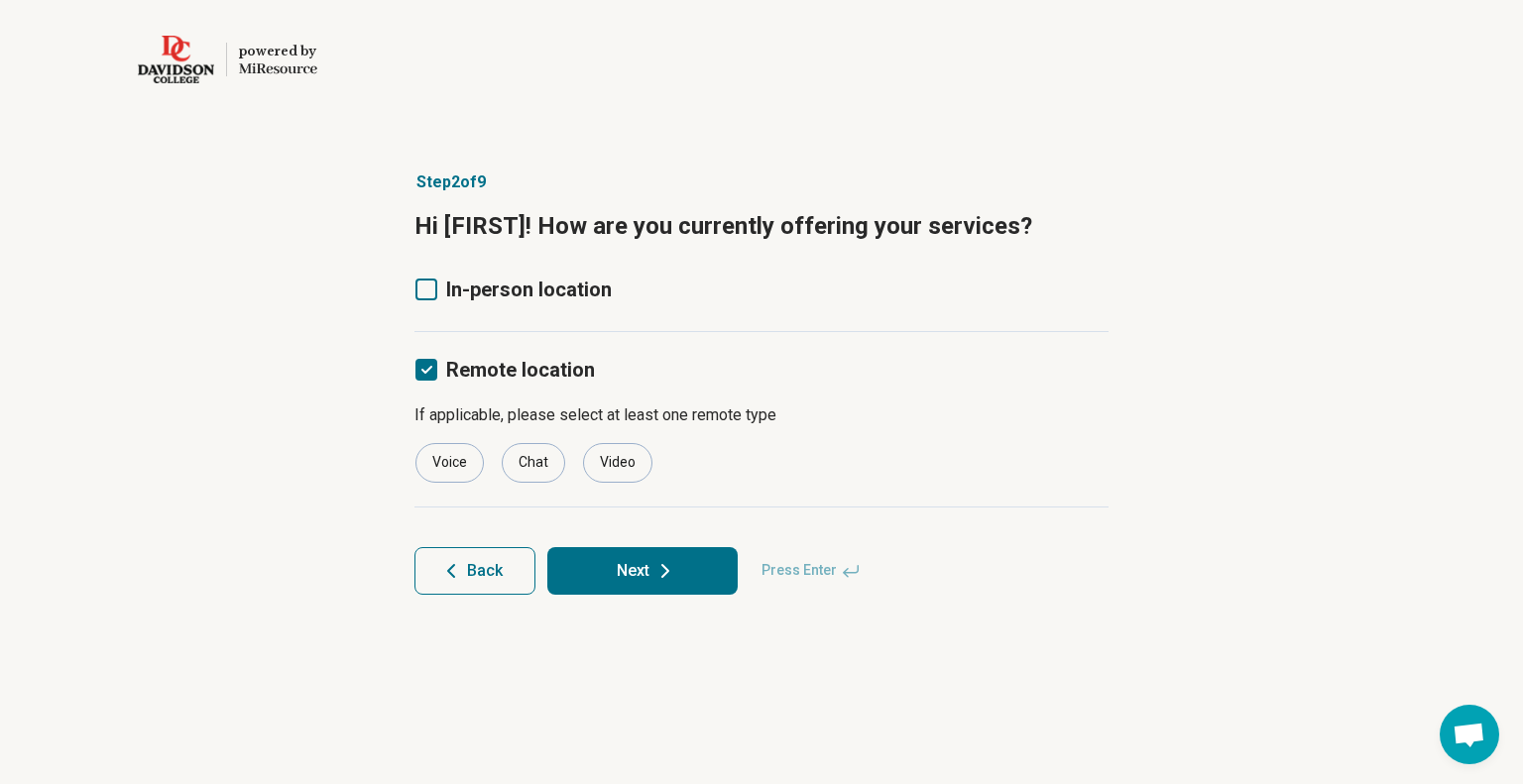 click on "Next" at bounding box center (643, 571) 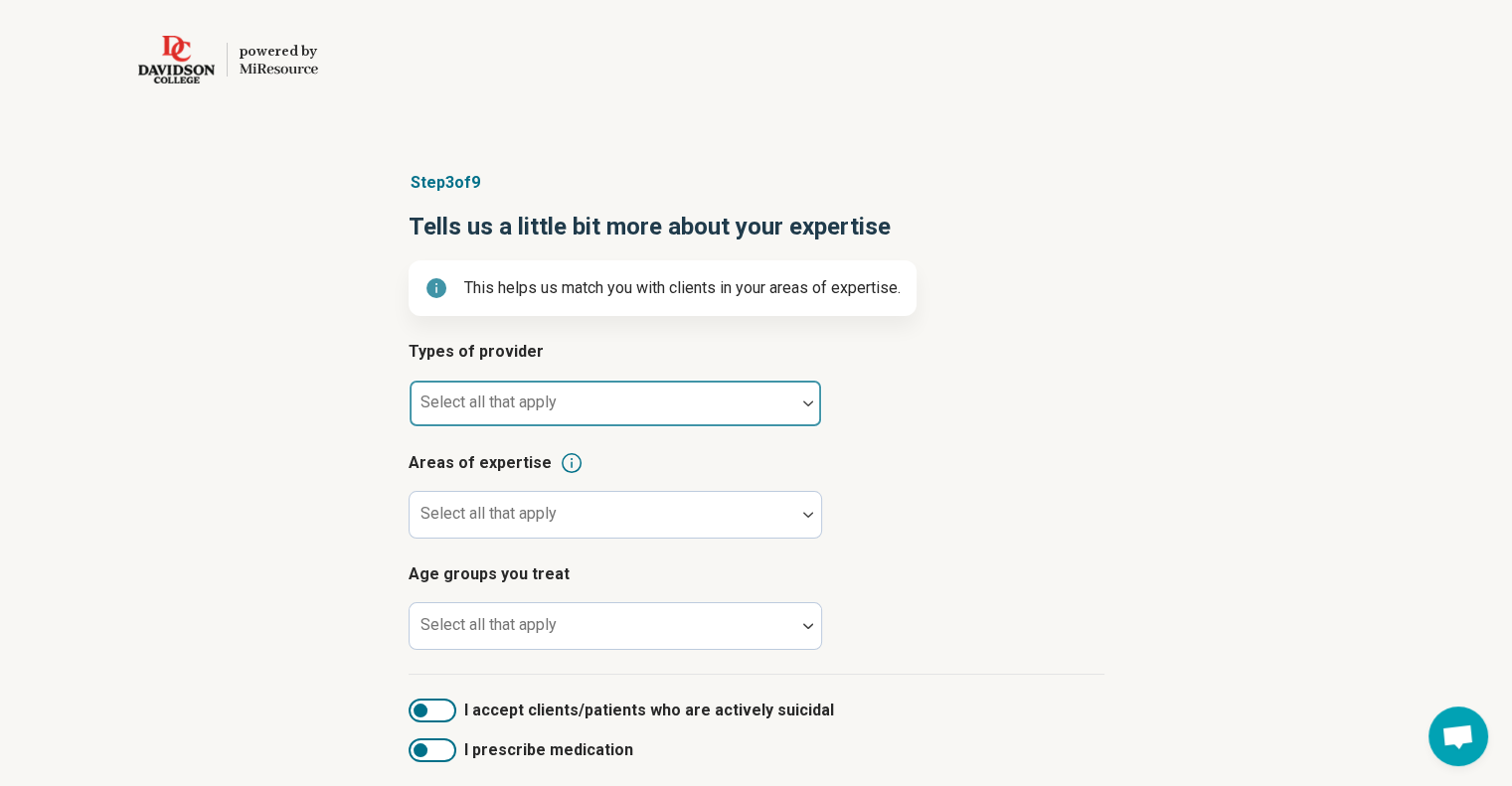 click at bounding box center (602, 411) 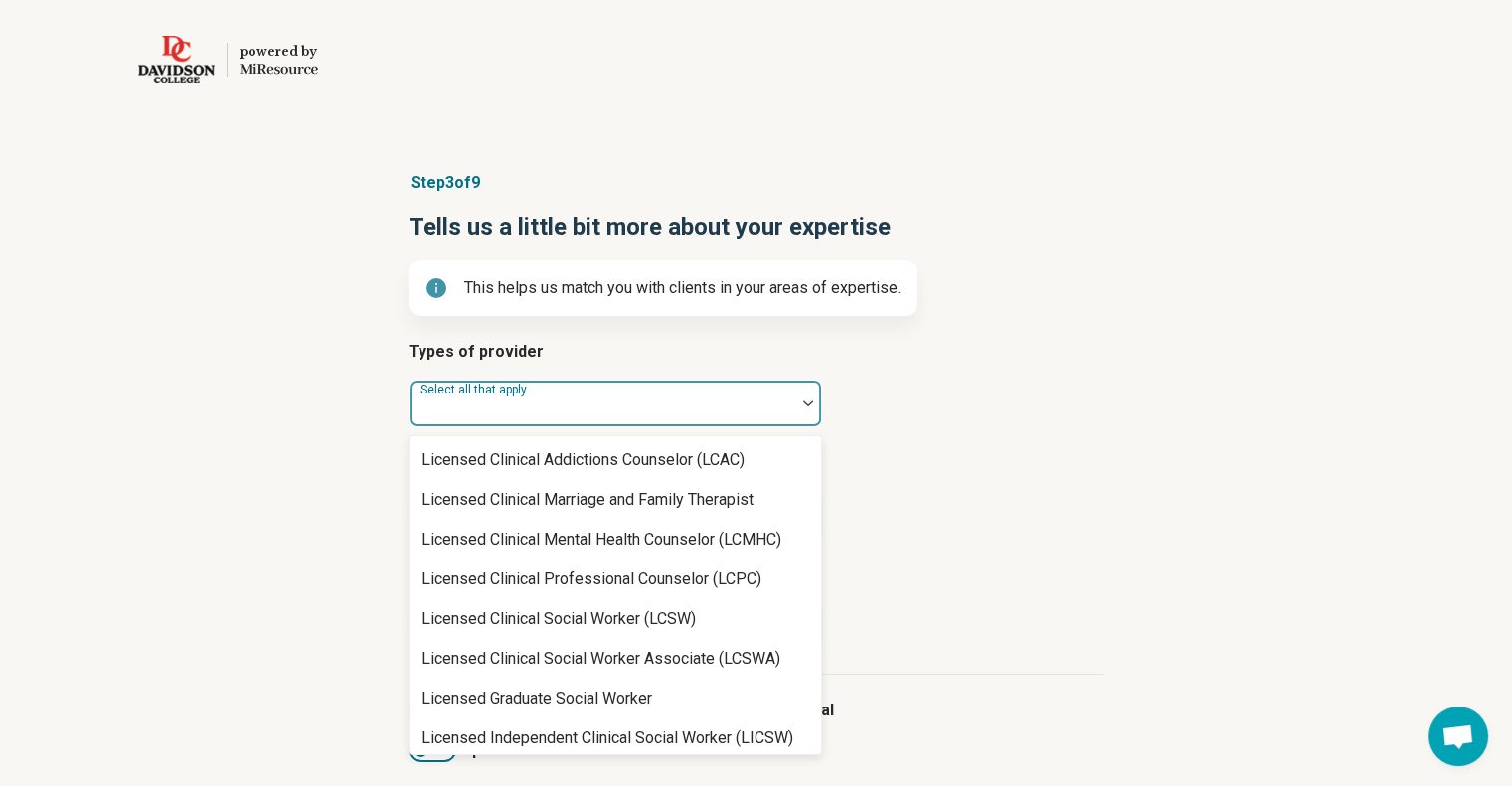 scroll, scrollTop: 876, scrollLeft: 0, axis: vertical 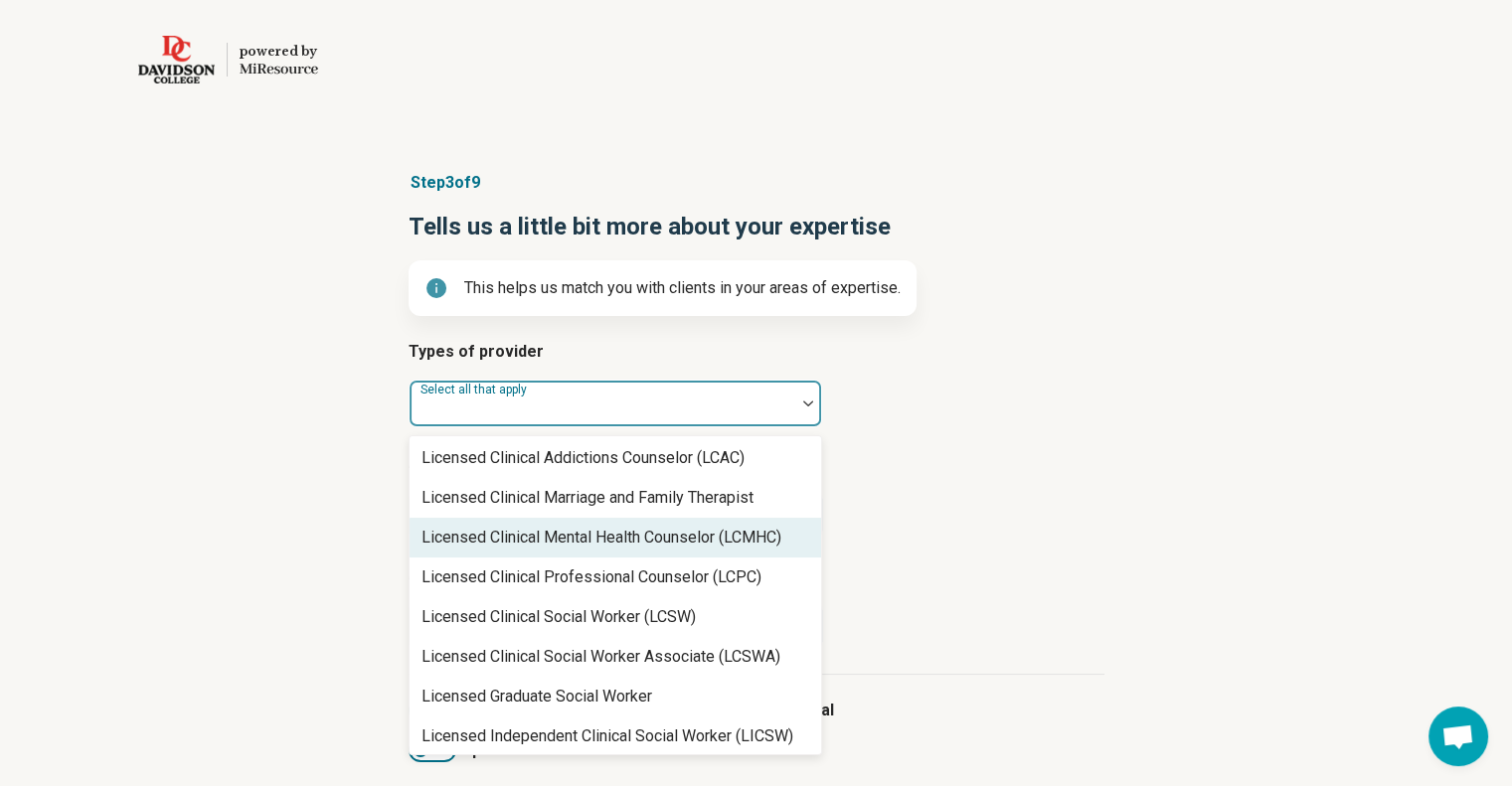 click on "Licensed Clinical Mental Health Counselor (LCMHC)" at bounding box center (615, 538) 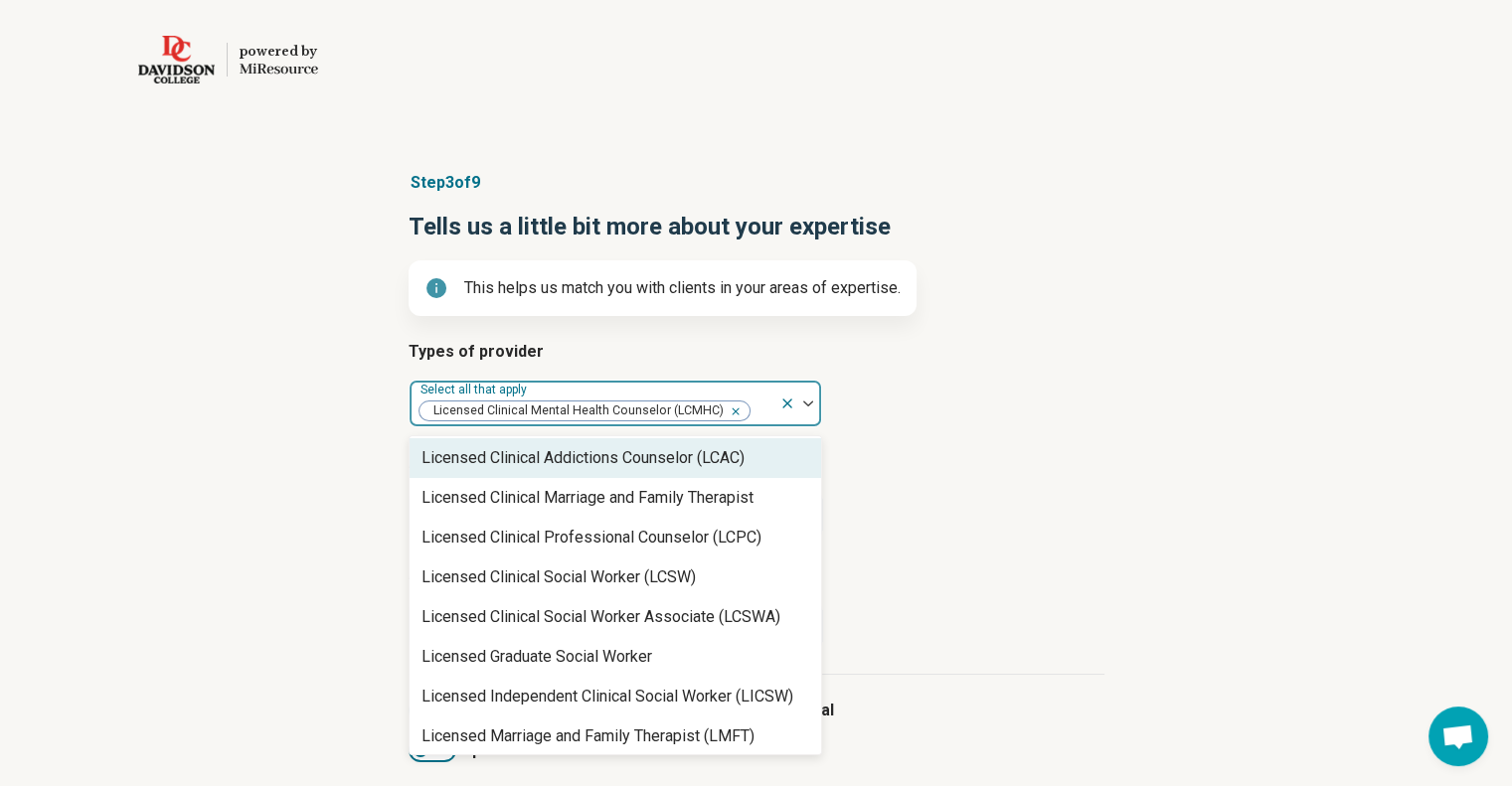 click on "Types of provider option Licensed Clinical Mental Health Counselor (LCMHC), selected. 67 results available. Use Up and Down to choose options, press Enter to select the currently focused option, press Escape to exit the menu, press Tab to select the option and exit the menu. Select all that apply Licensed Clinical Mental Health Counselor (LCMHC) Academy of Certified Social Workers License (ACSW) Advanced Practice Registered Nurse (APRN) Associate Marriage and Family Therapist Audiologist Board Certified Behavior Analyst (BCBA) Certified Addiction Counselor (CAC) Certified Clinical Social Worker (CSW) Certified Eating Disorder Specialist Certified Group Psychotherapist (CGP) Certified Mental Performance Consultant Certified Social Worker (CSW) Certified Trauma Professional Community Resource Counselor Credentialed Sexual Abuse Youth Clinician (CSAYC) Diplomate in Clinical Social Work (DCSW) Education Specialist (EdS) Executive Function Coach Hypnotherapist Independent Substance Abuse Counselor Nutritionist" at bounding box center [756, 507] 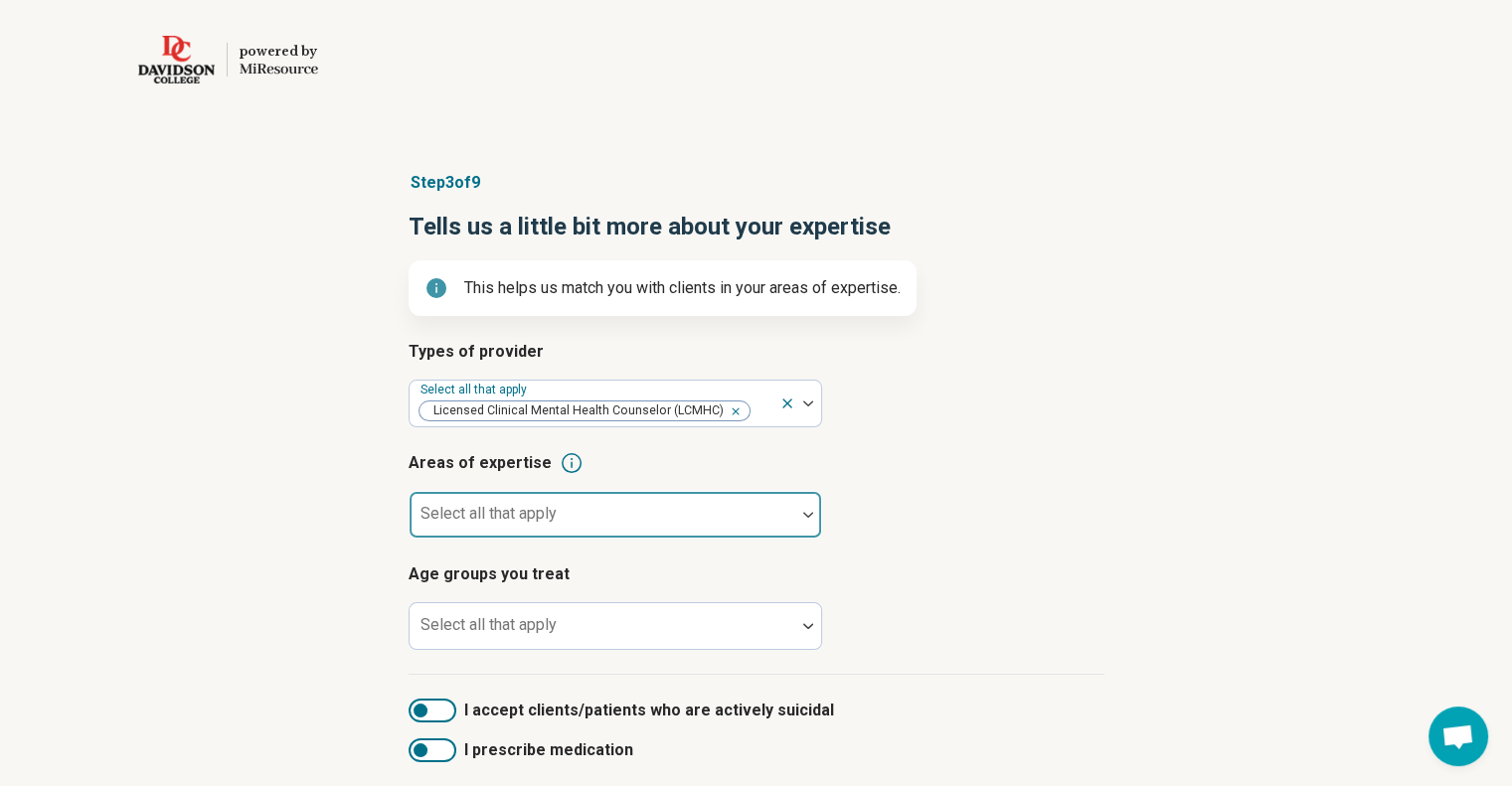 click at bounding box center [602, 523] 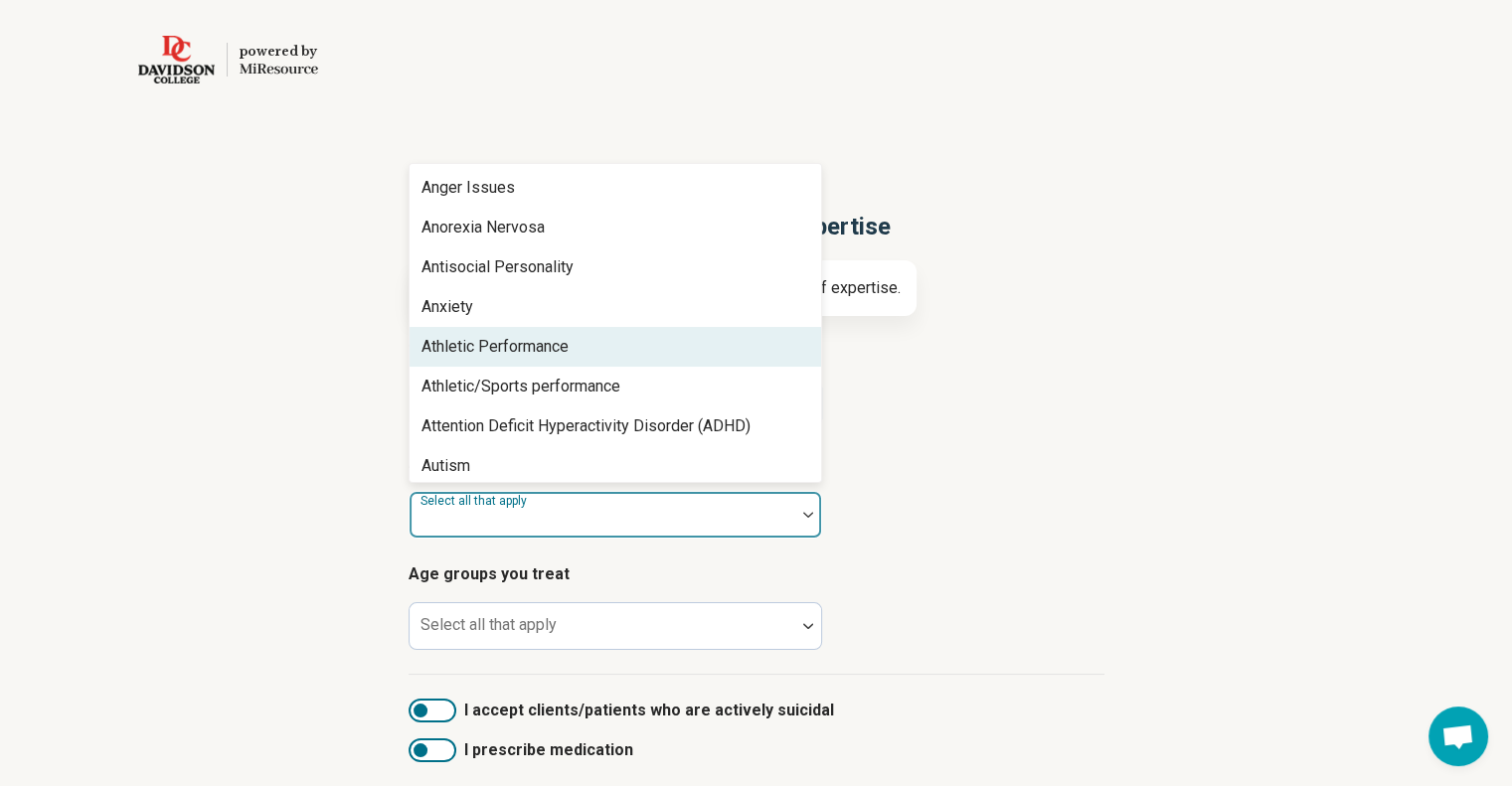 scroll, scrollTop: 234, scrollLeft: 0, axis: vertical 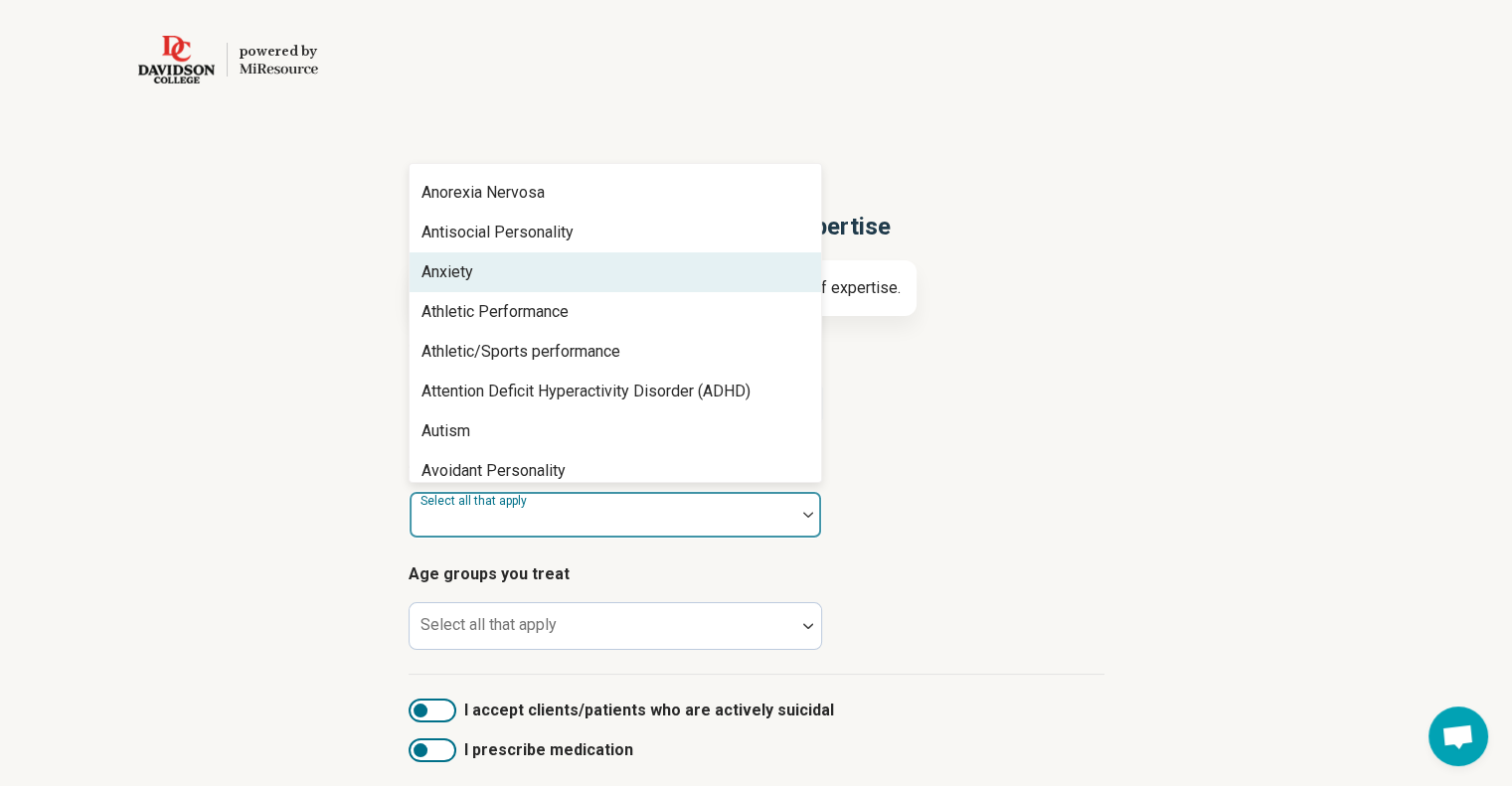 click on "Anxiety" at bounding box center [615, 272] 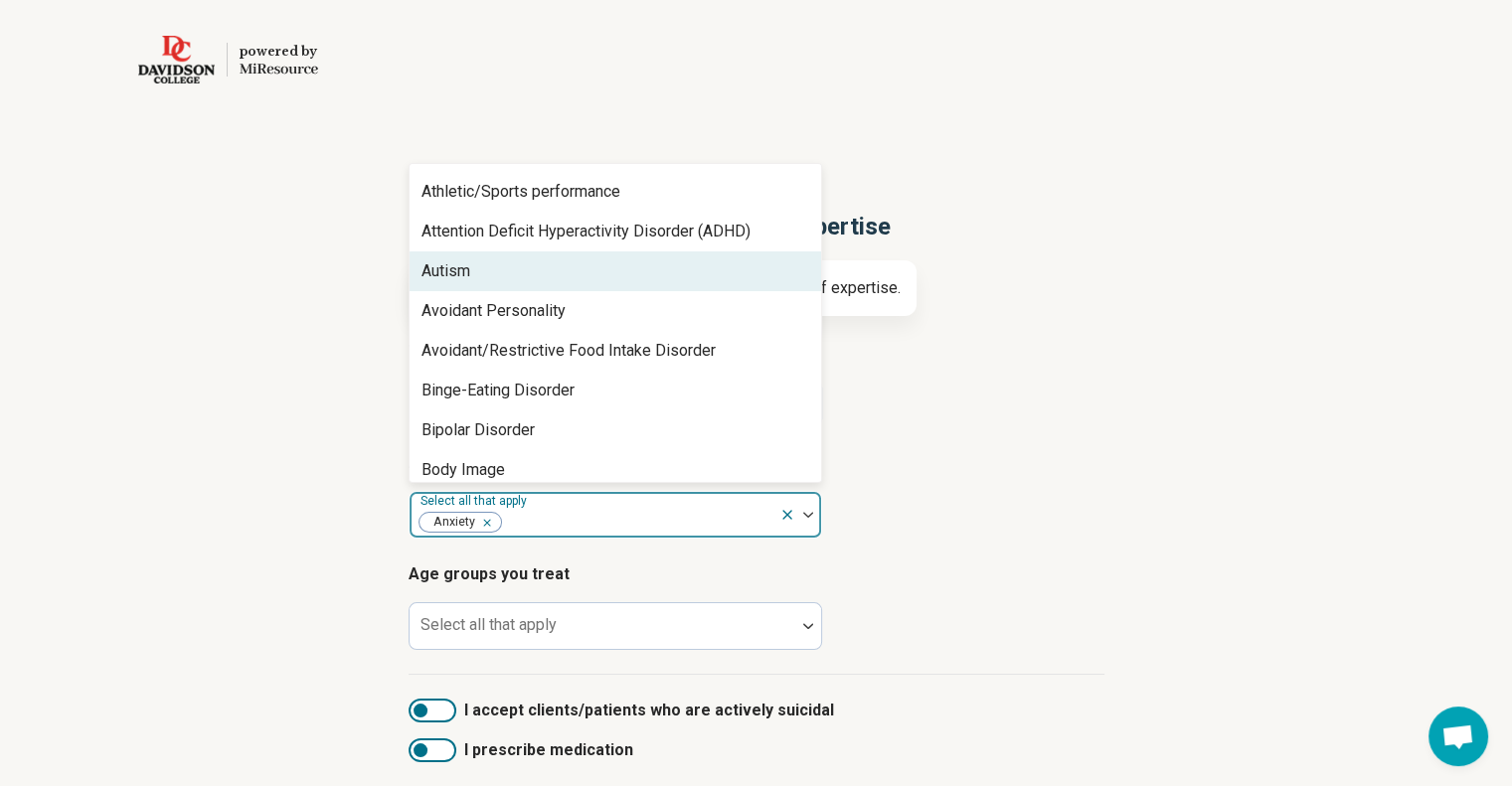 scroll, scrollTop: 356, scrollLeft: 0, axis: vertical 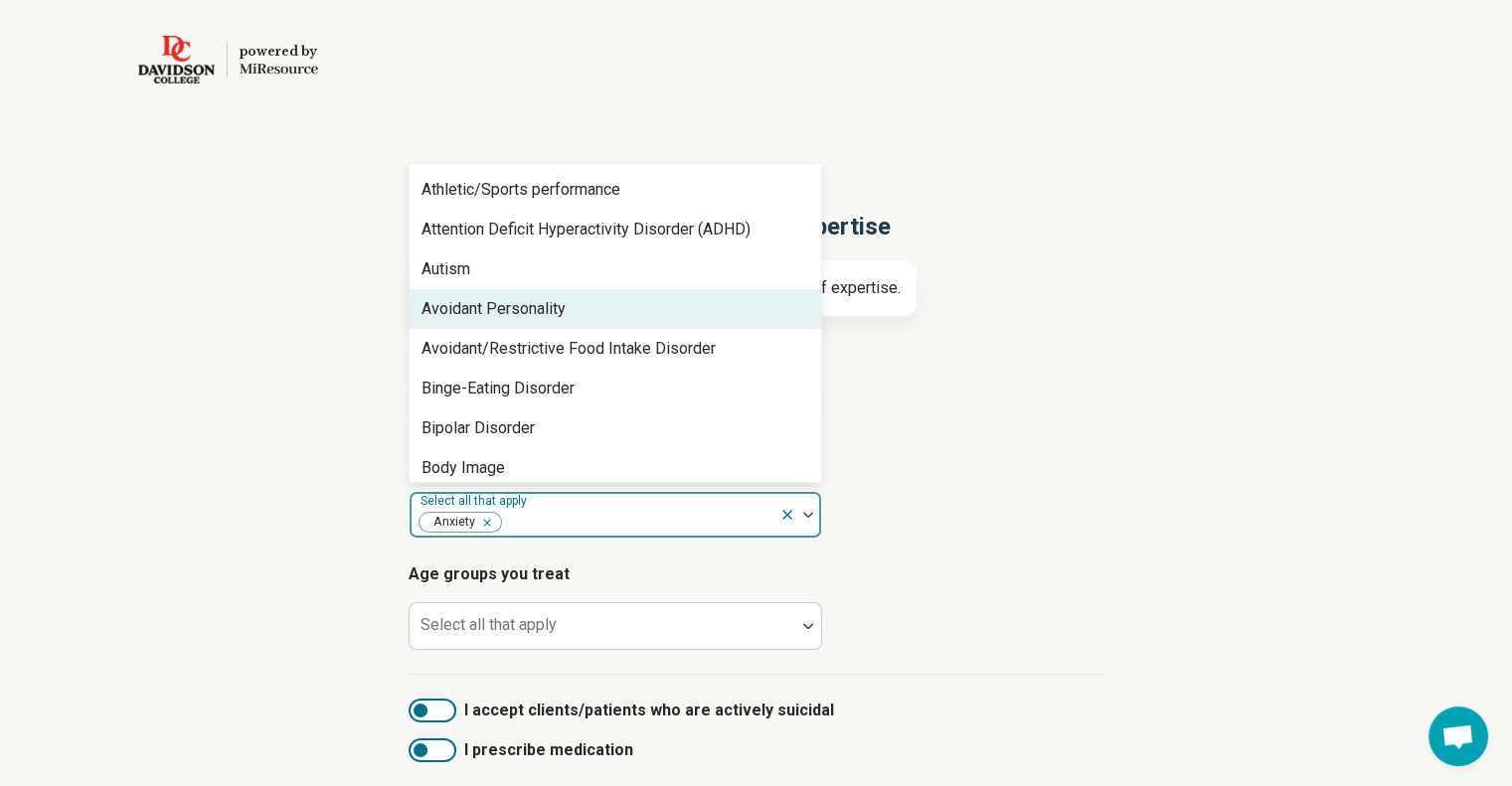 click on "Avoidant Personality" at bounding box center (615, 309) 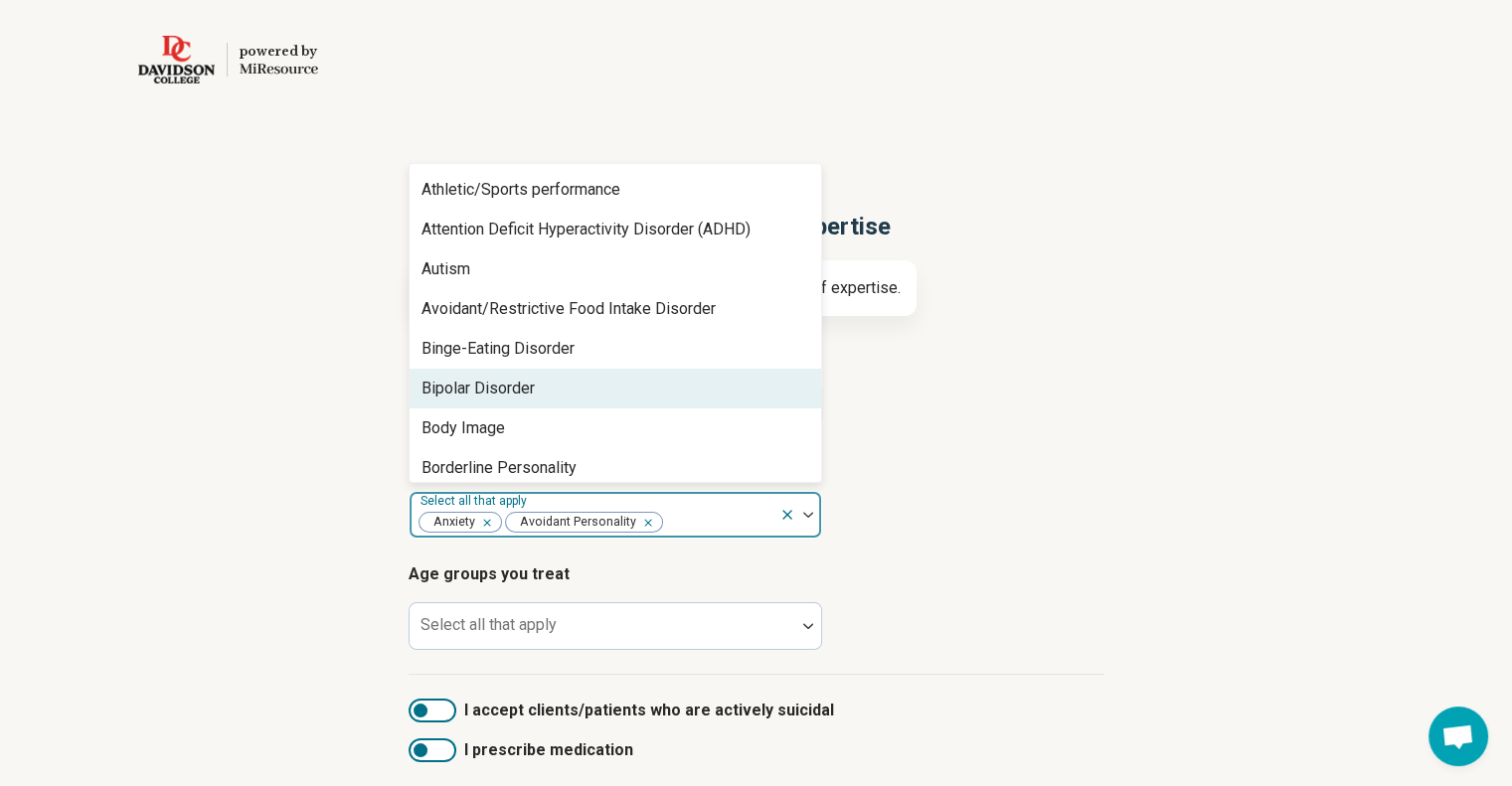 scroll, scrollTop: 491, scrollLeft: 0, axis: vertical 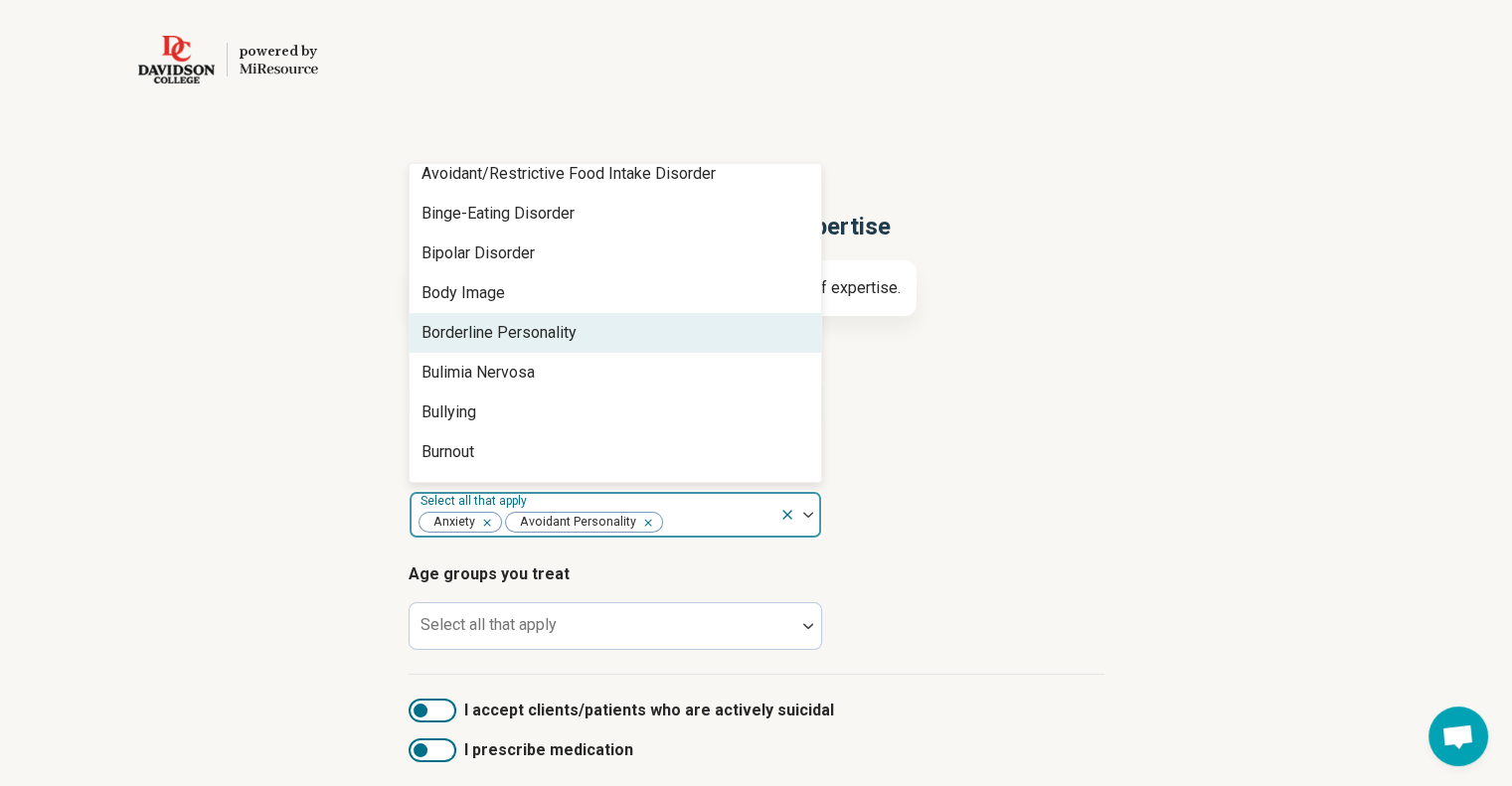 click on "Borderline Personality" at bounding box center (499, 333) 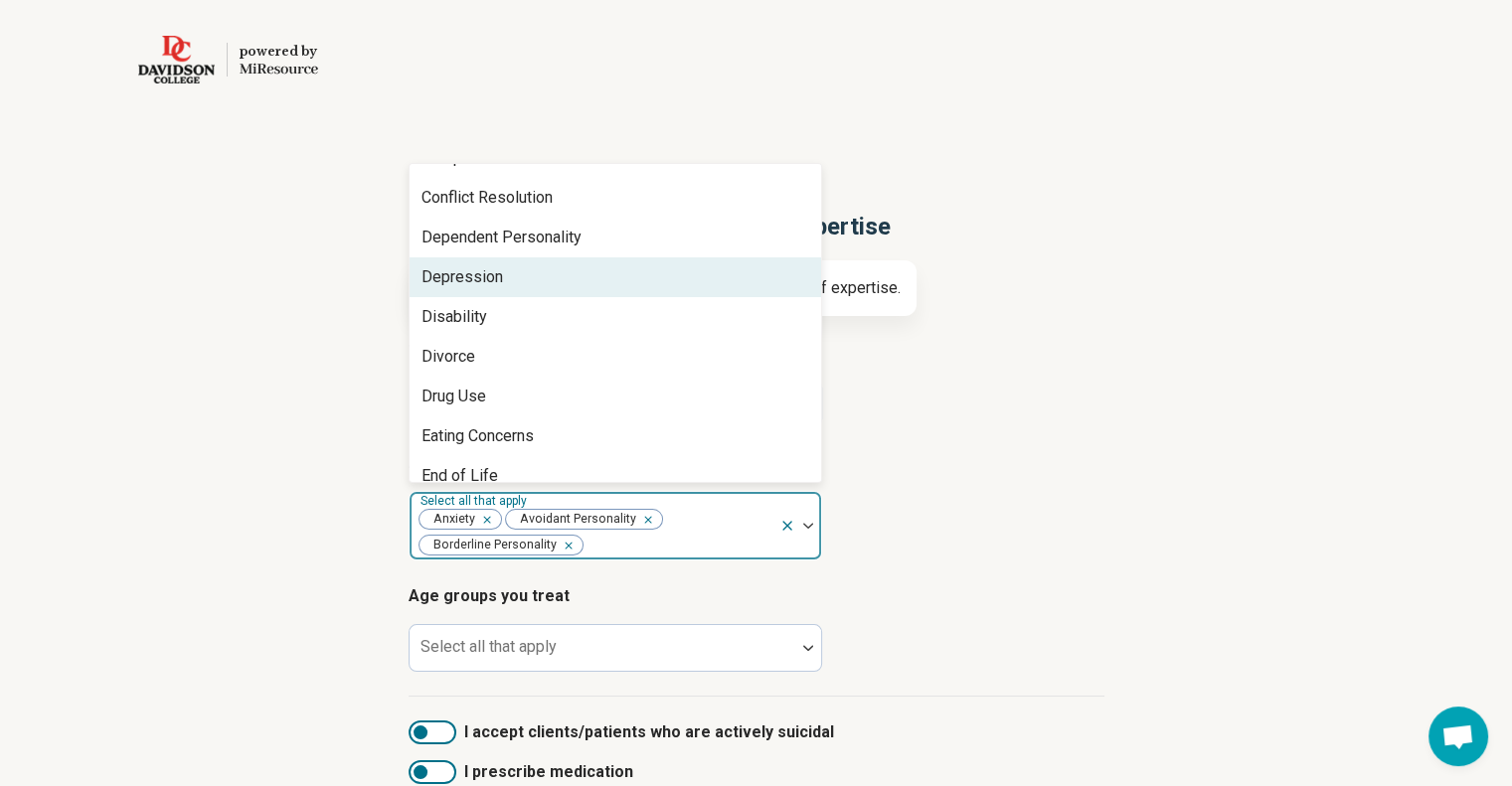 scroll, scrollTop: 985, scrollLeft: 0, axis: vertical 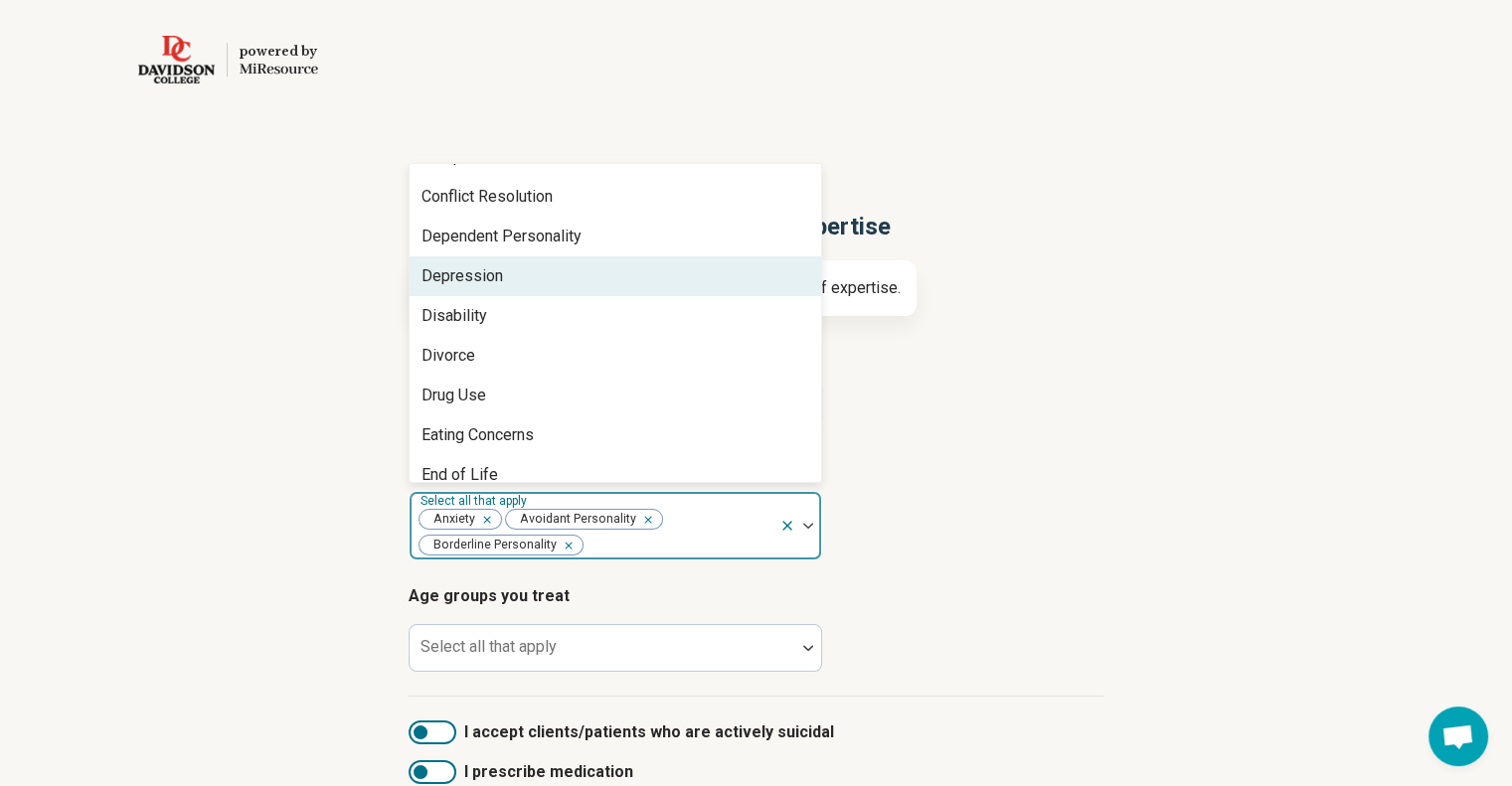 click on "Depression" at bounding box center (615, 276) 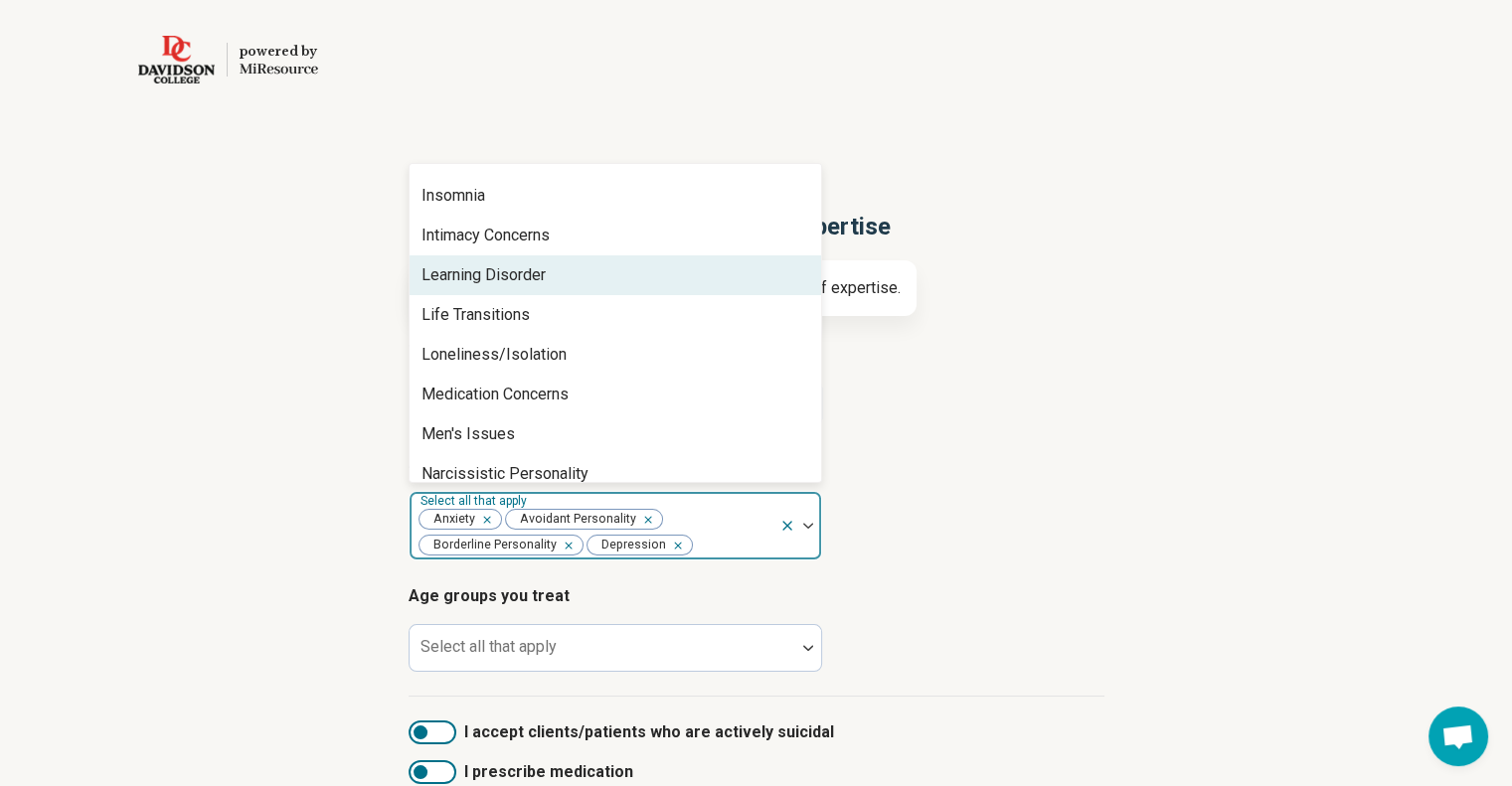 scroll, scrollTop: 1781, scrollLeft: 0, axis: vertical 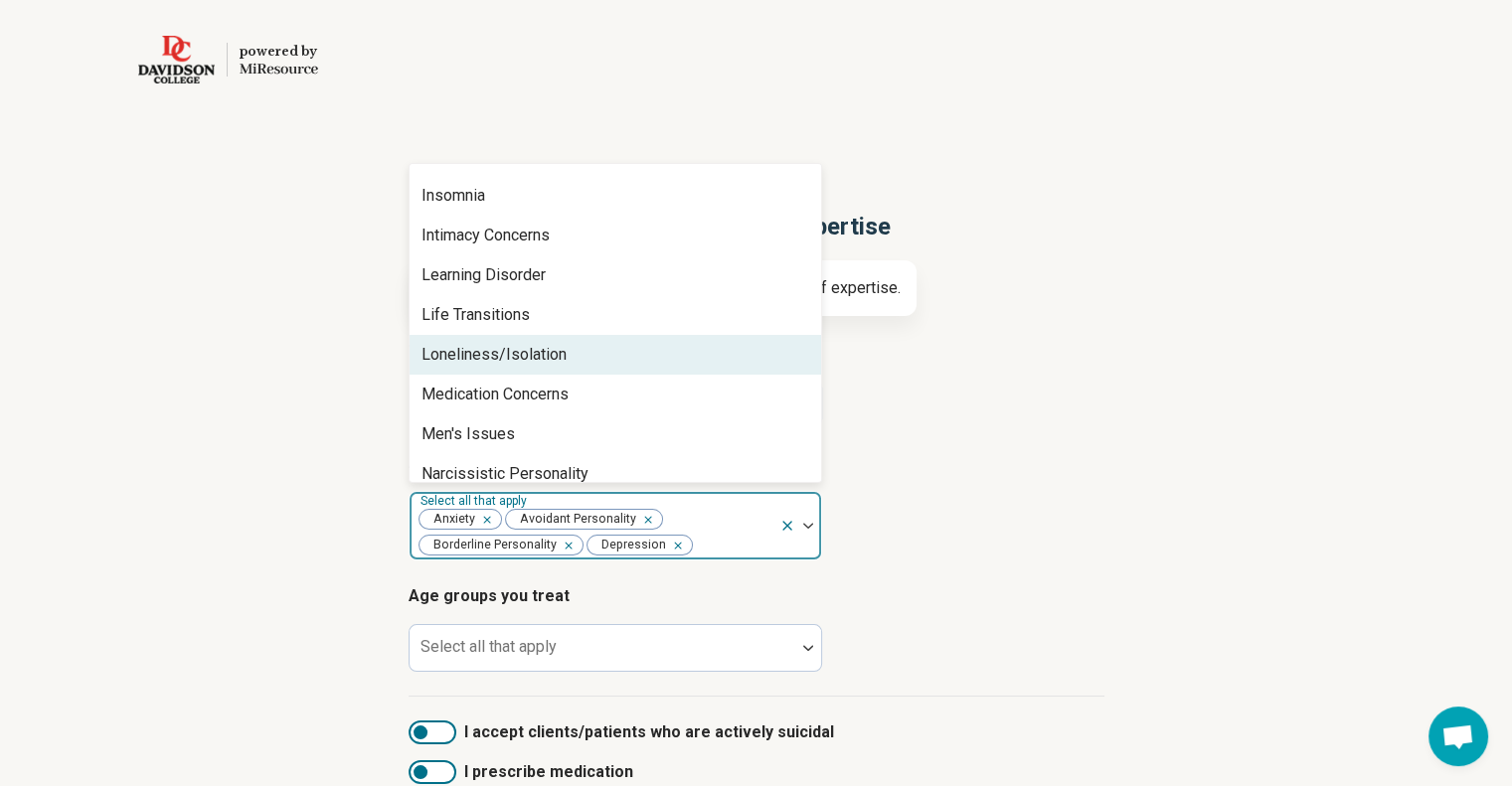 click on "Loneliness/Isolation" at bounding box center (494, 355) 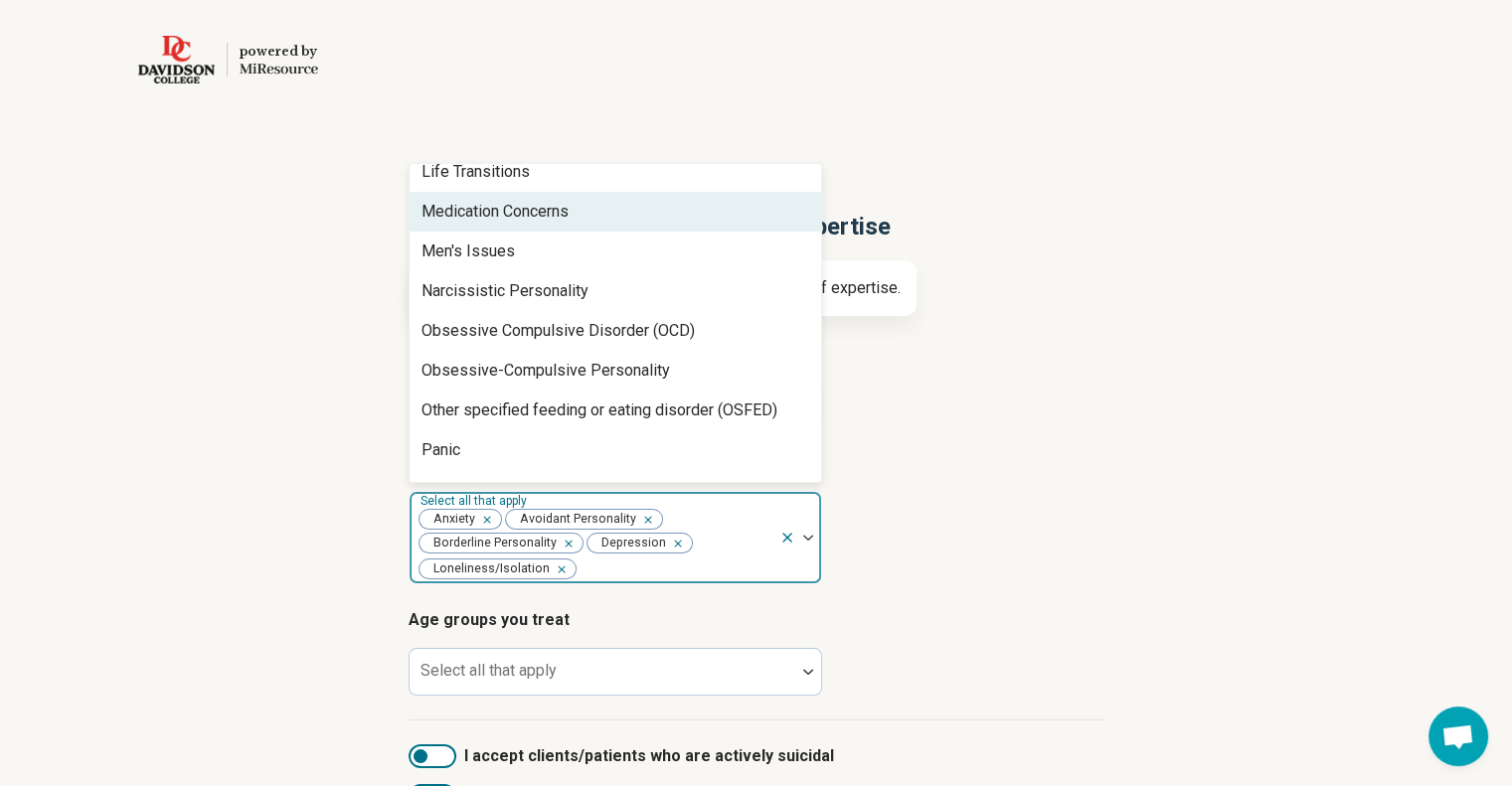 scroll, scrollTop: 1927, scrollLeft: 0, axis: vertical 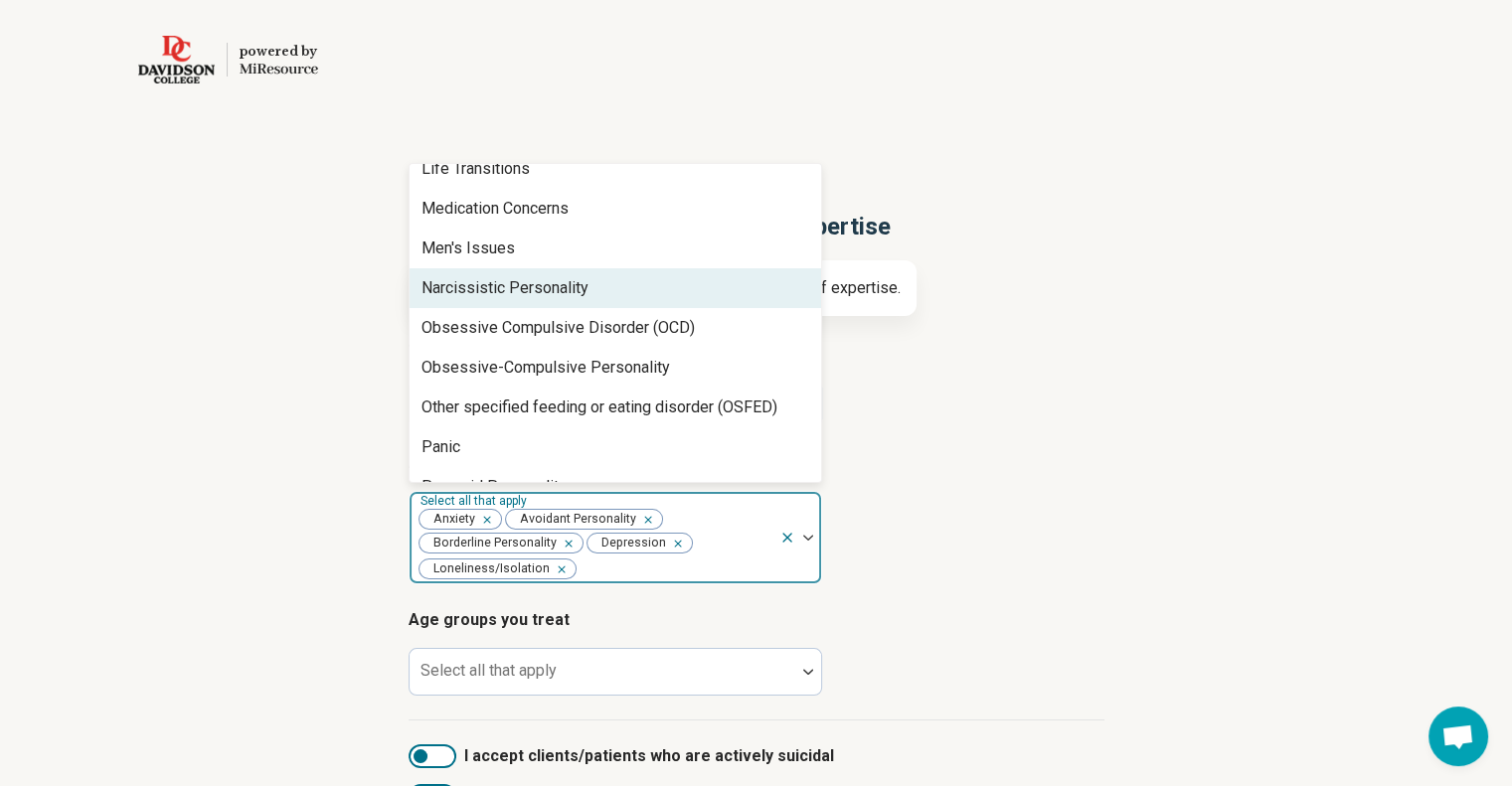 click on "Narcissistic Personality" at bounding box center [505, 288] 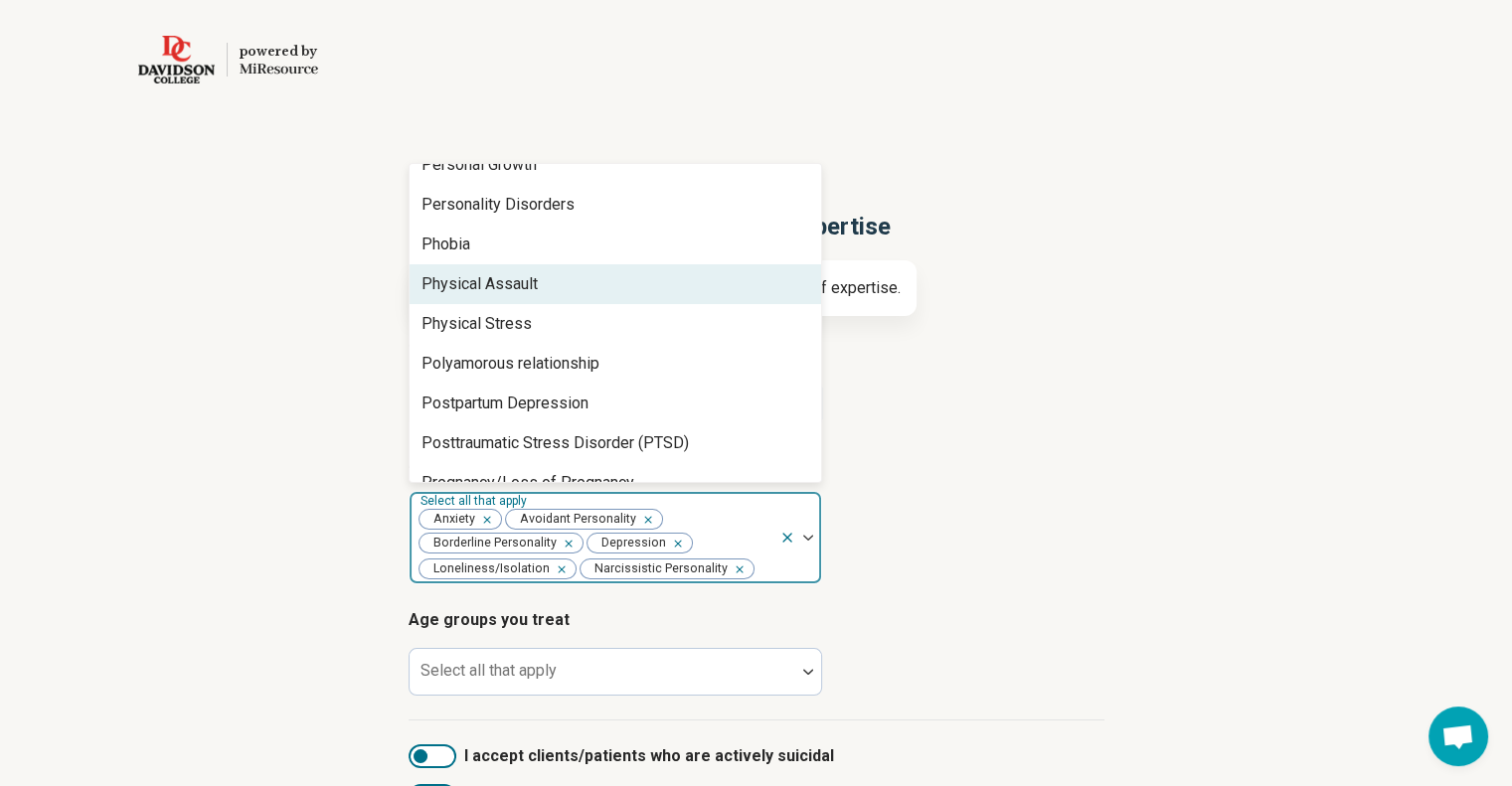 scroll, scrollTop: 2369, scrollLeft: 0, axis: vertical 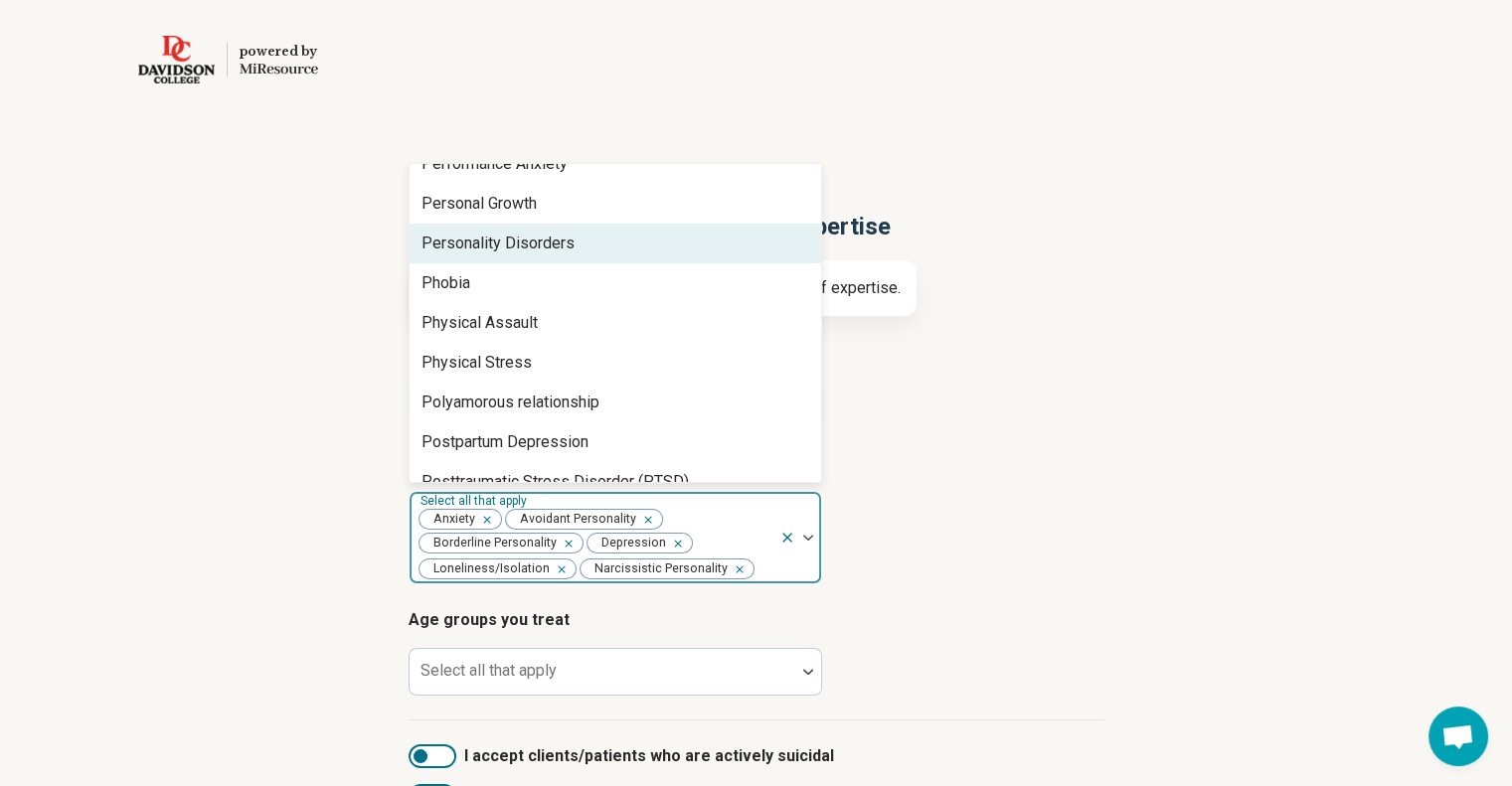 click on "Personality Disorders" at bounding box center [498, 243] 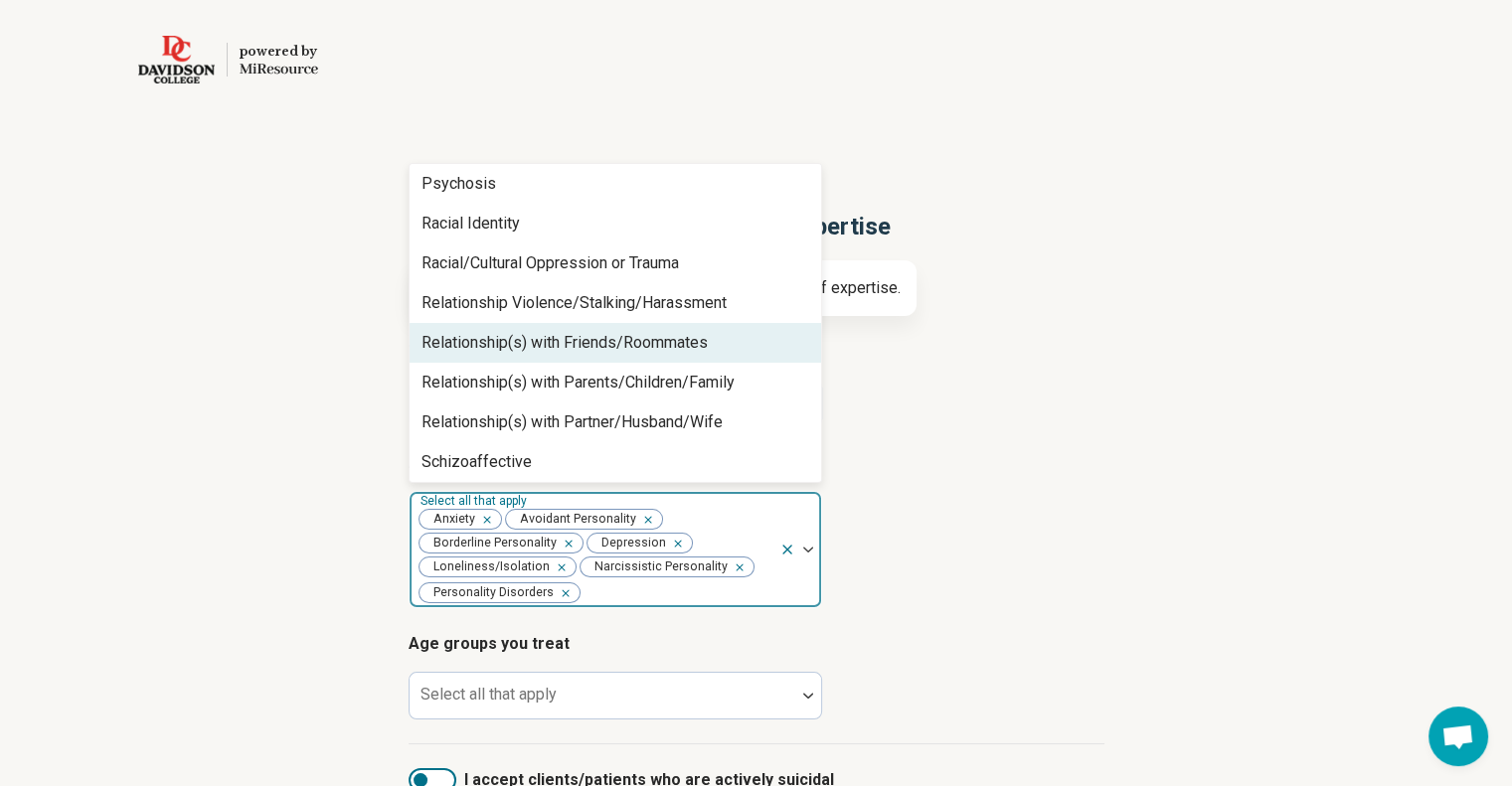 scroll, scrollTop: 2707, scrollLeft: 0, axis: vertical 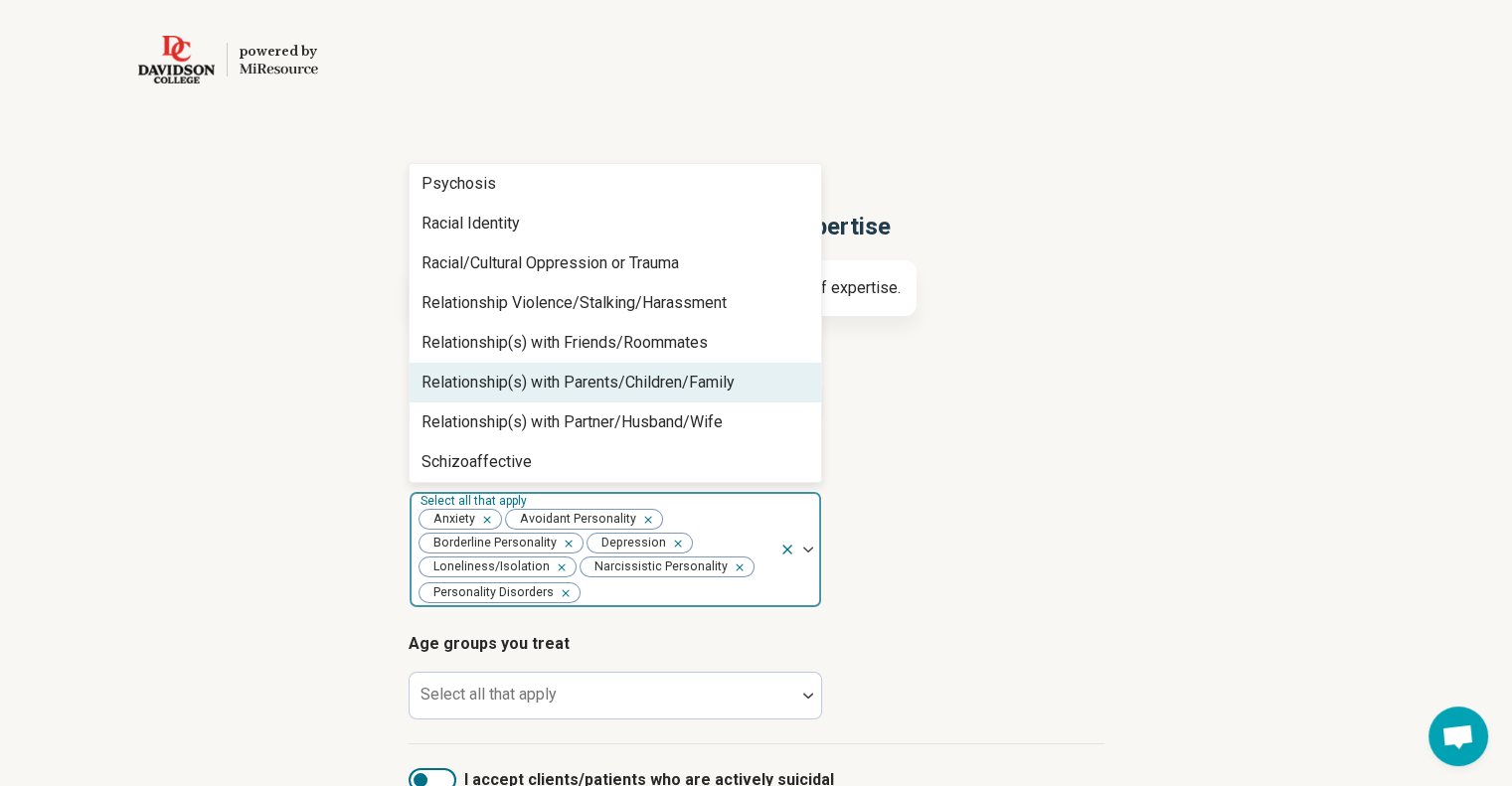 click on "Relationship(s) with Parents/Children/Family" at bounding box center (578, 383) 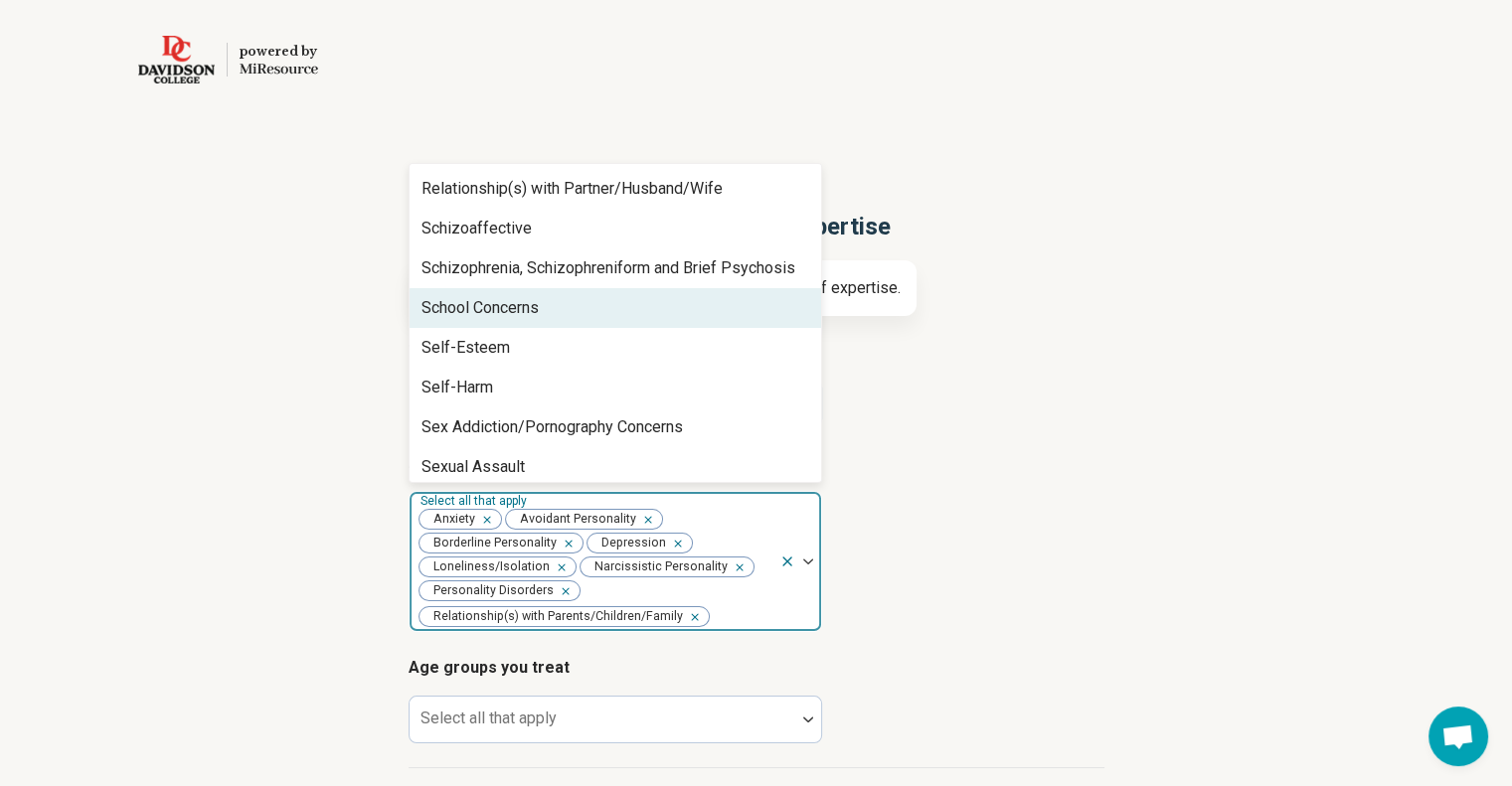scroll, scrollTop: 2979, scrollLeft: 0, axis: vertical 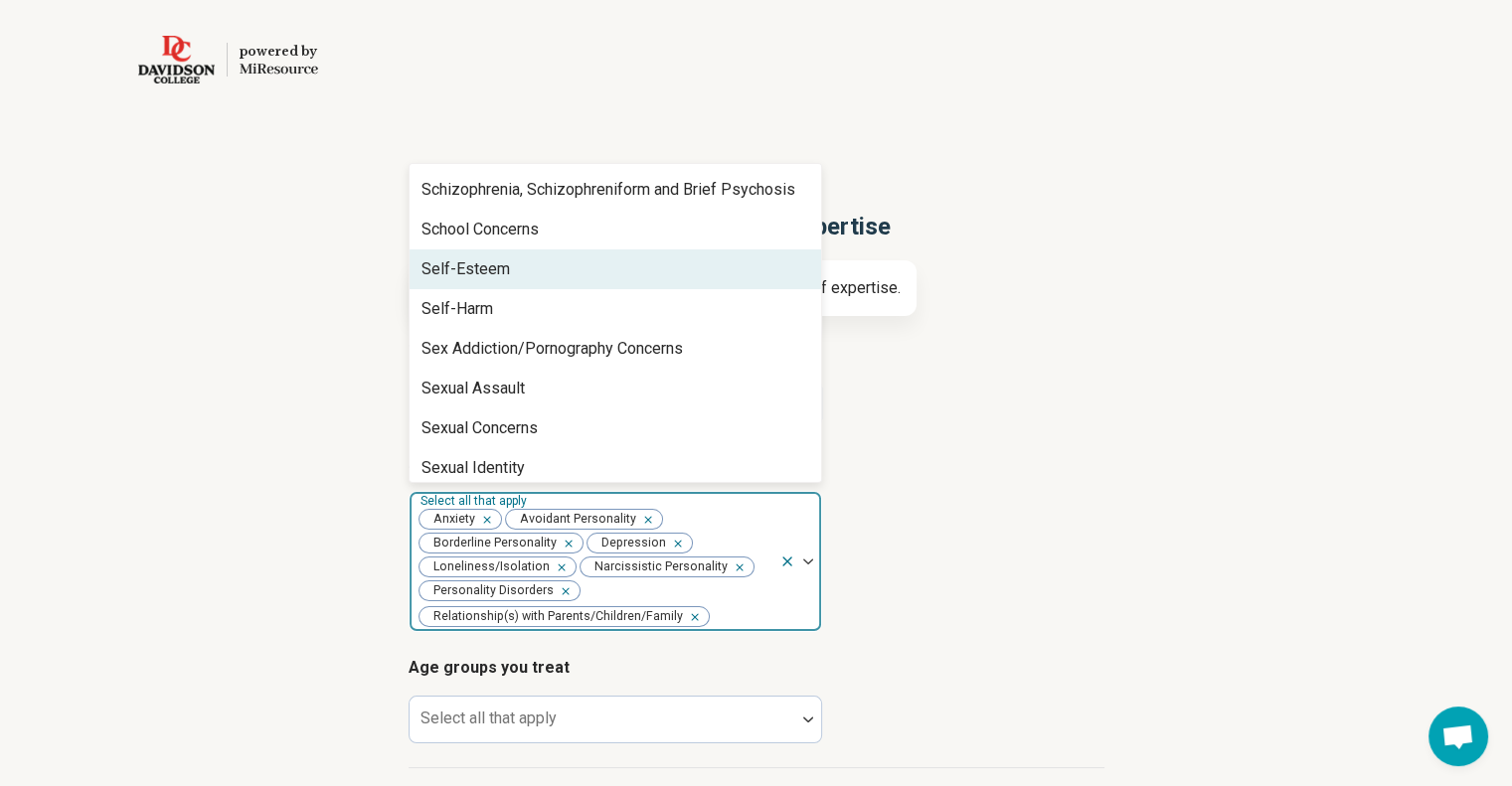click on "Self-Esteem" at bounding box center (615, 269) 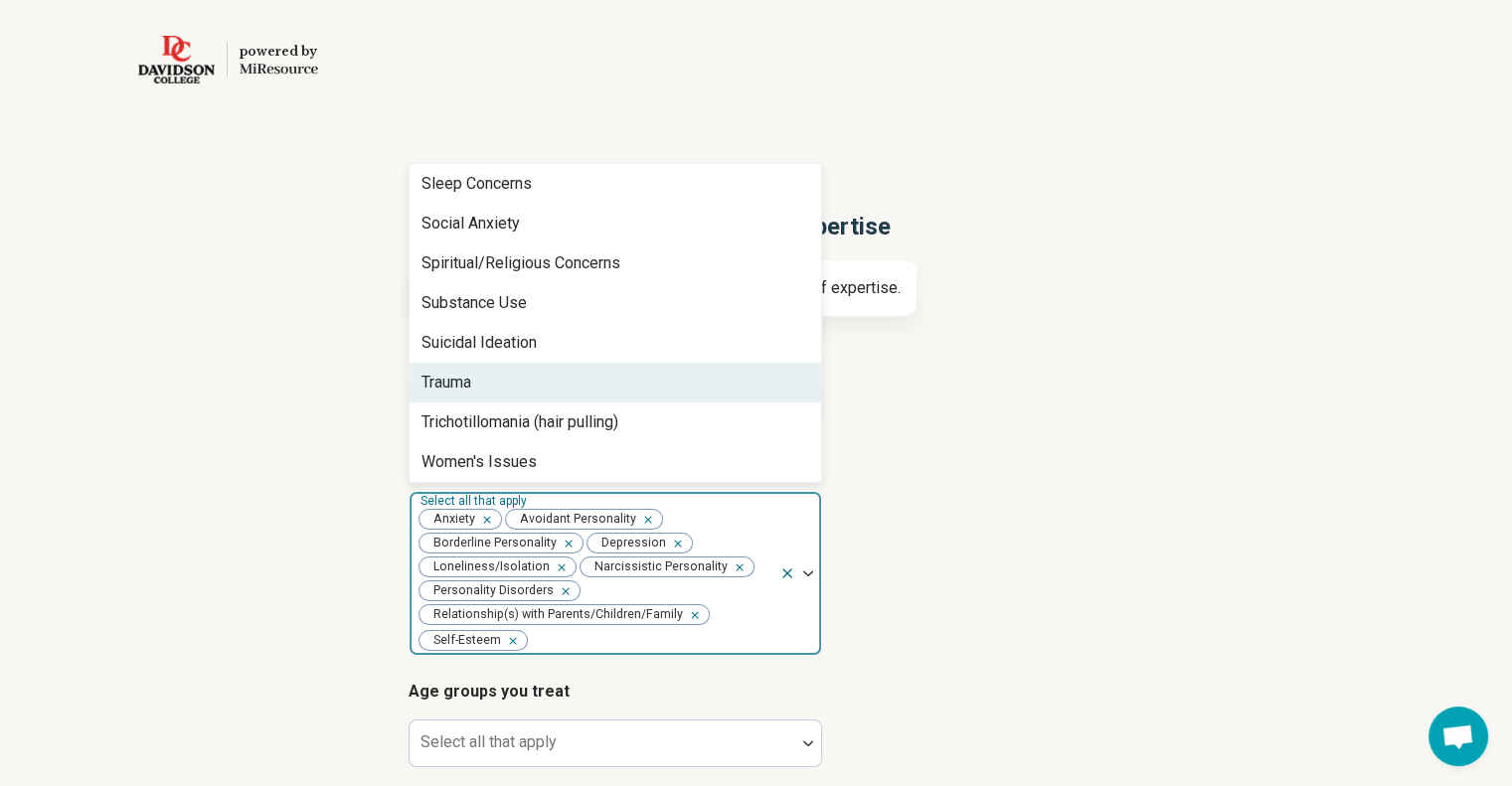 scroll, scrollTop: 3307, scrollLeft: 0, axis: vertical 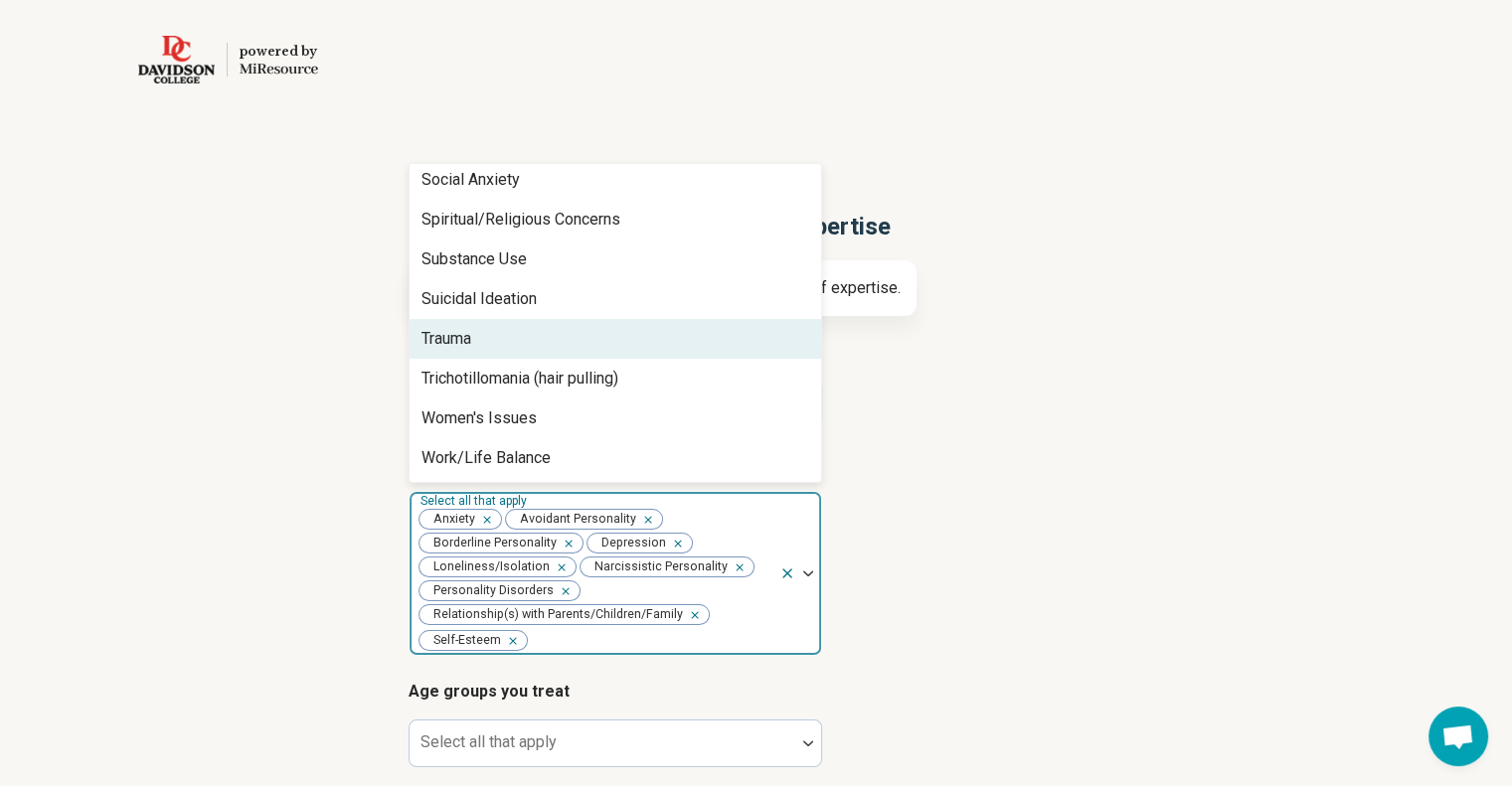 click on "Trauma" at bounding box center (615, 339) 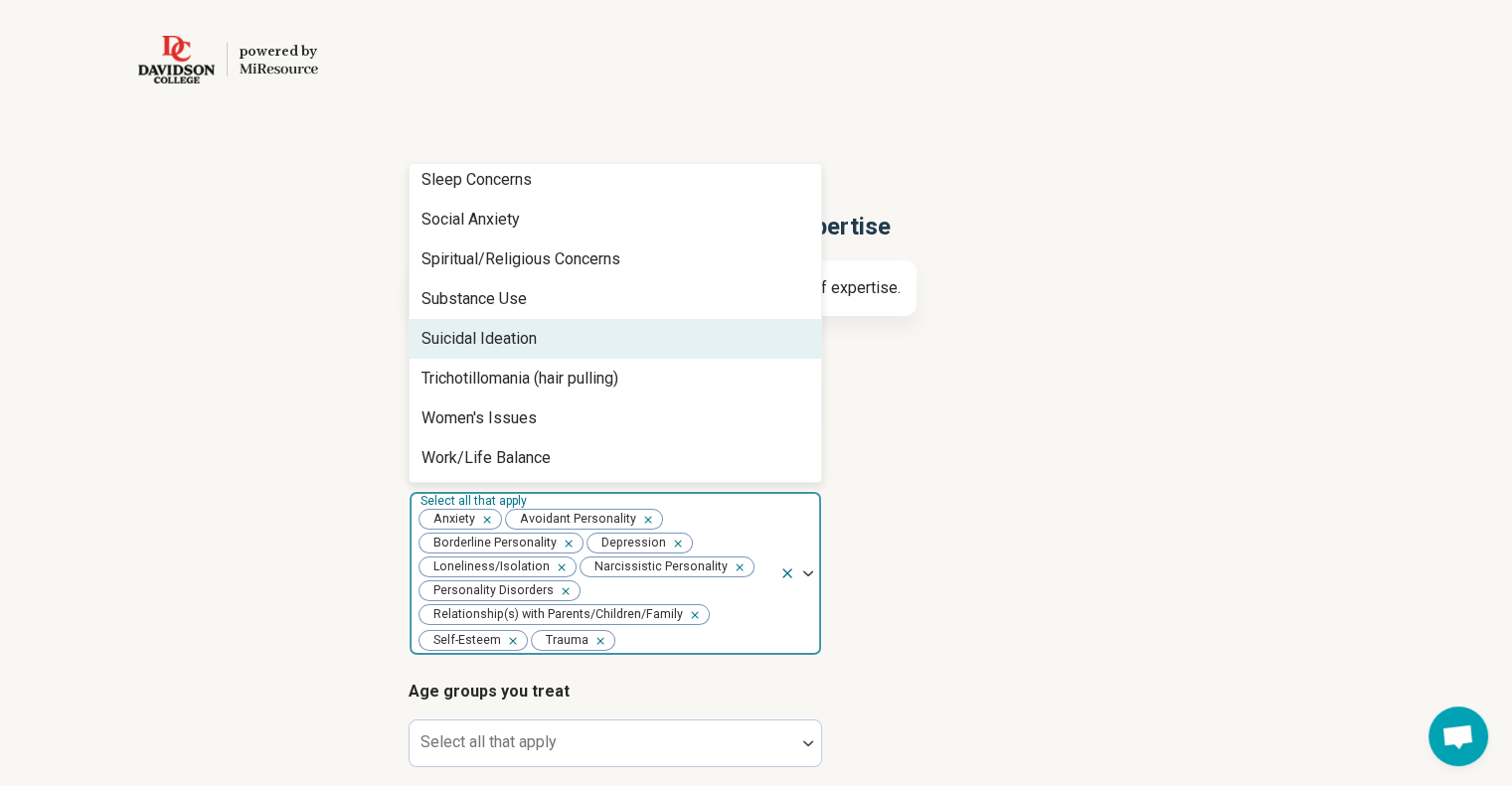 scroll, scrollTop: 3267, scrollLeft: 0, axis: vertical 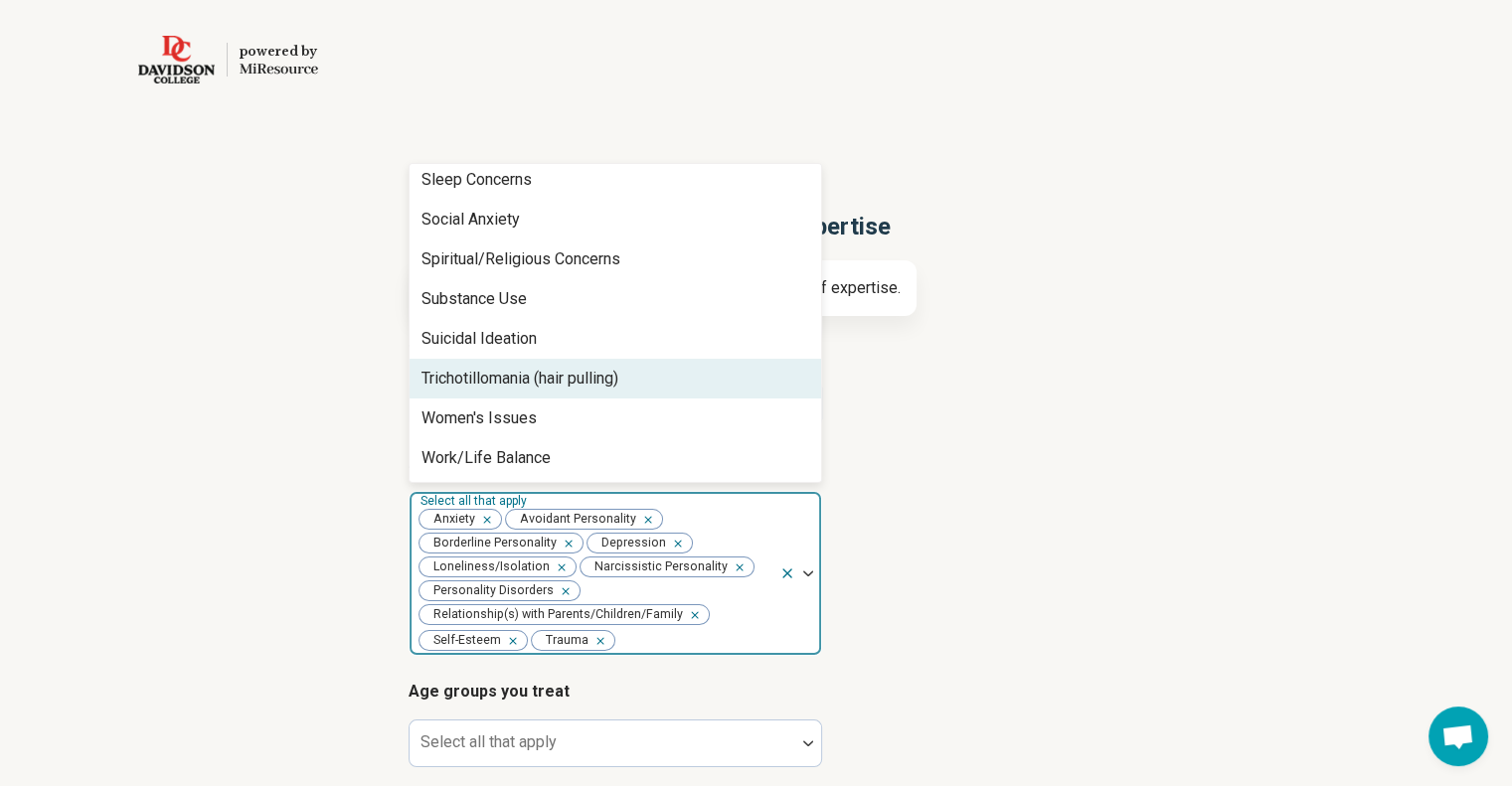 click on "Step  3  of  9 Tells us a little bit more about your expertise This helps us match you with clients in your areas of expertise. Types of provider Select all that apply Licensed Clinical Mental Health Counselor (LCMHC) Areas of expertise option Trauma, selected. 90 results available. Use Up and Down to choose options, press Enter to select the currently focused option, press Escape to exit the menu, press Tab to select the option and exit the menu. Select all that apply Anxiety Avoidant Personality Borderline Personality Depression Loneliness/Isolation Narcissistic Personality Personality Disorders Relationship(s) with Parents/Children/Family Self-Esteem Trauma Abuse Academic Concerns Adoption Alcohol Use Anger Issues Anorexia Nervosa Antisocial Personality Athletic Performance Athletic/Sports performance Attention Deficit Hyperactivity Disorder (ADHD) Autism Avoidant/Restrictive Food Intake Disorder Binge-Eating Disorder Bipolar Disorder Body Image Bulimia Nervosa Bullying Burnout Career Childhood Abuse" at bounding box center [756, 581] 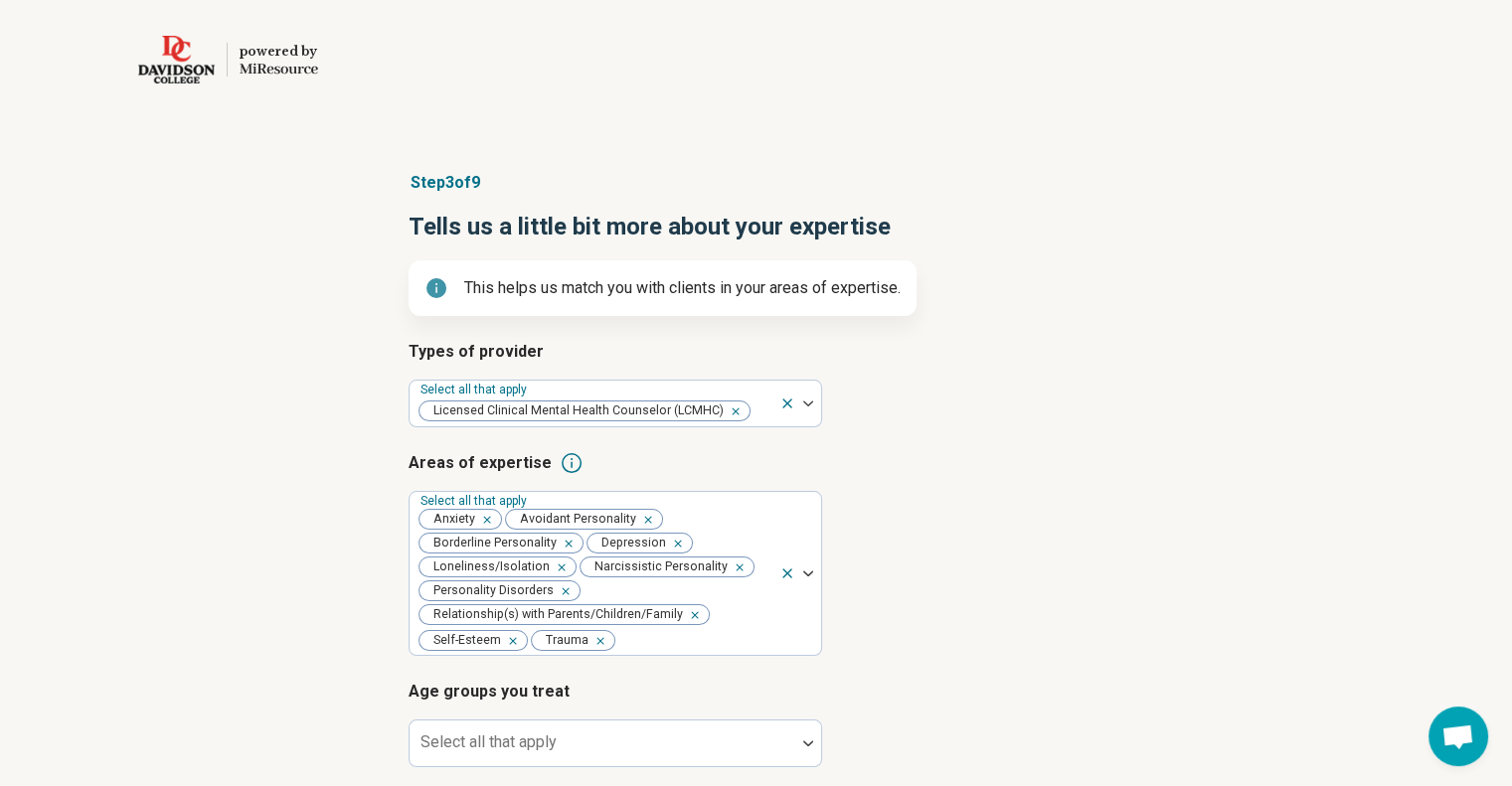 scroll, scrollTop: 248, scrollLeft: 0, axis: vertical 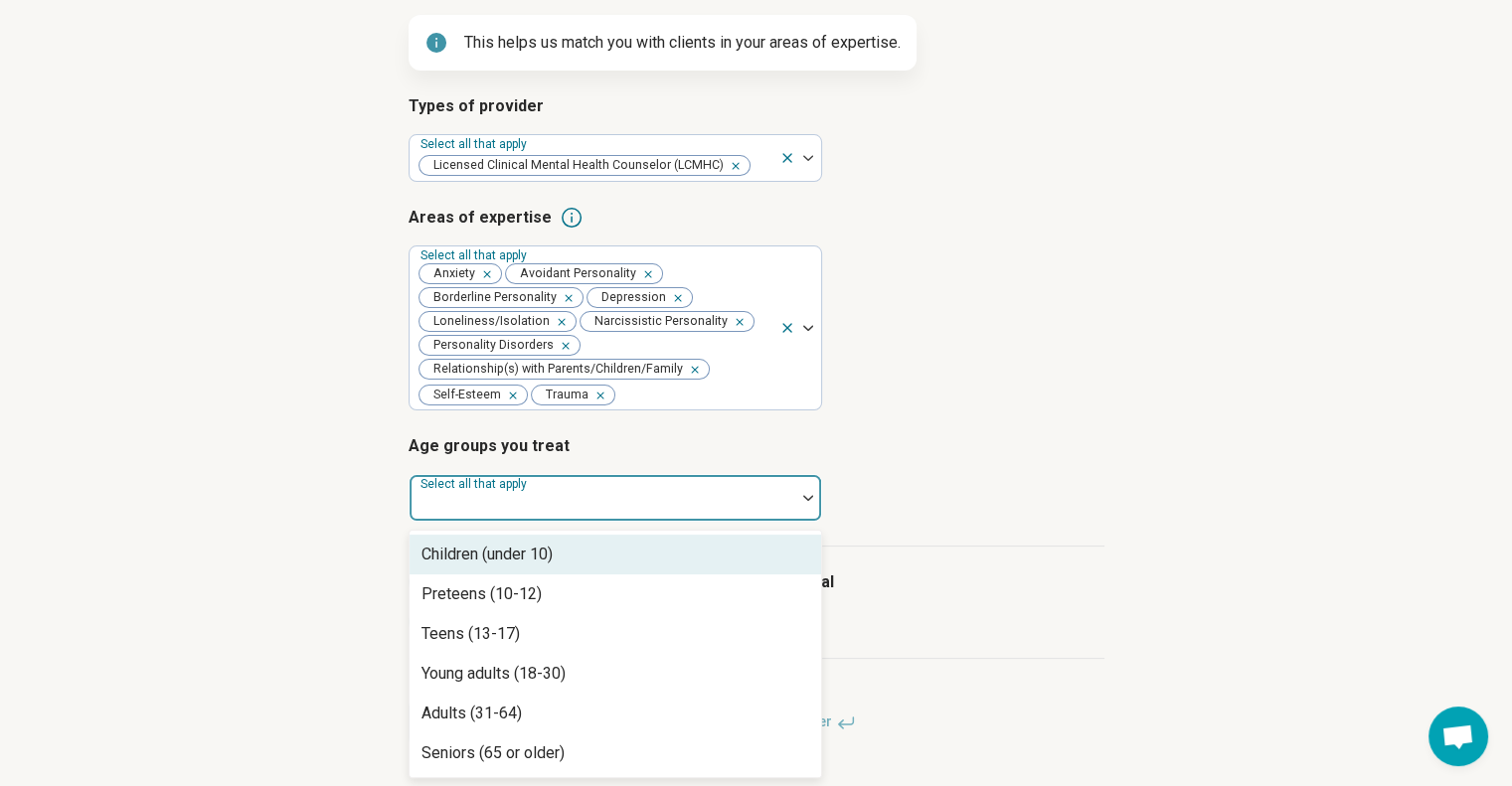 click at bounding box center [602, 498] 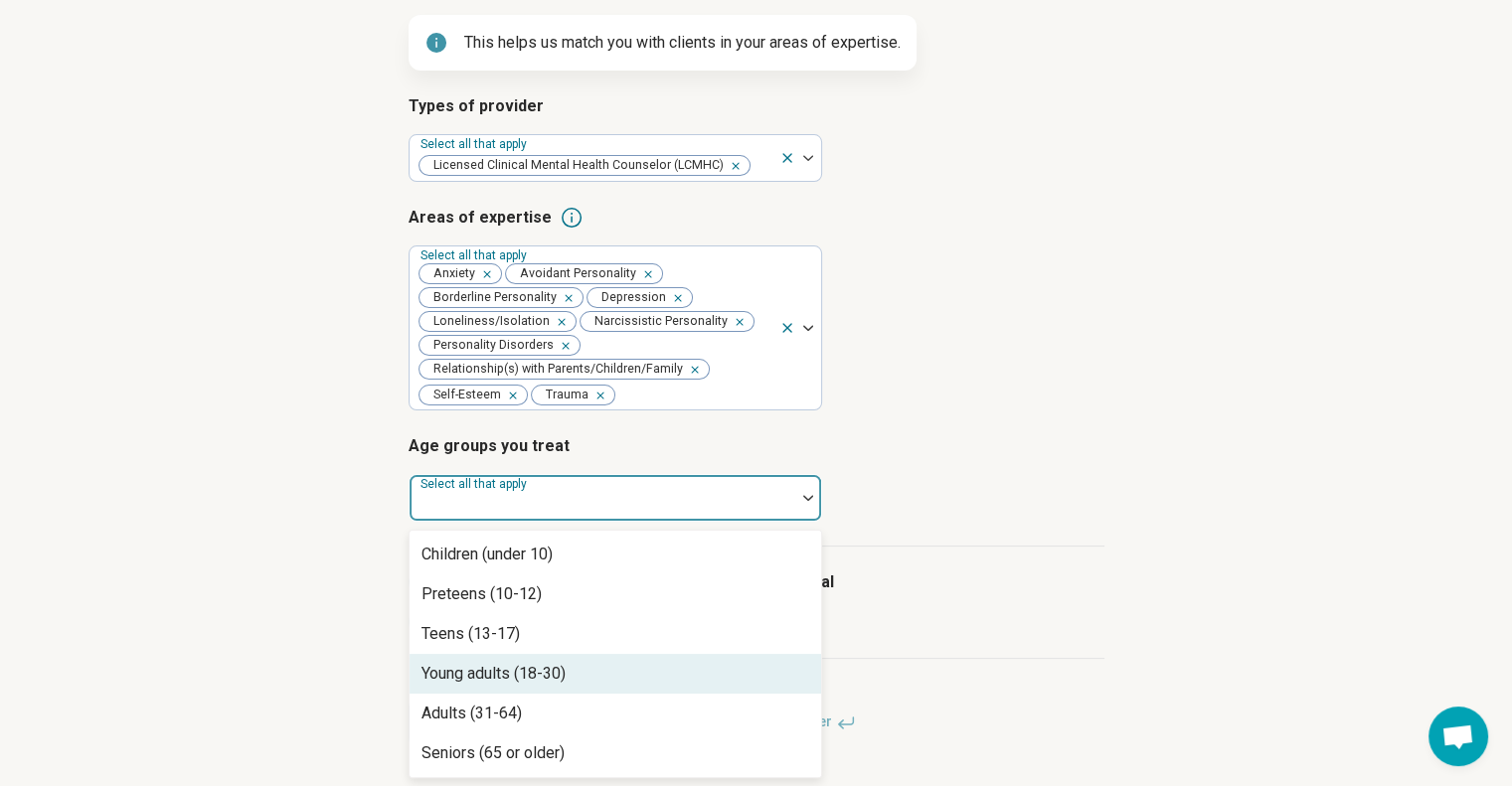 click on "Young adults (18-30)" at bounding box center (493, 674) 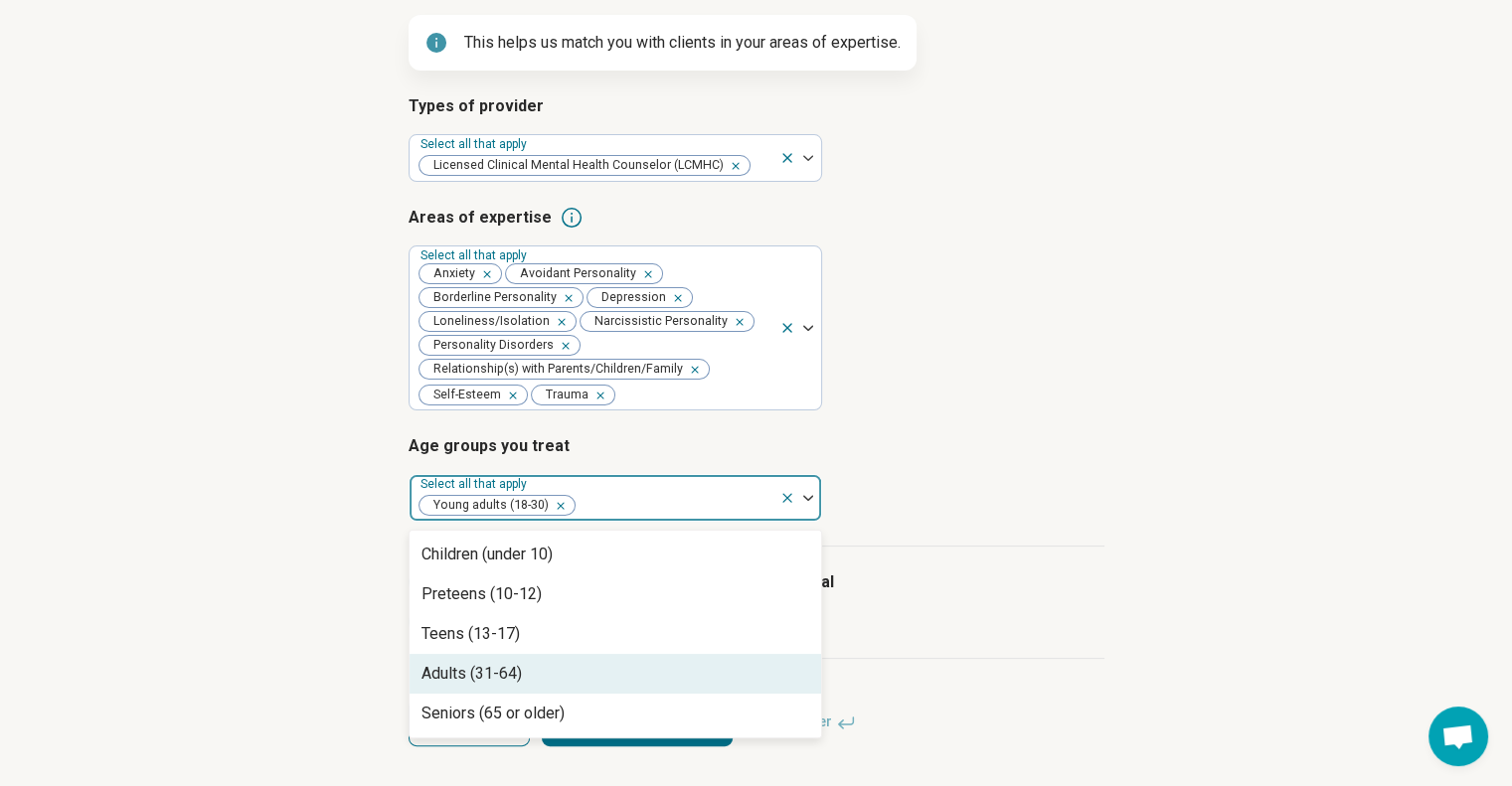 click on "Adults (31-64)" at bounding box center (471, 674) 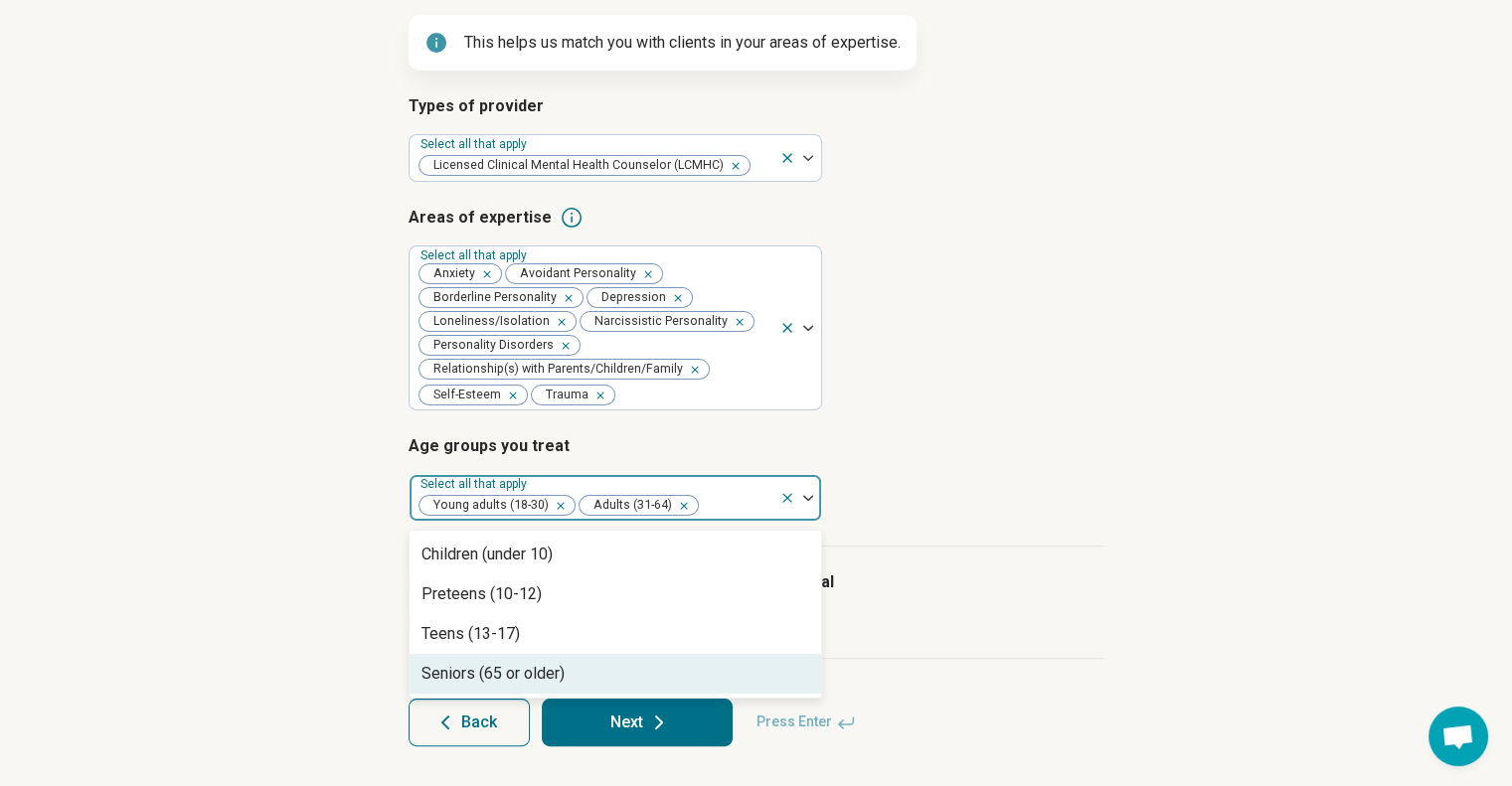 click on "Seniors (65 or older)" at bounding box center (493, 674) 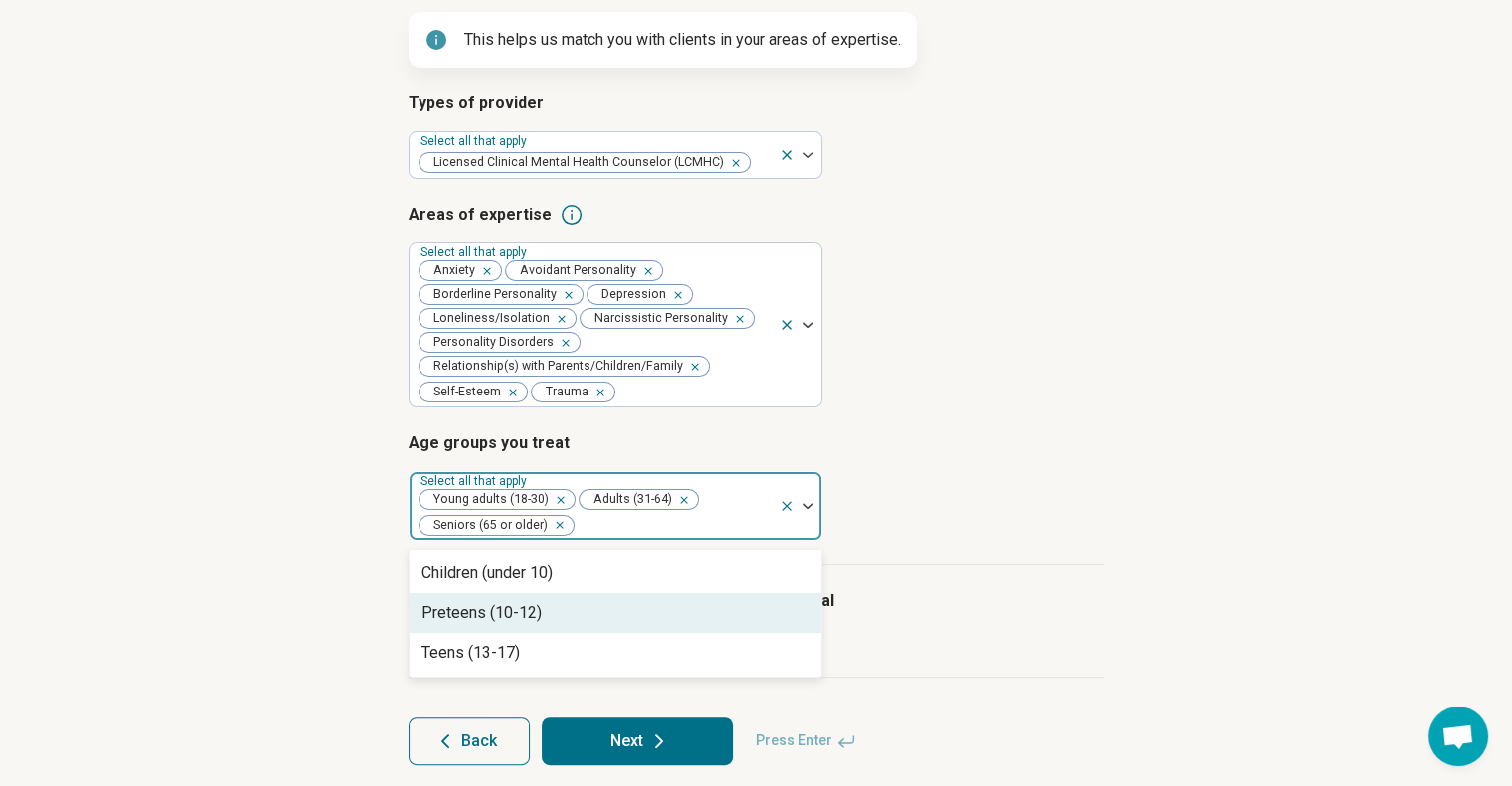 click on "Step  3  of  9 Tells us a little bit more about your expertise This helps us match you with clients in your areas of expertise. Types of provider Select all that apply Licensed Clinical Mental Health Counselor (LCMHC) Areas of expertise Select all that apply Anxiety Avoidant Personality Borderline Personality Depression Loneliness/Isolation Narcissistic Personality Personality Disorders Relationship(s) with Parents/Children/Family Self-Esteem Trauma Age groups you treat option Seniors (65 or older), selected. 3 results available. Use Up and Down to choose options, press Enter to select the currently focused option, press Escape to exit the menu, press Tab to select the option and exit the menu. Select all that apply Young adults (18-30) Adults (31-64) Seniors (65 or older) Children (under 10) Preteens (10-12) Teens (13-17) I accept clients/patients who are actively suicidal I prescribe medication Back Next Press Enter" at bounding box center [756, 344] 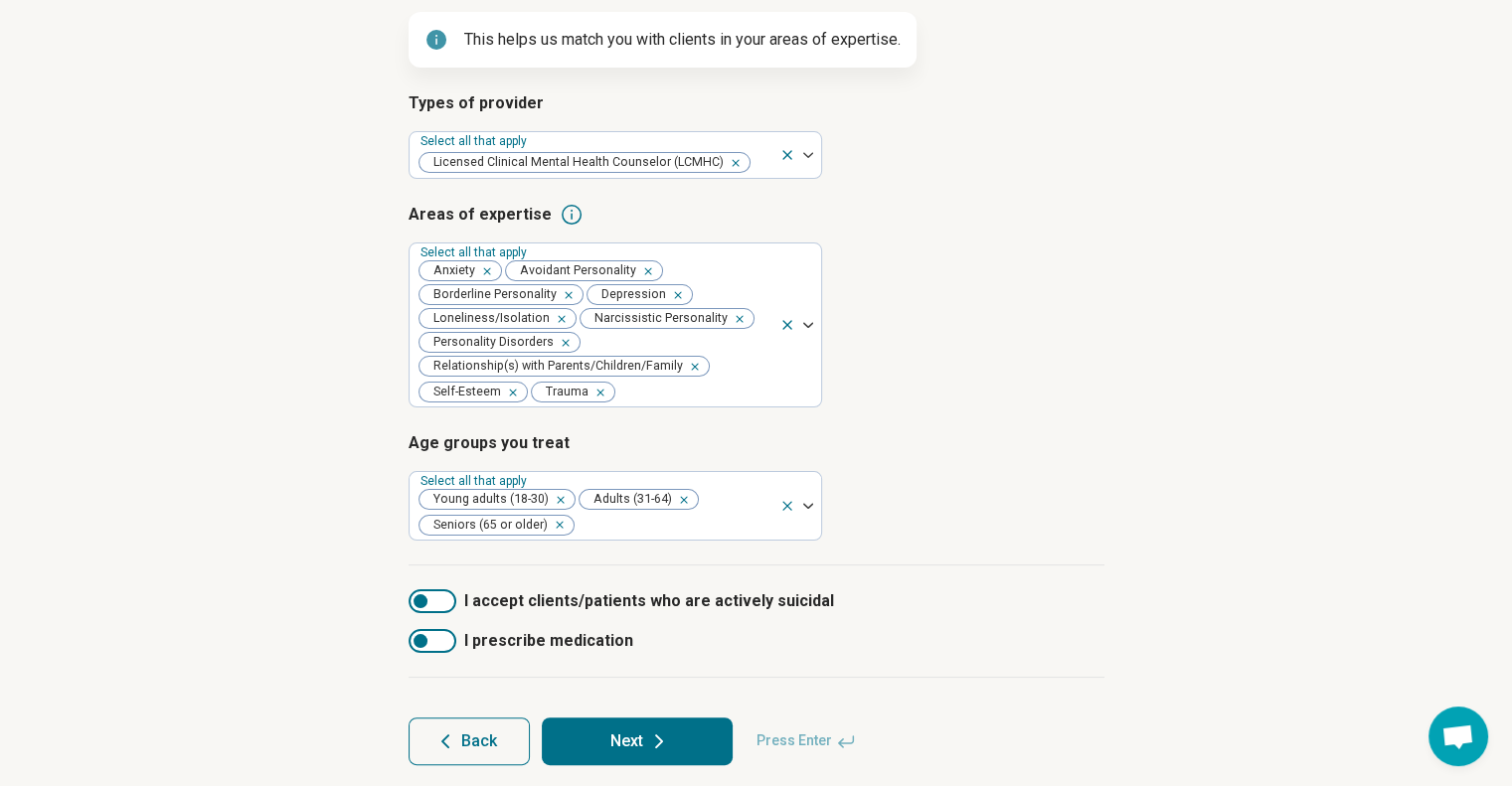 scroll, scrollTop: 271, scrollLeft: 0, axis: vertical 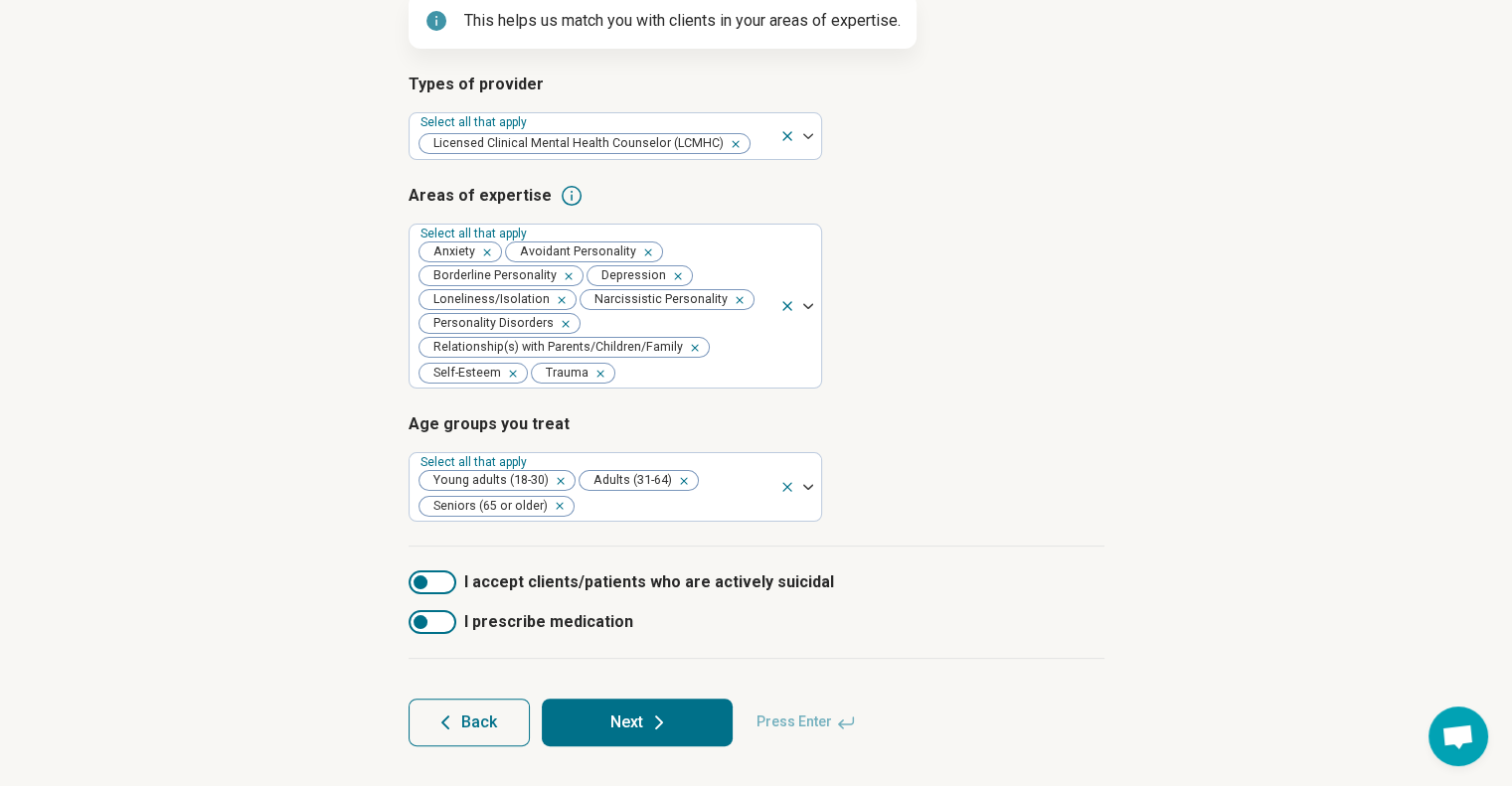 click 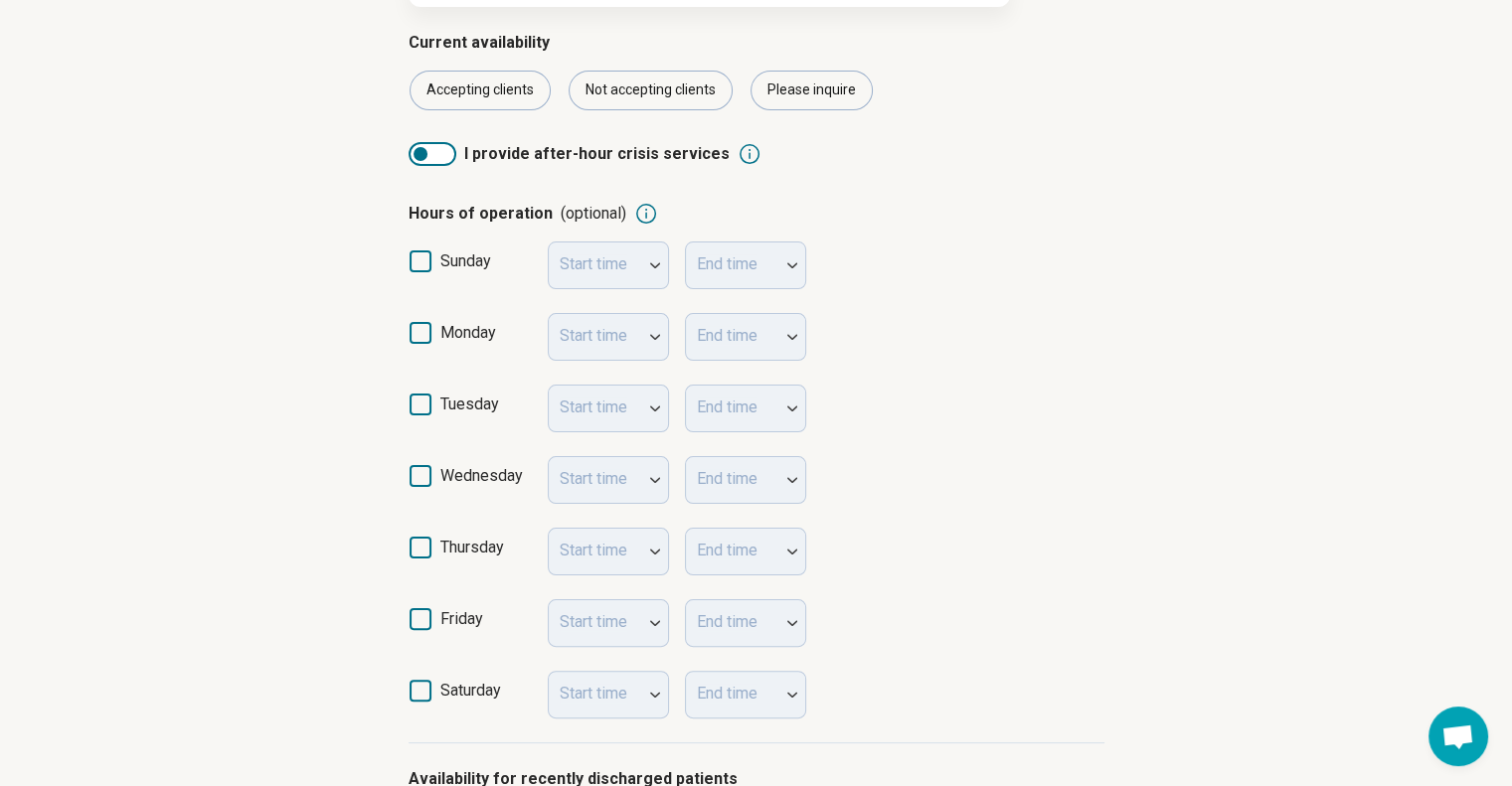 scroll, scrollTop: 318, scrollLeft: 0, axis: vertical 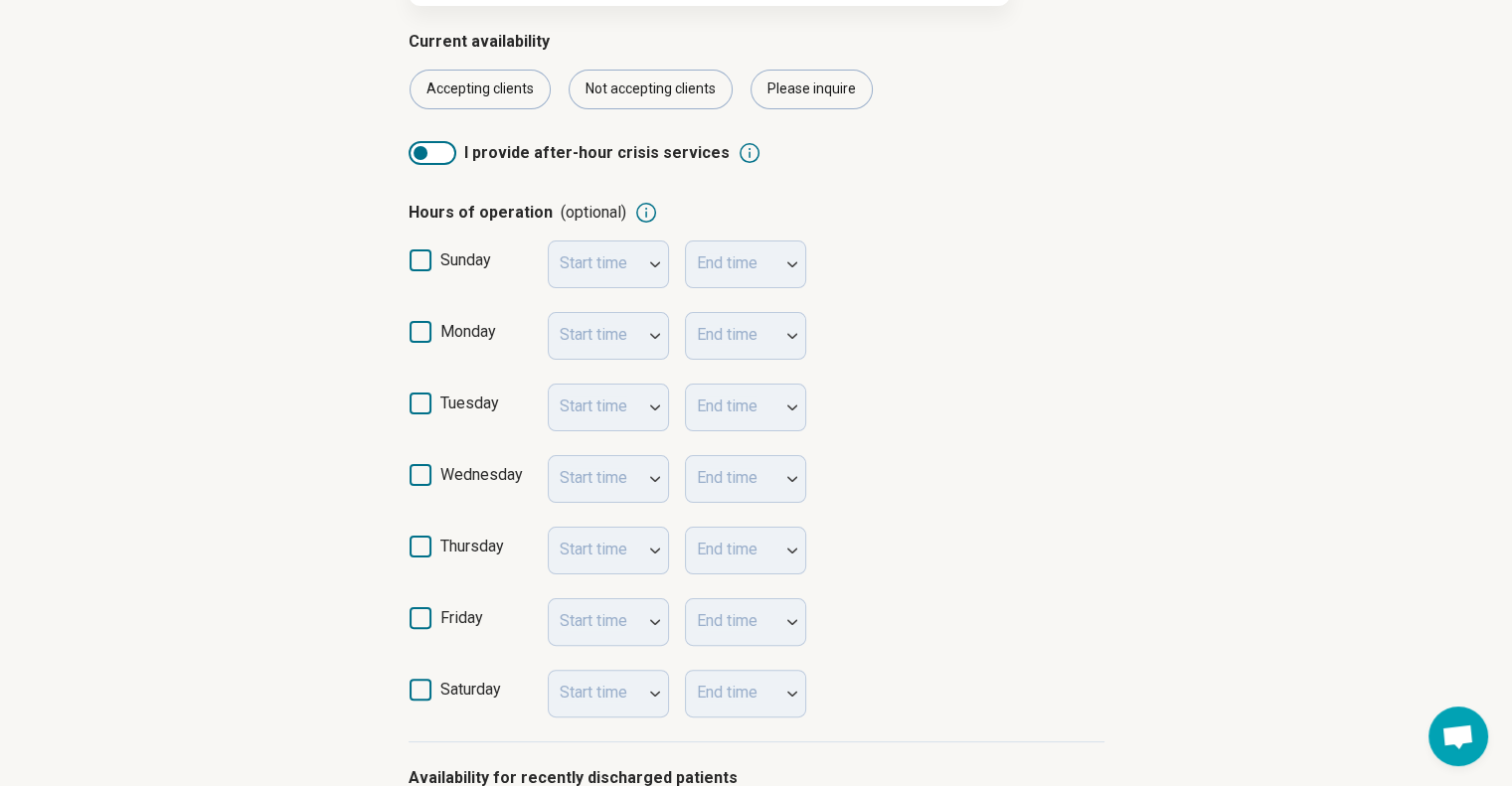 click 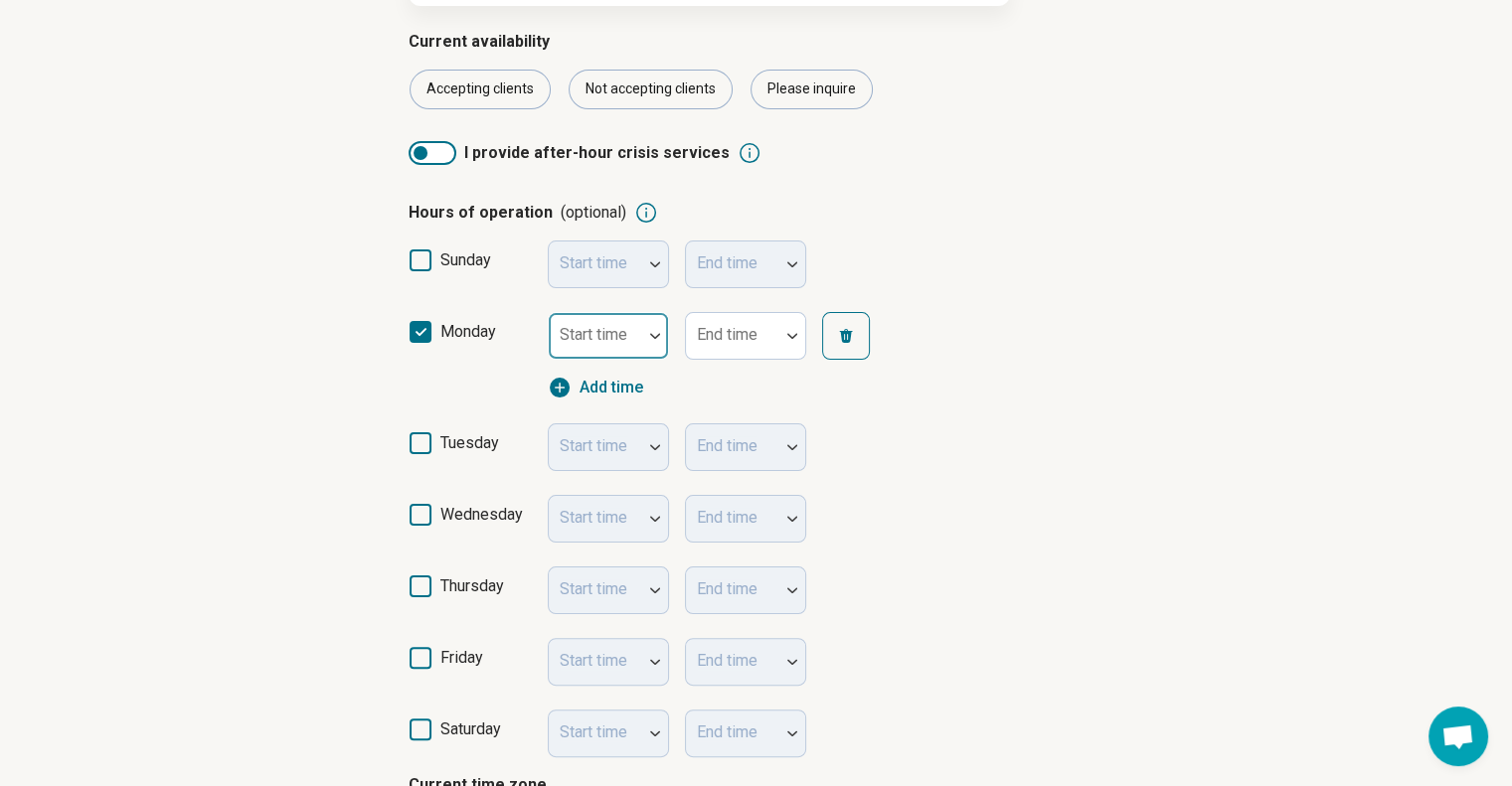 click on "Start time" at bounding box center (608, 336) 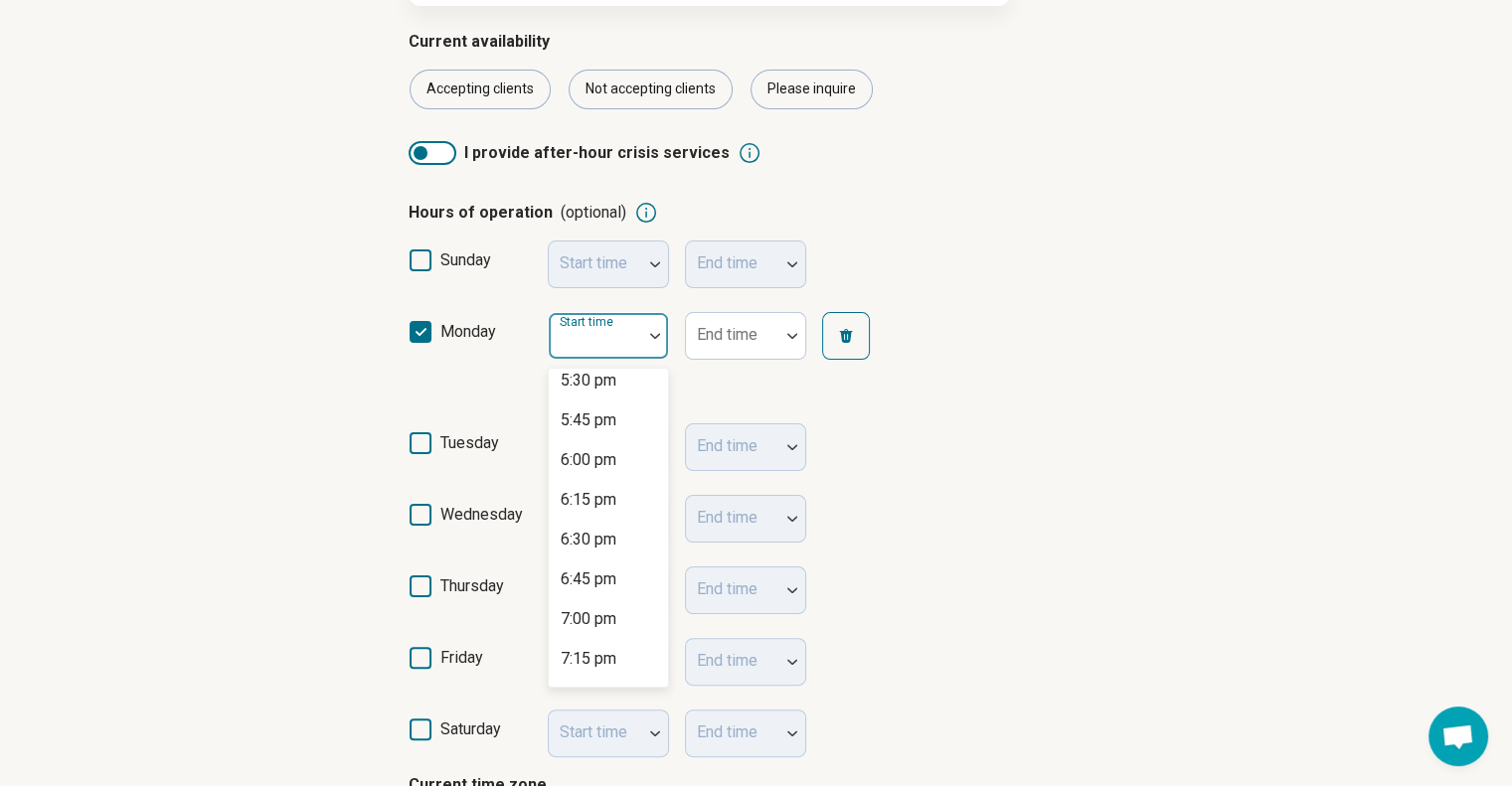 scroll, scrollTop: 2793, scrollLeft: 0, axis: vertical 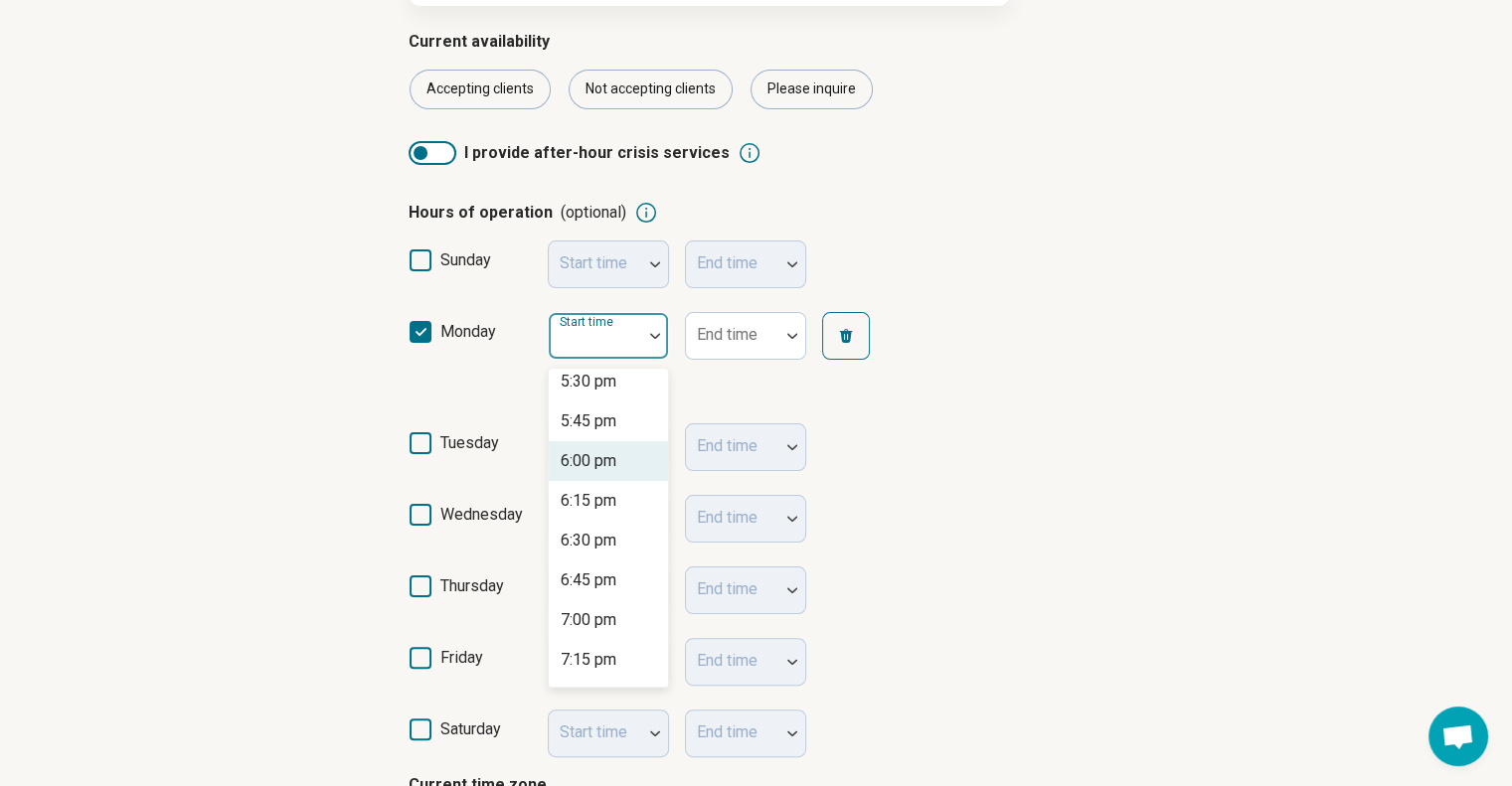 click on "6:00 pm" at bounding box center (588, 461) 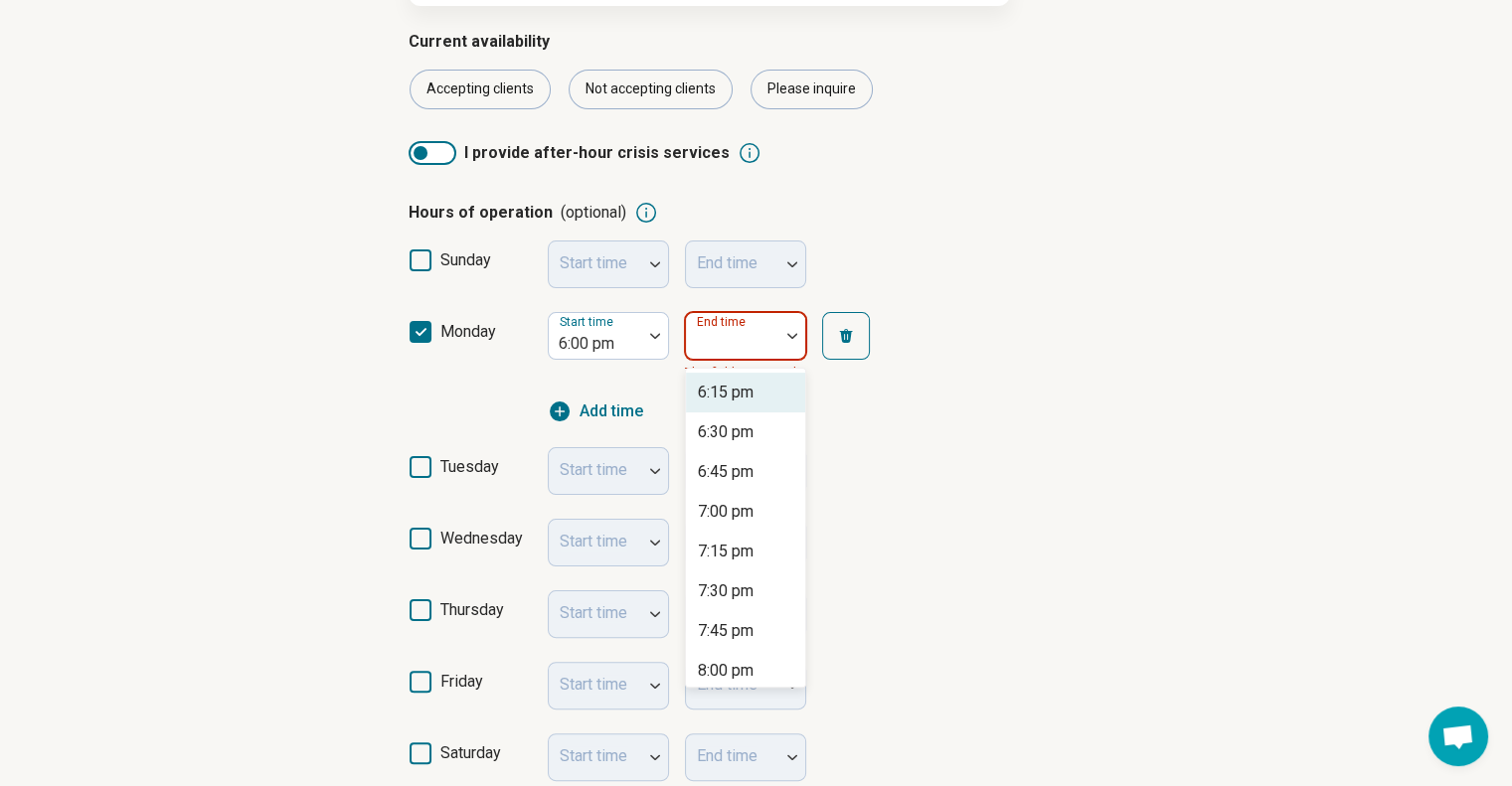 click at bounding box center (733, 344) 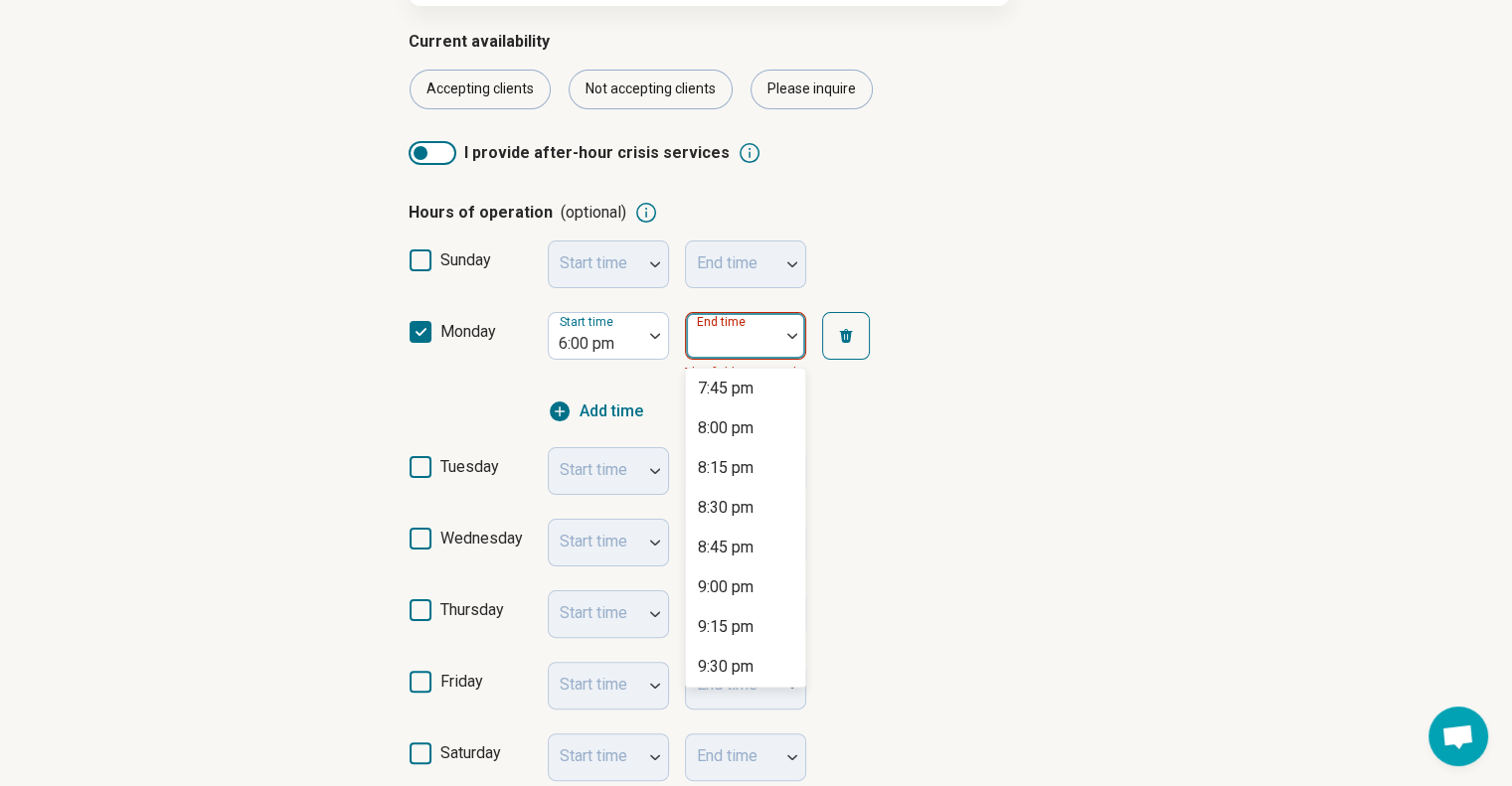 scroll, scrollTop: 241, scrollLeft: 0, axis: vertical 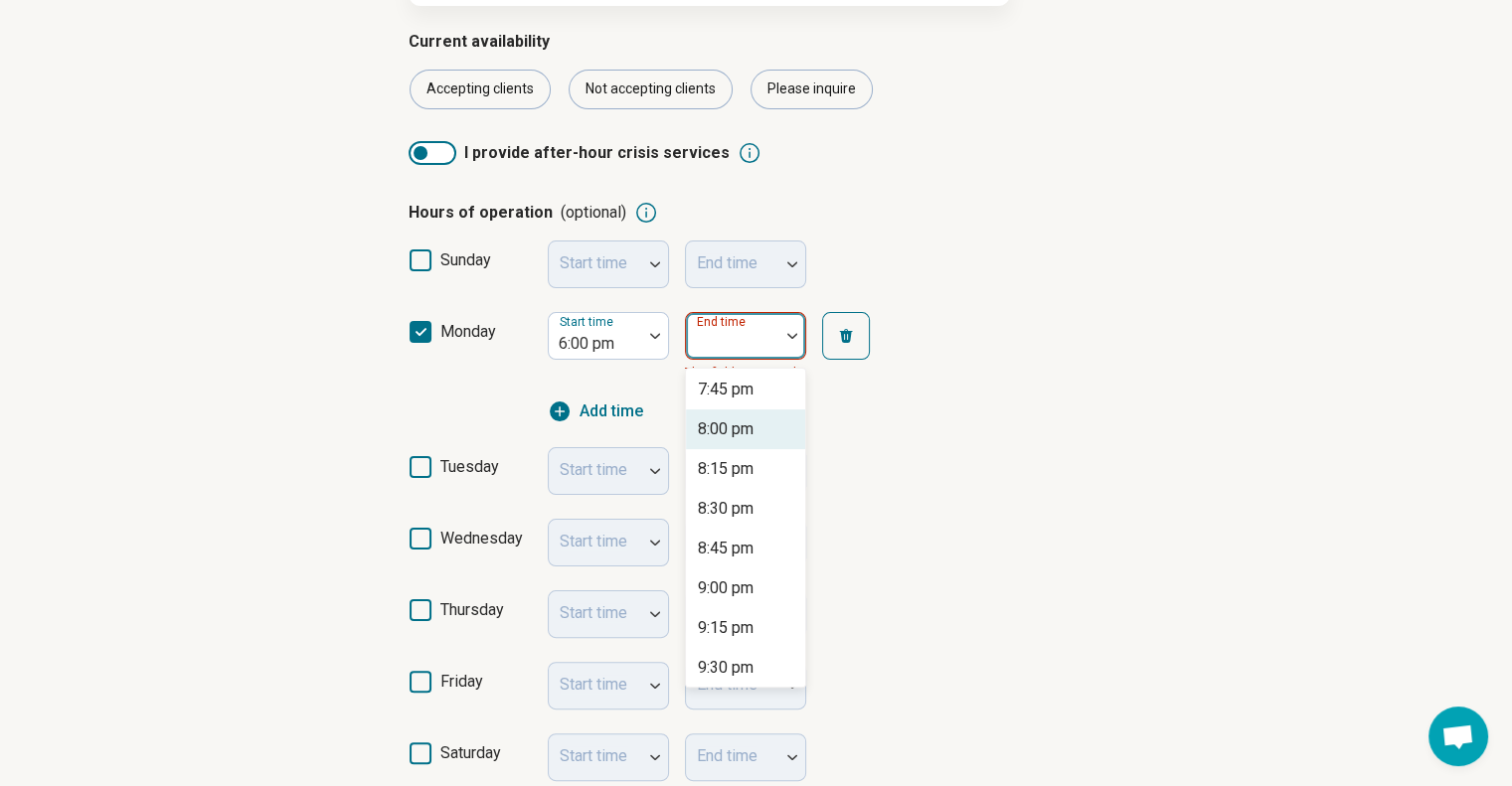 click on "8:00 pm" at bounding box center [726, 429] 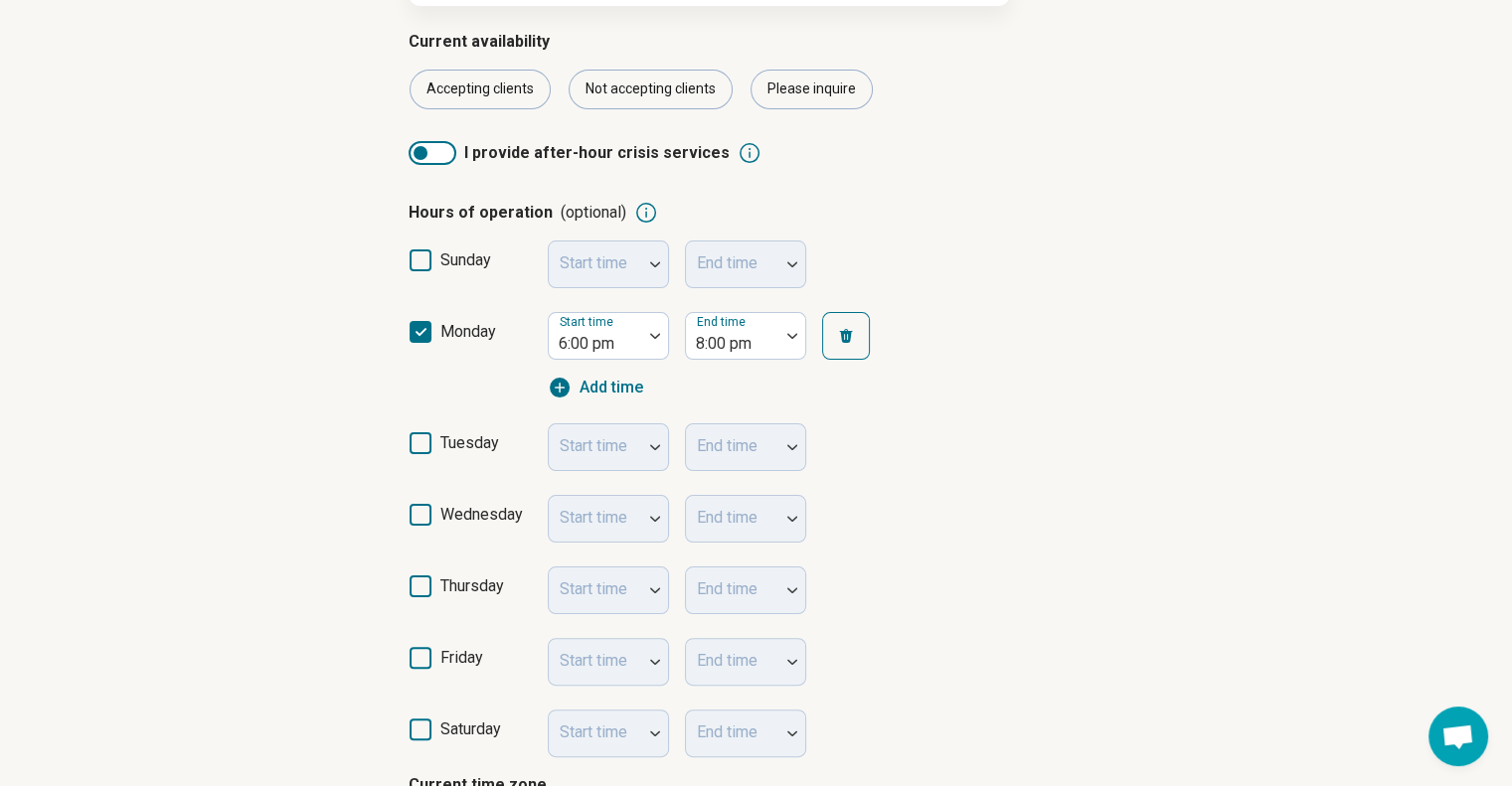 click 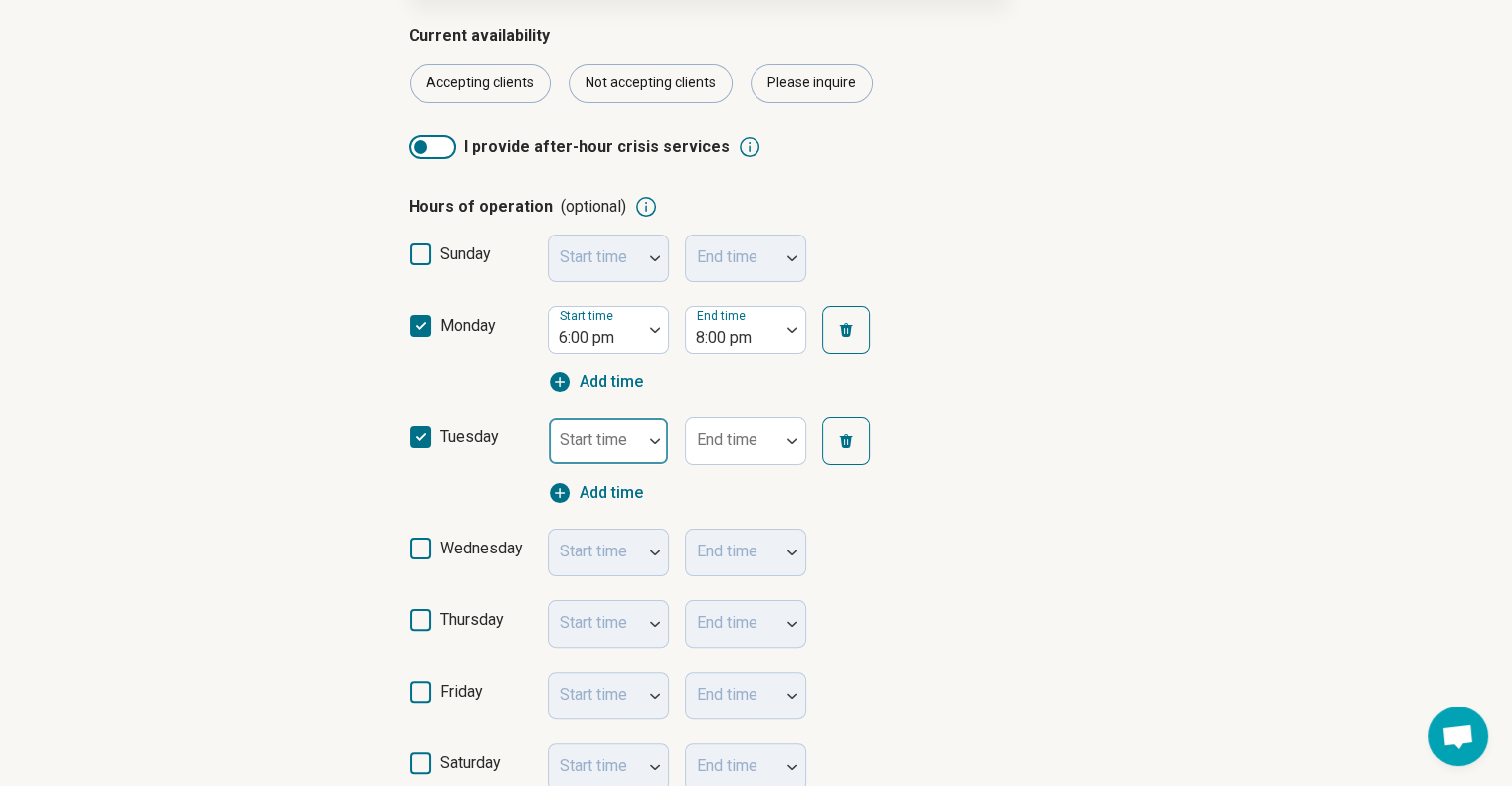 click on "Start time" at bounding box center [608, 441] 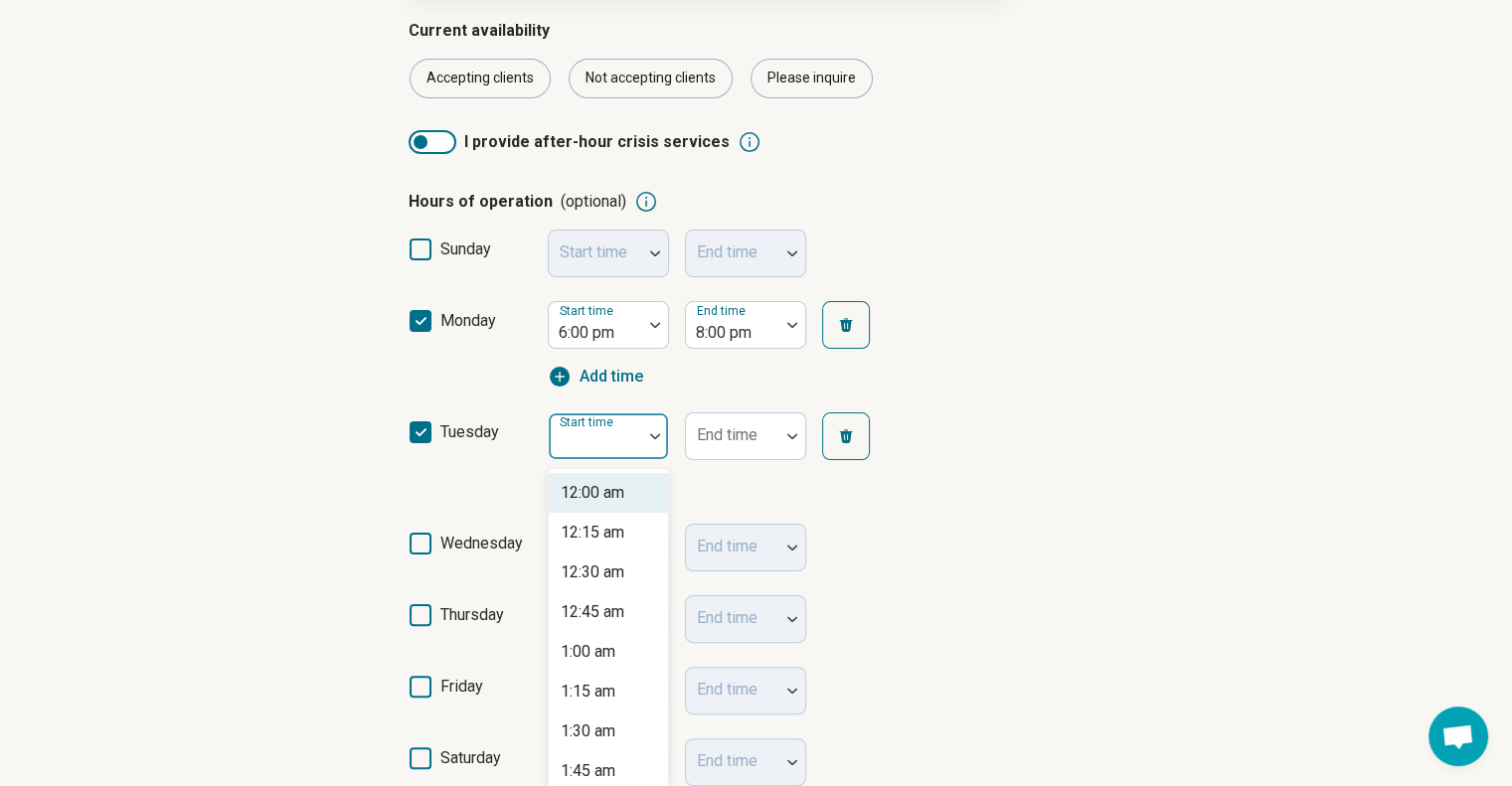 scroll, scrollTop: 338, scrollLeft: 0, axis: vertical 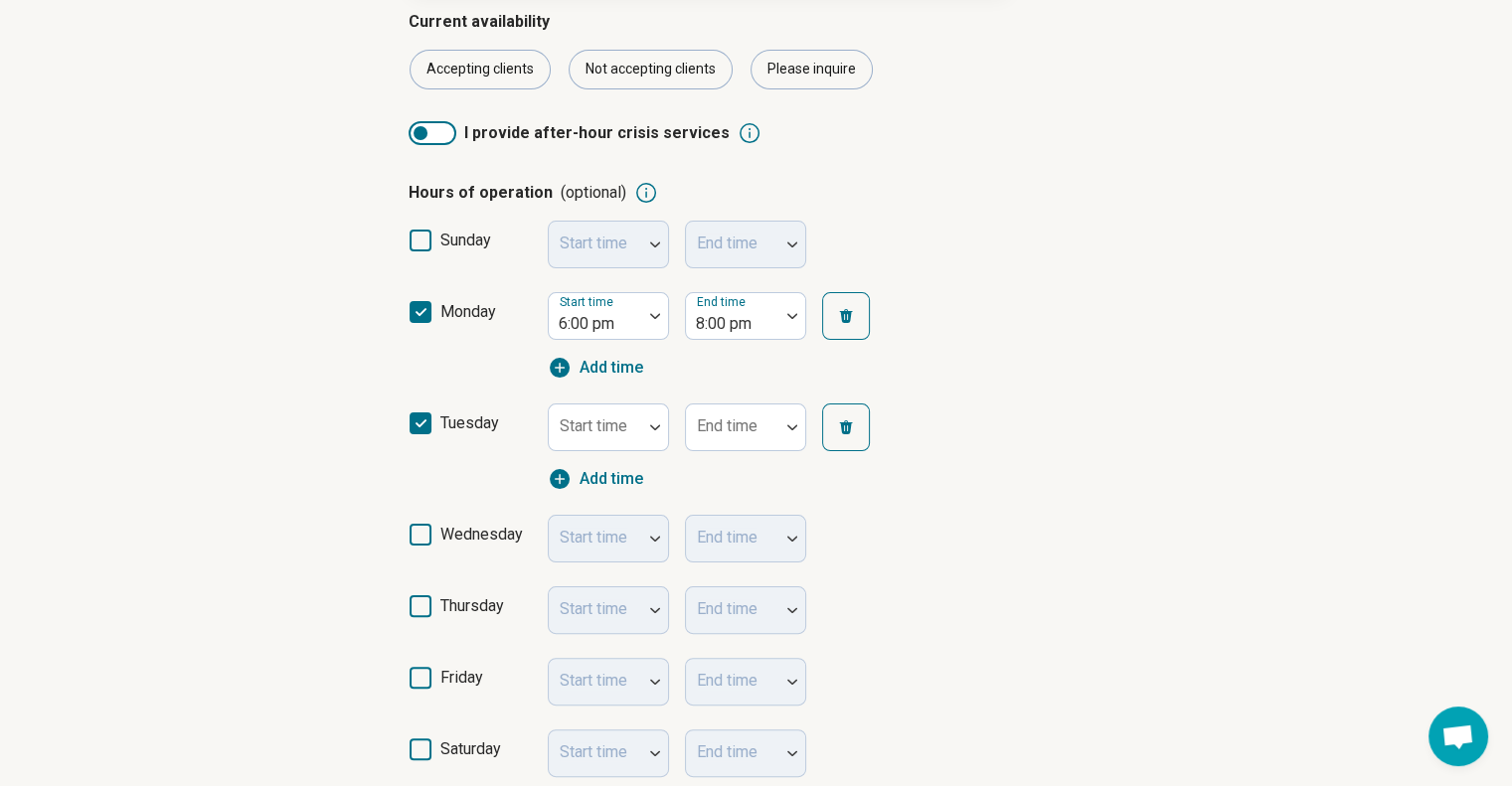 click 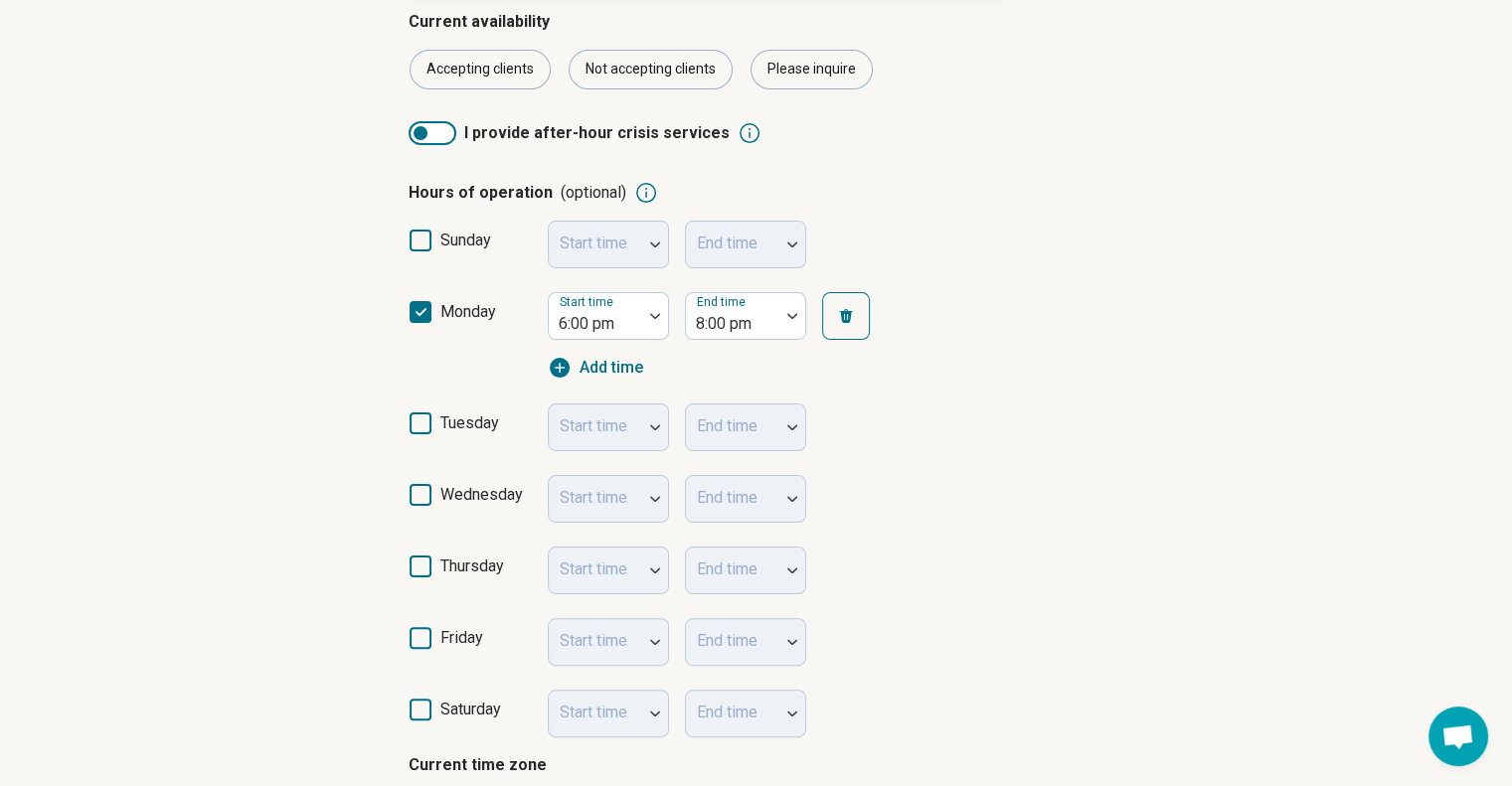 click 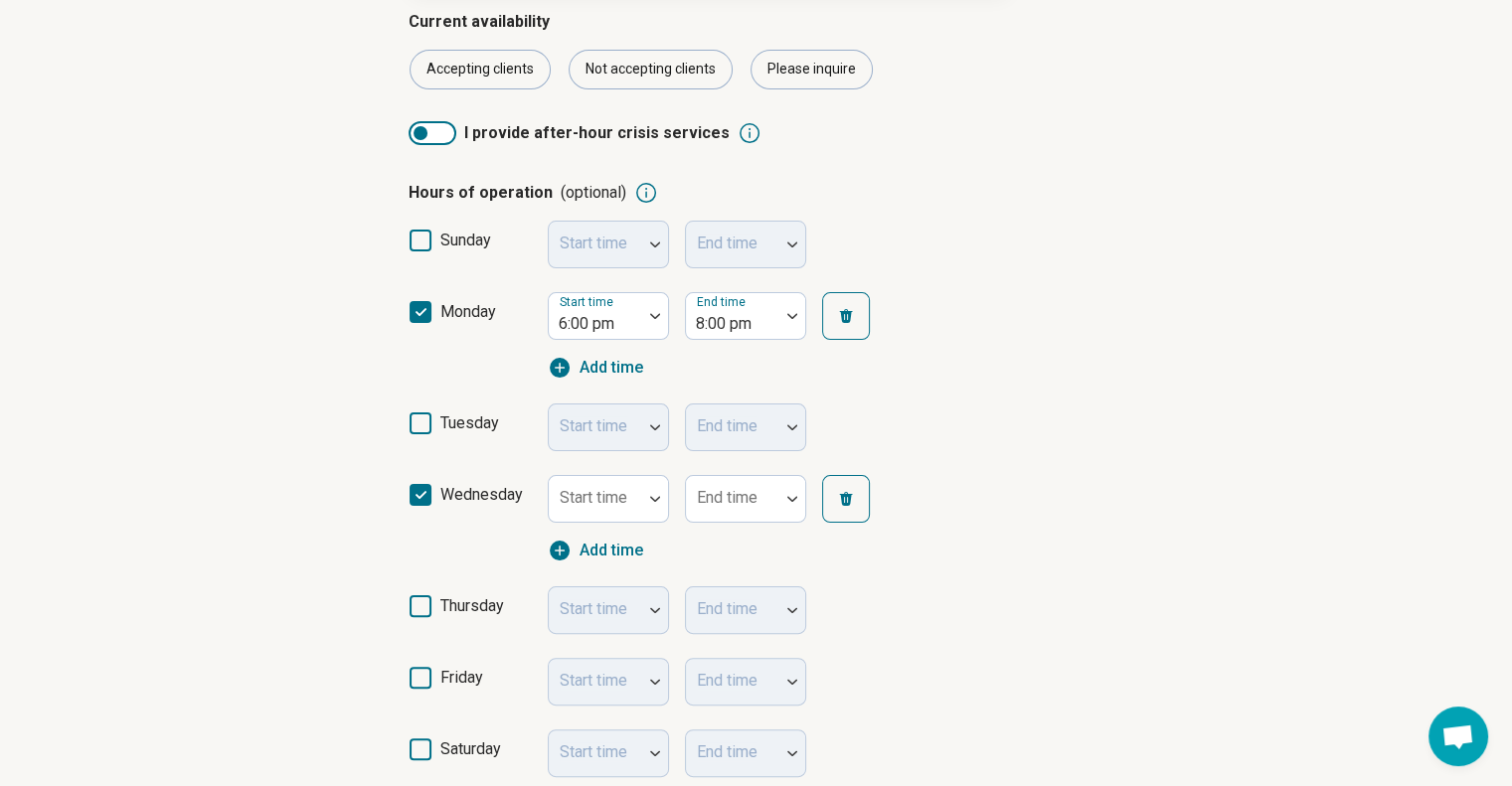 scroll, scrollTop: 10, scrollLeft: 0, axis: vertical 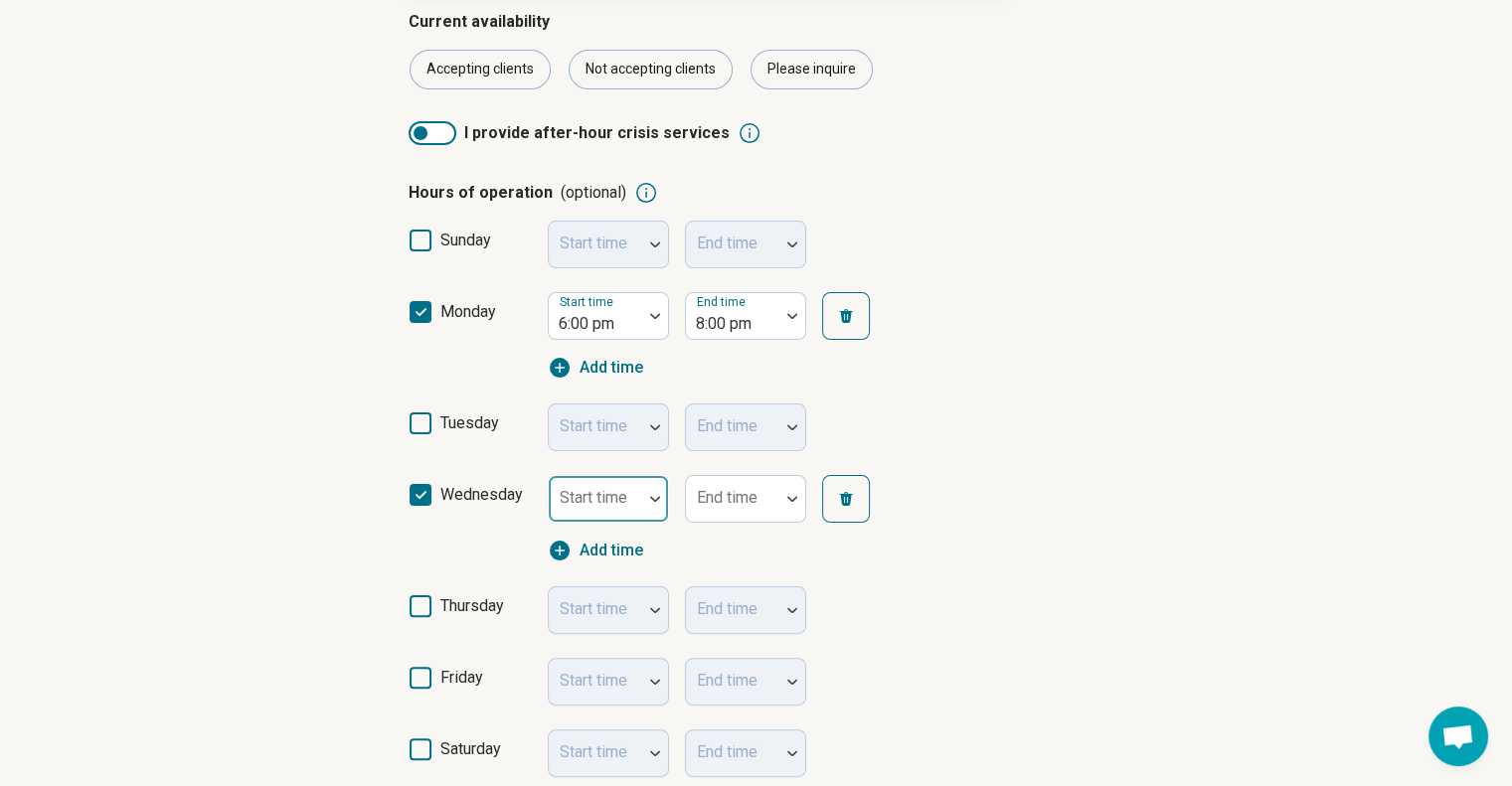 click at bounding box center [655, 499] 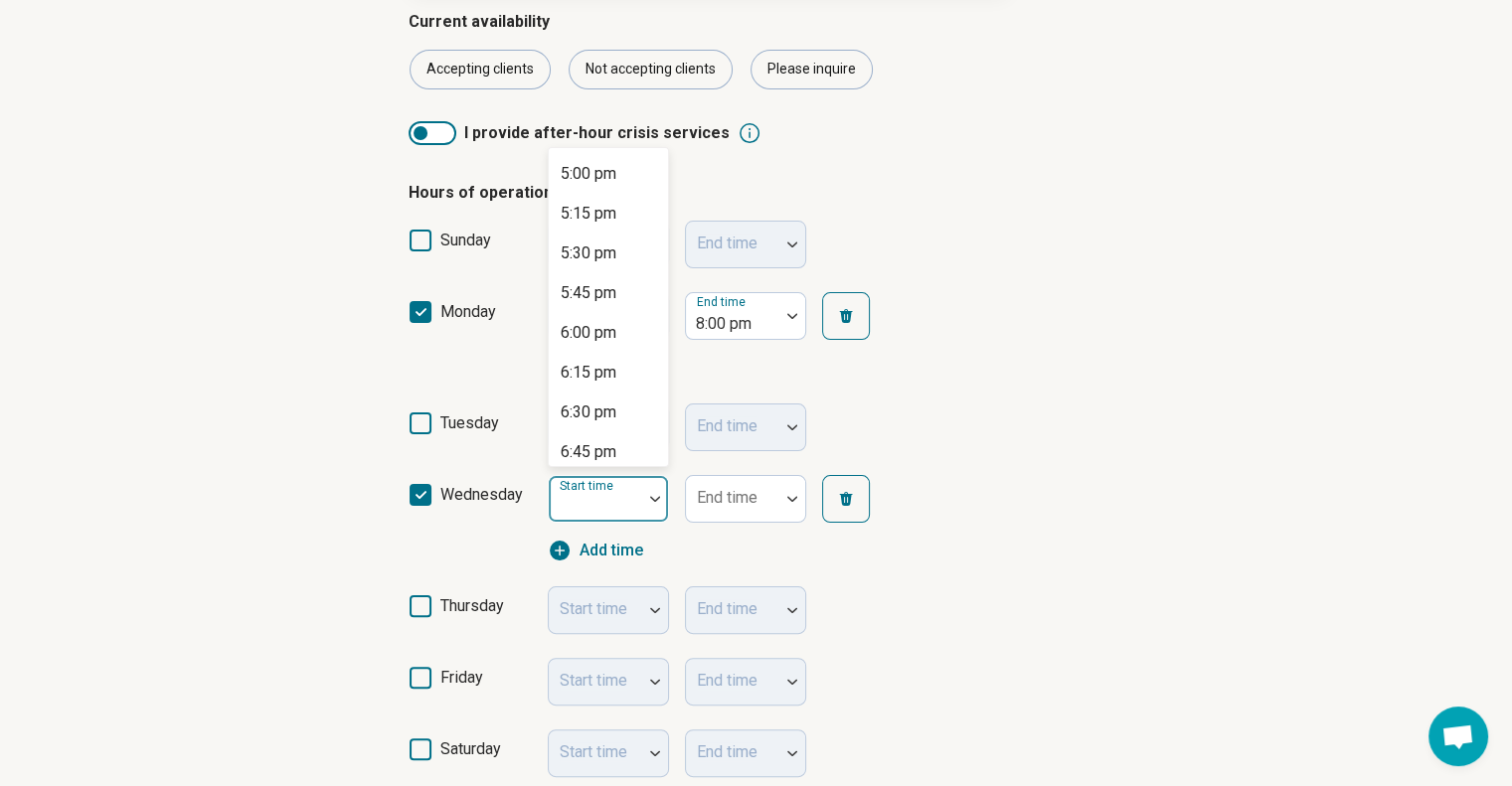 scroll, scrollTop: 2702, scrollLeft: 0, axis: vertical 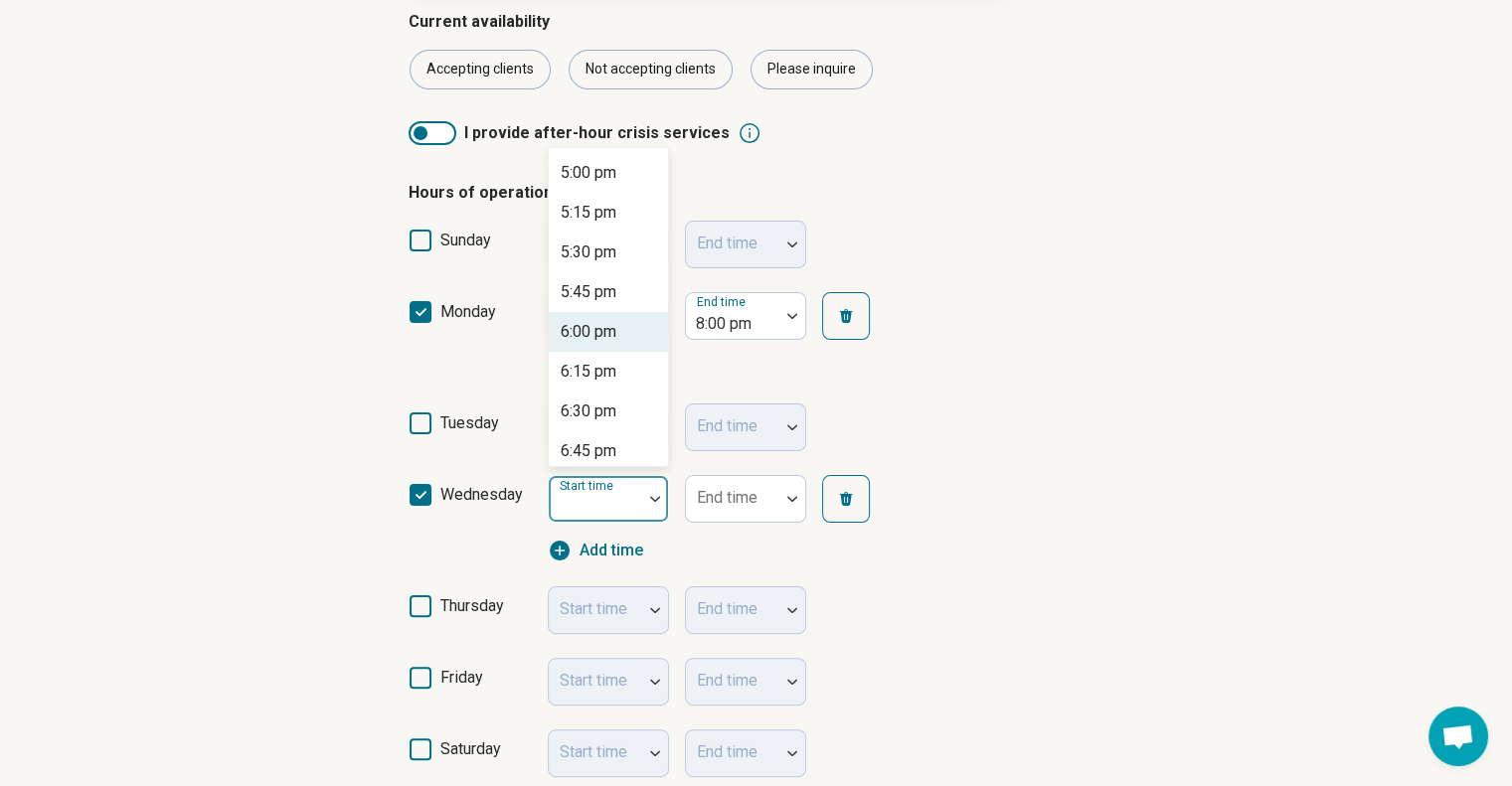 click on "6:00 pm" at bounding box center [588, 332] 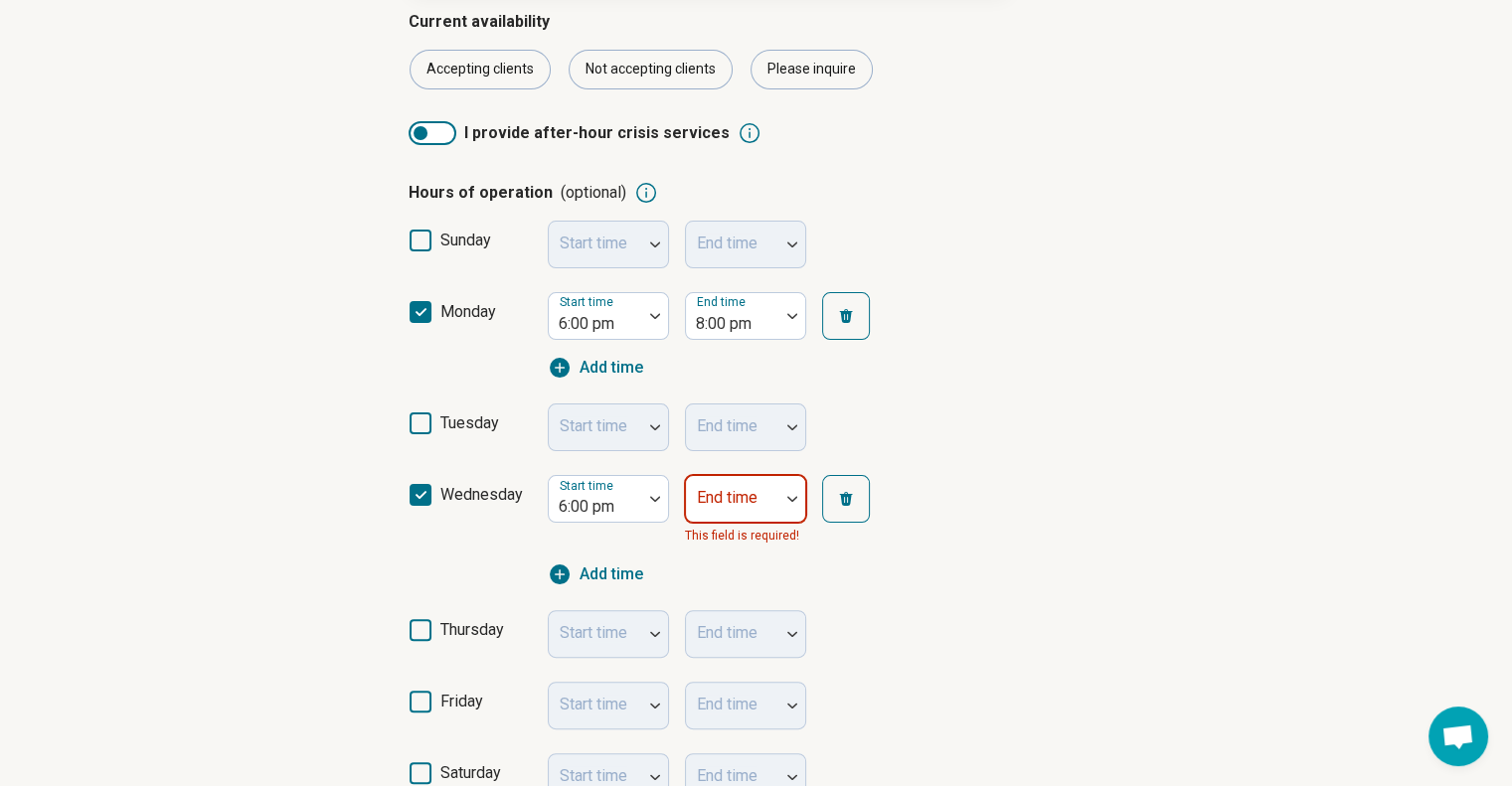 click on "End time" at bounding box center (746, 499) 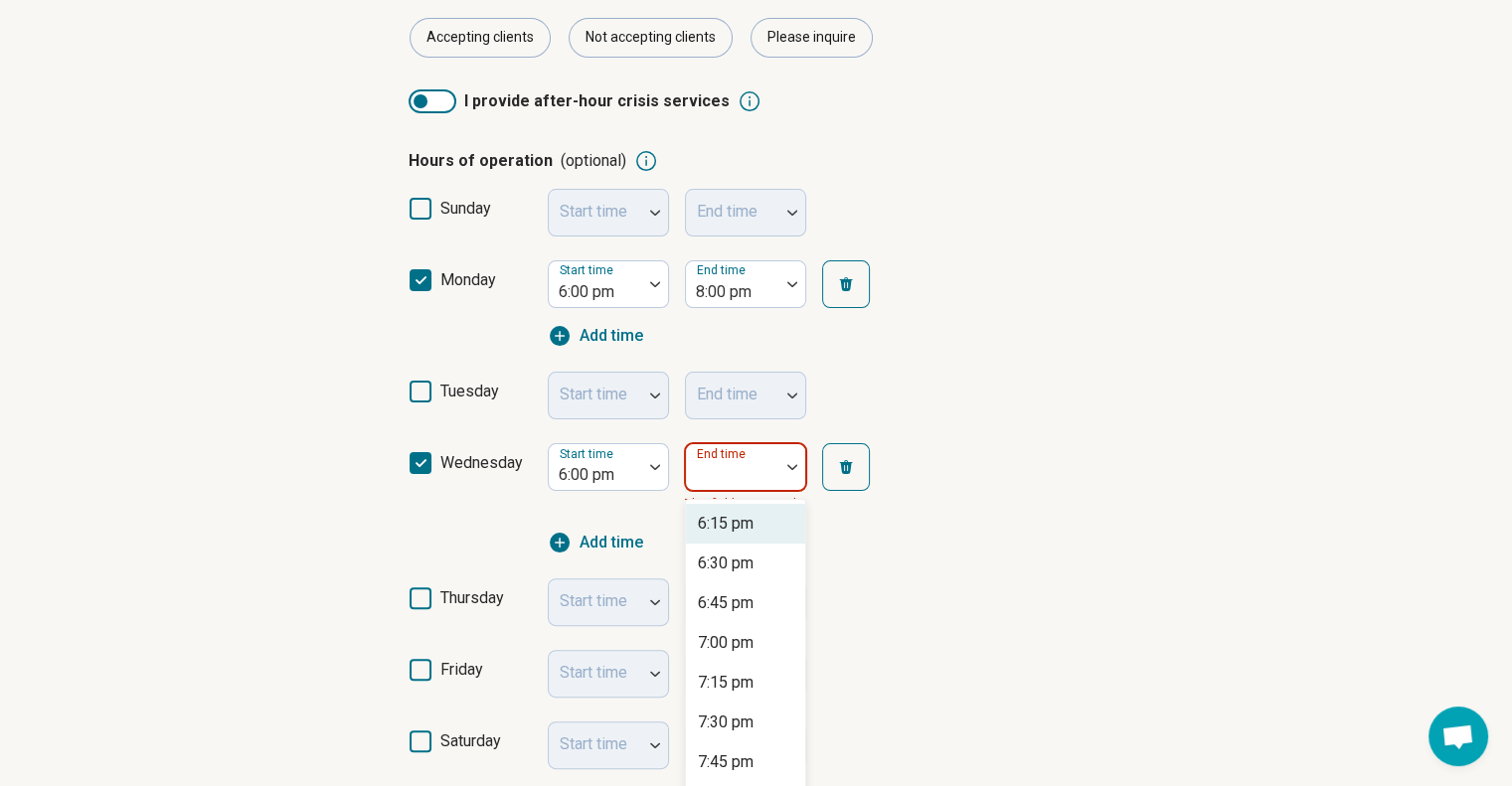 scroll, scrollTop: 409, scrollLeft: 0, axis: vertical 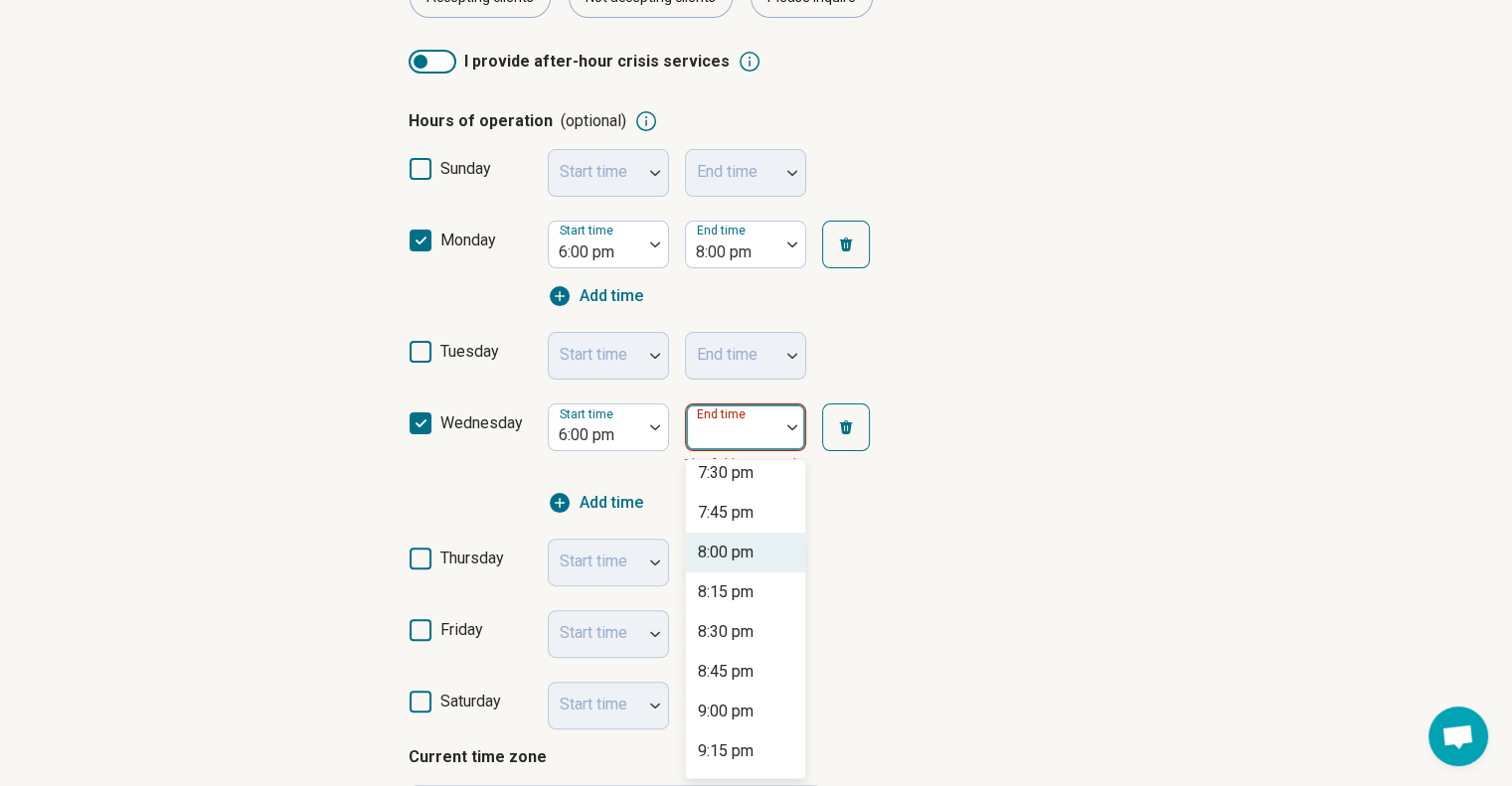 click on "8:00 pm" at bounding box center [726, 552] 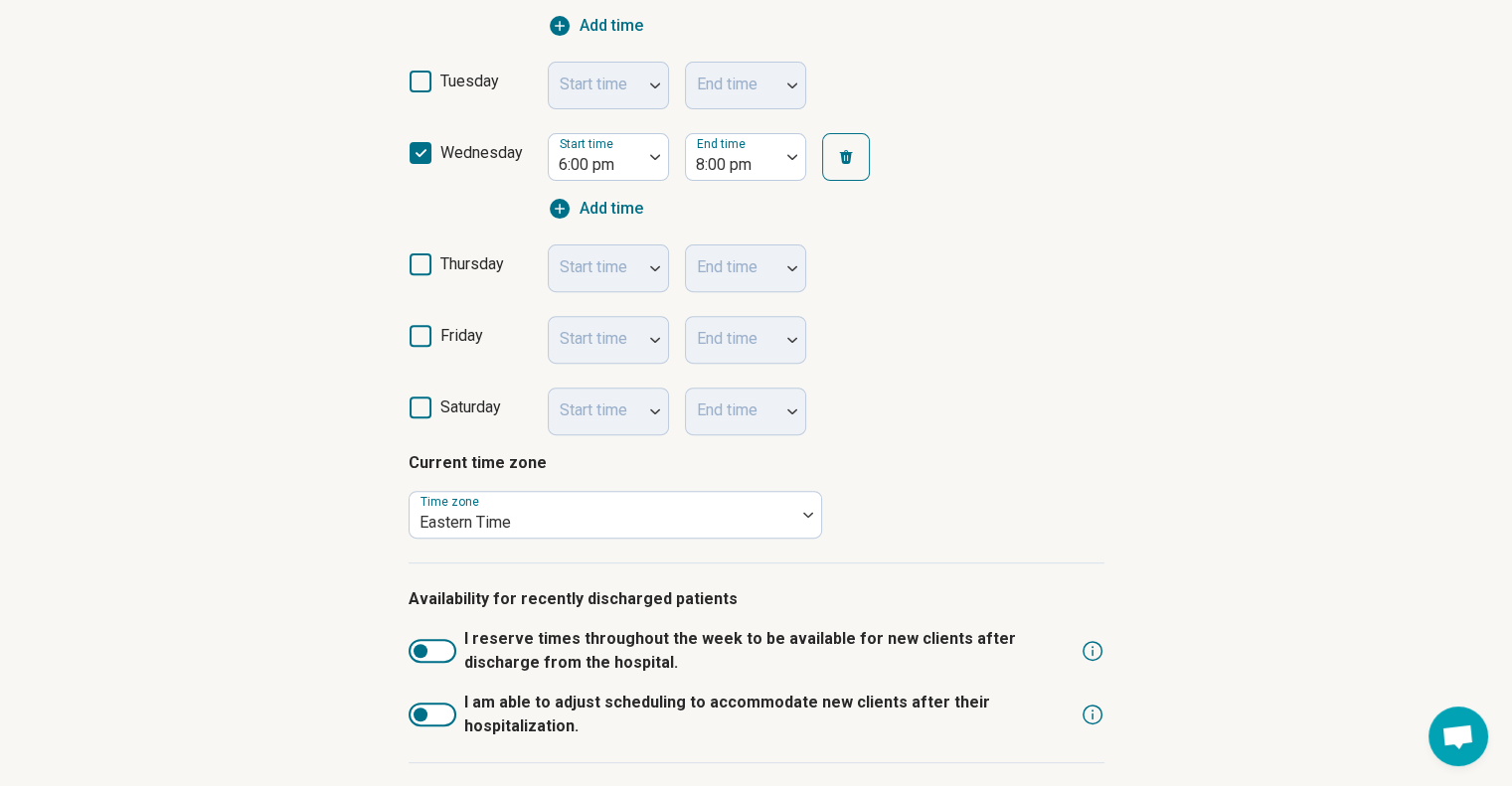 scroll, scrollTop: 783, scrollLeft: 0, axis: vertical 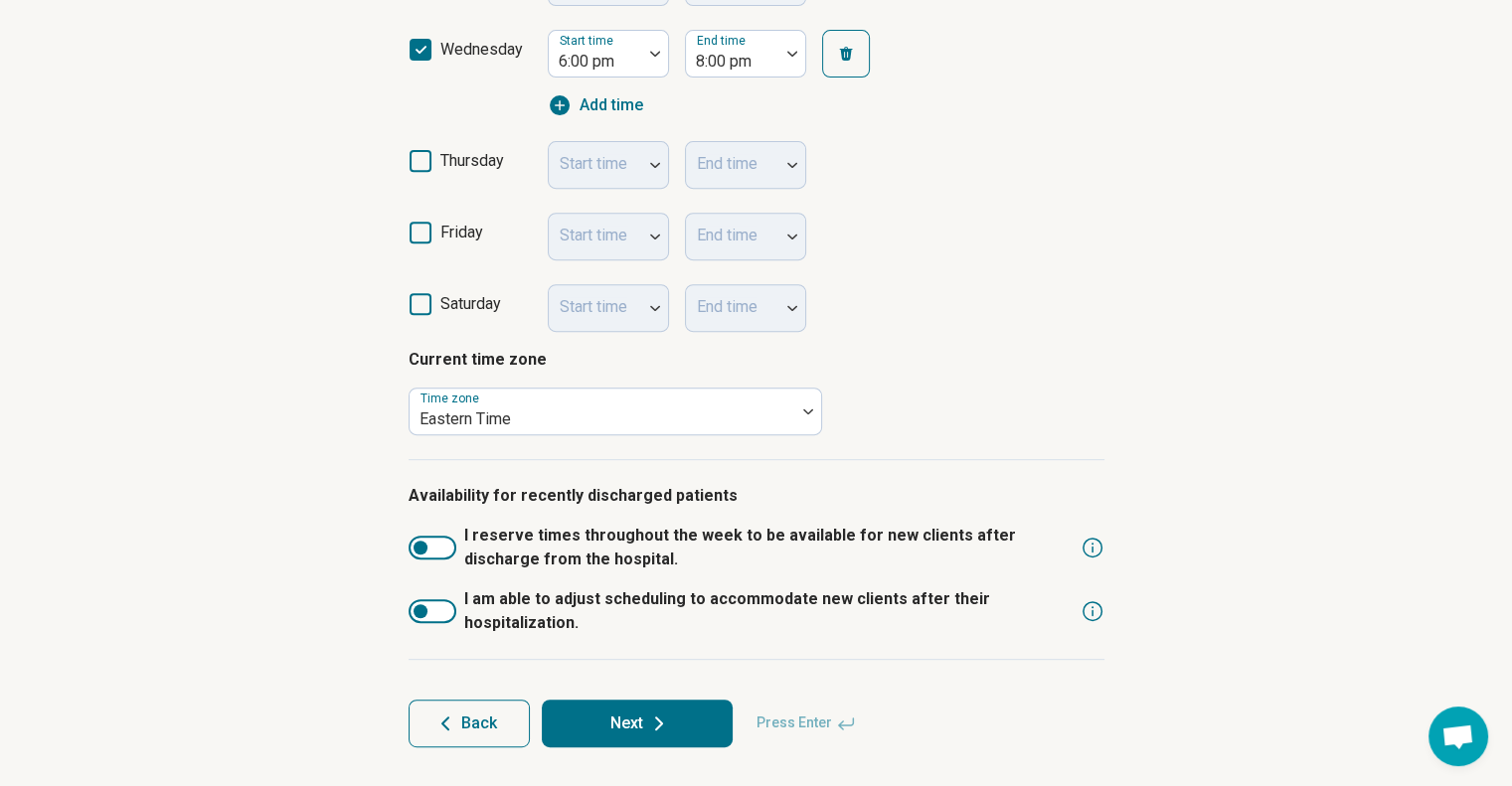 click on "Next" at bounding box center (637, 723) 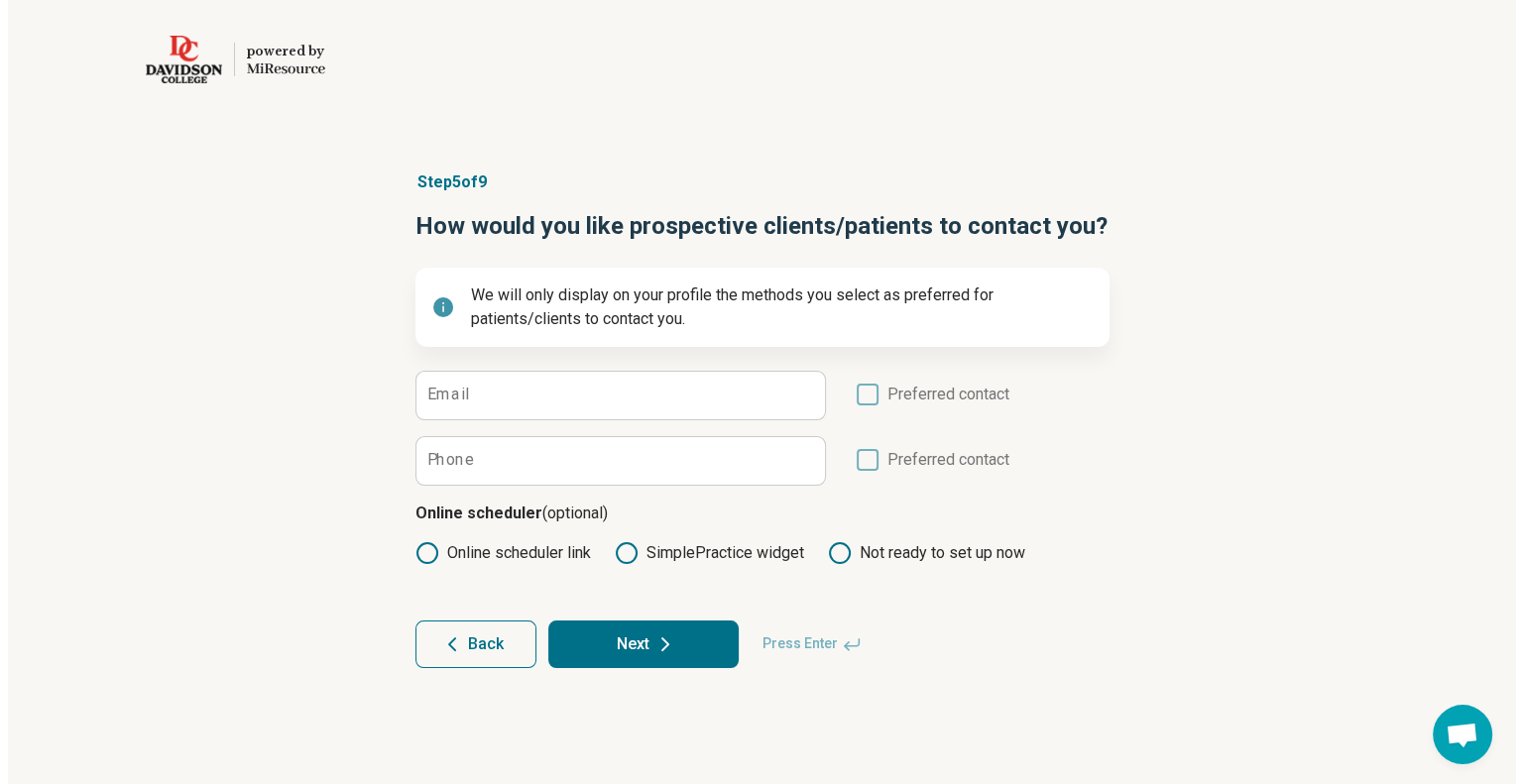 scroll, scrollTop: 0, scrollLeft: 0, axis: both 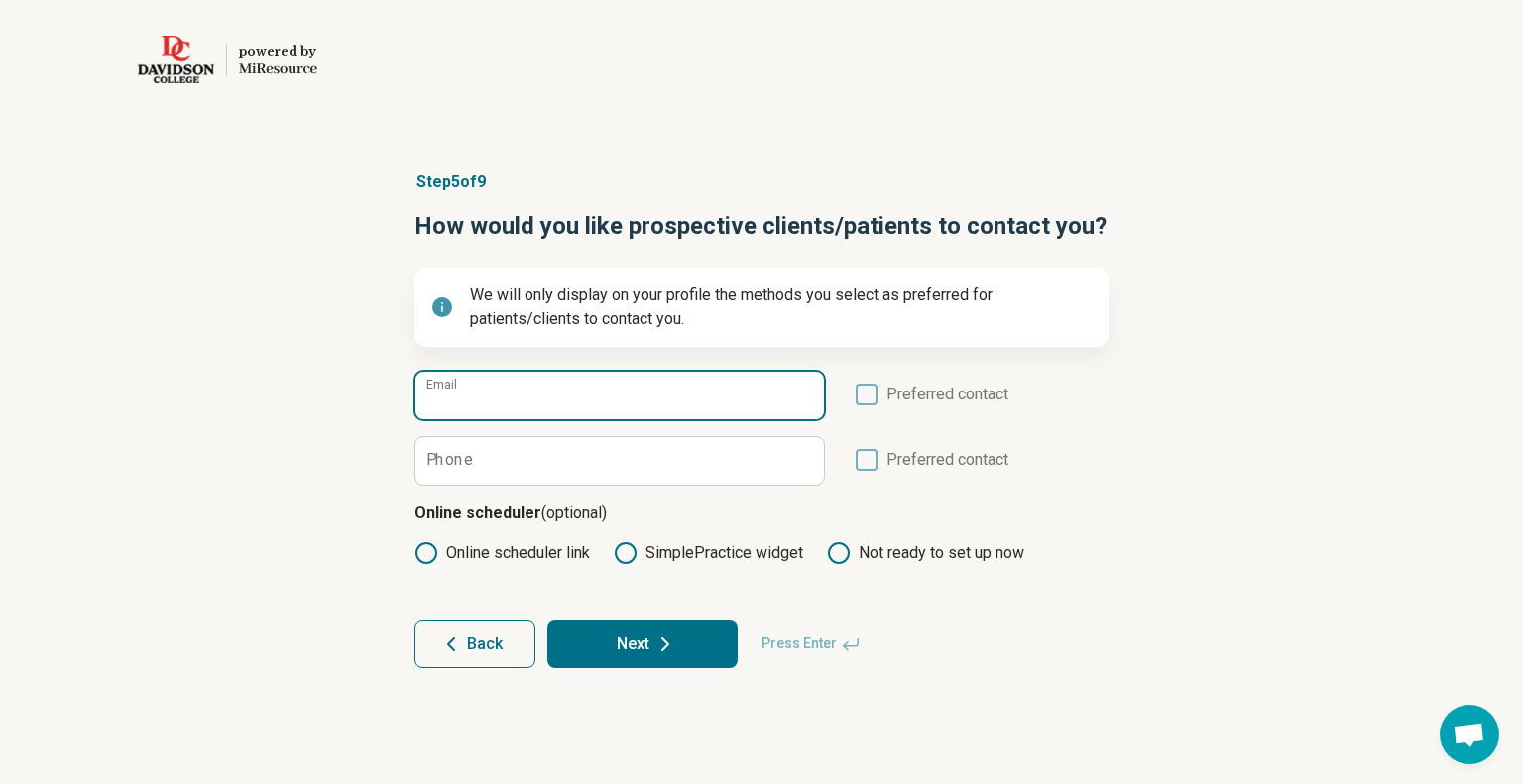 click on "Email" at bounding box center (620, 395) 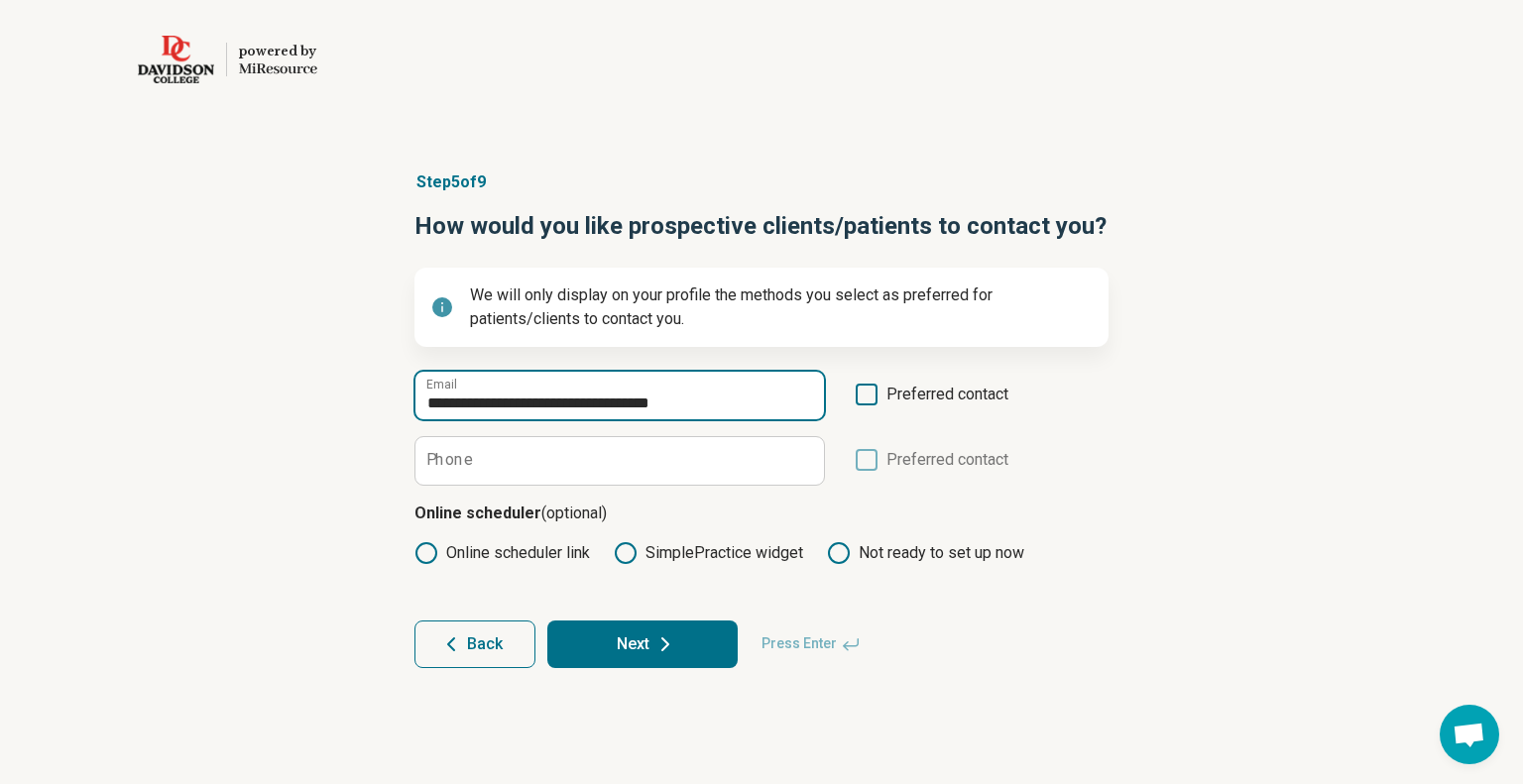 type on "**********" 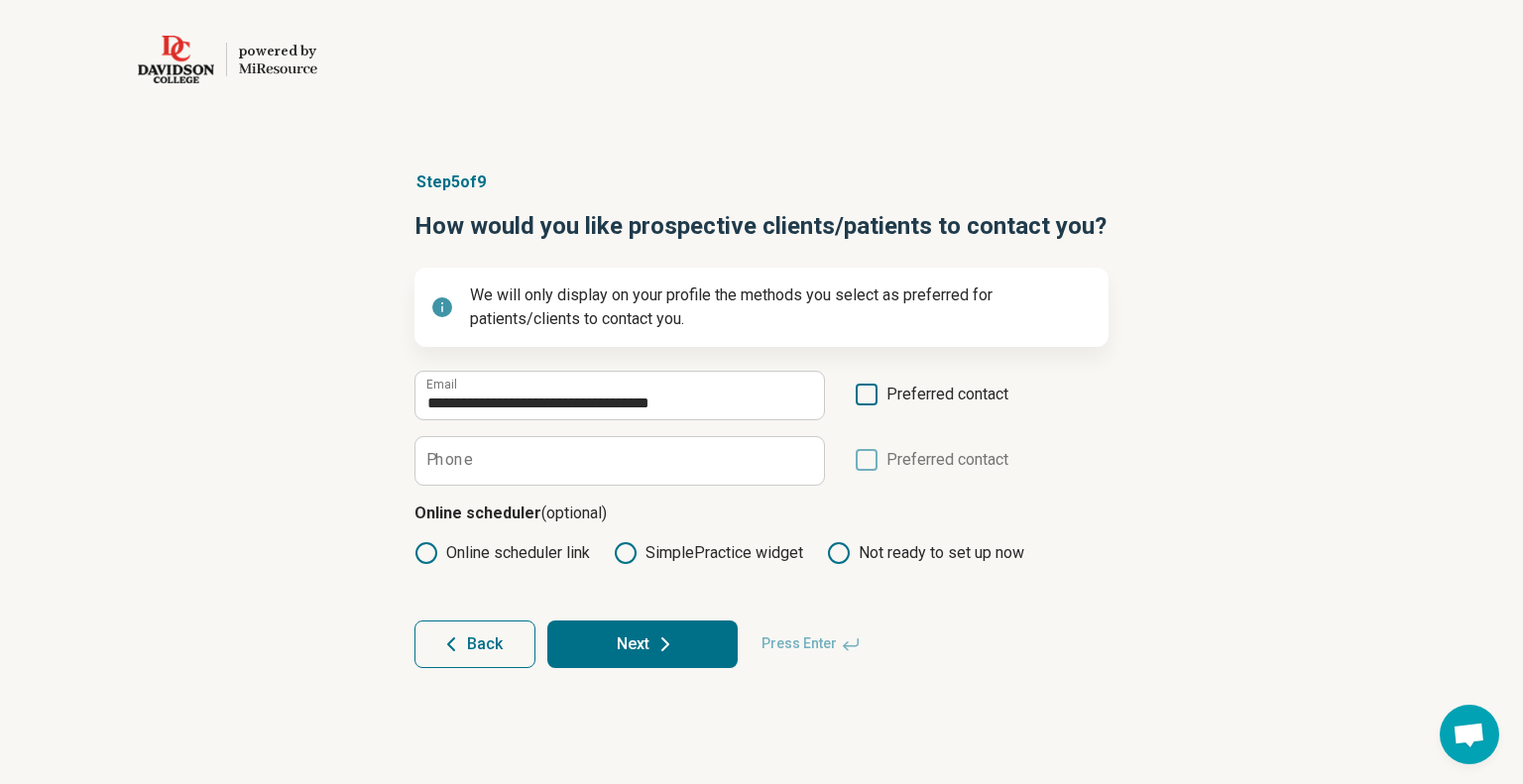 click 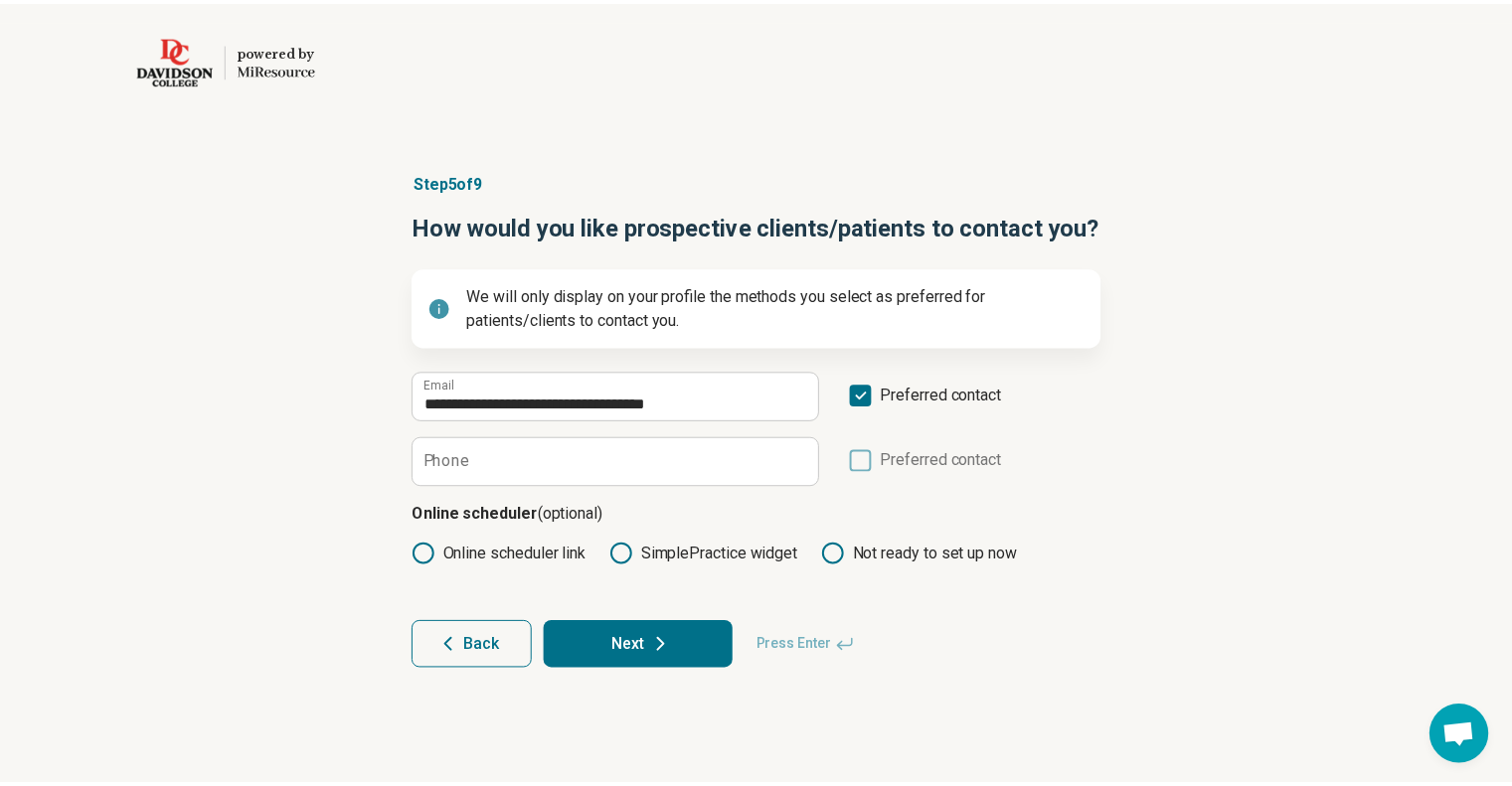 scroll, scrollTop: 10, scrollLeft: 0, axis: vertical 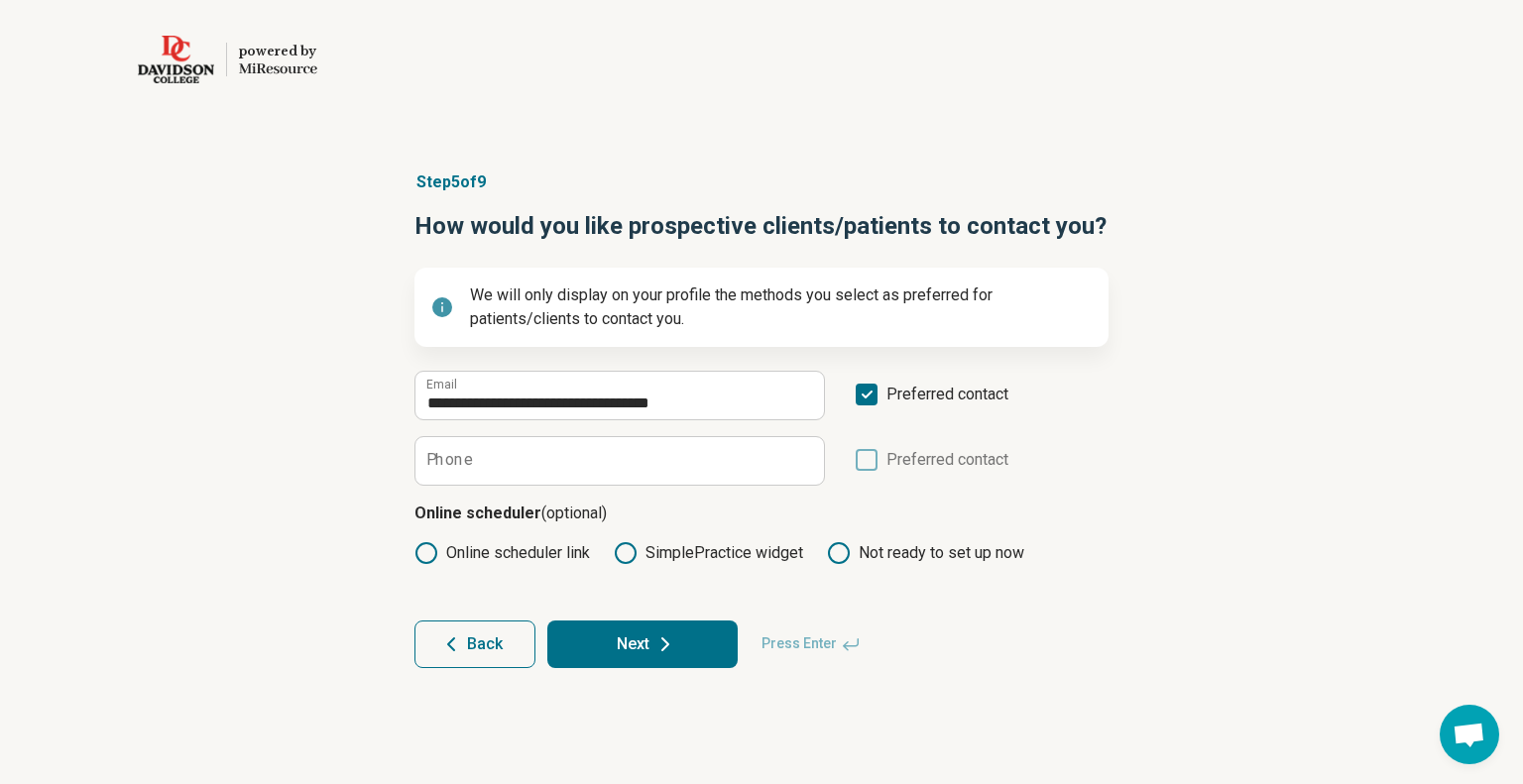 click 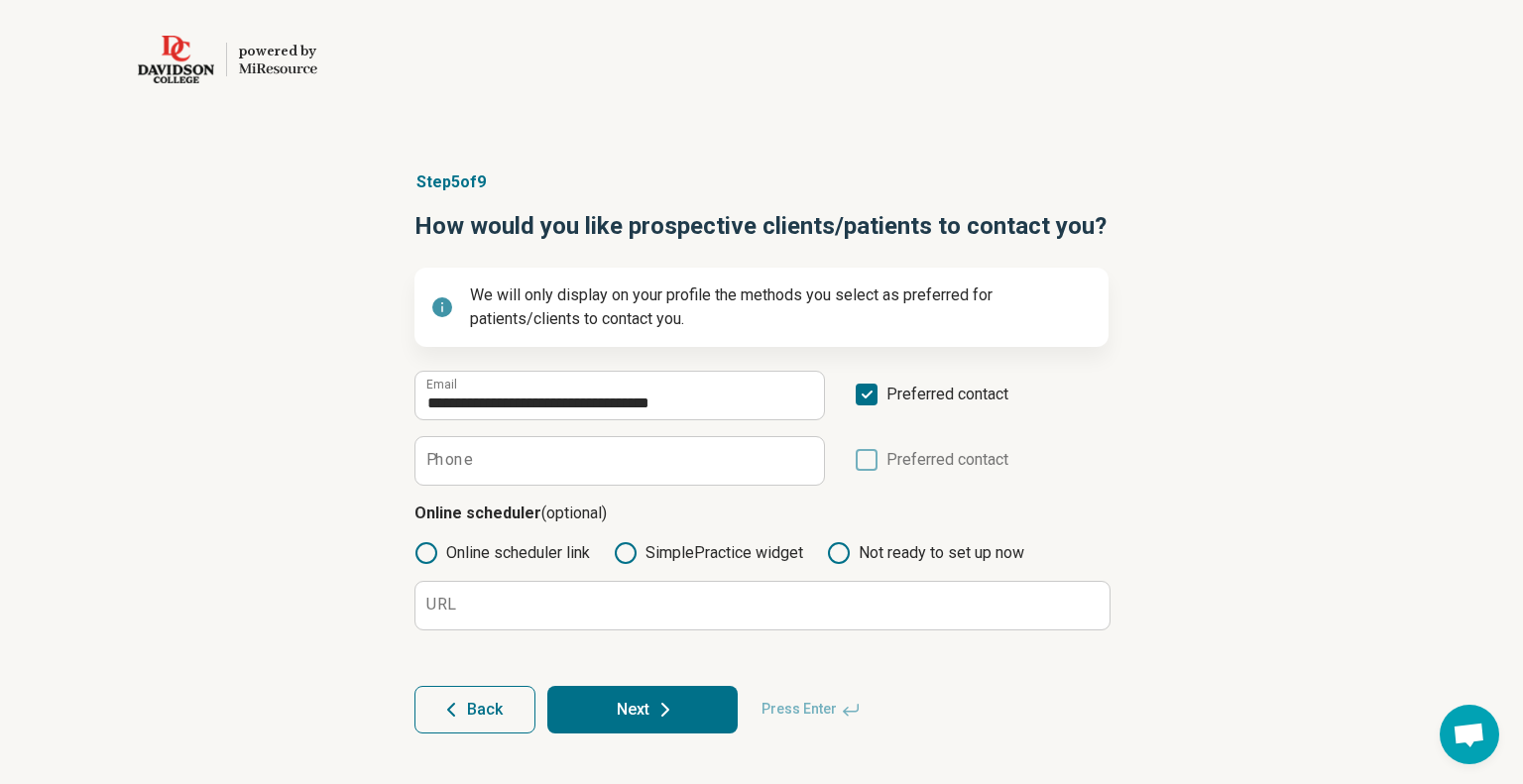 click on "Not ready to set up now" at bounding box center (925, 553) 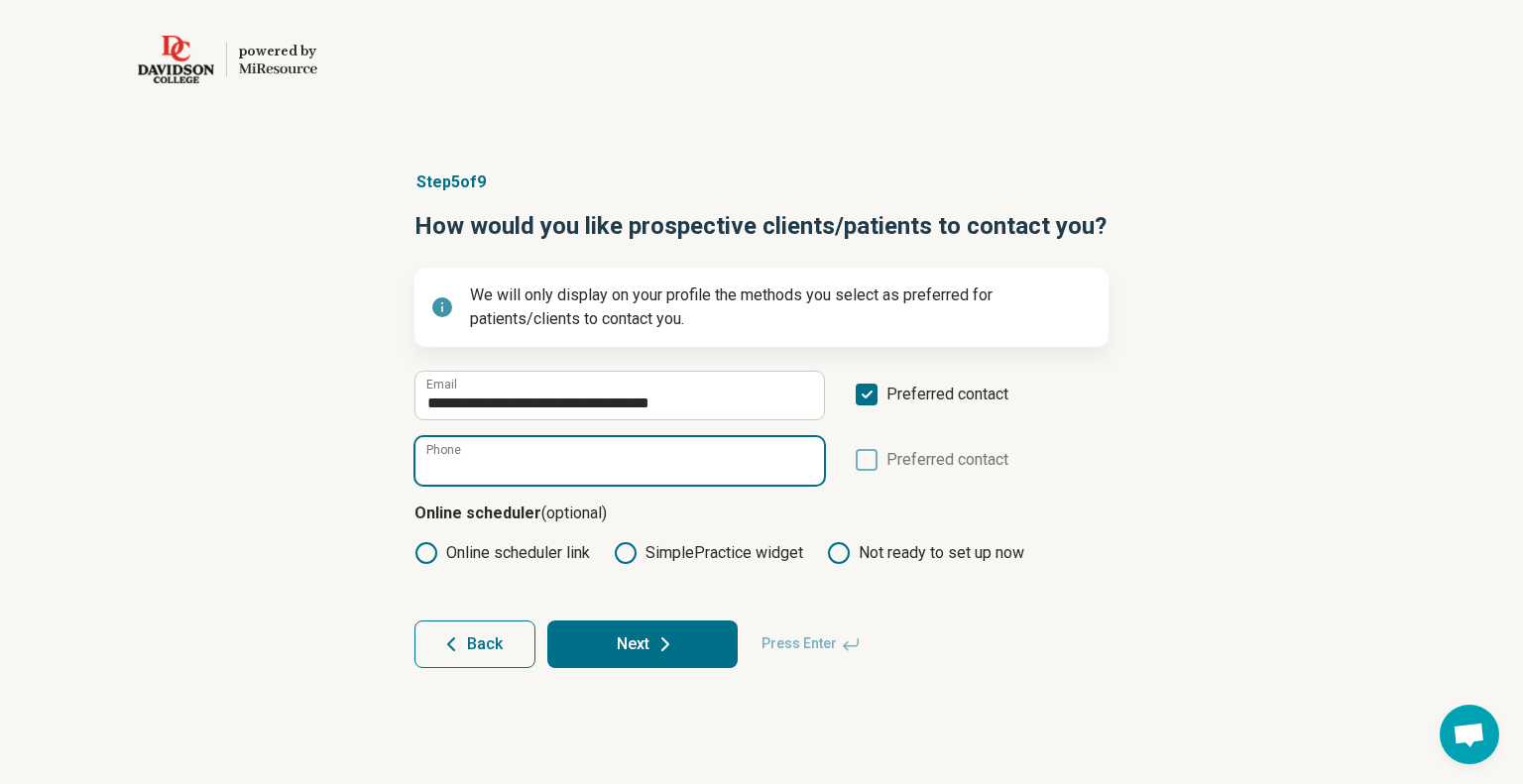 click on "Phone" at bounding box center [620, 461] 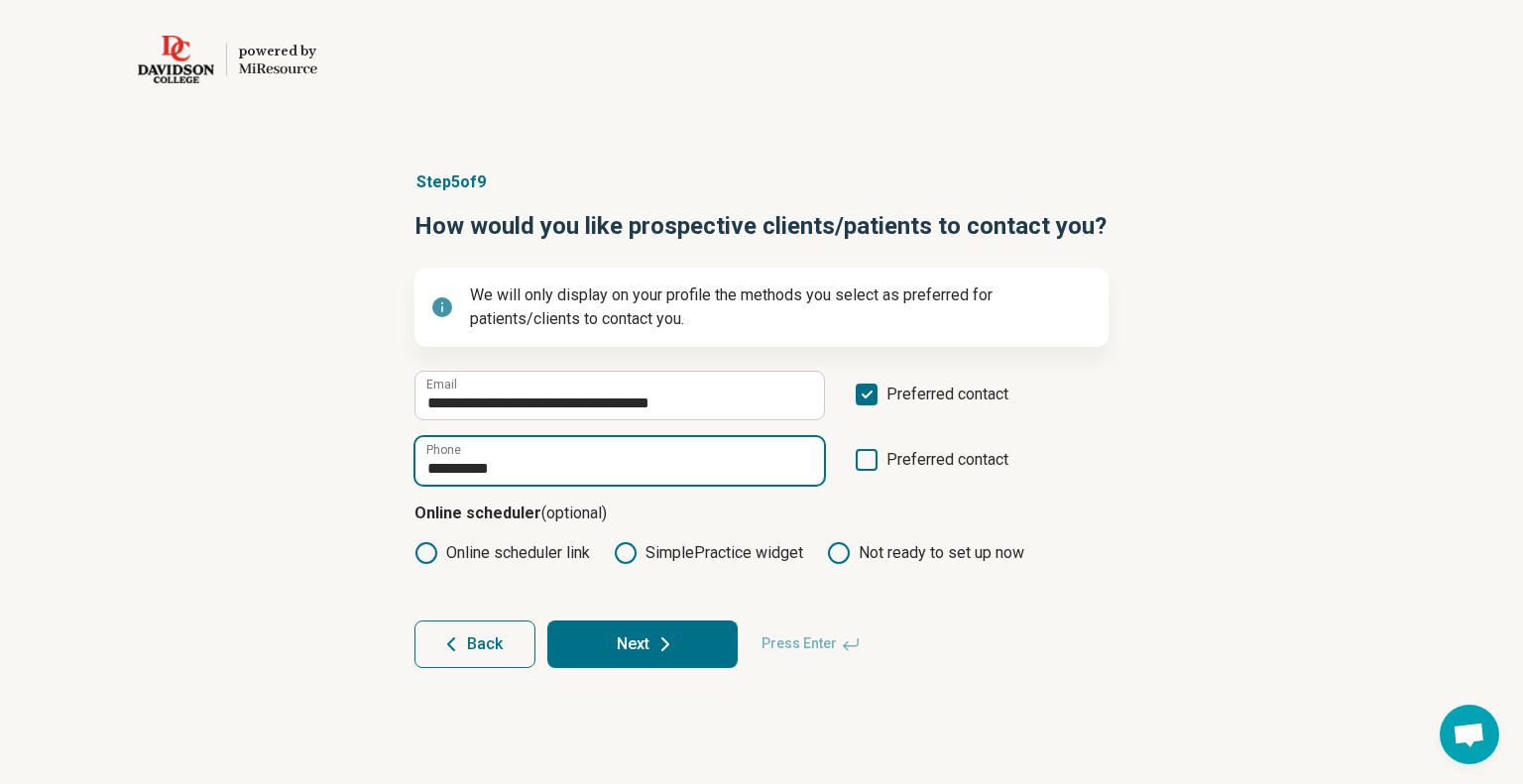 type on "**********" 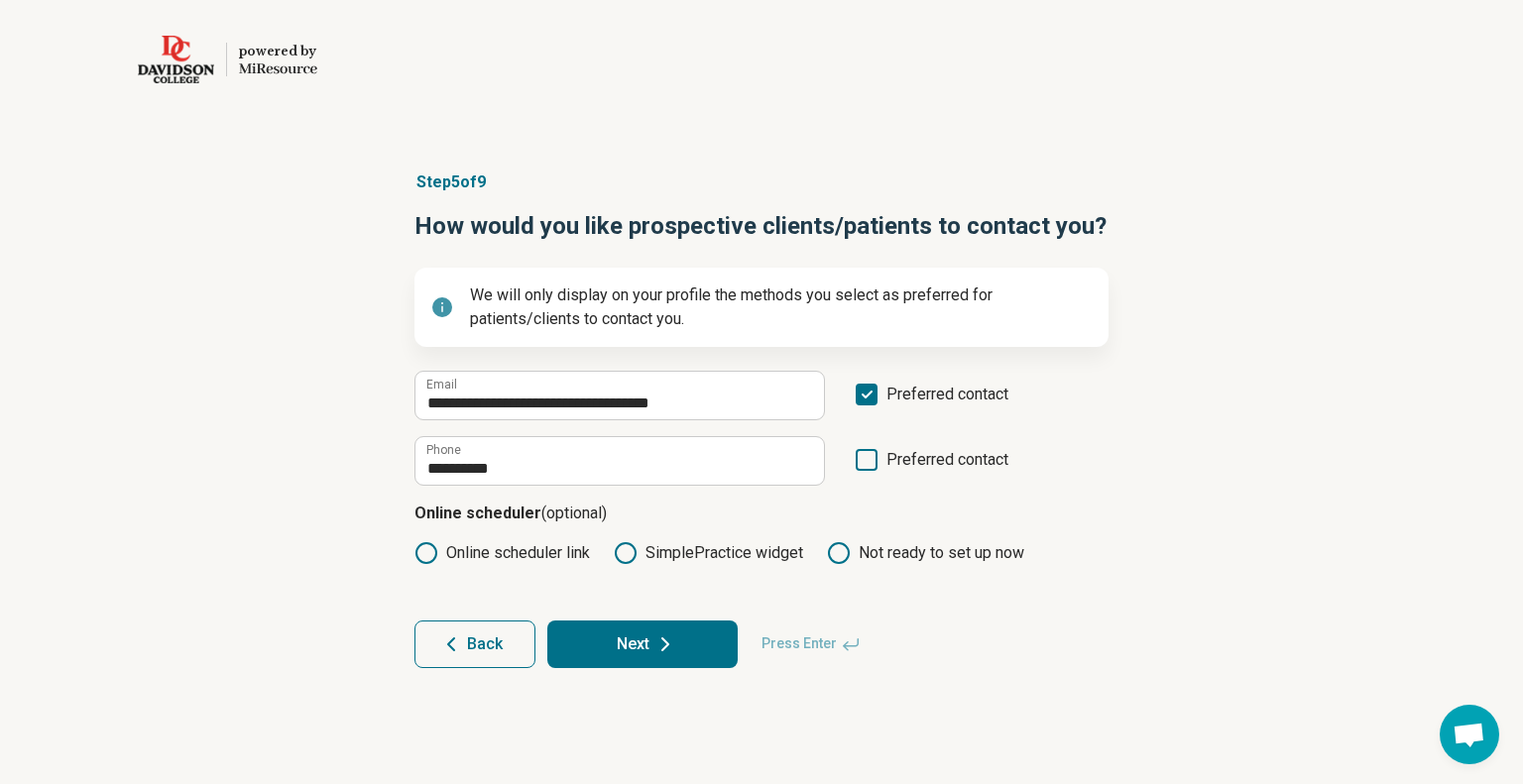 click 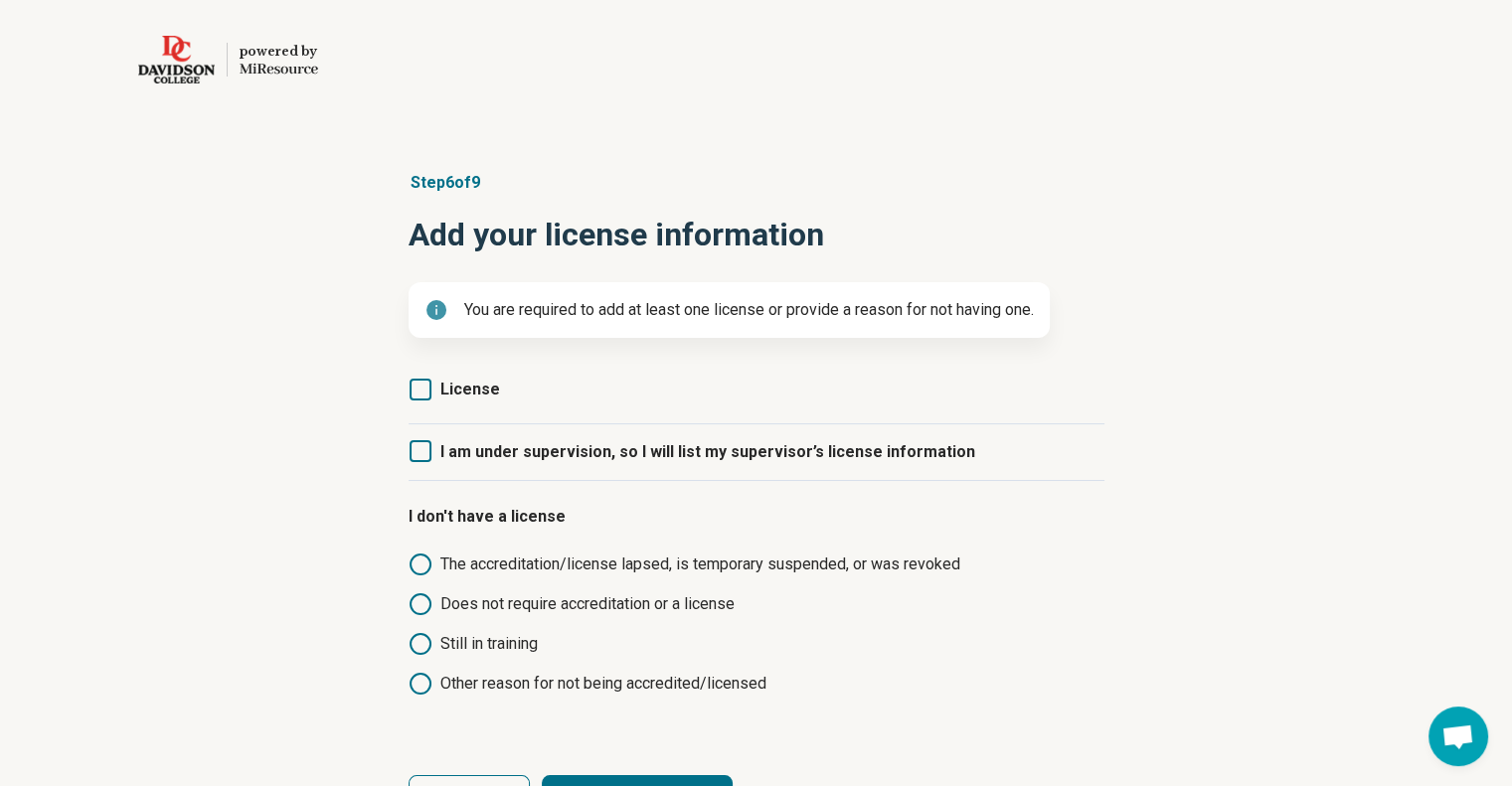 click on "I am under supervision, so I will list my supervisor’s license information" at bounding box center (692, 452) 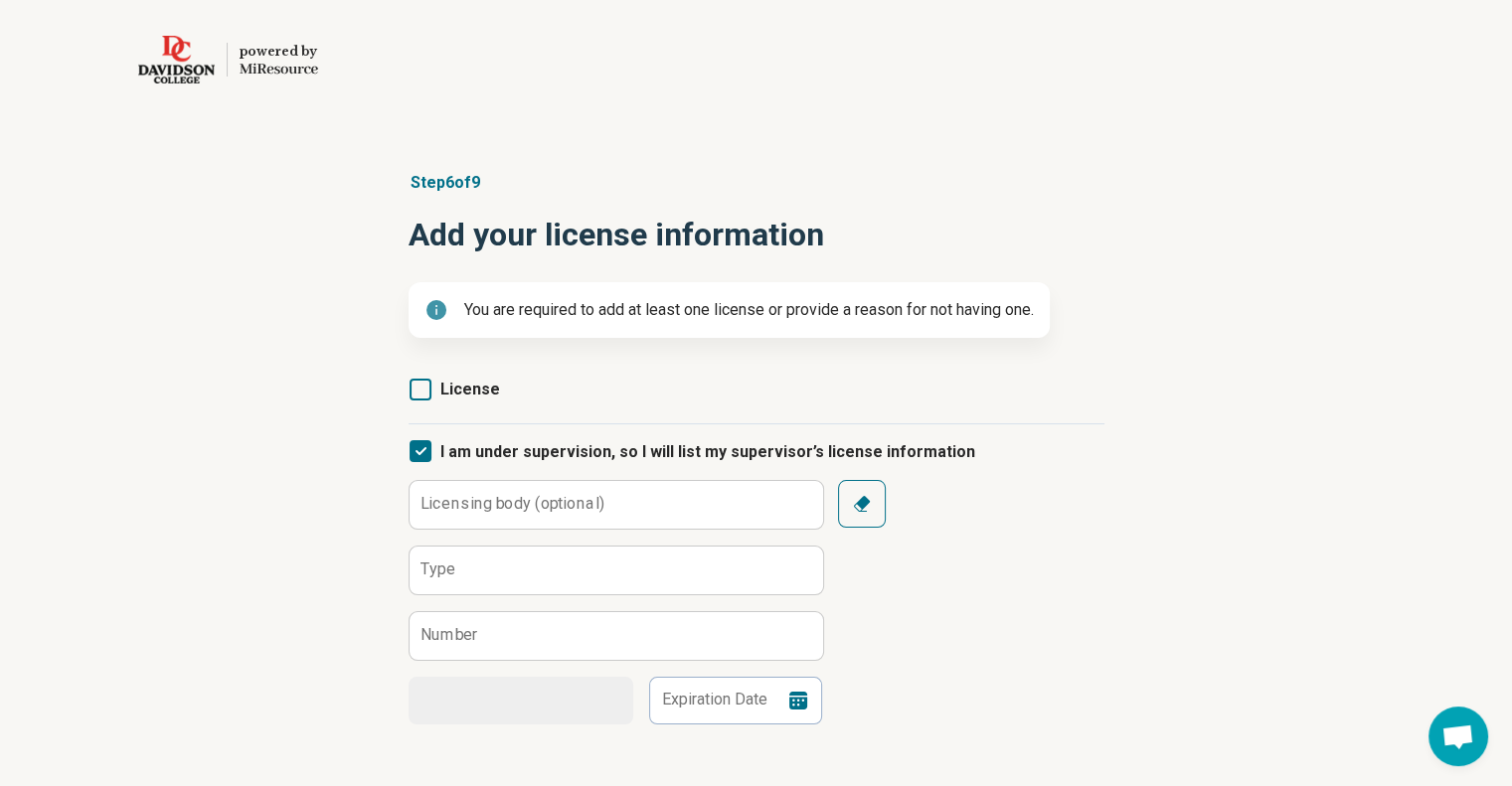 scroll, scrollTop: 10, scrollLeft: 0, axis: vertical 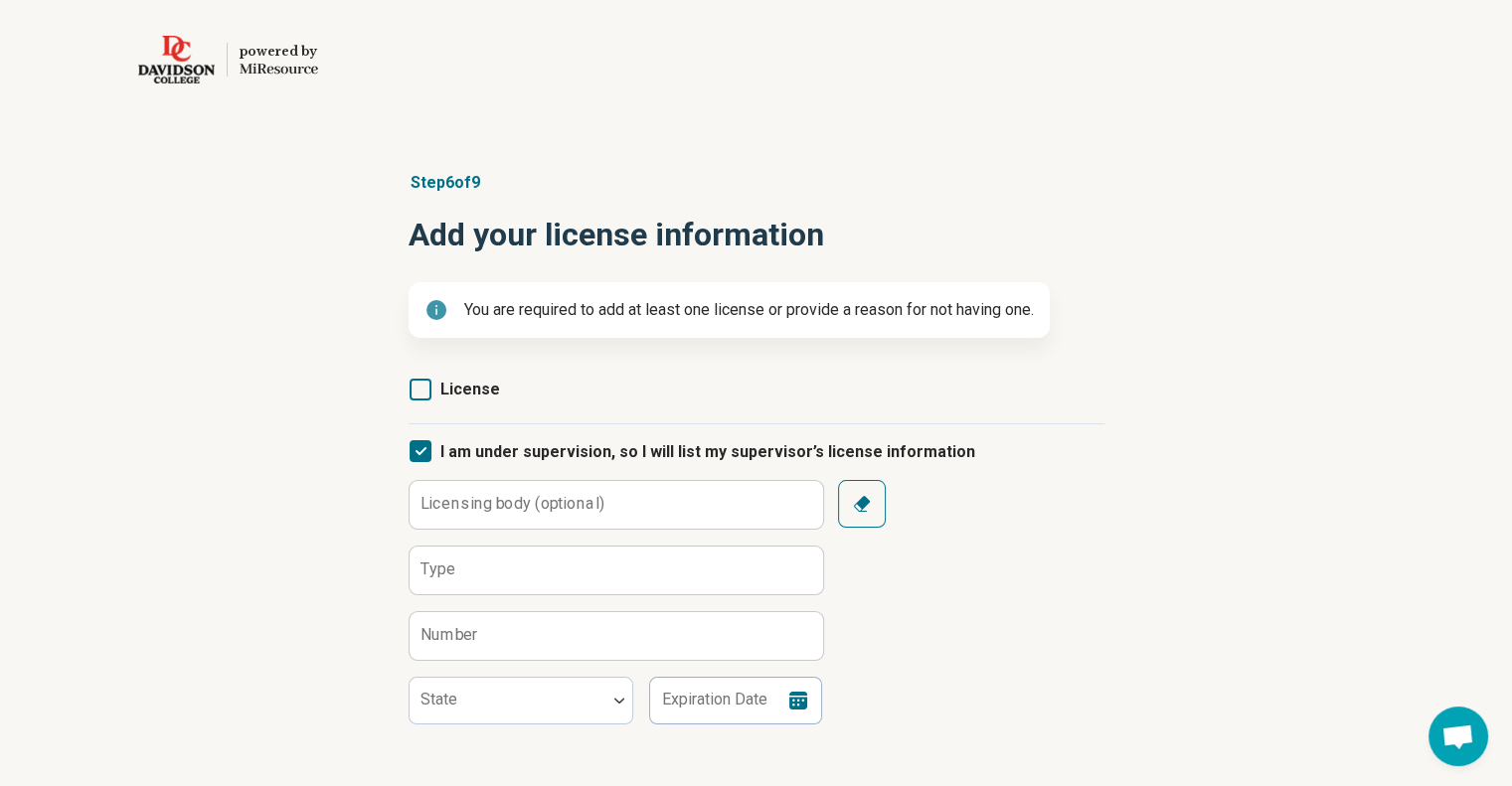 click 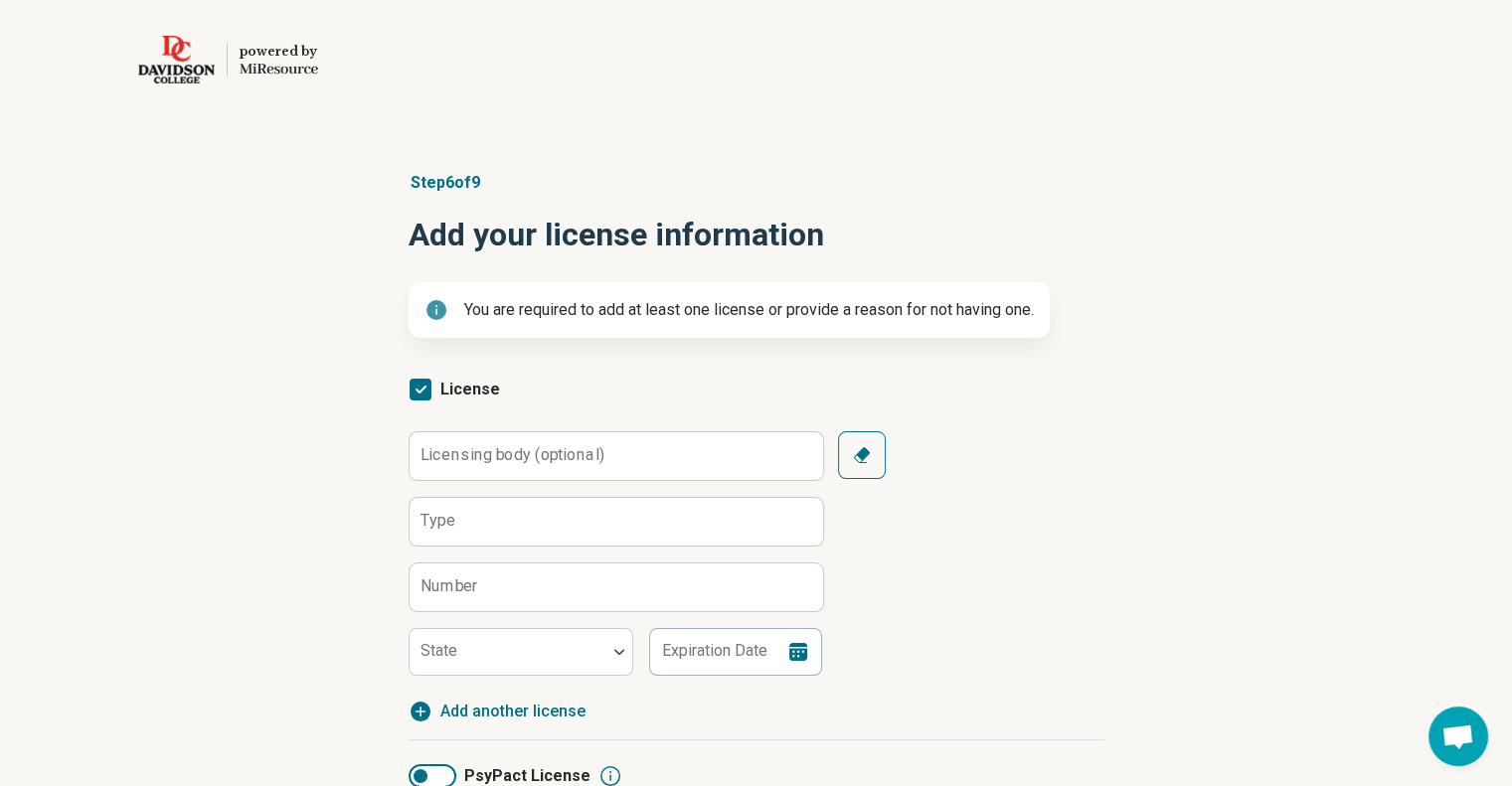 scroll, scrollTop: 10, scrollLeft: 0, axis: vertical 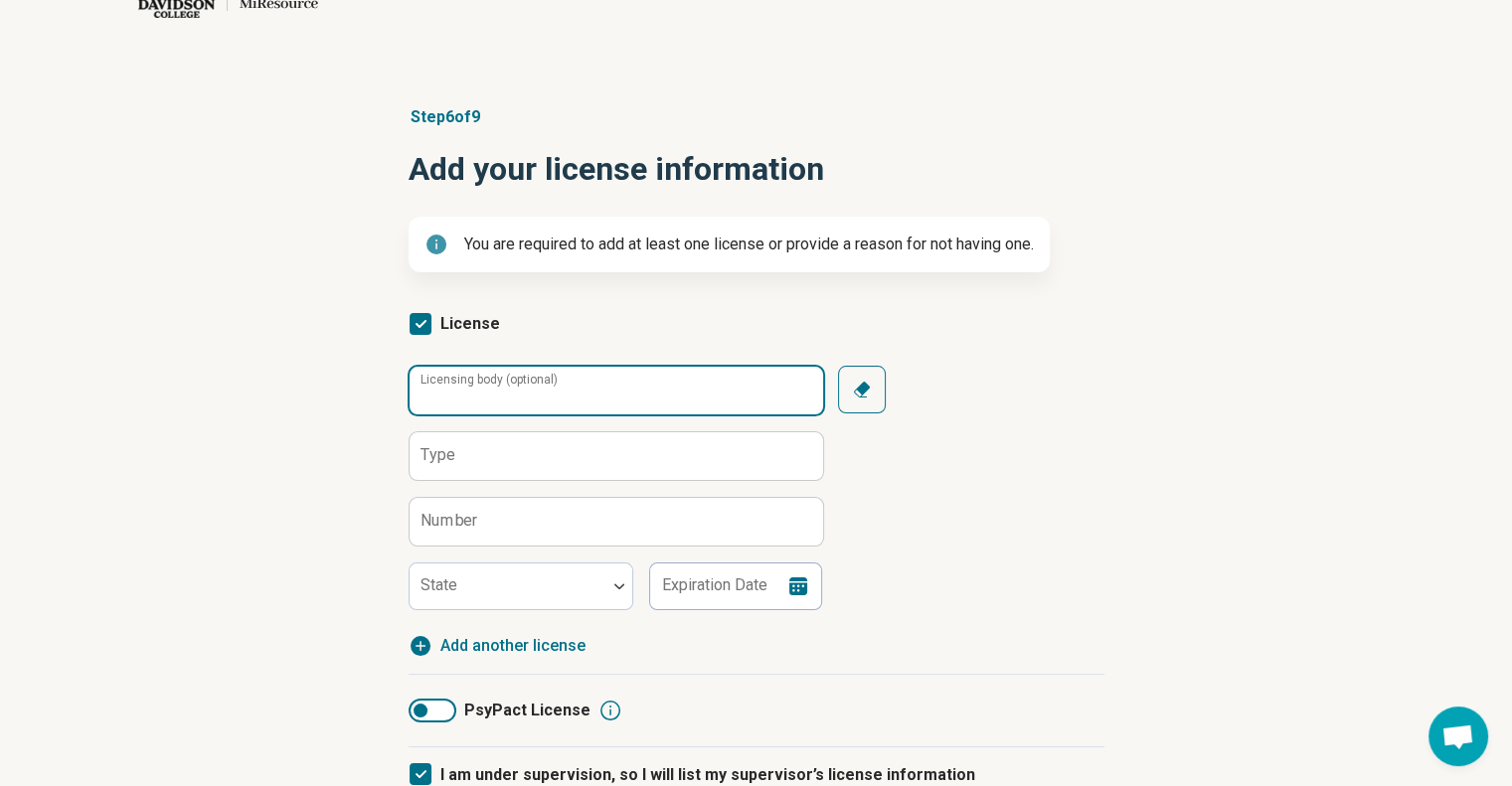 click on "Licensing body (optional)" at bounding box center (615, 391) 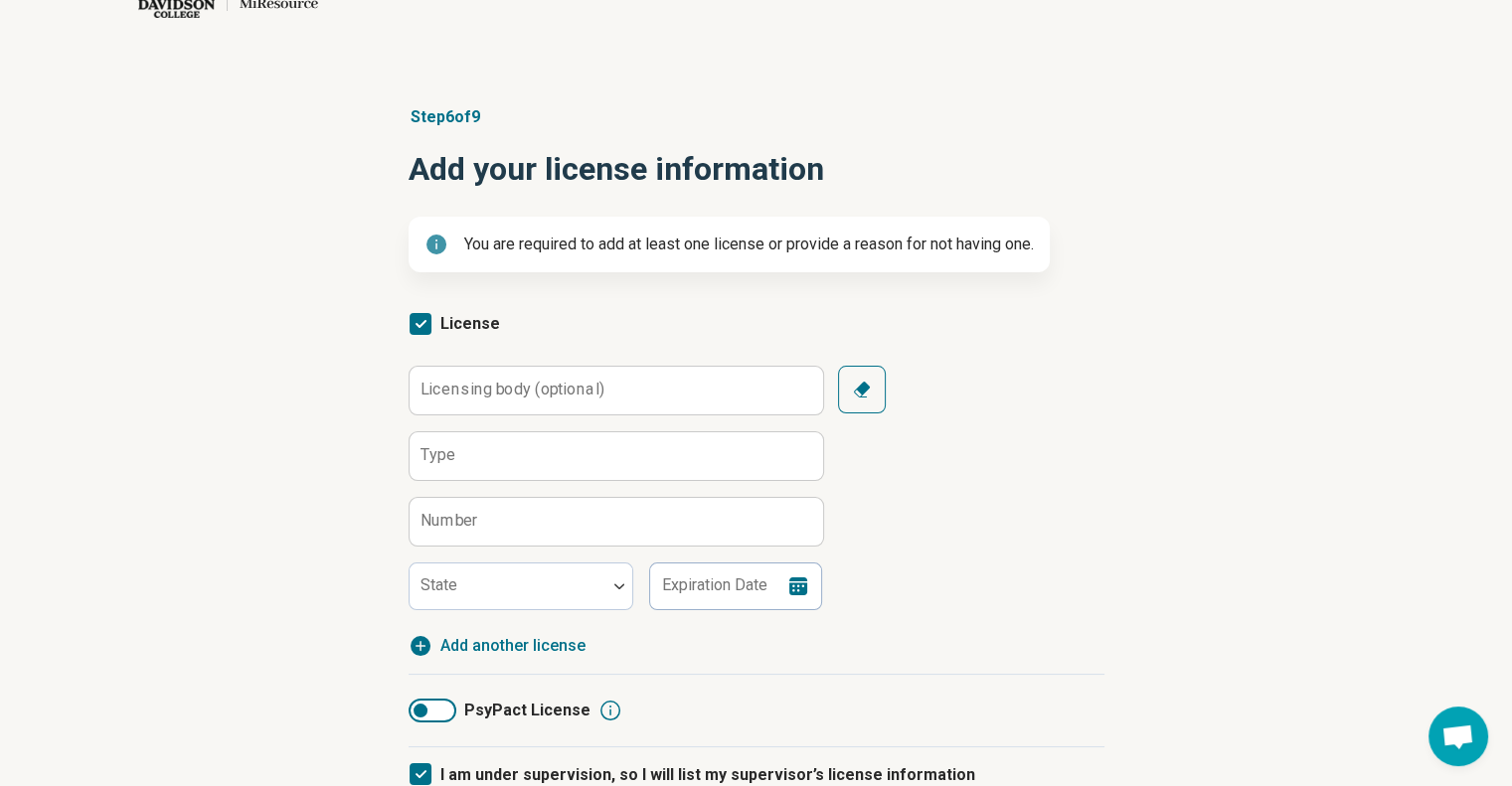 click on "Type" at bounding box center [437, 455] 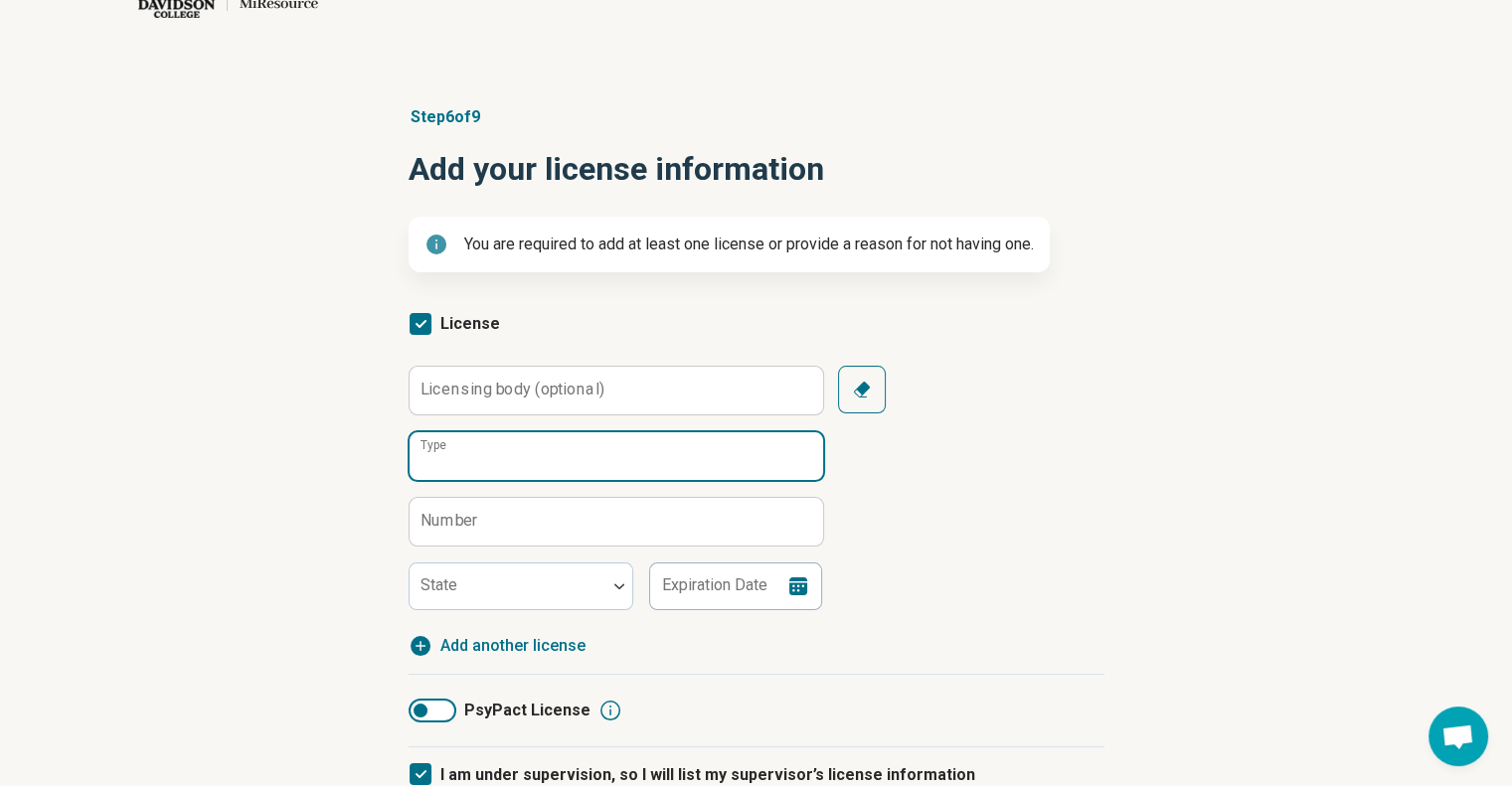 click on "Type" at bounding box center [616, 456] 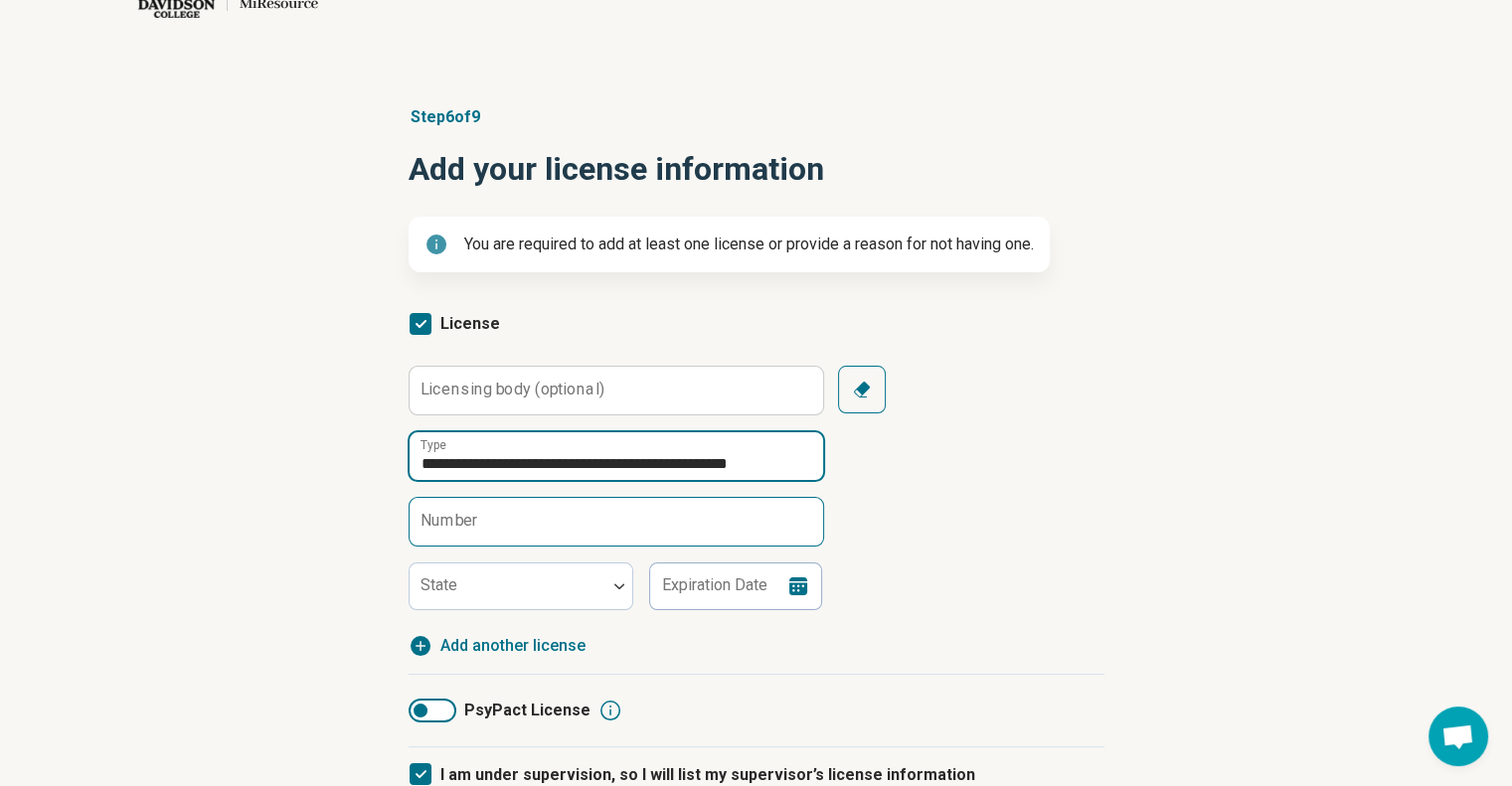 type on "**********" 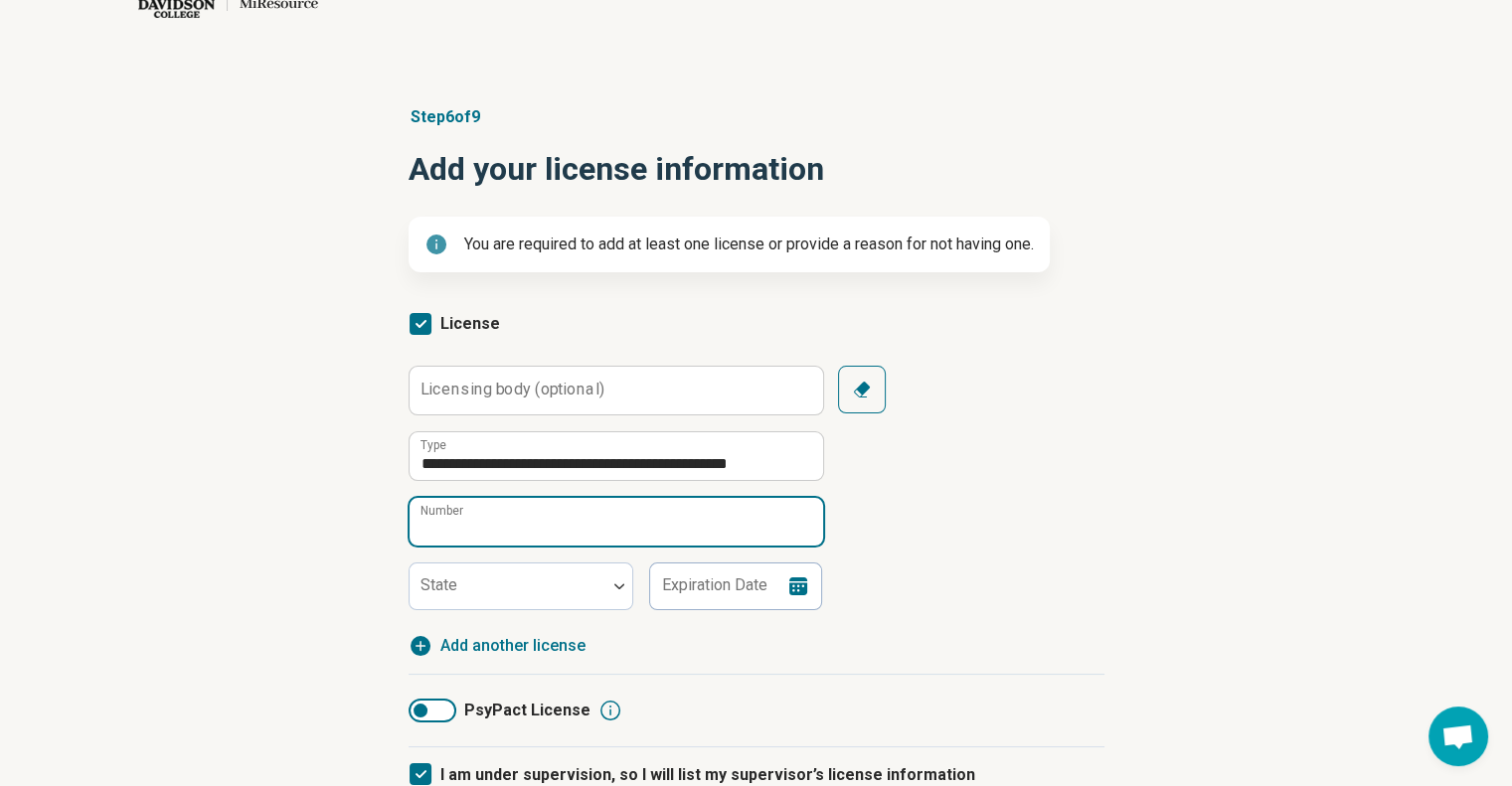 click on "Number" at bounding box center (616, 522) 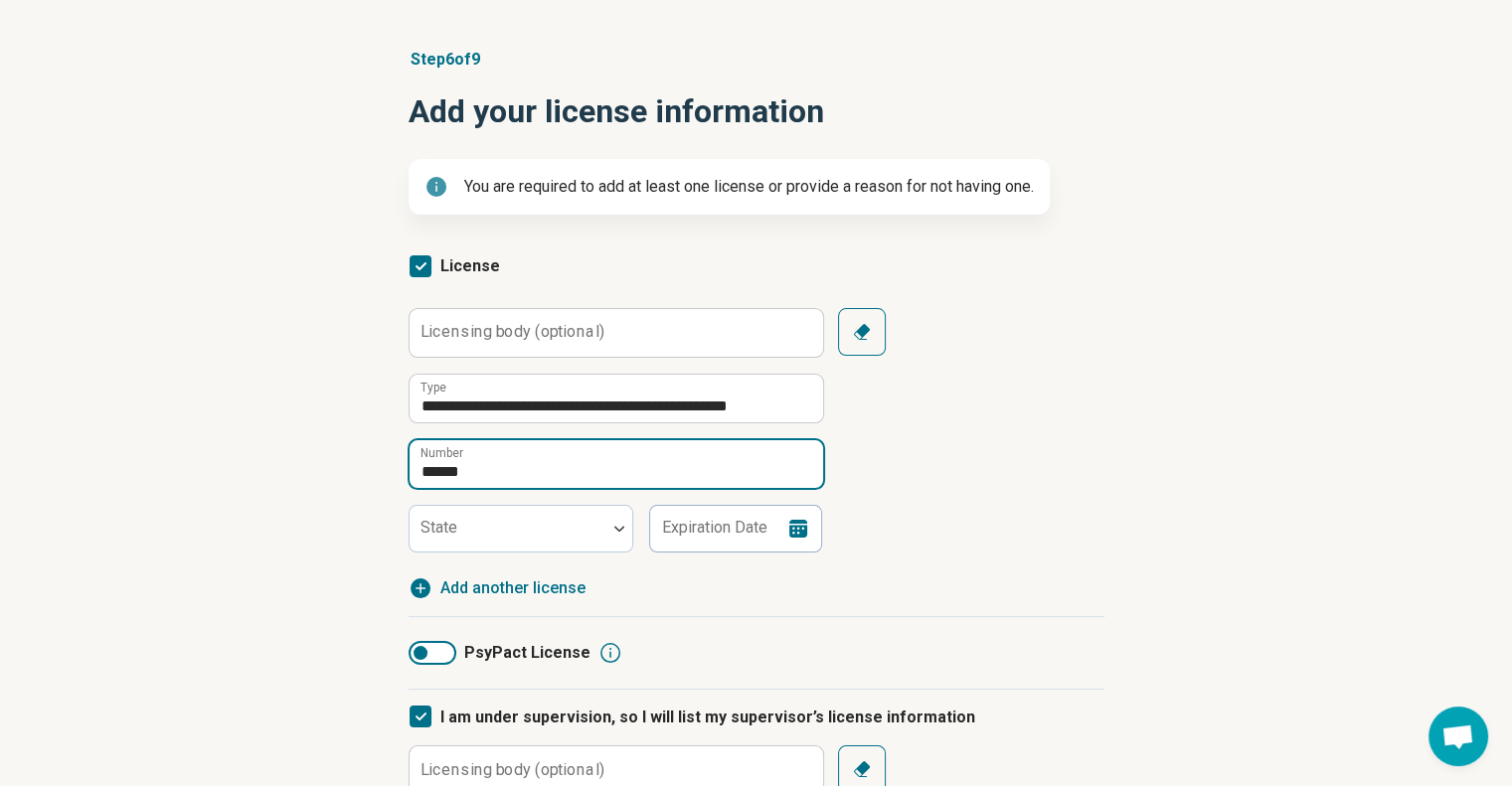 scroll, scrollTop: 125, scrollLeft: 0, axis: vertical 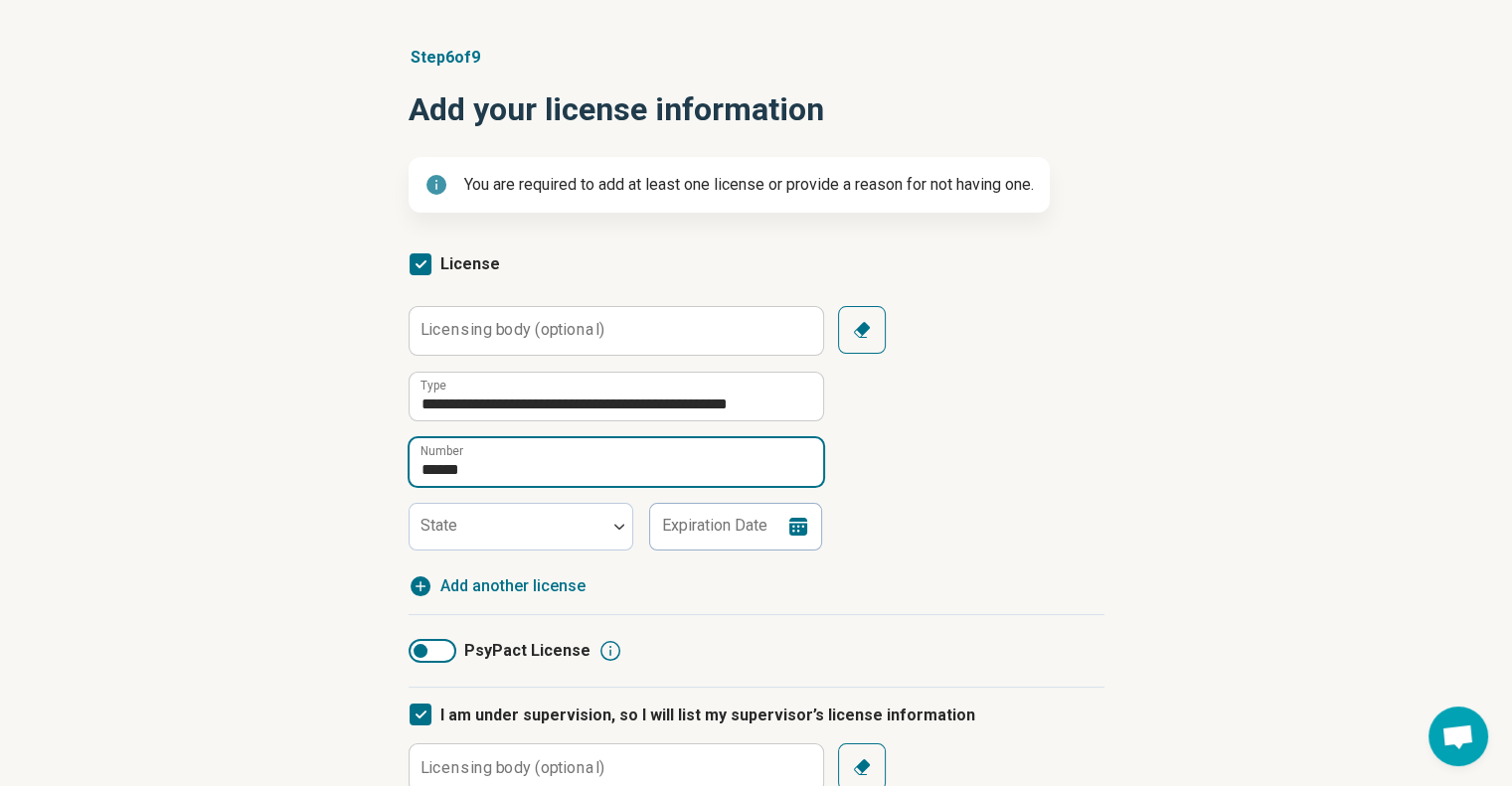 type on "******" 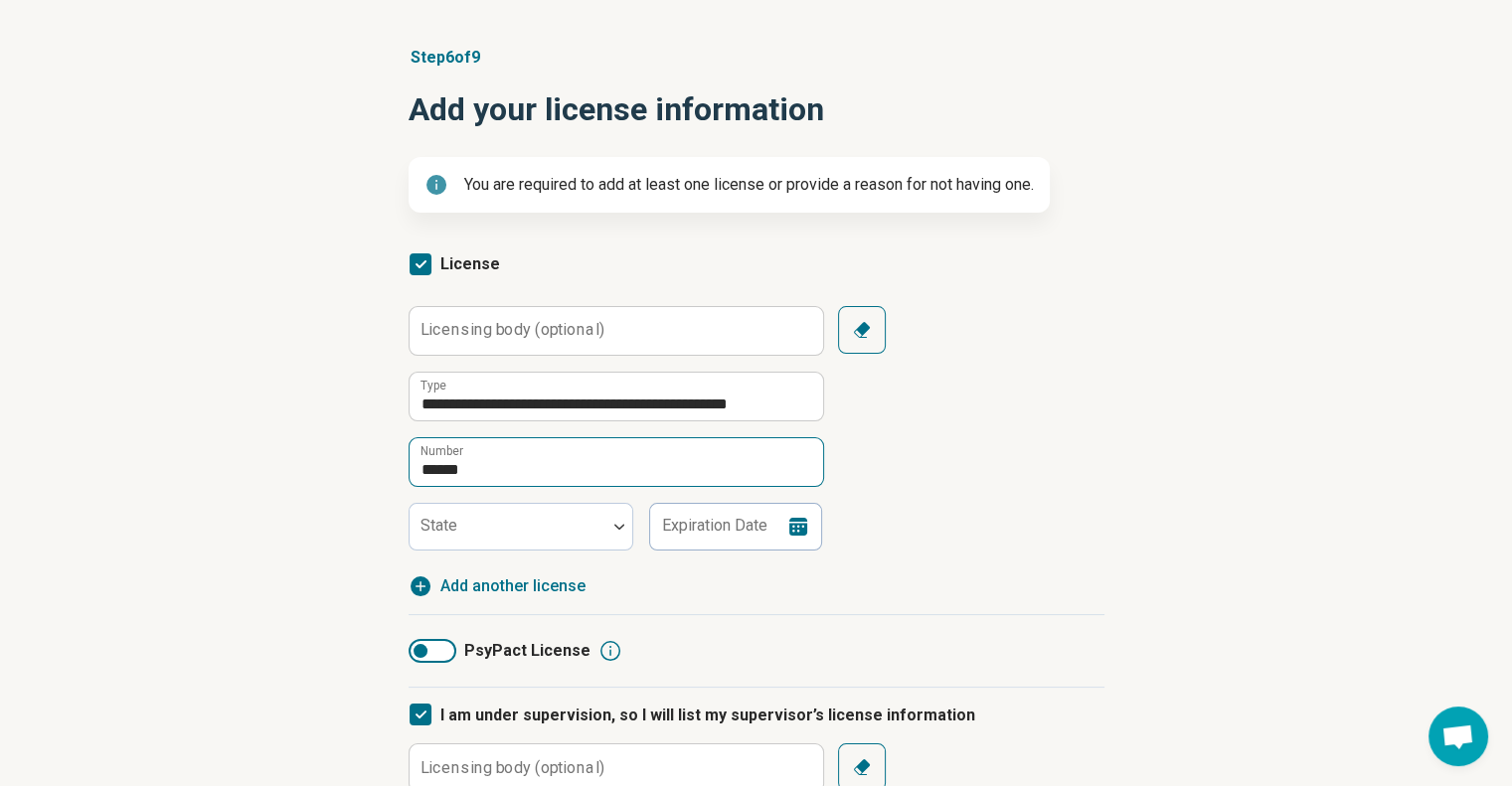 click at bounding box center [508, 527] 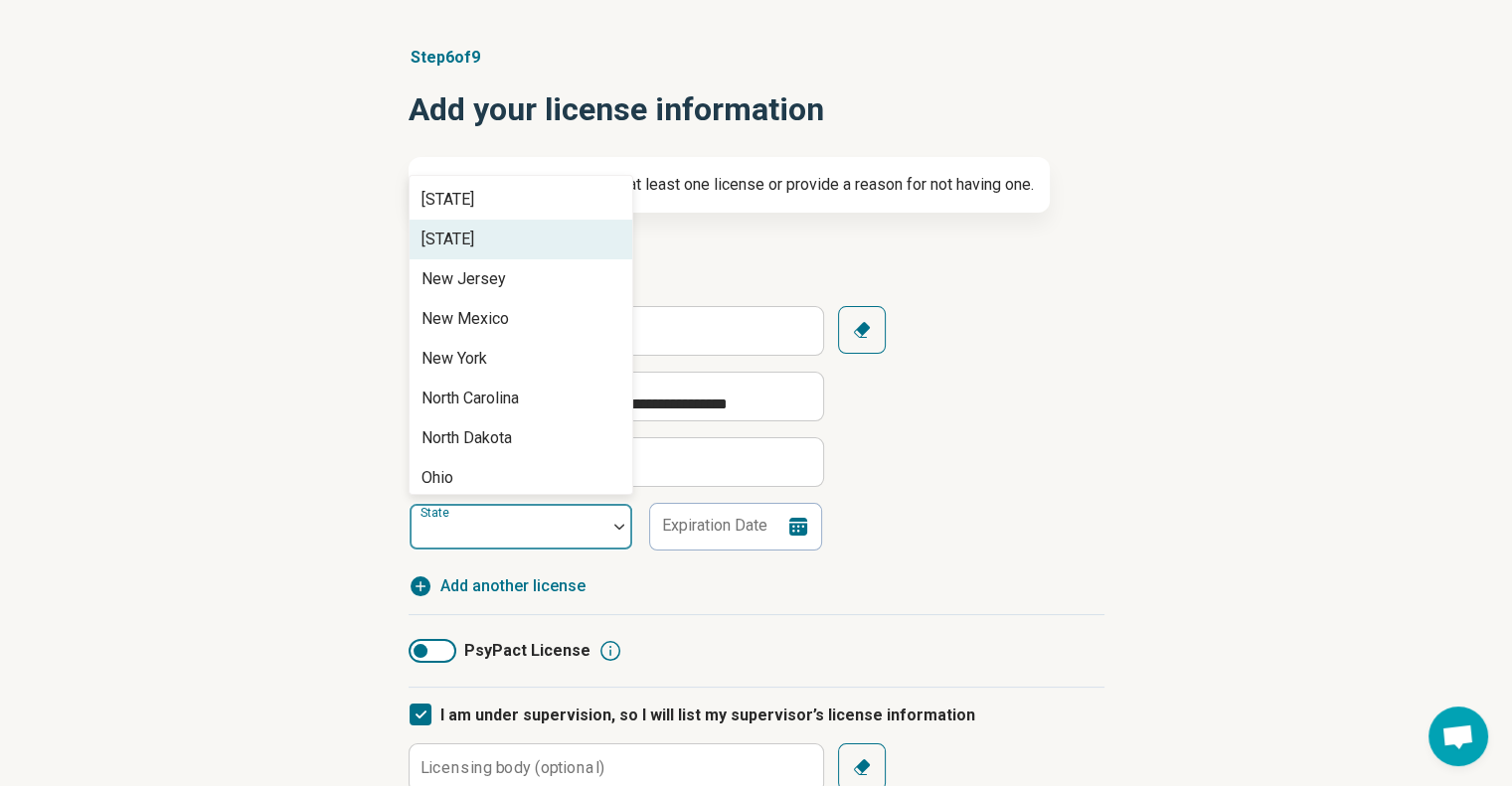 scroll, scrollTop: 1117, scrollLeft: 0, axis: vertical 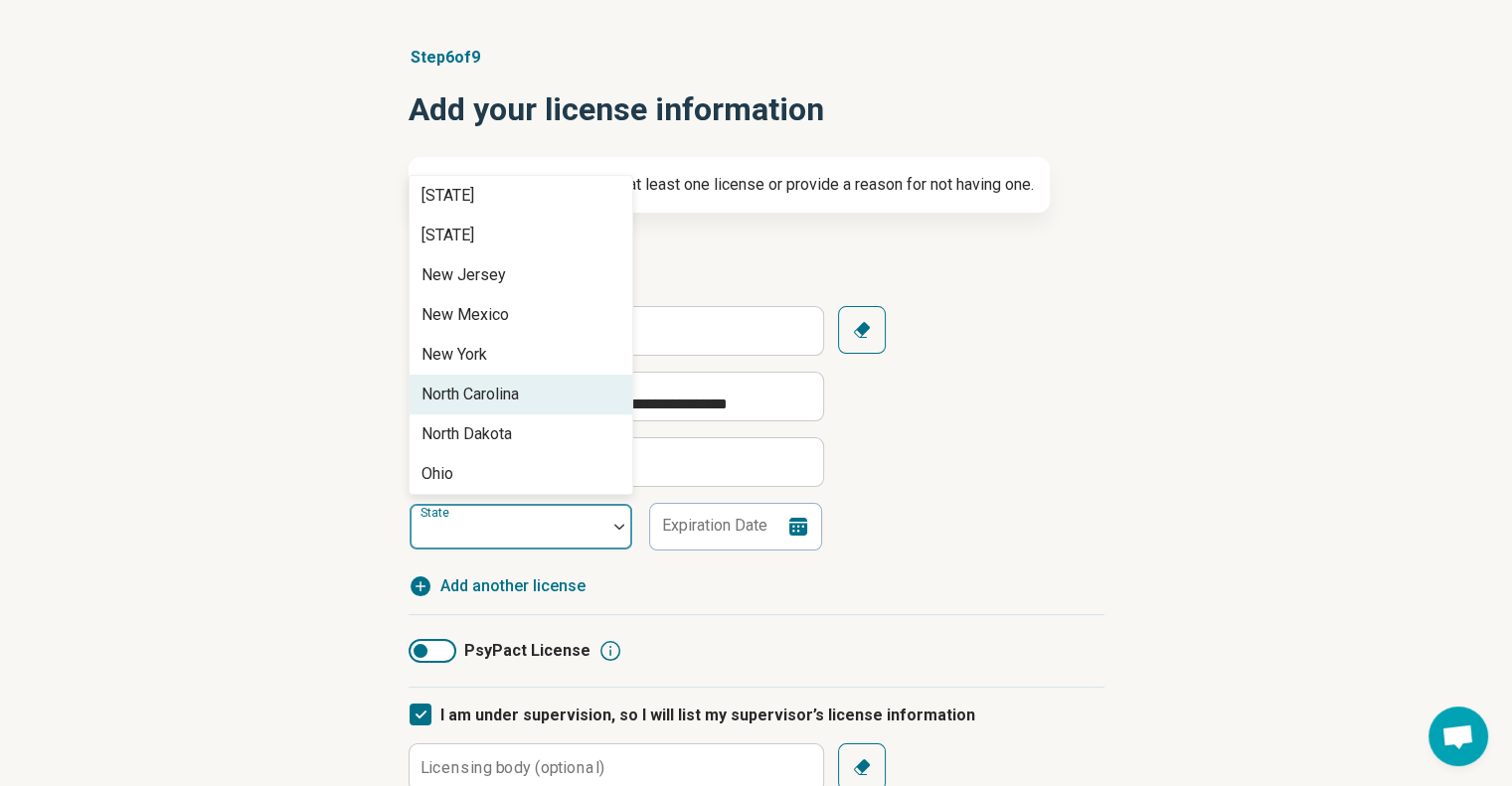 click on "North Carolina" at bounding box center [470, 394] 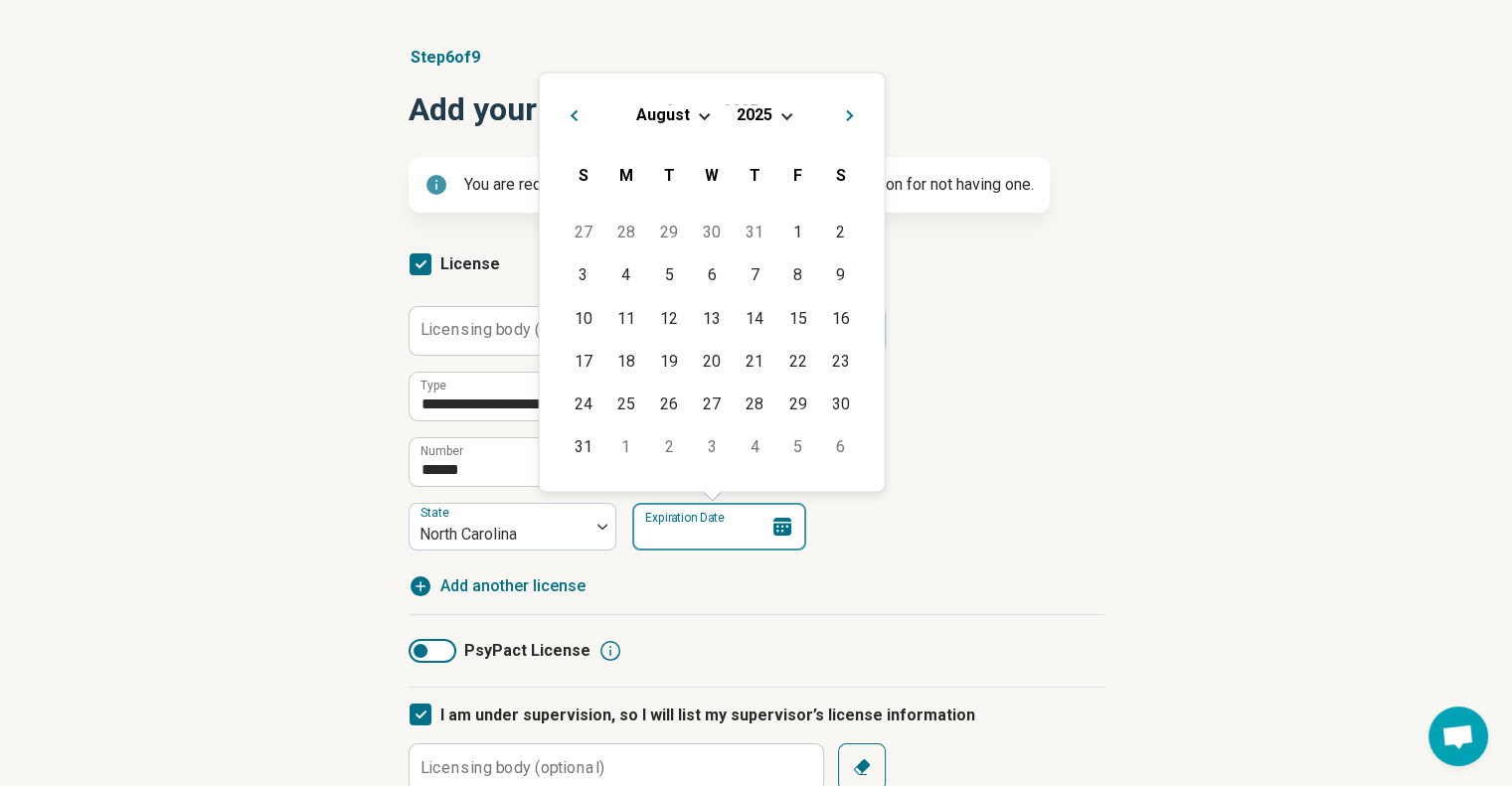 click on "Expiration Date" at bounding box center (719, 527) 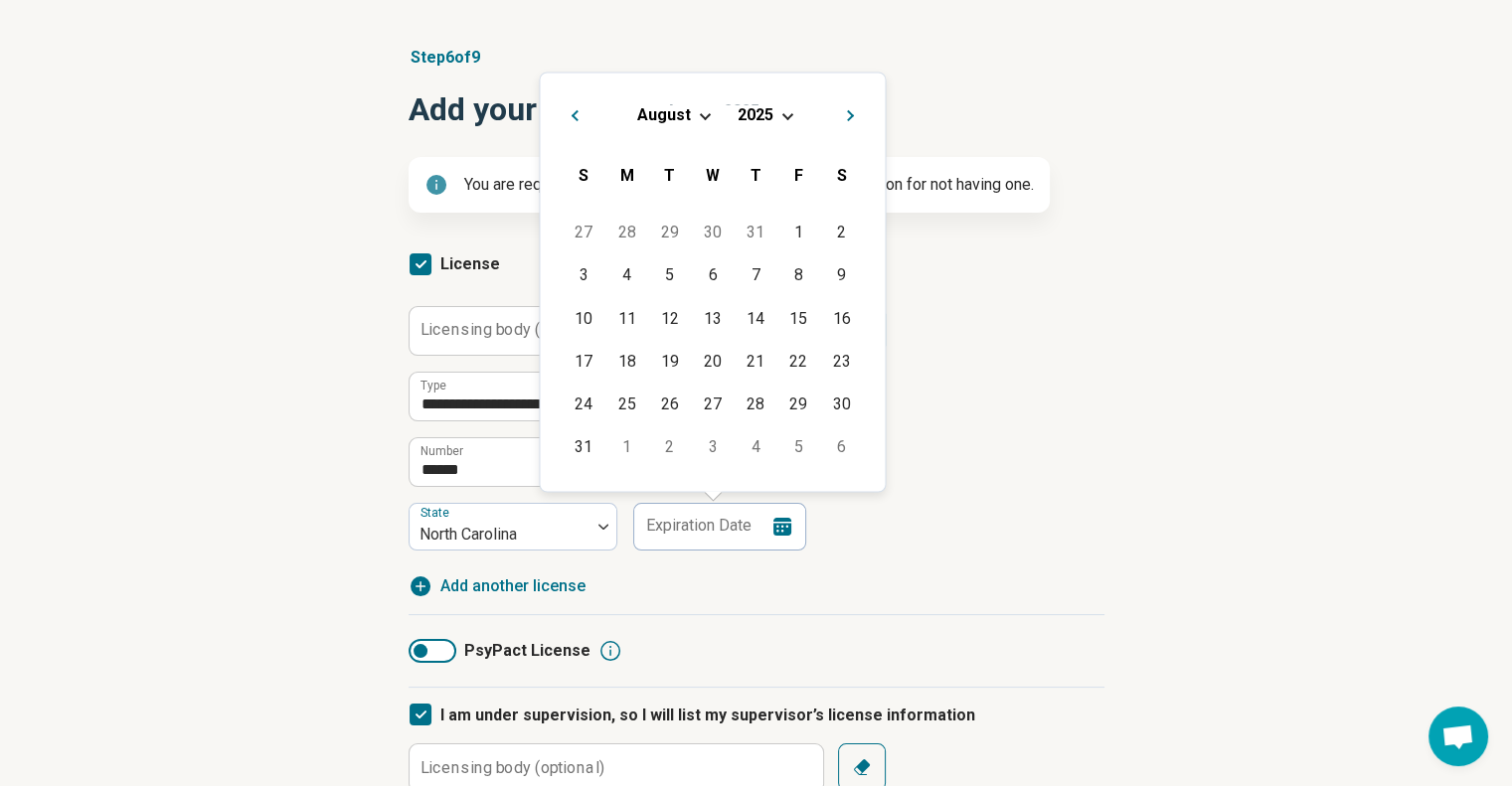 click on "[MONTH] [YEAR] [MONTH] [YEAR] S M T W T F S" at bounding box center [712, 146] 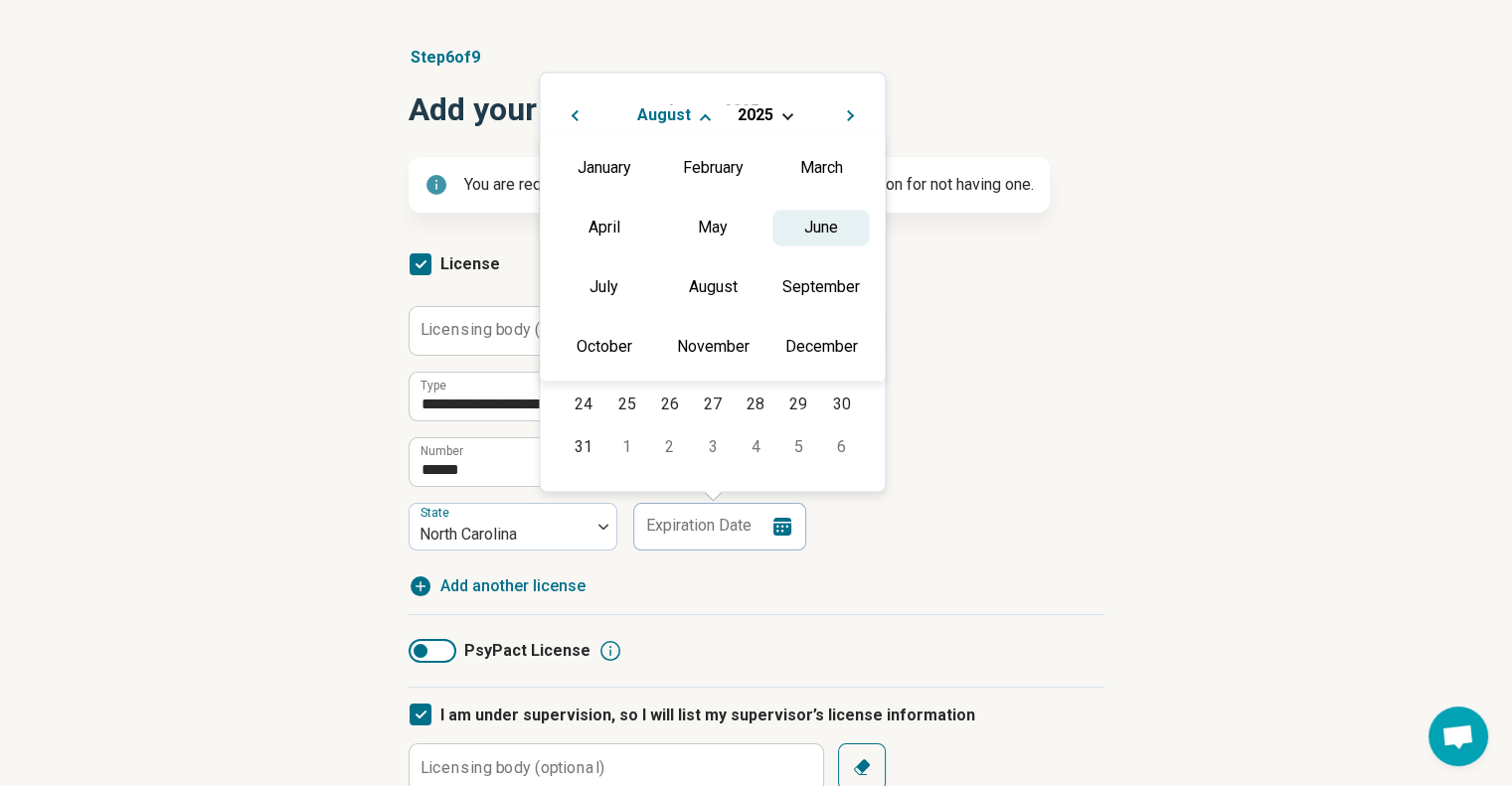 click on "June" at bounding box center (820, 228) 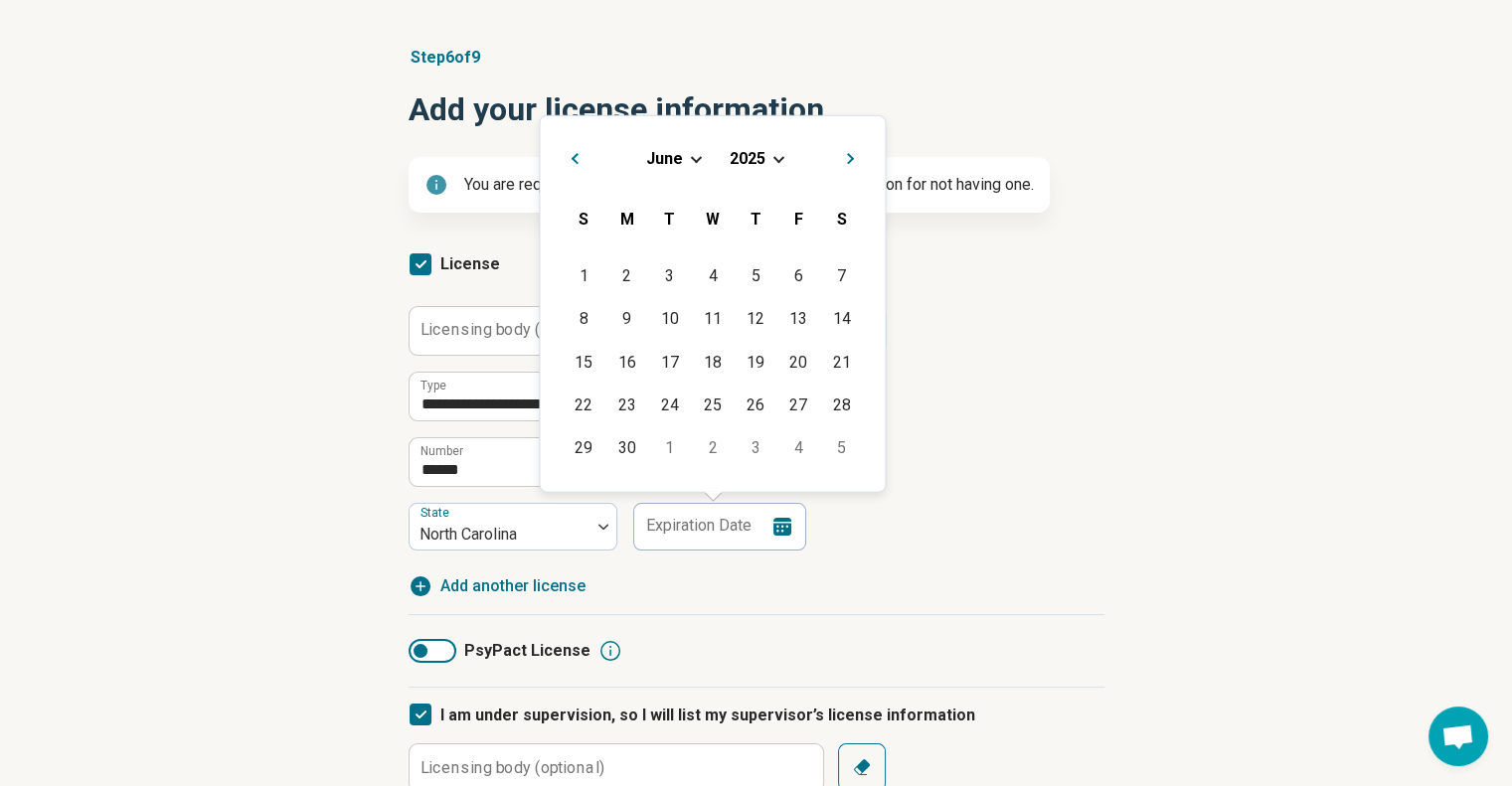 click on "June 2025" at bounding box center (712, 157) 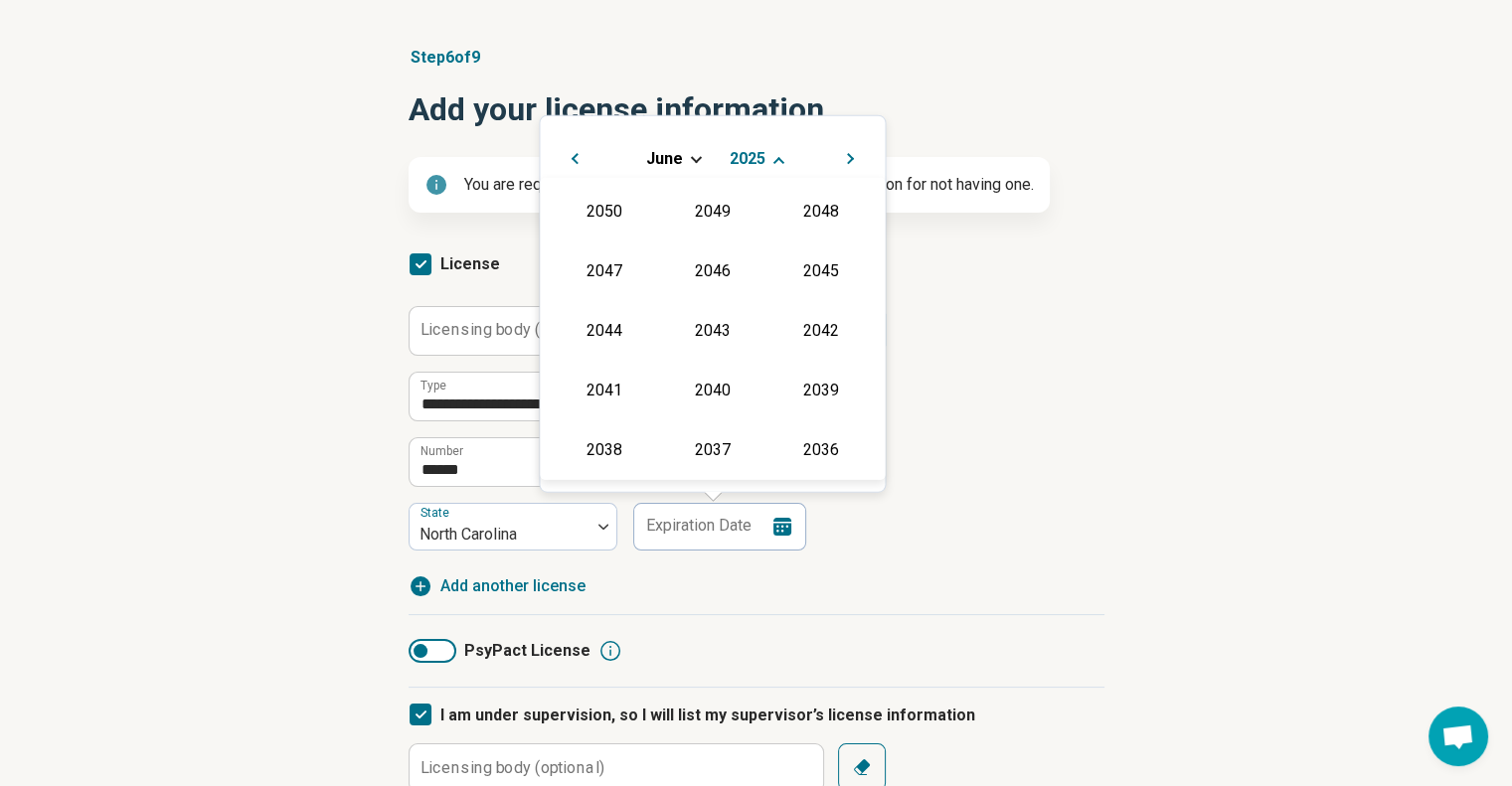 scroll, scrollTop: 360, scrollLeft: 0, axis: vertical 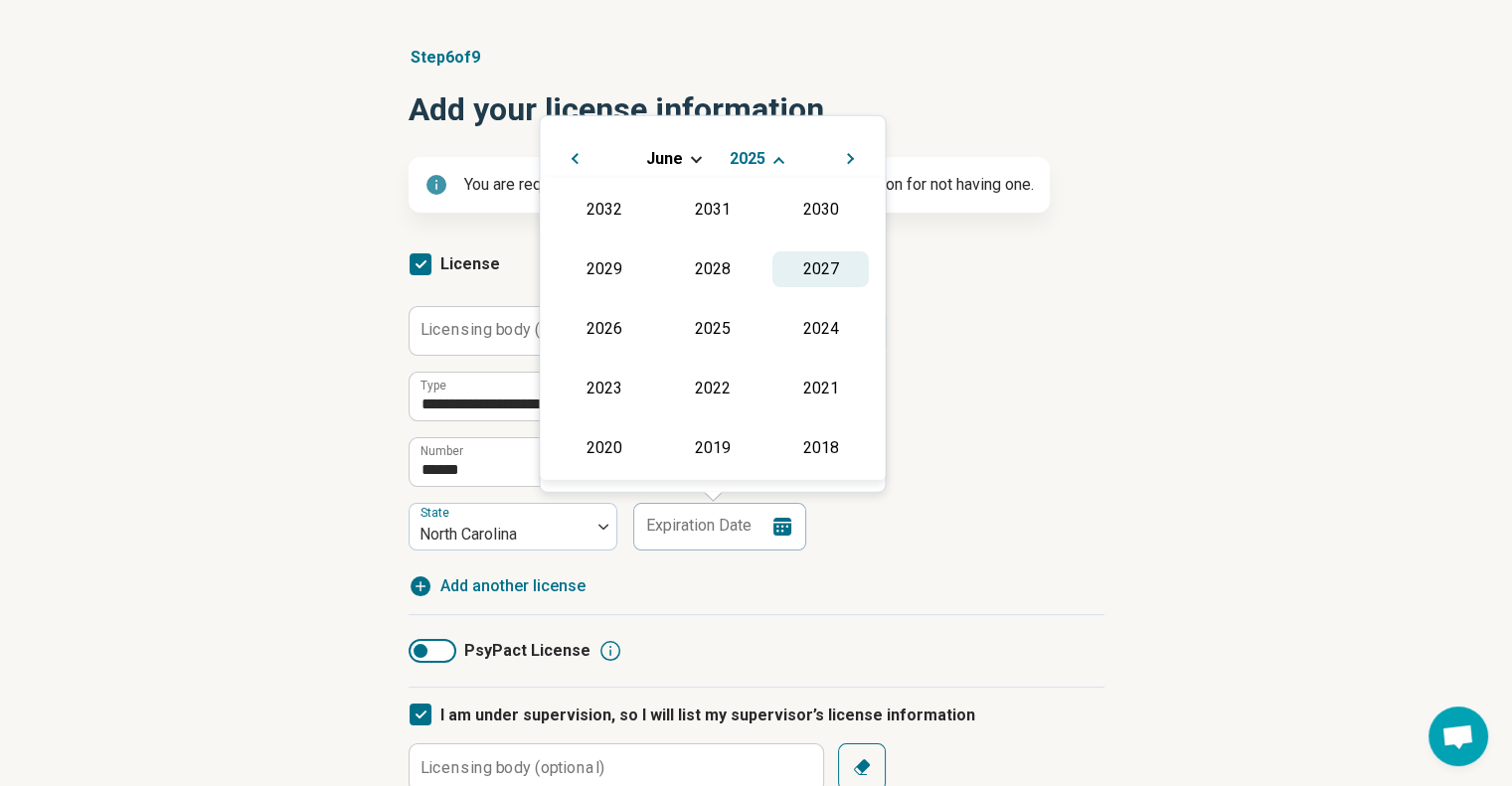click on "2027" at bounding box center (820, 268) 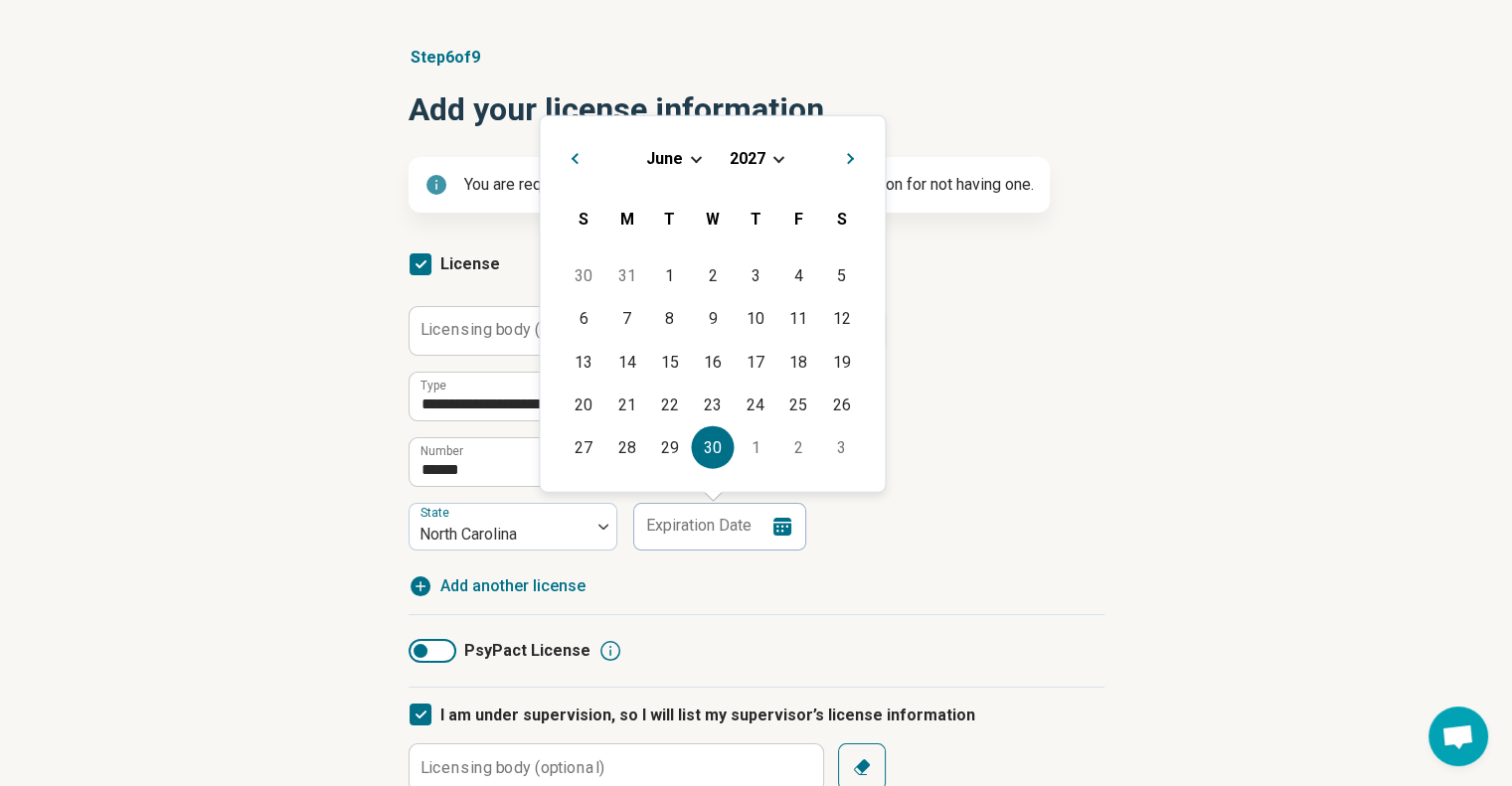 click on "30" at bounding box center [712, 447] 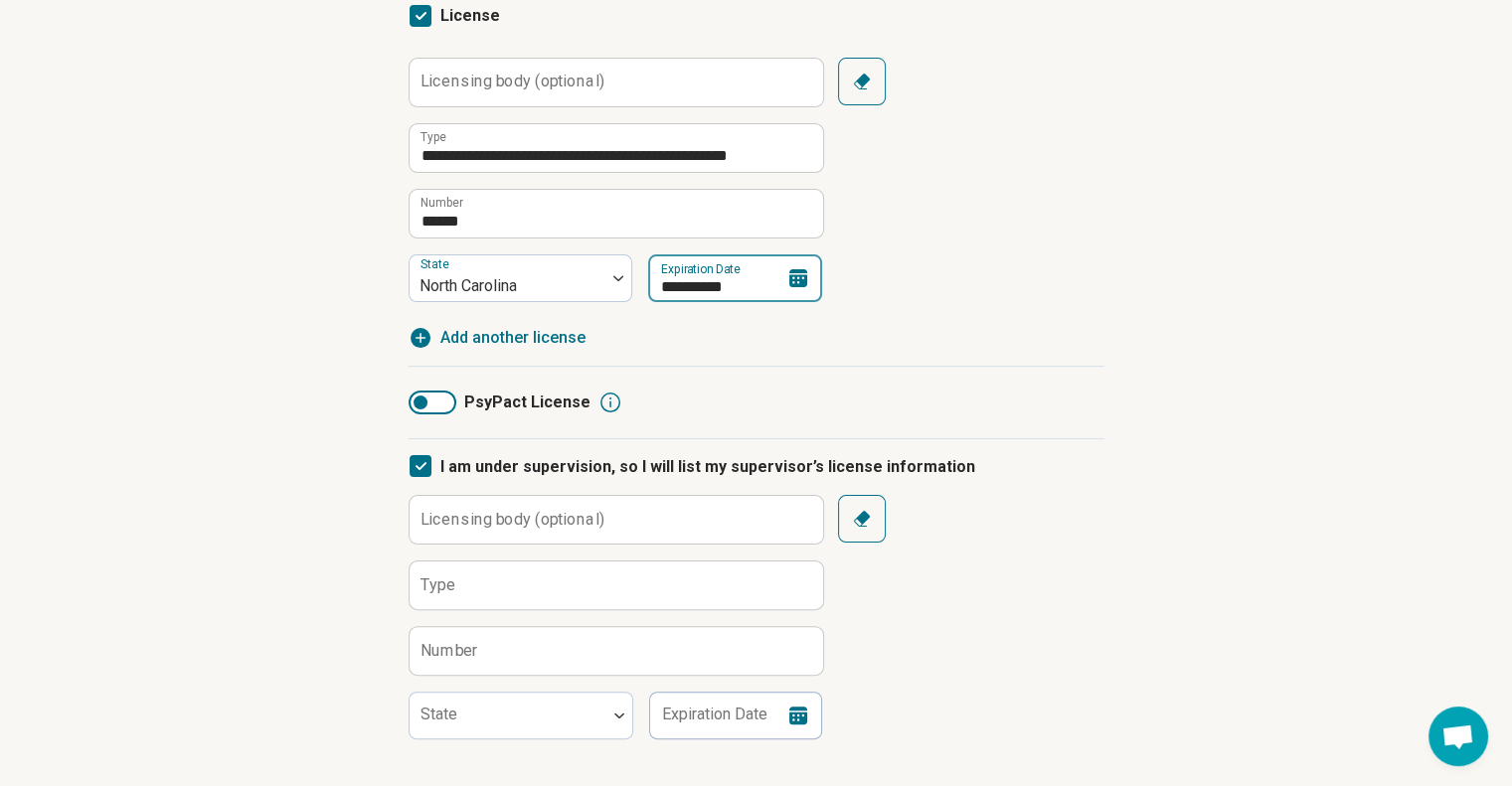 scroll, scrollTop: 492, scrollLeft: 0, axis: vertical 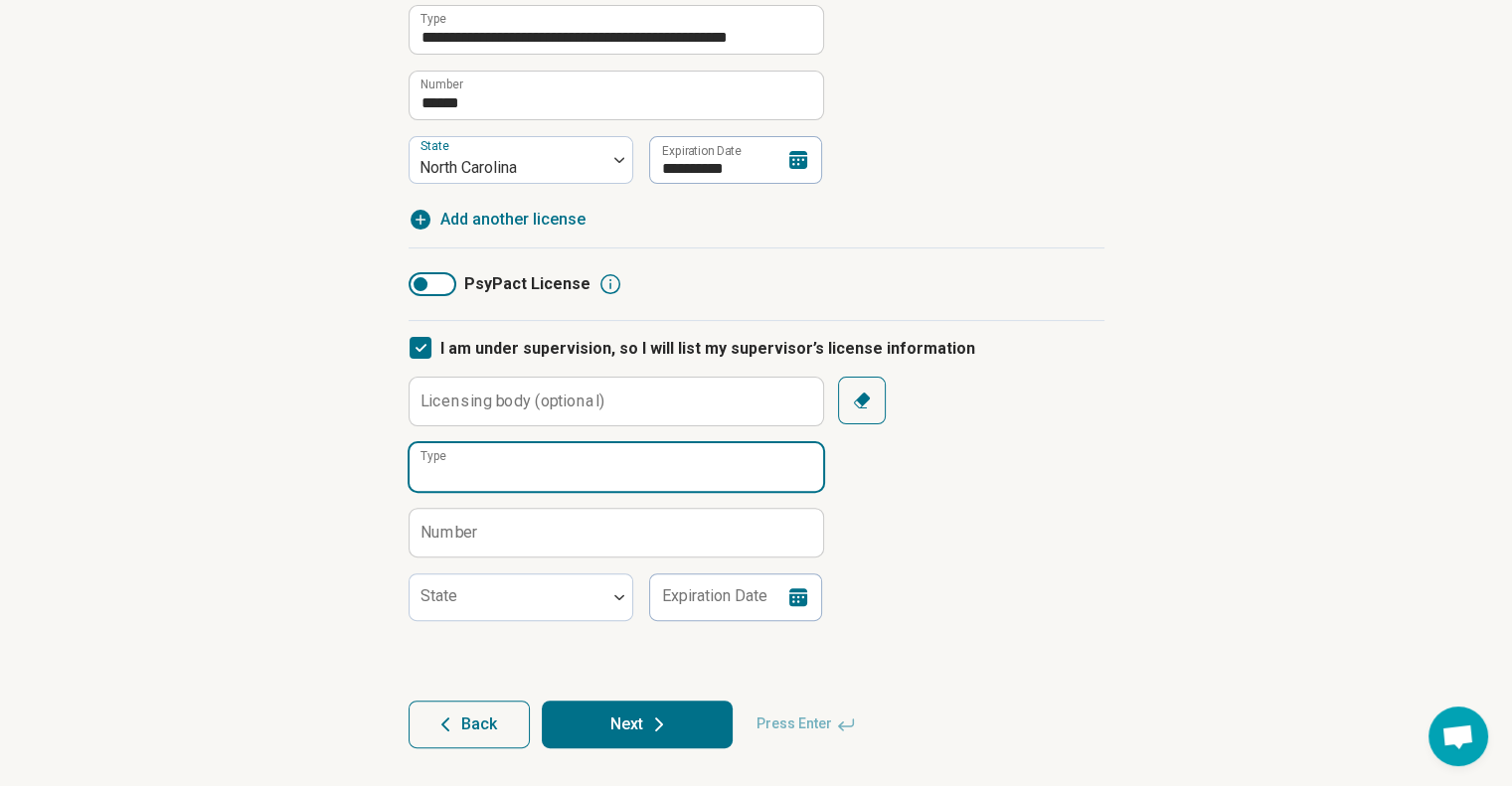 click on "Type" at bounding box center [616, 467] 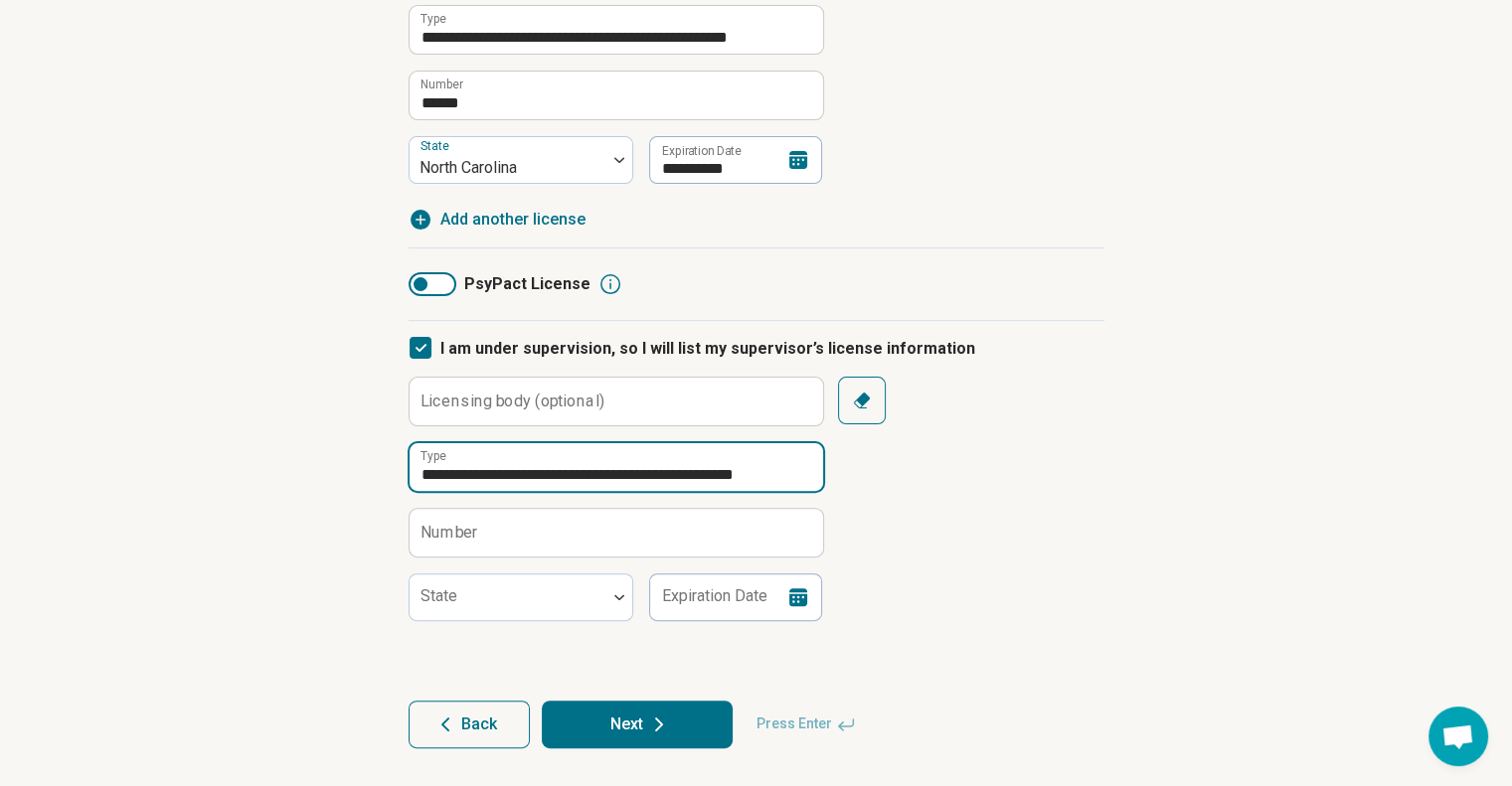 type on "**********" 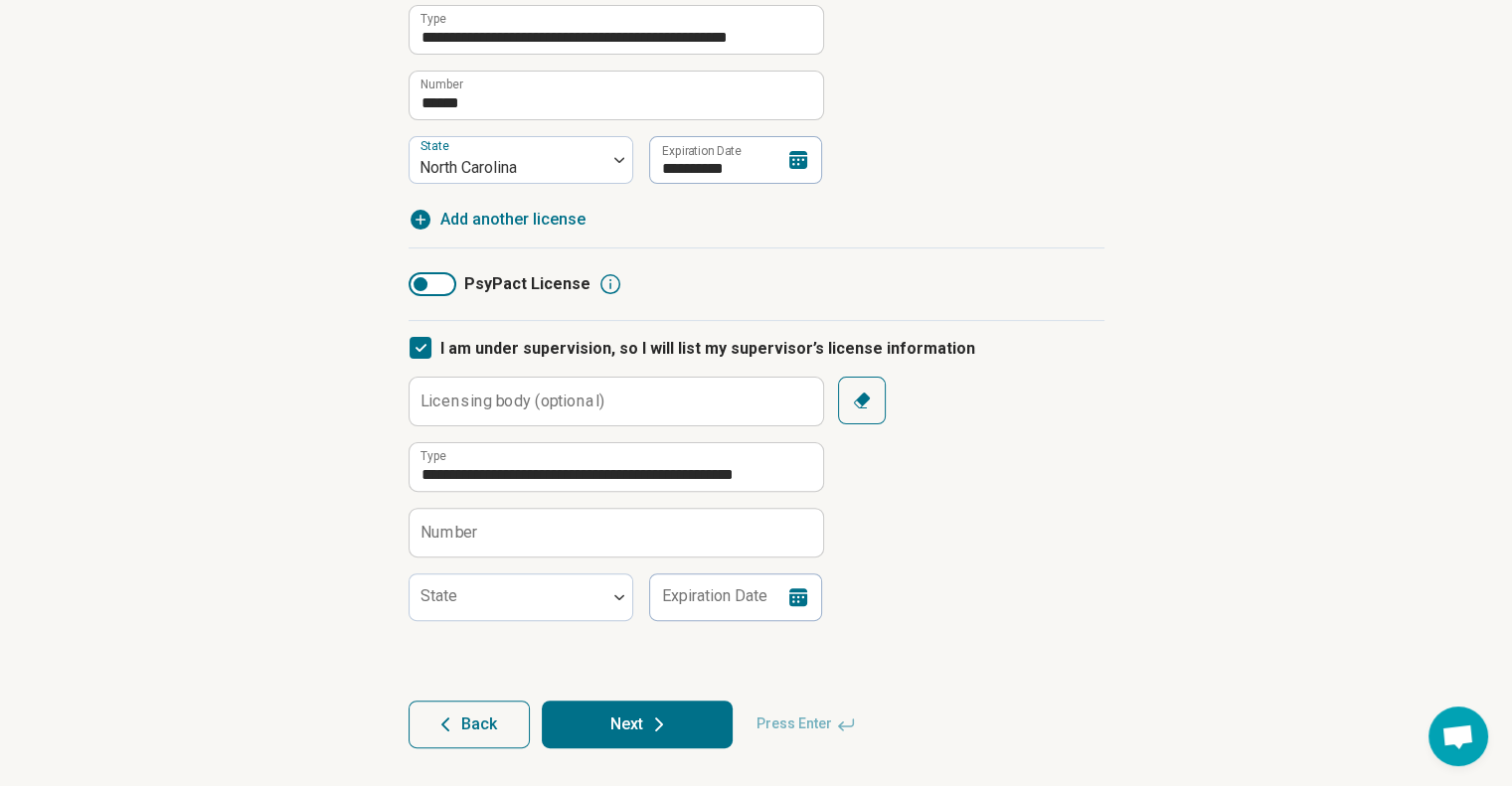 click on "Number" at bounding box center (449, 532) 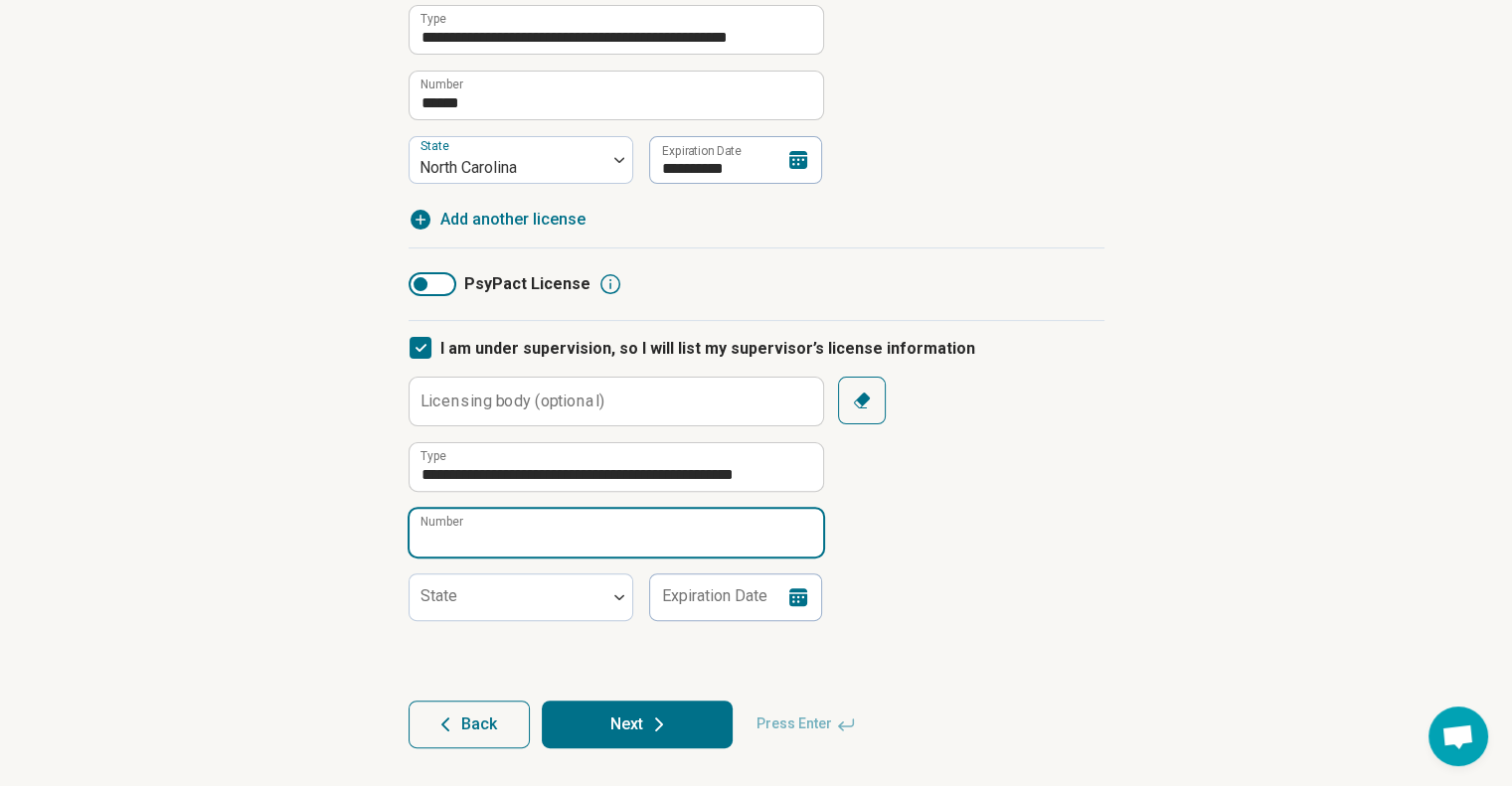 click on "Number" at bounding box center [616, 533] 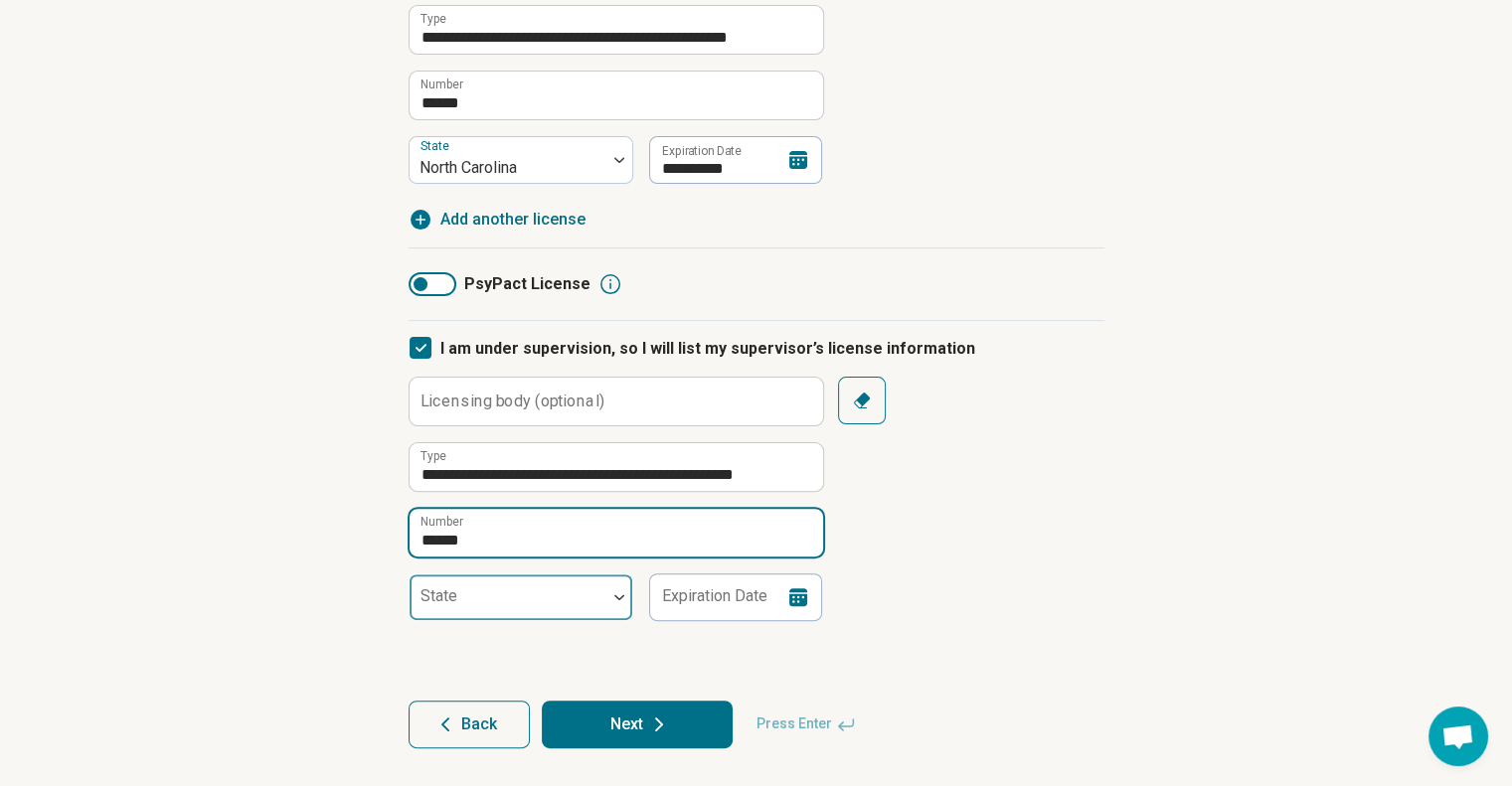 type on "******" 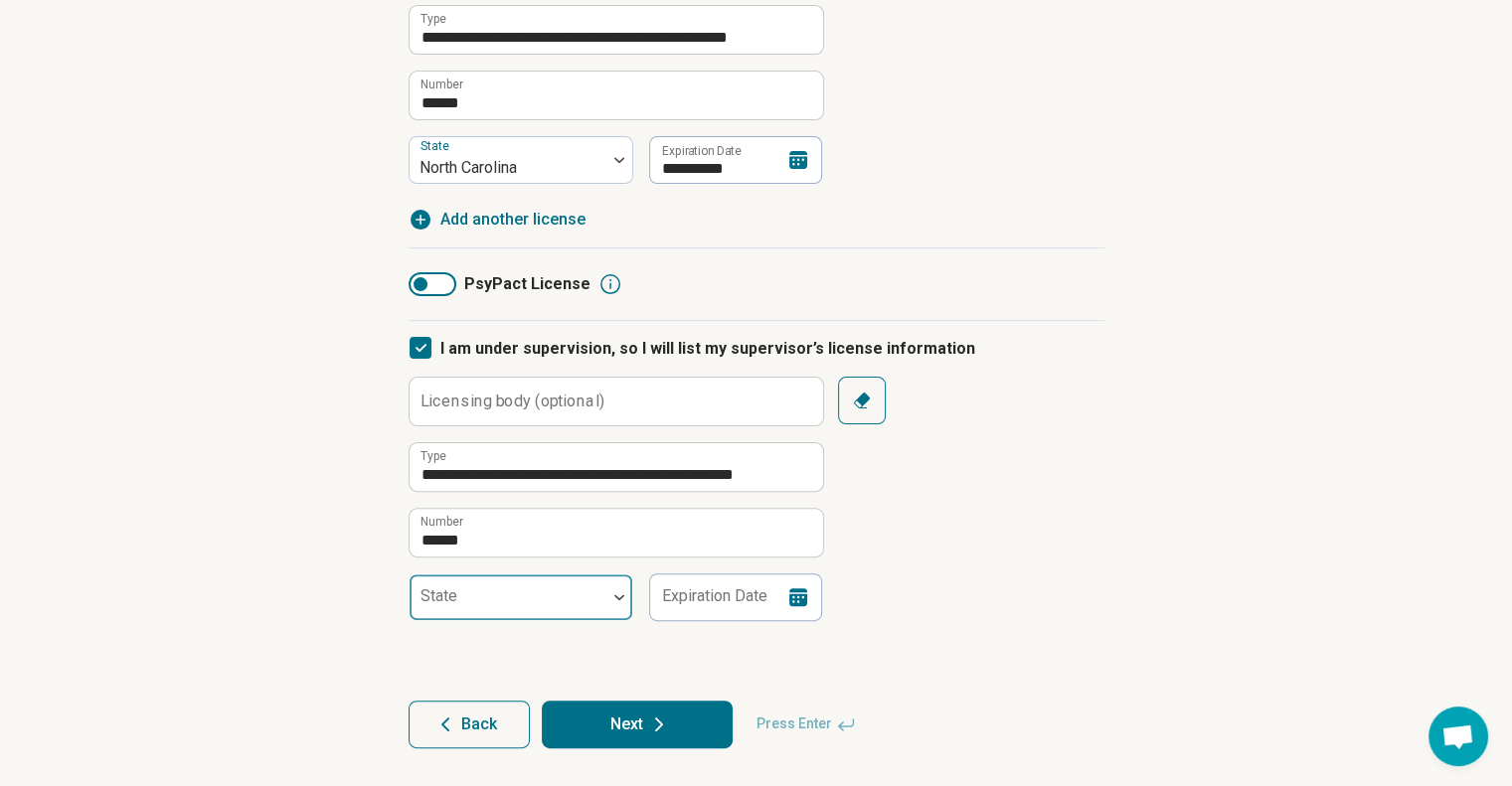 click at bounding box center [508, 605] 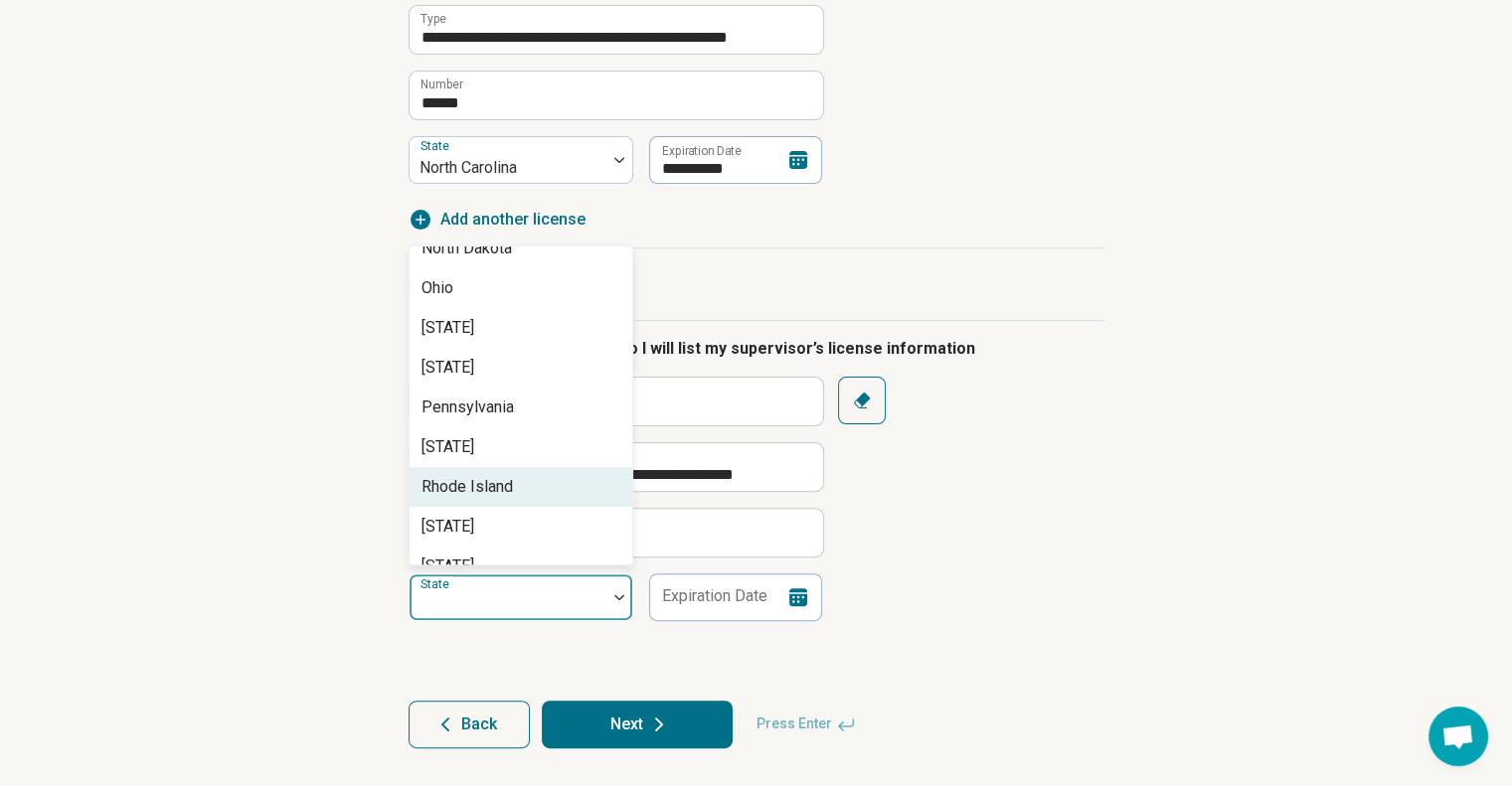 scroll, scrollTop: 1275, scrollLeft: 0, axis: vertical 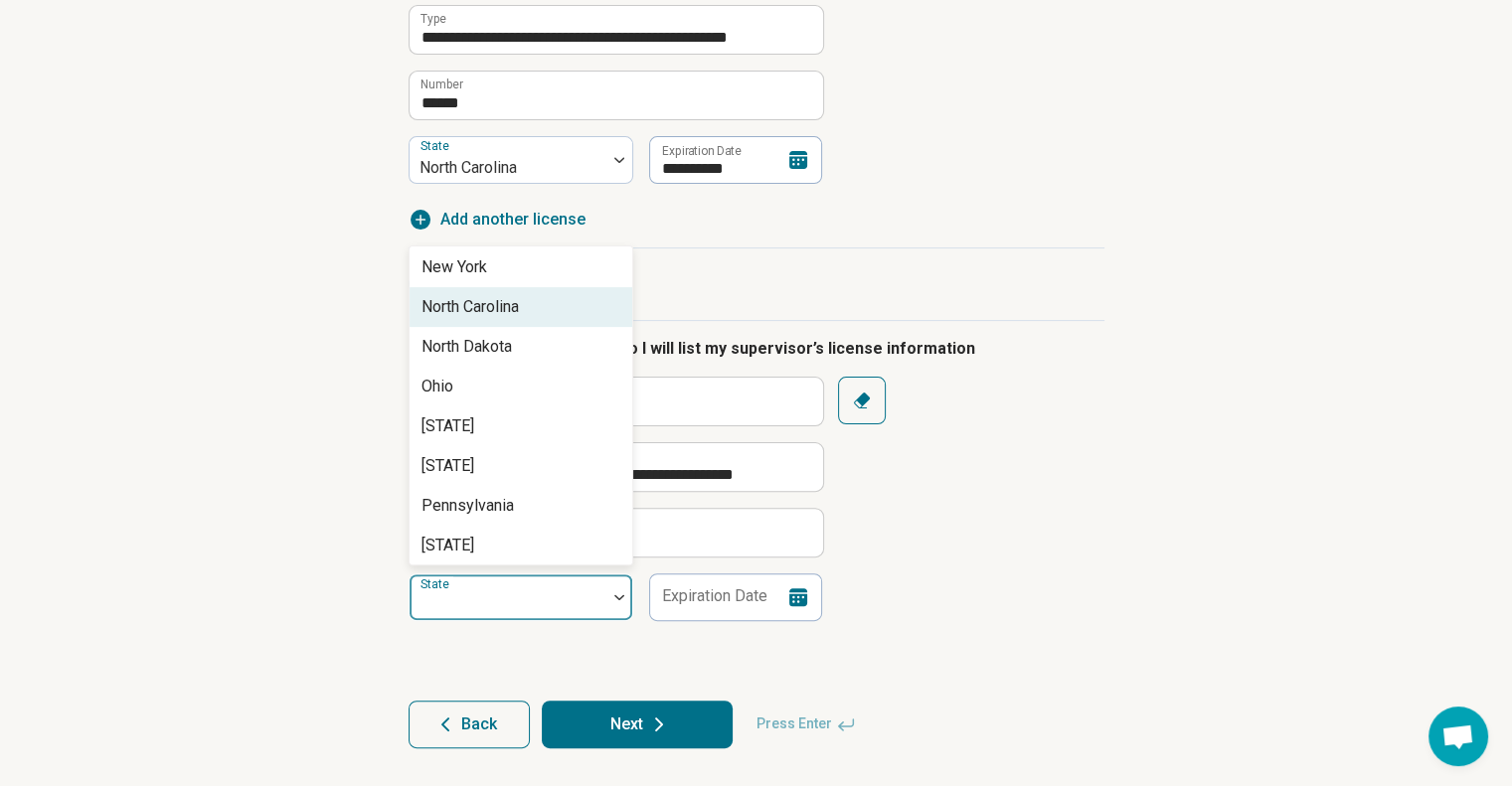 click on "North Carolina" at bounding box center (470, 307) 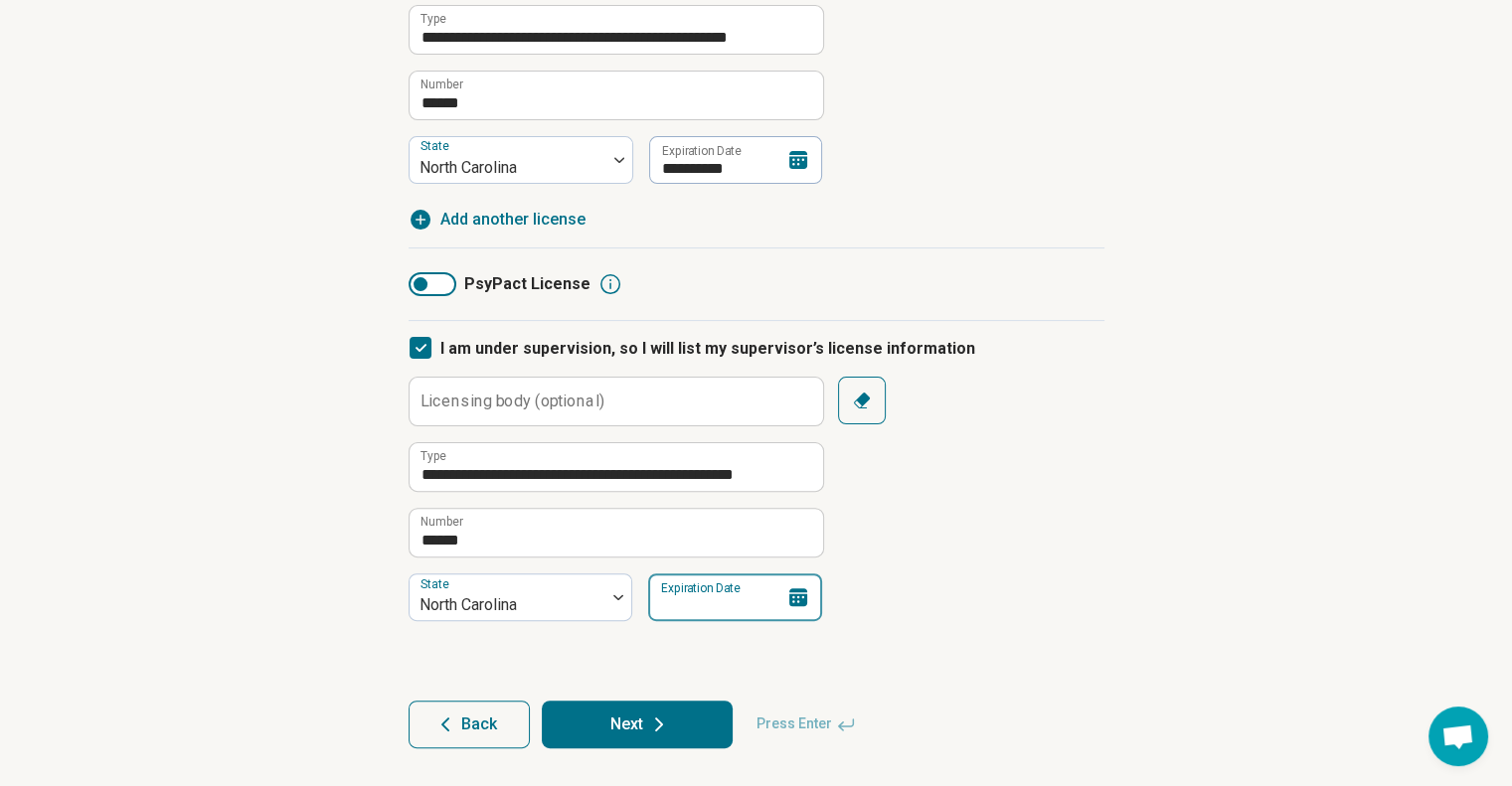click on "Expiration Date" at bounding box center (735, 597) 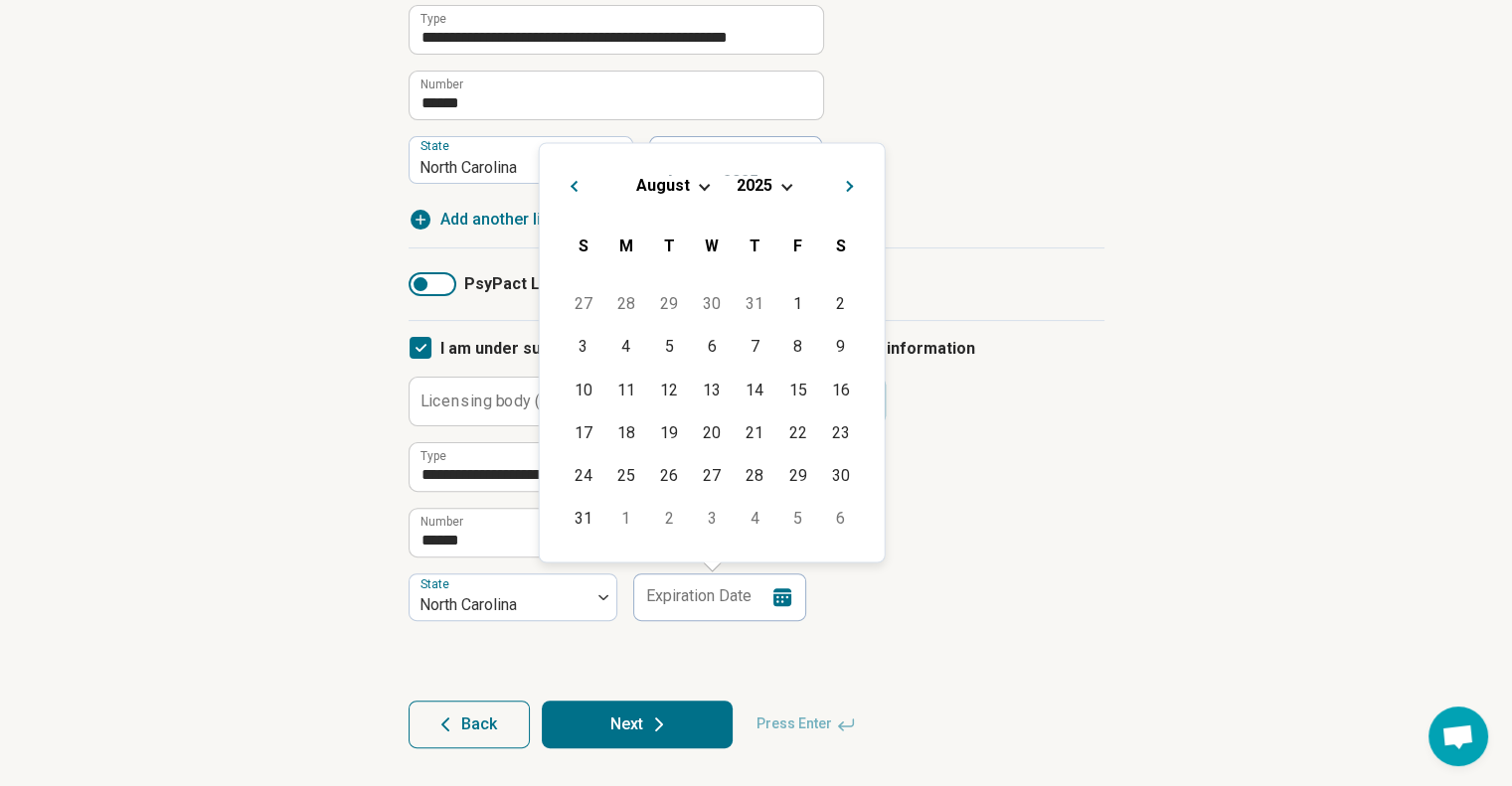 click on "2025" at bounding box center [755, 185] 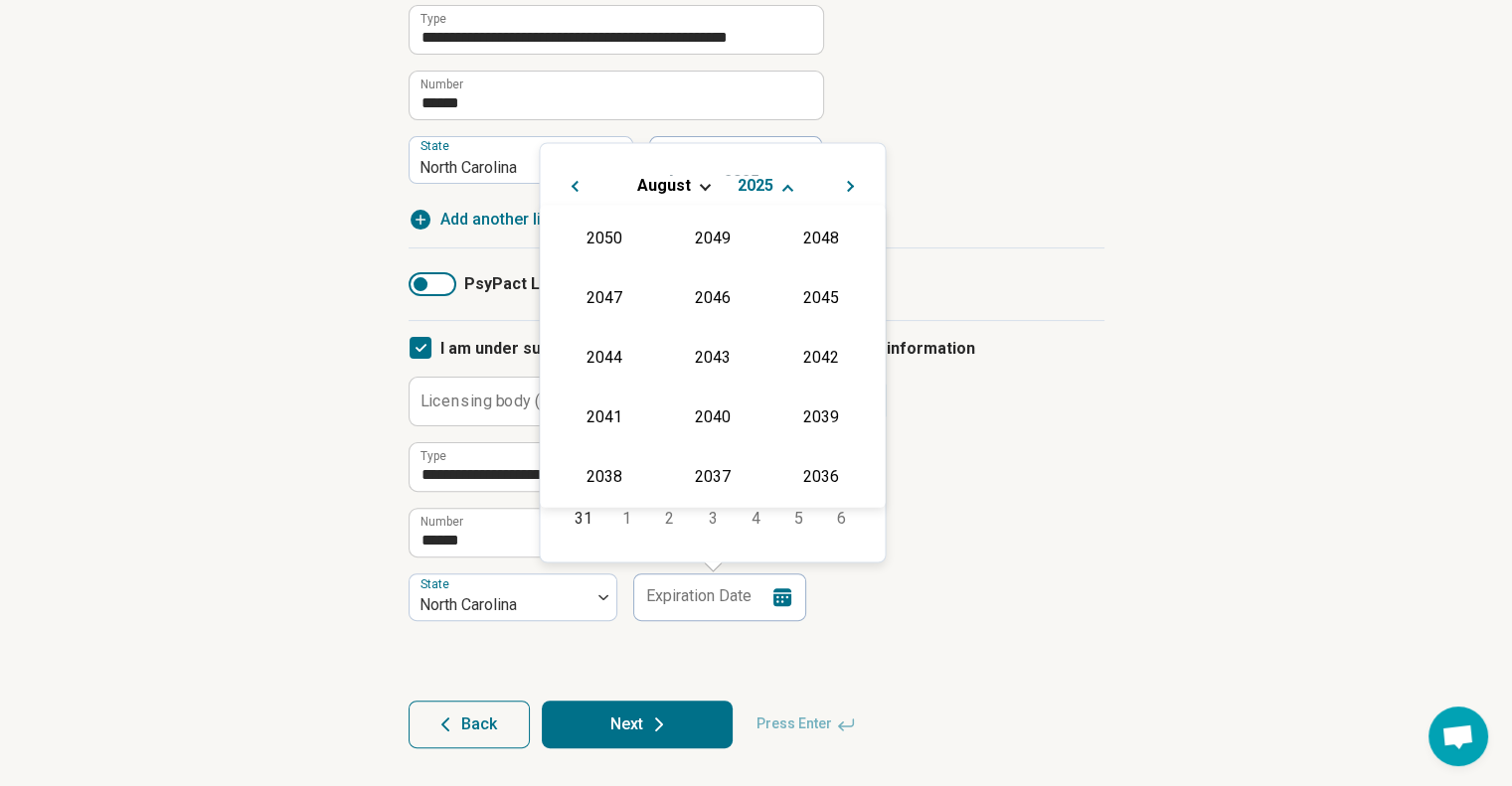 scroll, scrollTop: 360, scrollLeft: 0, axis: vertical 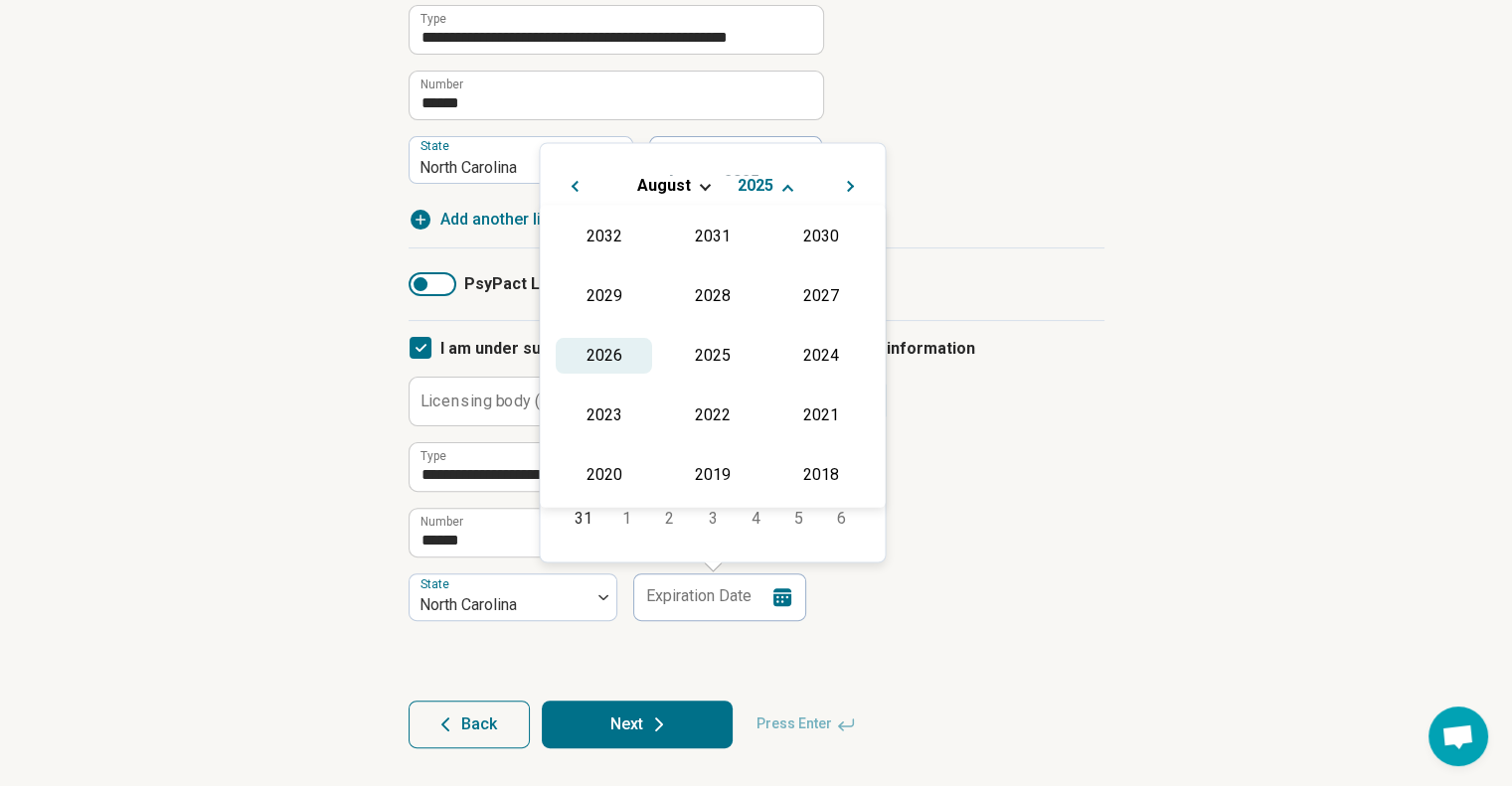 click on "2026" at bounding box center (603, 356) 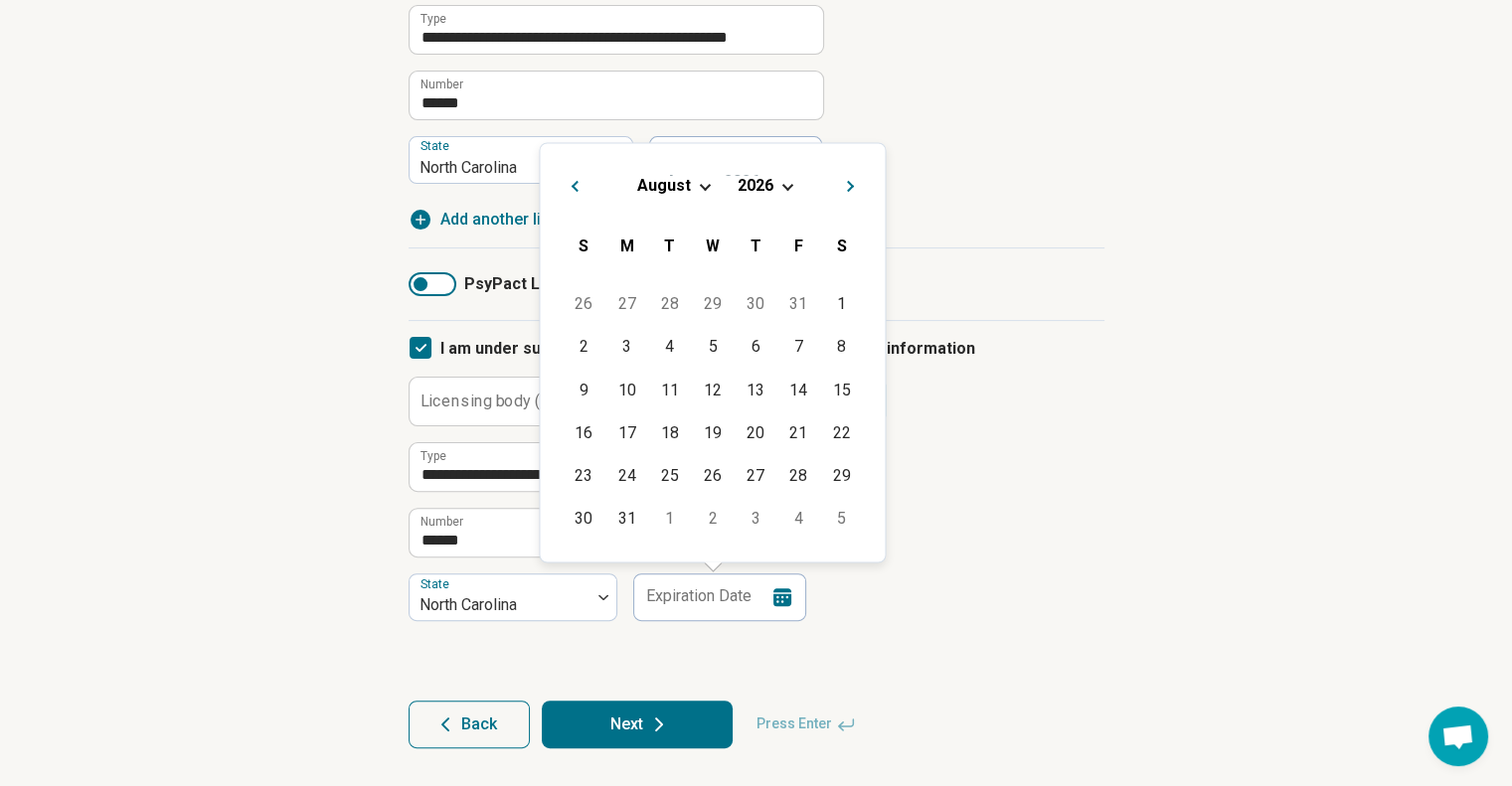 click on "August" at bounding box center [664, 185] 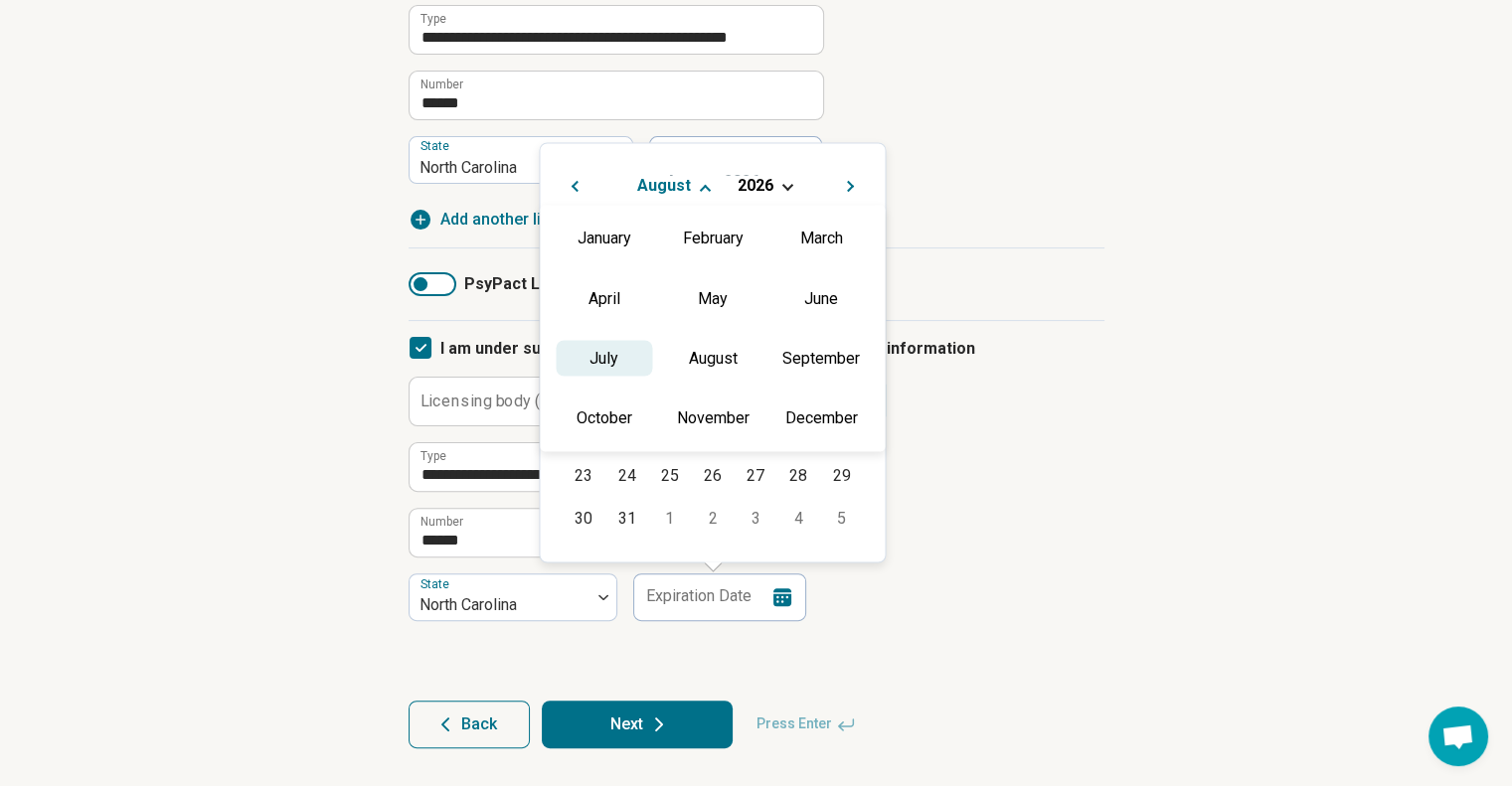 click on "July" at bounding box center [603, 358] 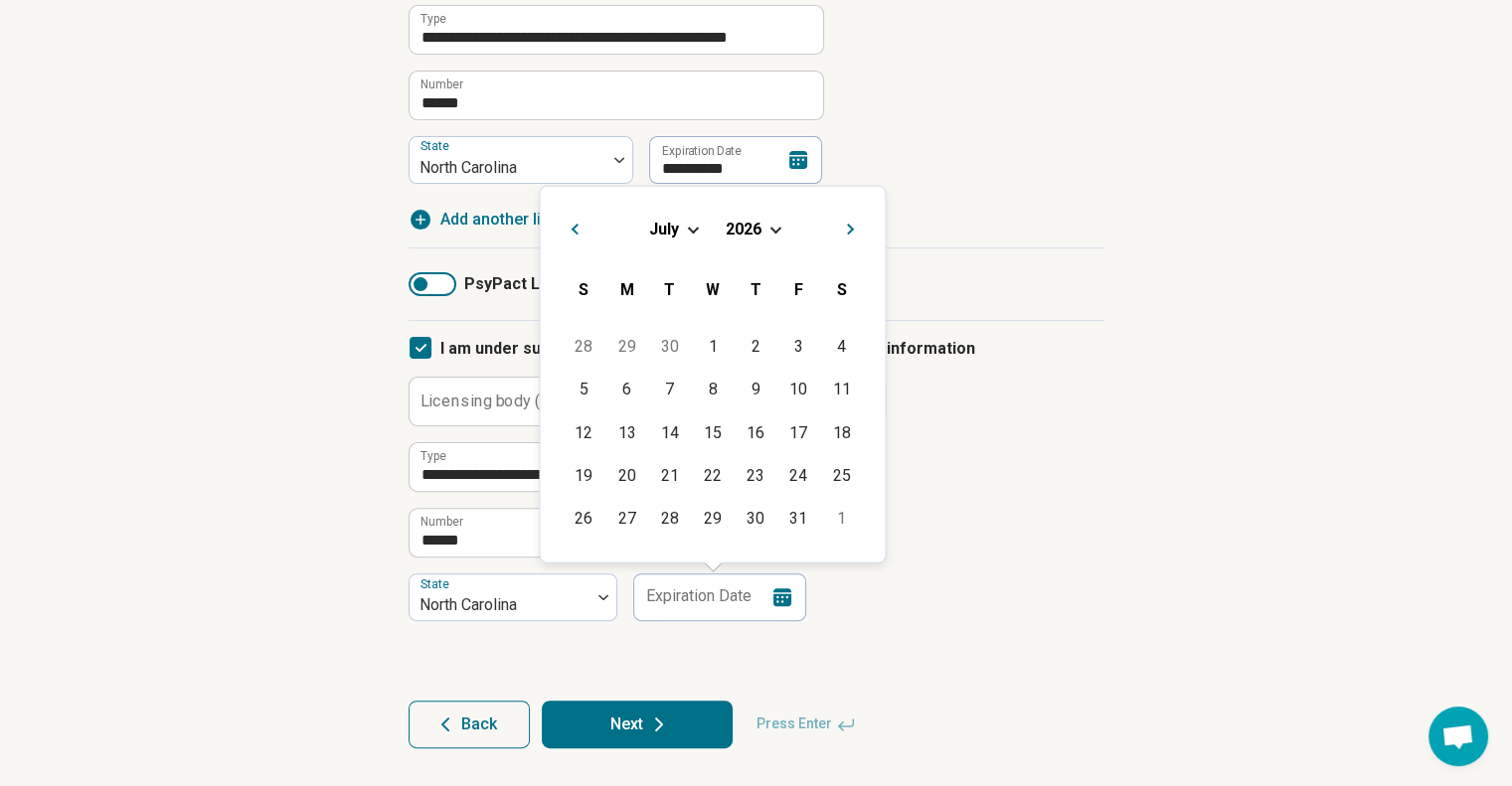 click on "July" at bounding box center (664, 228) 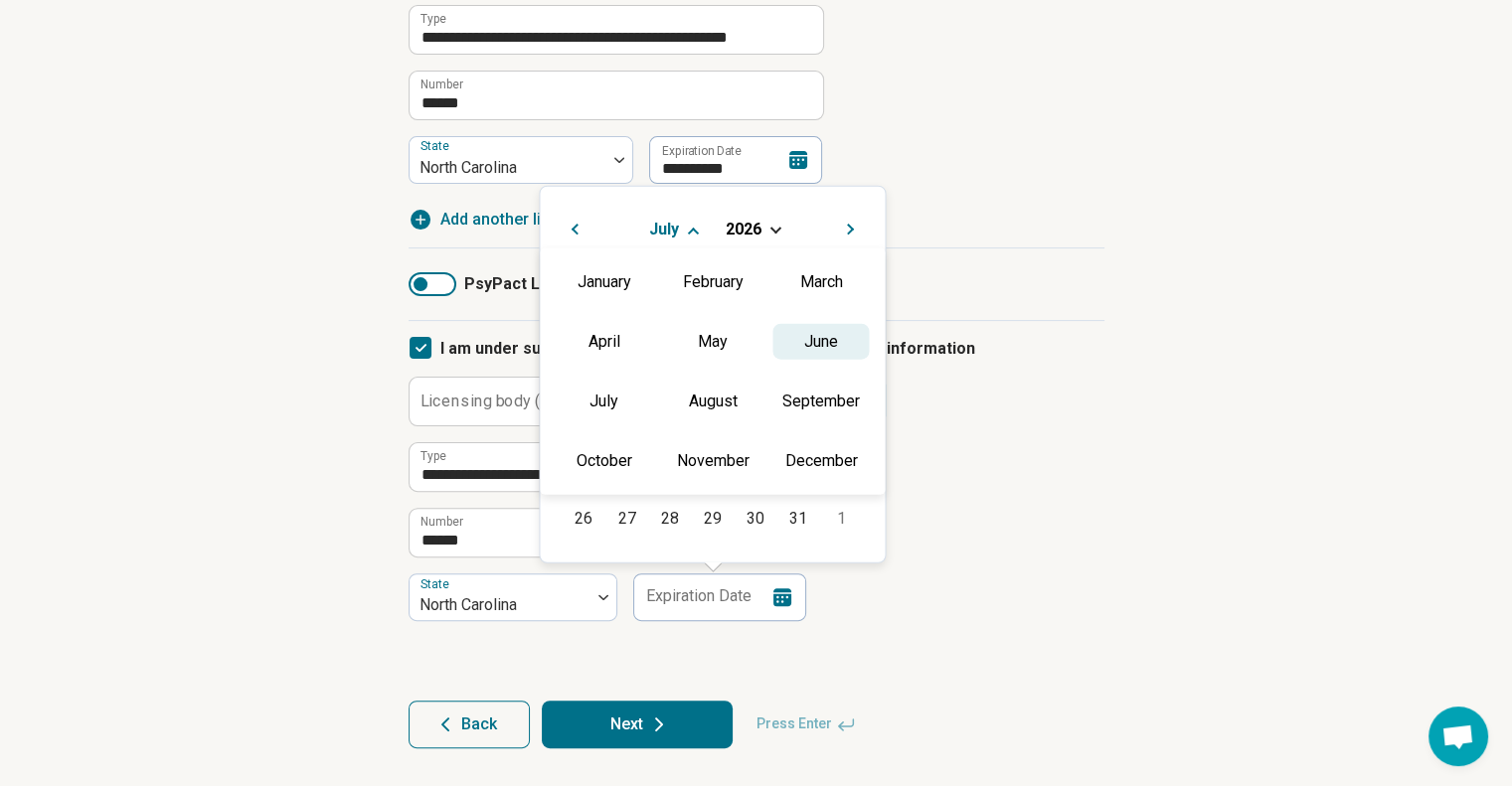 click on "June" at bounding box center [820, 341] 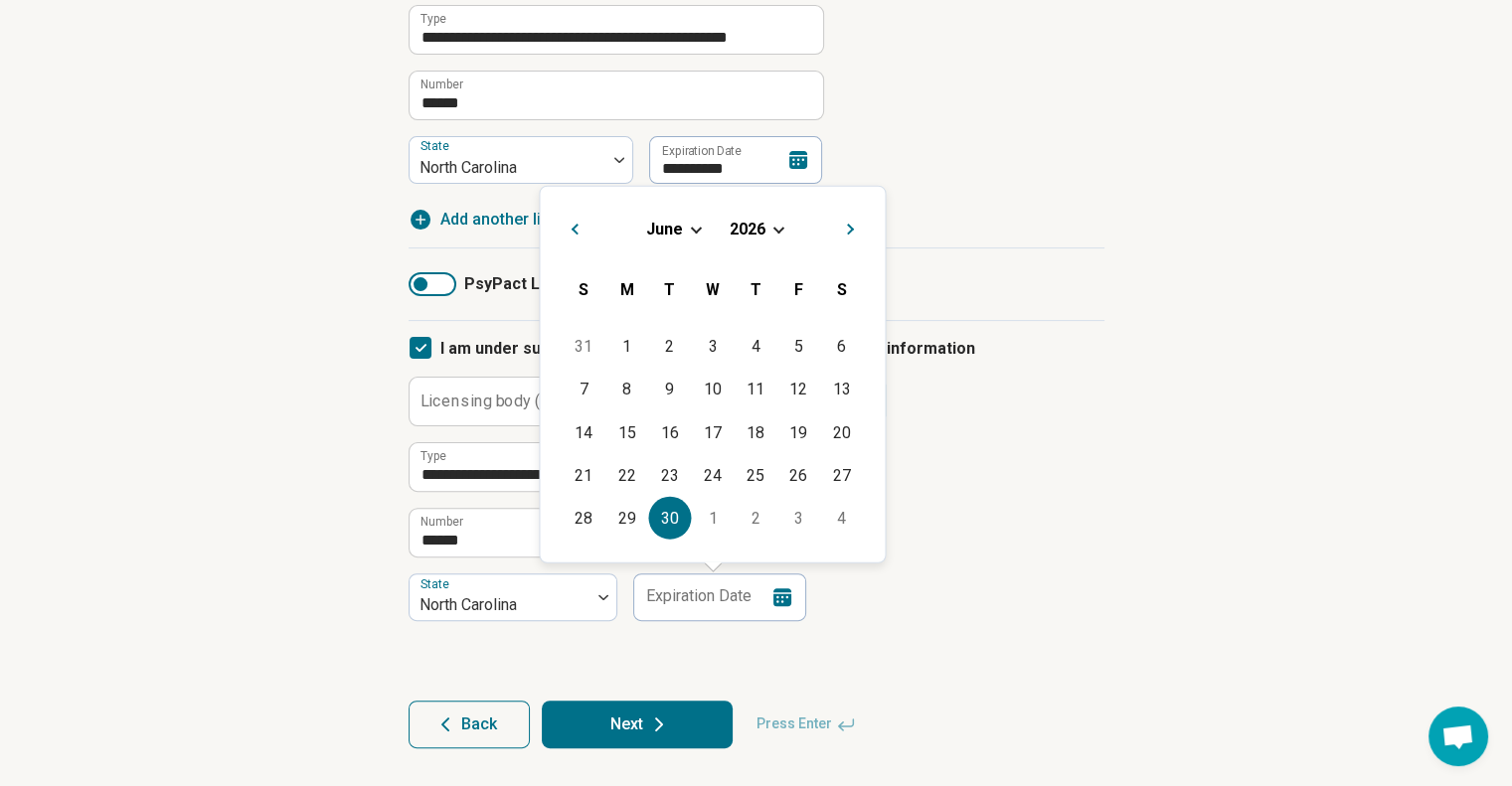 click on "30" at bounding box center [669, 518] 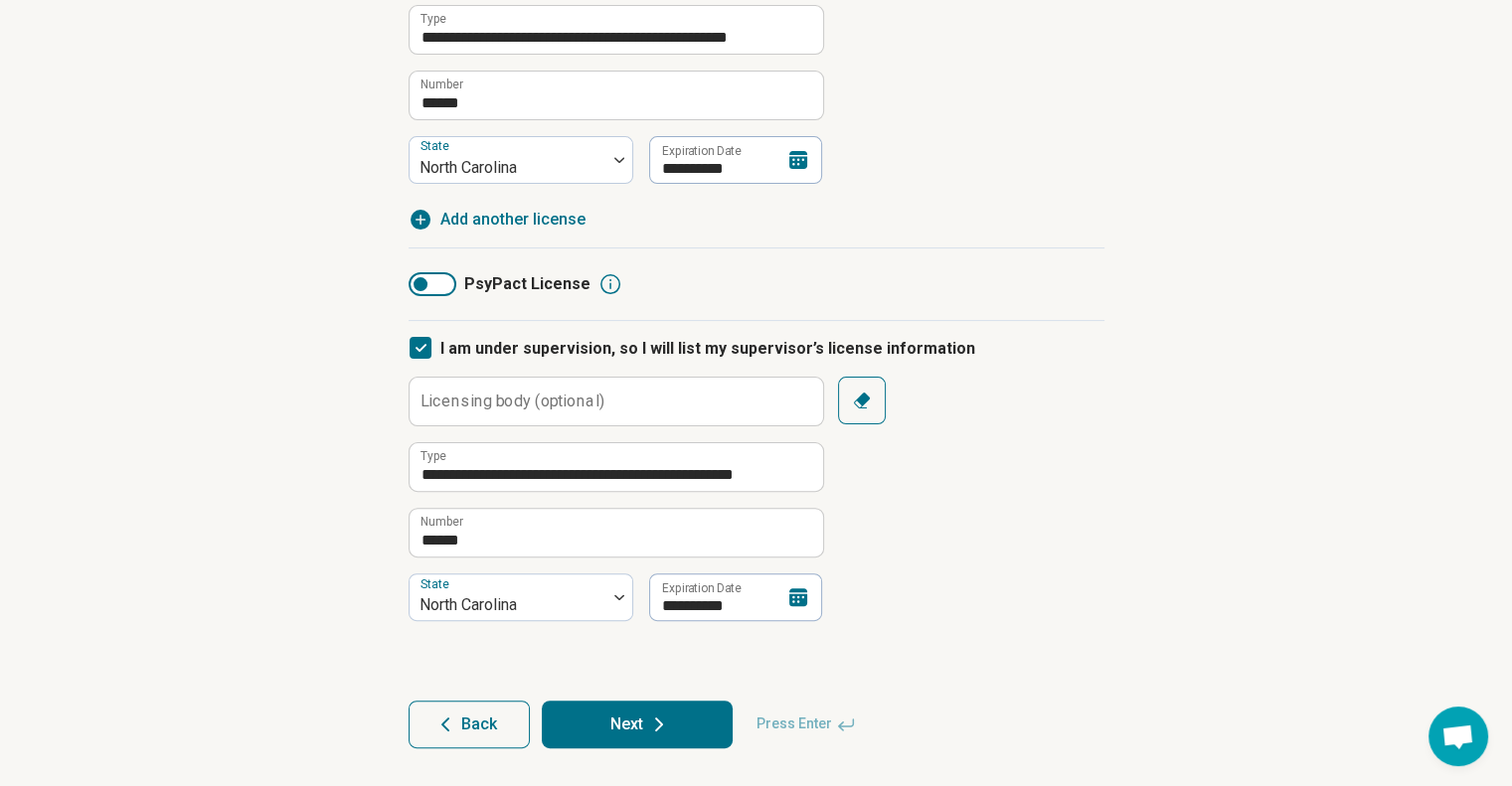 click on "Next" at bounding box center [637, 724] 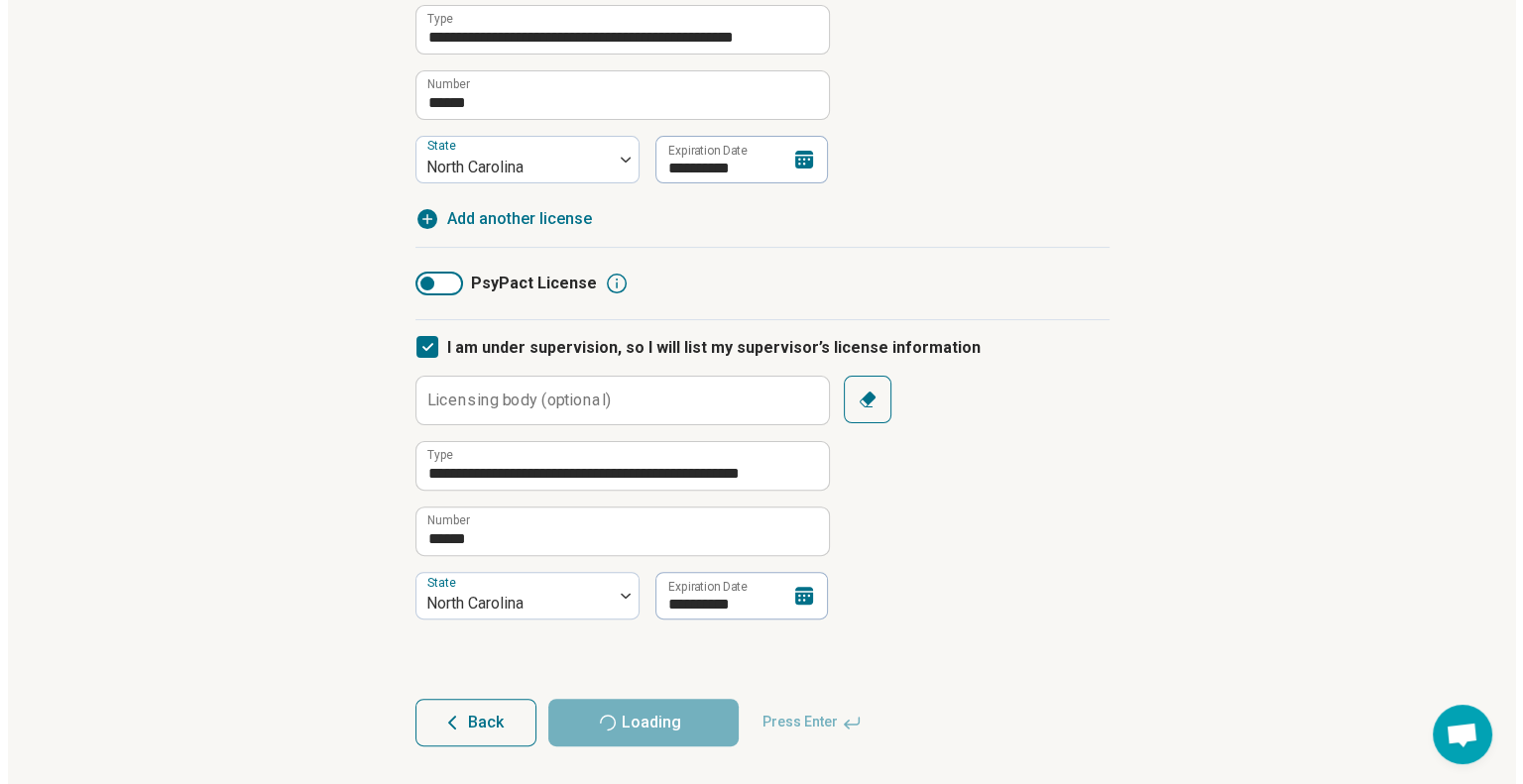 scroll, scrollTop: 0, scrollLeft: 0, axis: both 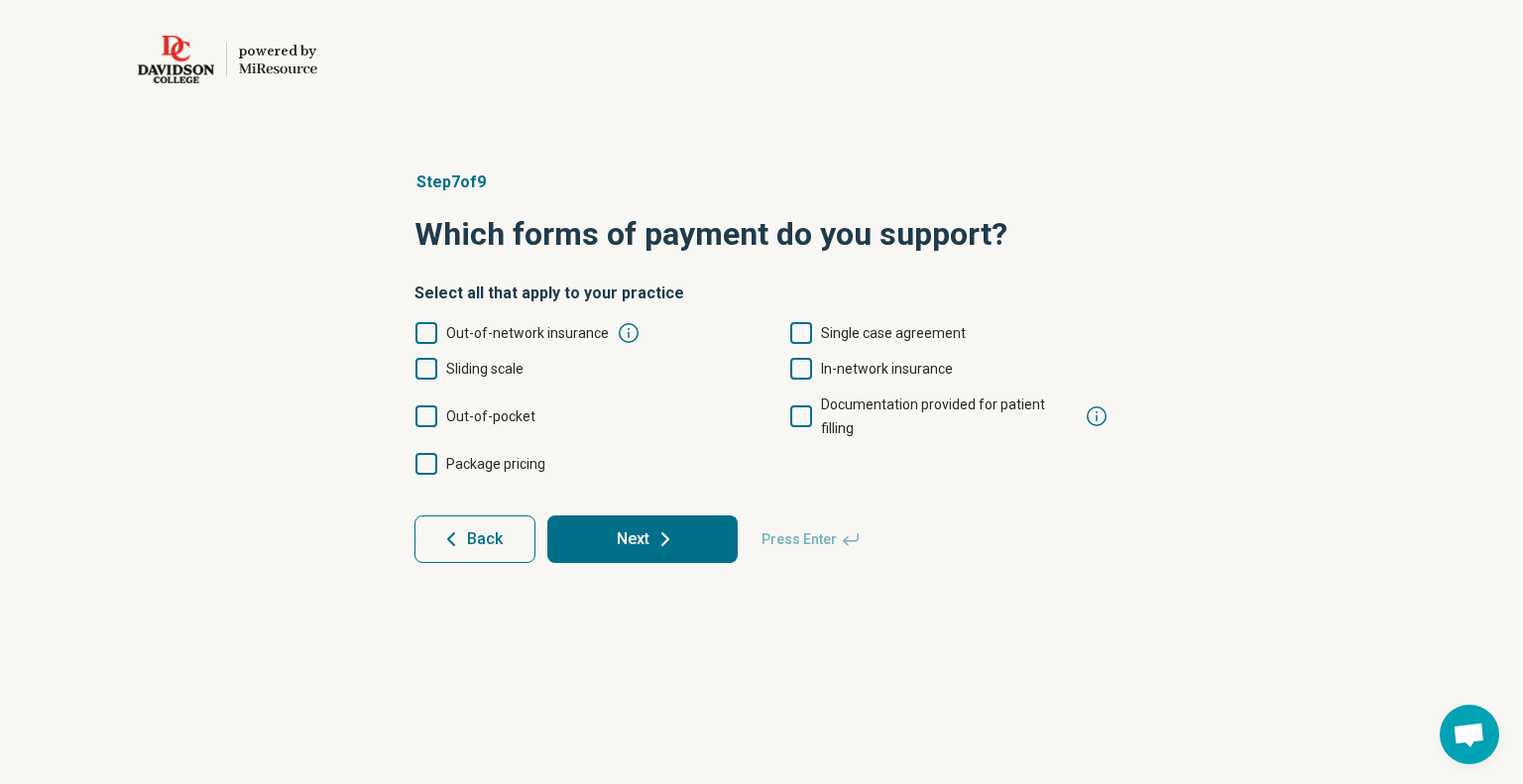 click on "Out-of-network insurance" at bounding box center (527, 333) 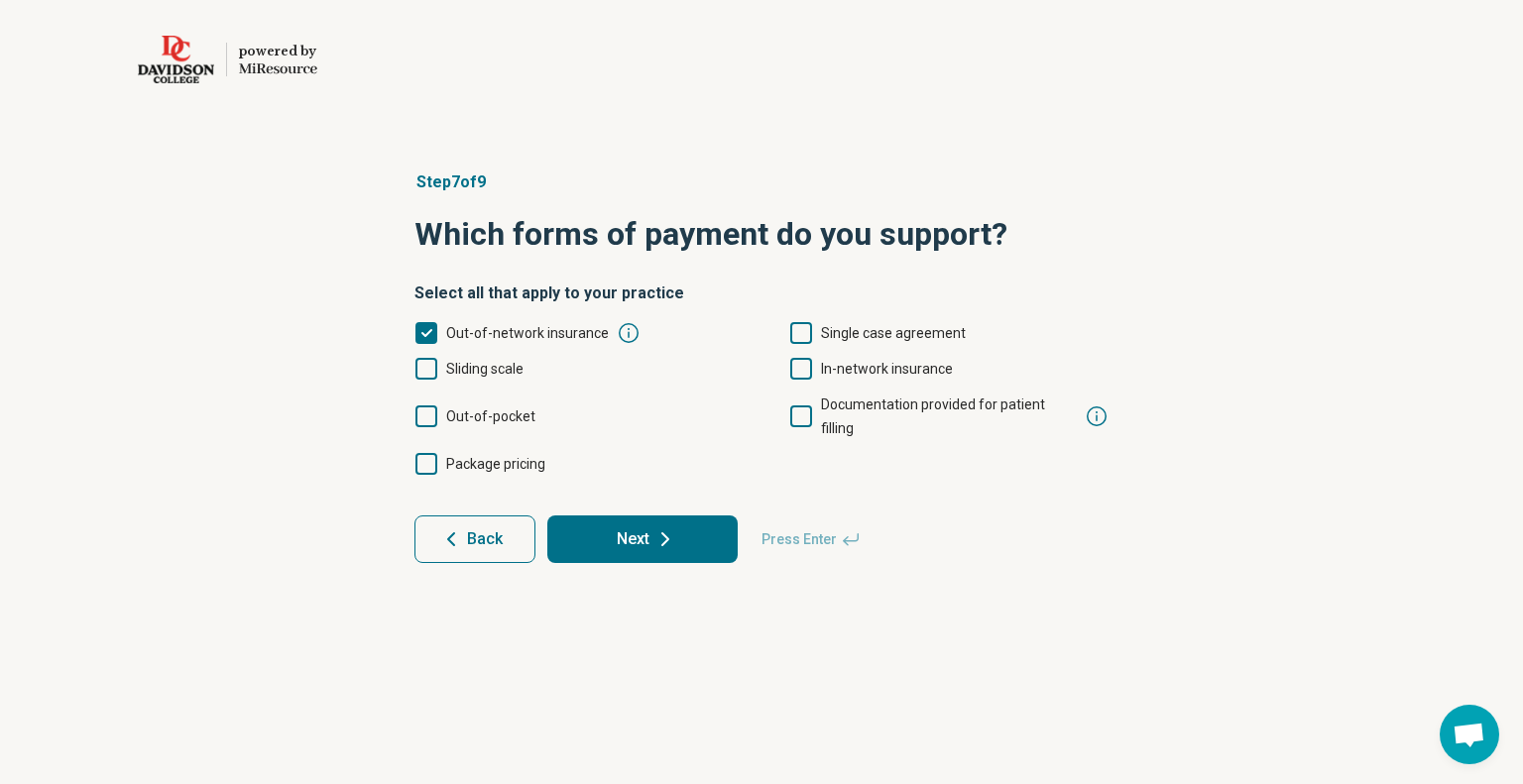 scroll, scrollTop: 10, scrollLeft: 0, axis: vertical 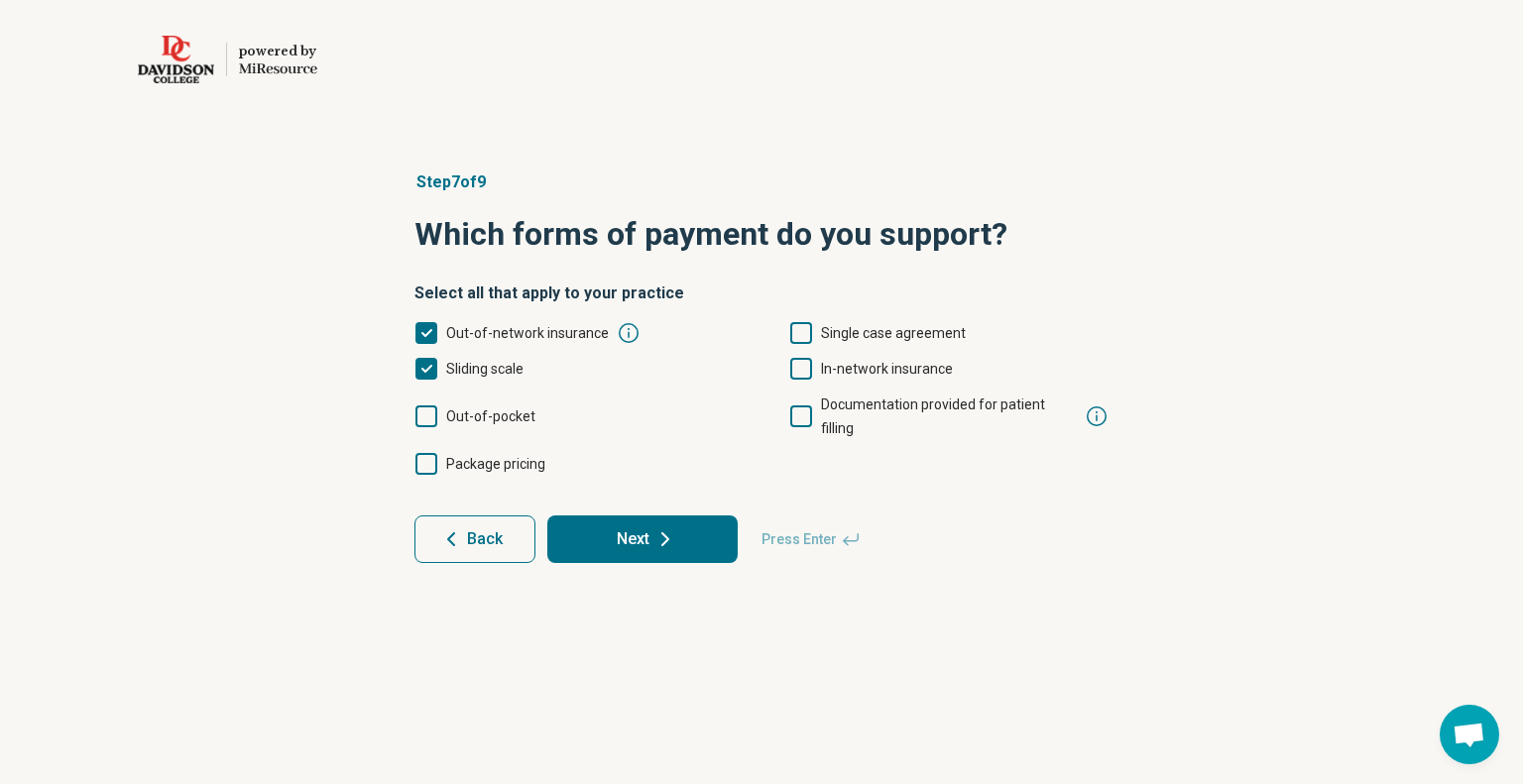 click on "Out-of-pocket" at bounding box center [491, 416] 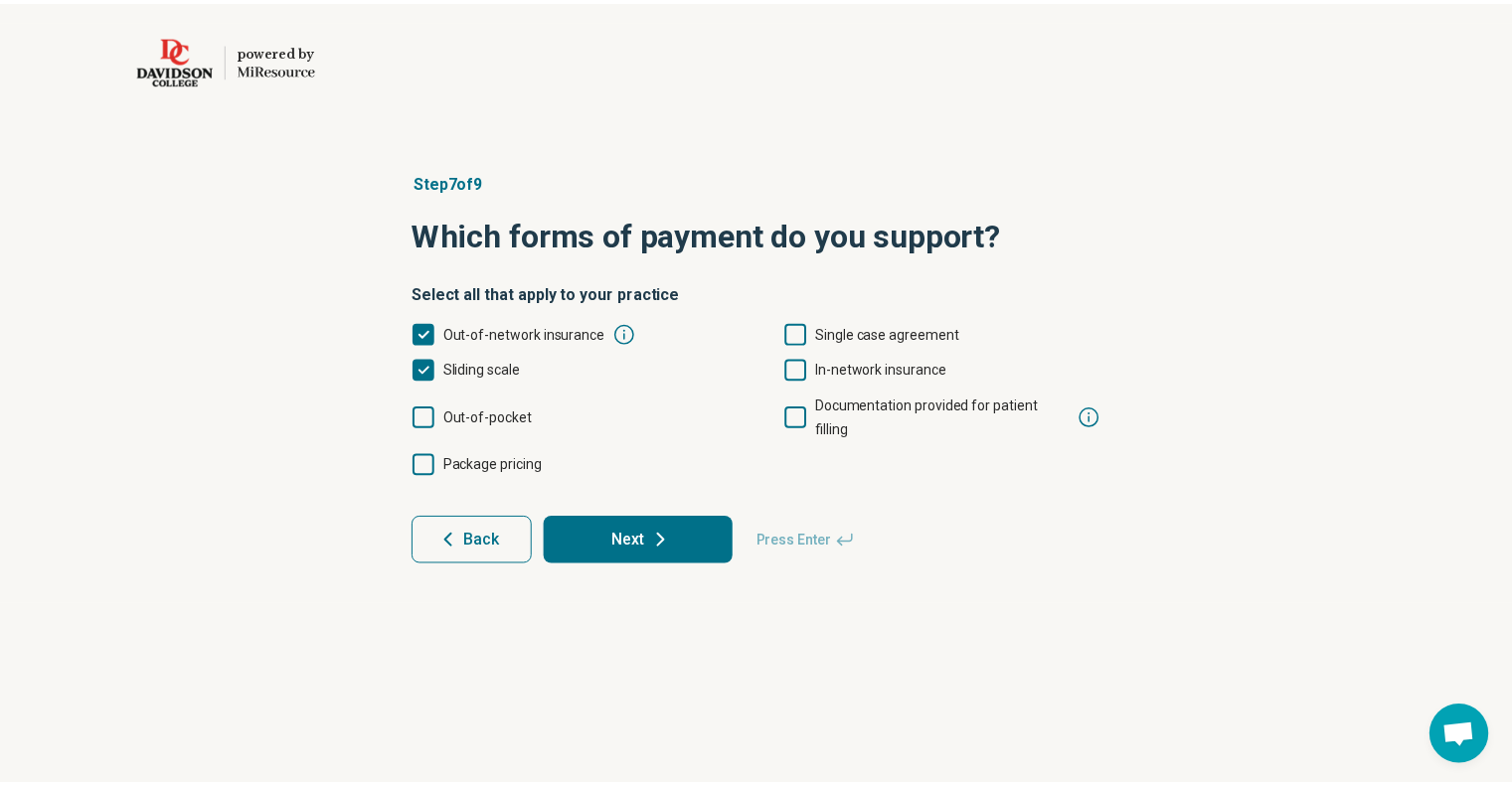 scroll, scrollTop: 10, scrollLeft: 0, axis: vertical 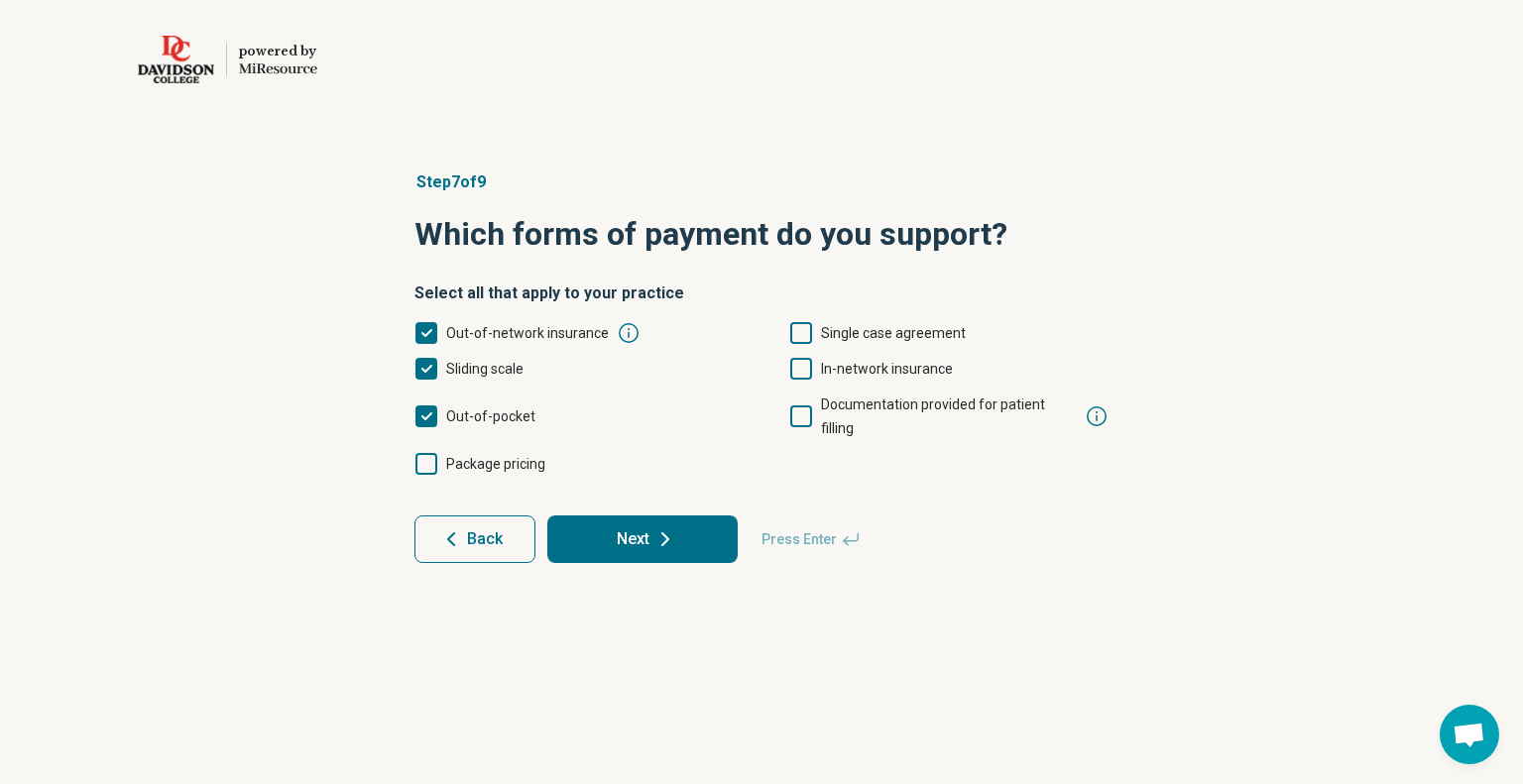 click on "Next" at bounding box center (643, 539) 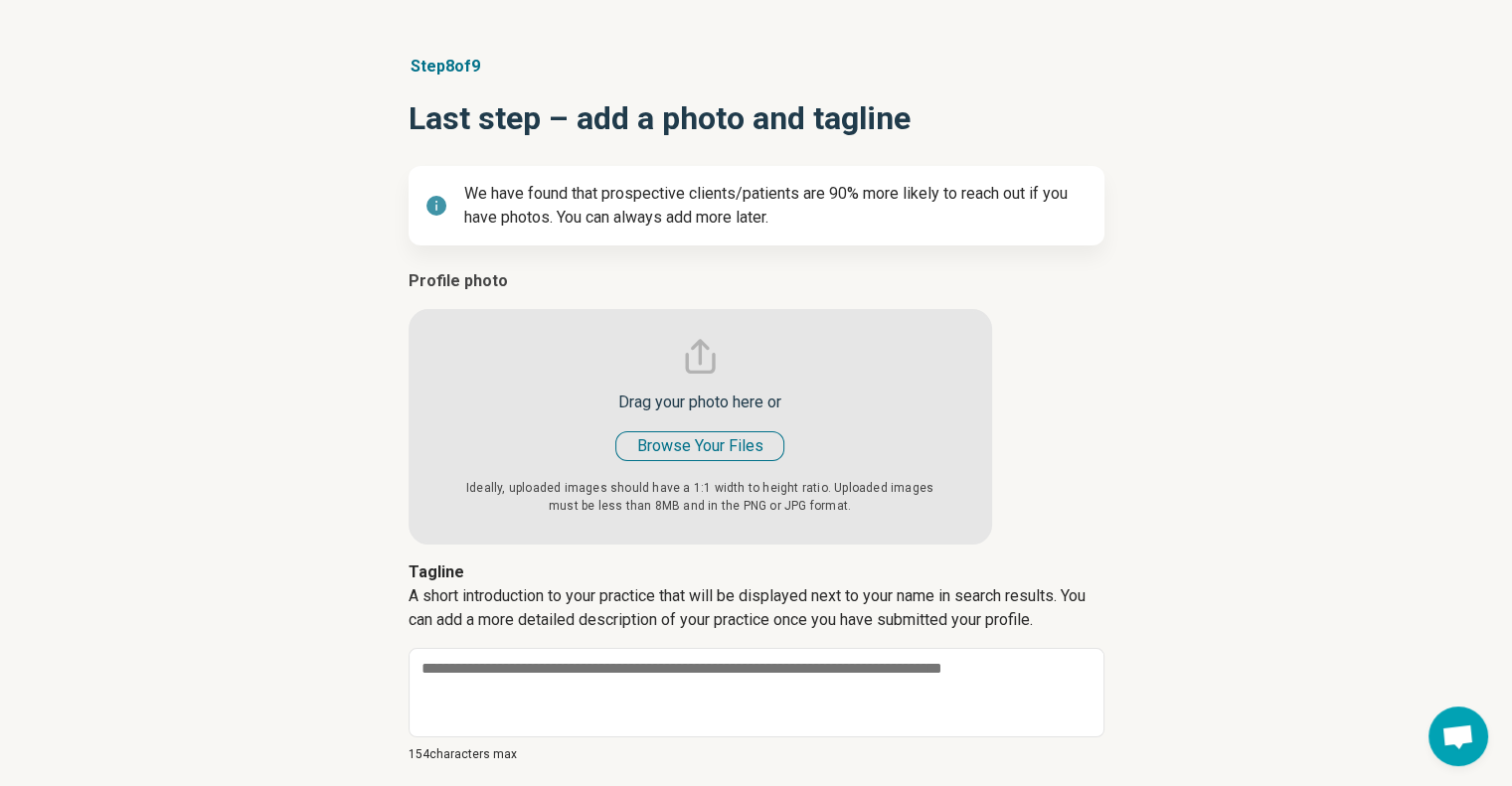 scroll, scrollTop: 115, scrollLeft: 0, axis: vertical 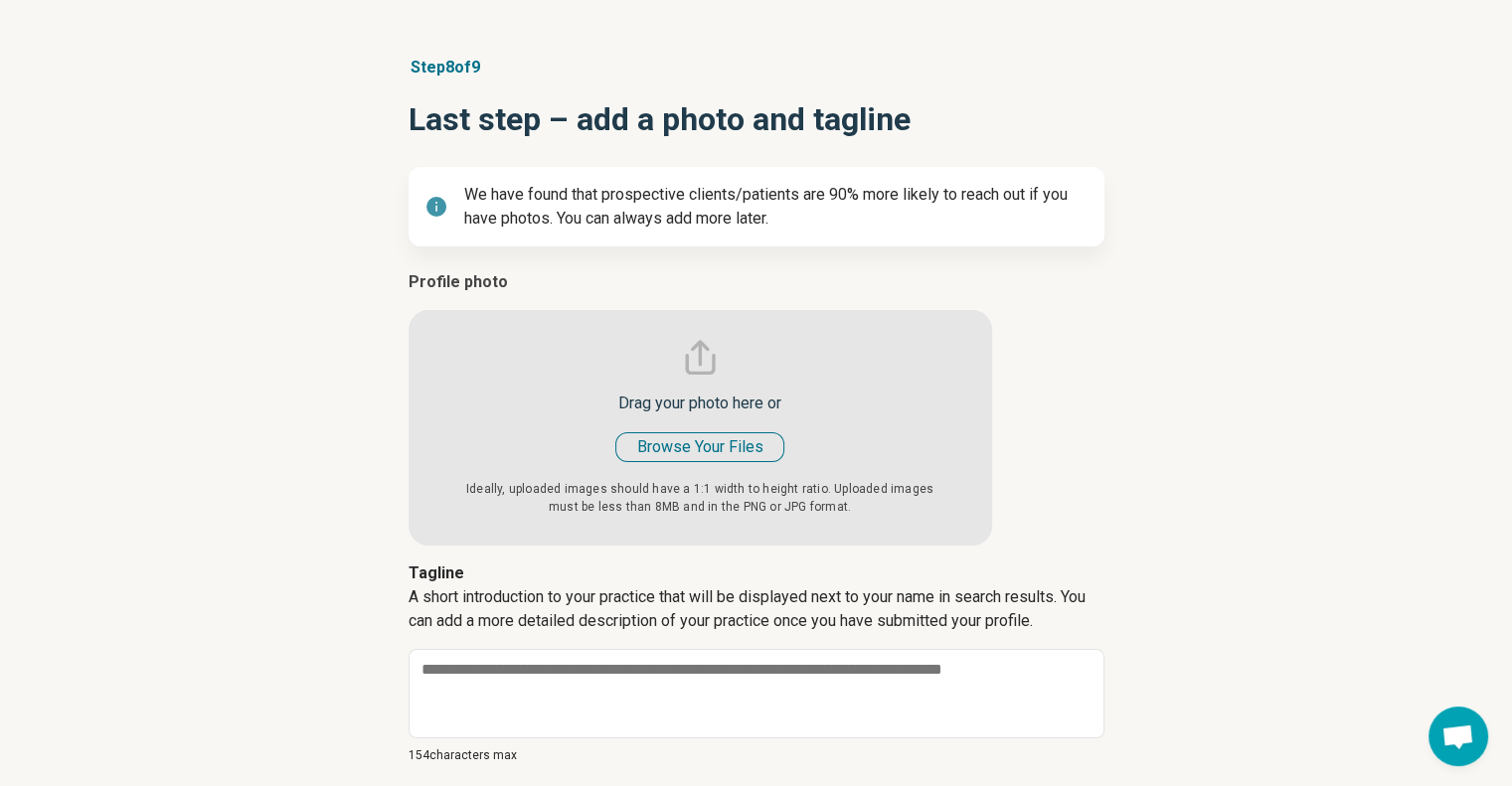 click at bounding box center [700, 407] 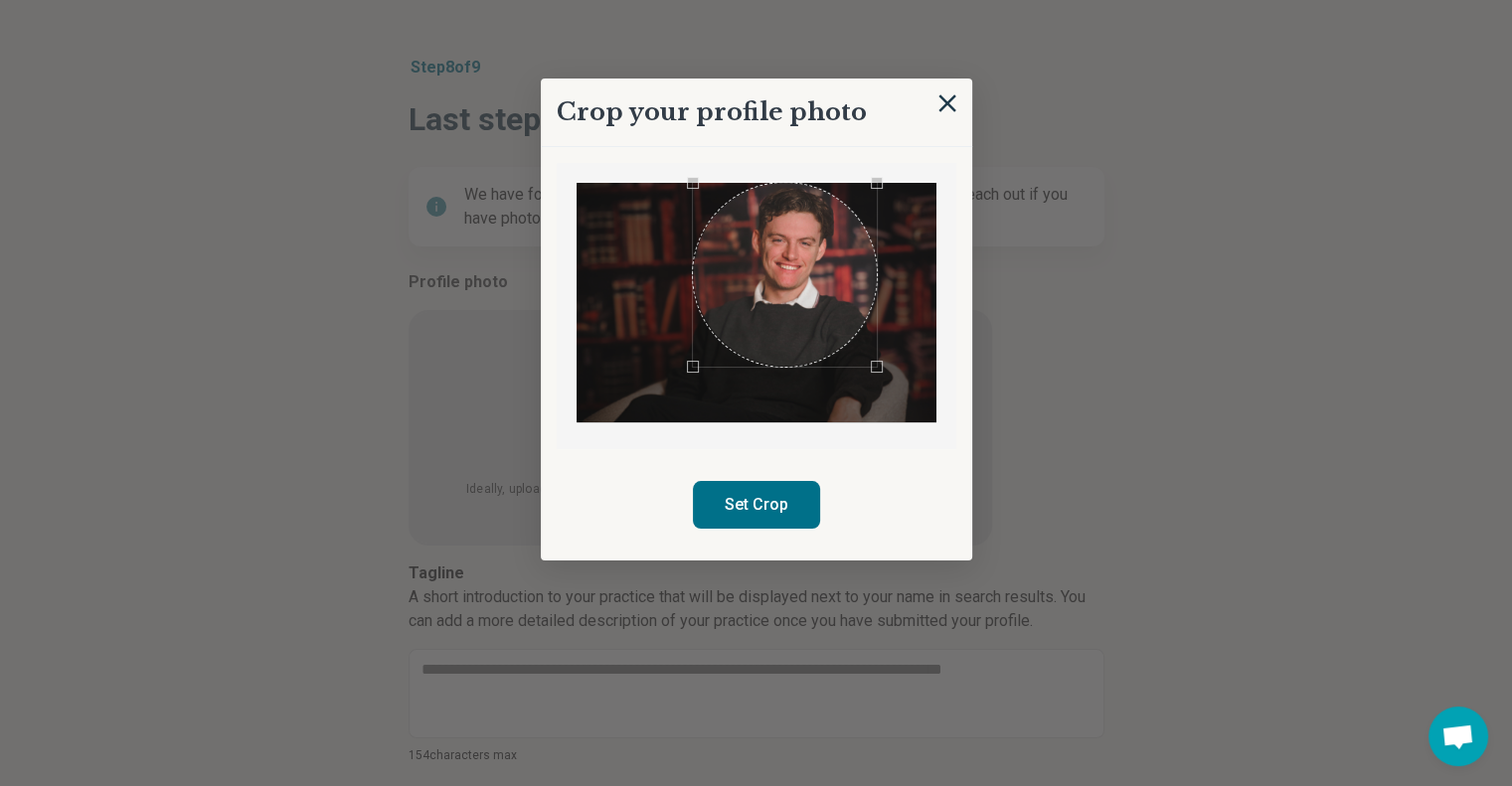 click at bounding box center [784, 274] 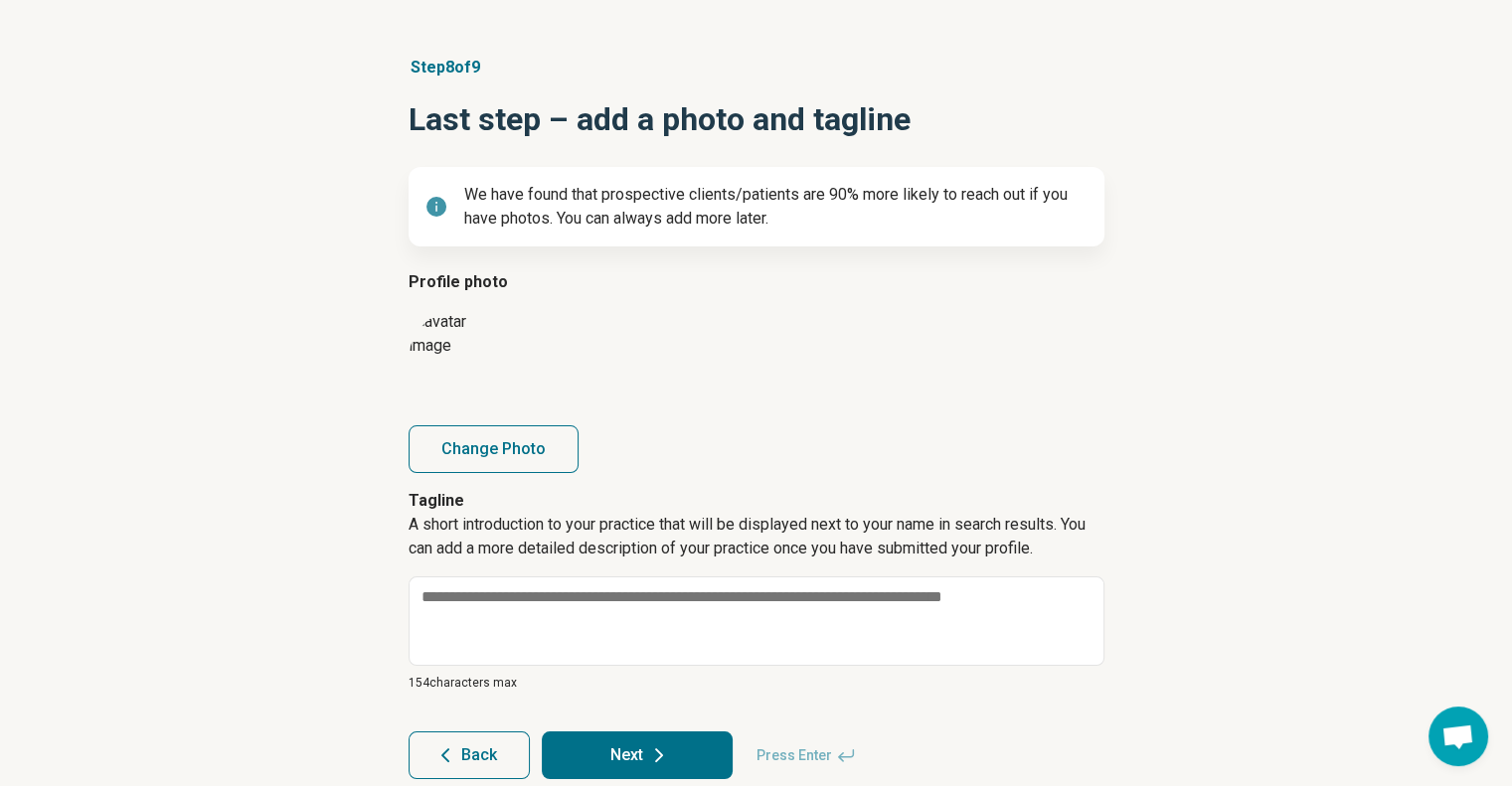 scroll, scrollTop: 147, scrollLeft: 0, axis: vertical 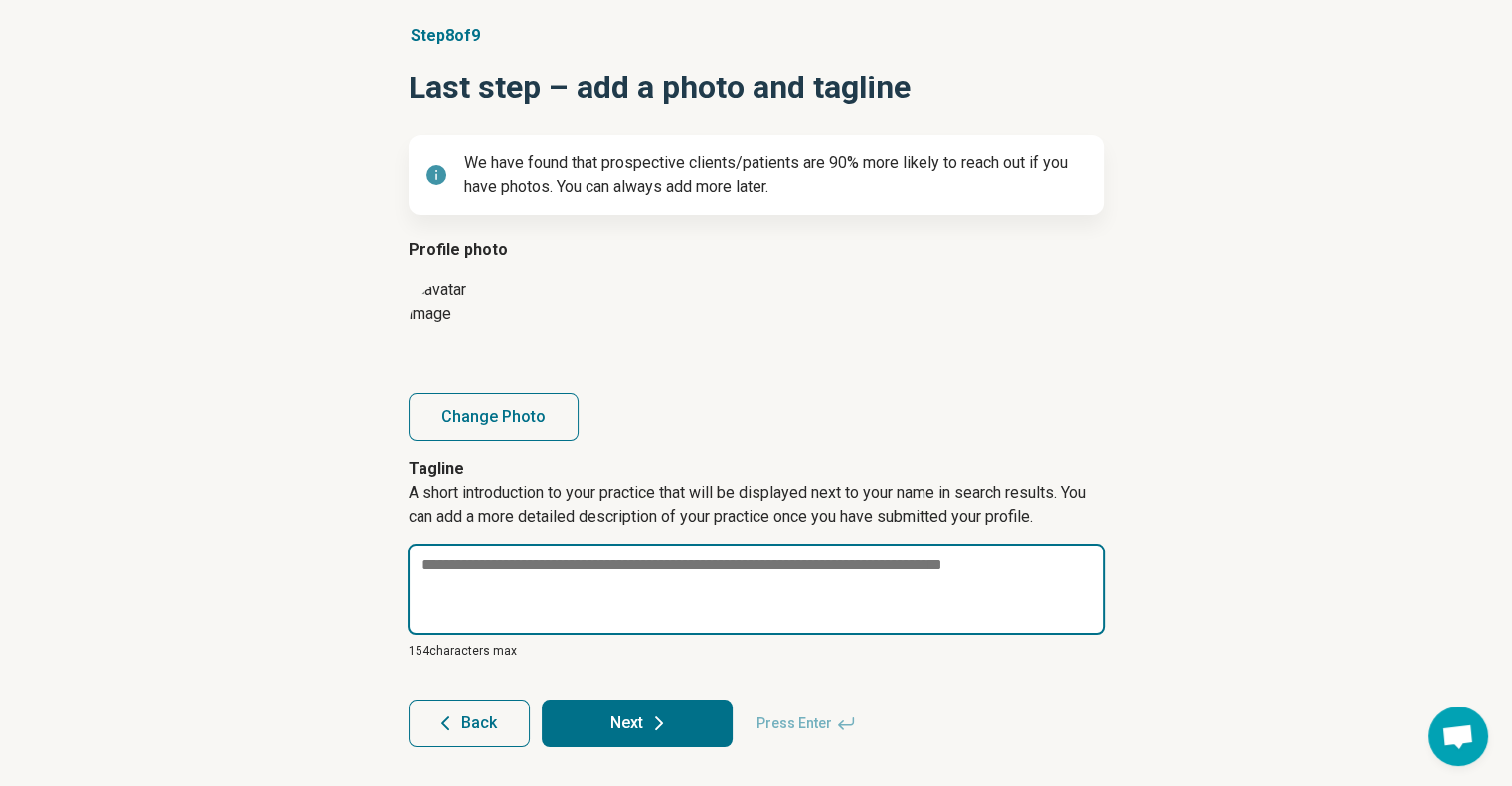 click at bounding box center [756, 589] 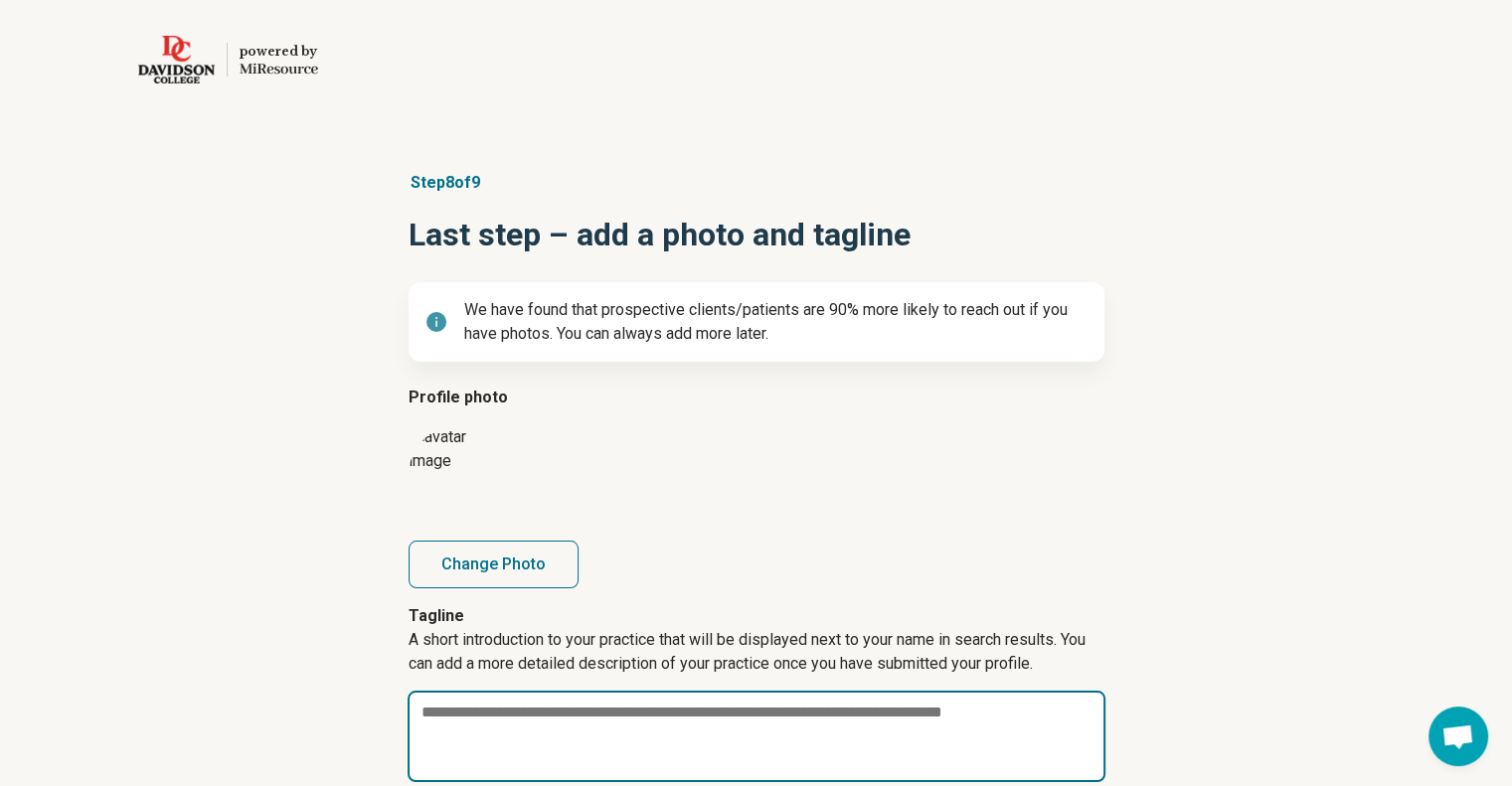 scroll, scrollTop: 147, scrollLeft: 0, axis: vertical 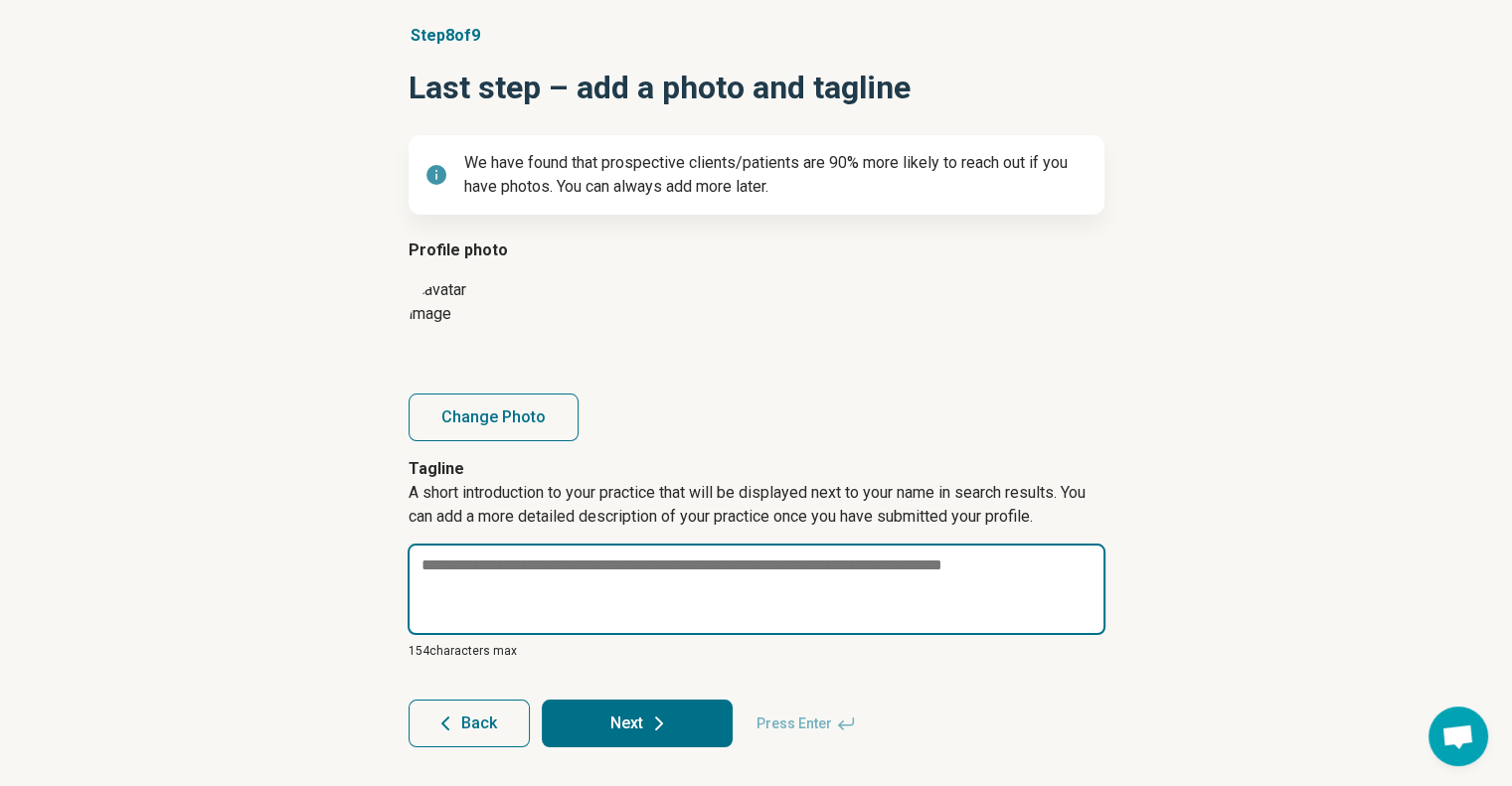 type on "*" 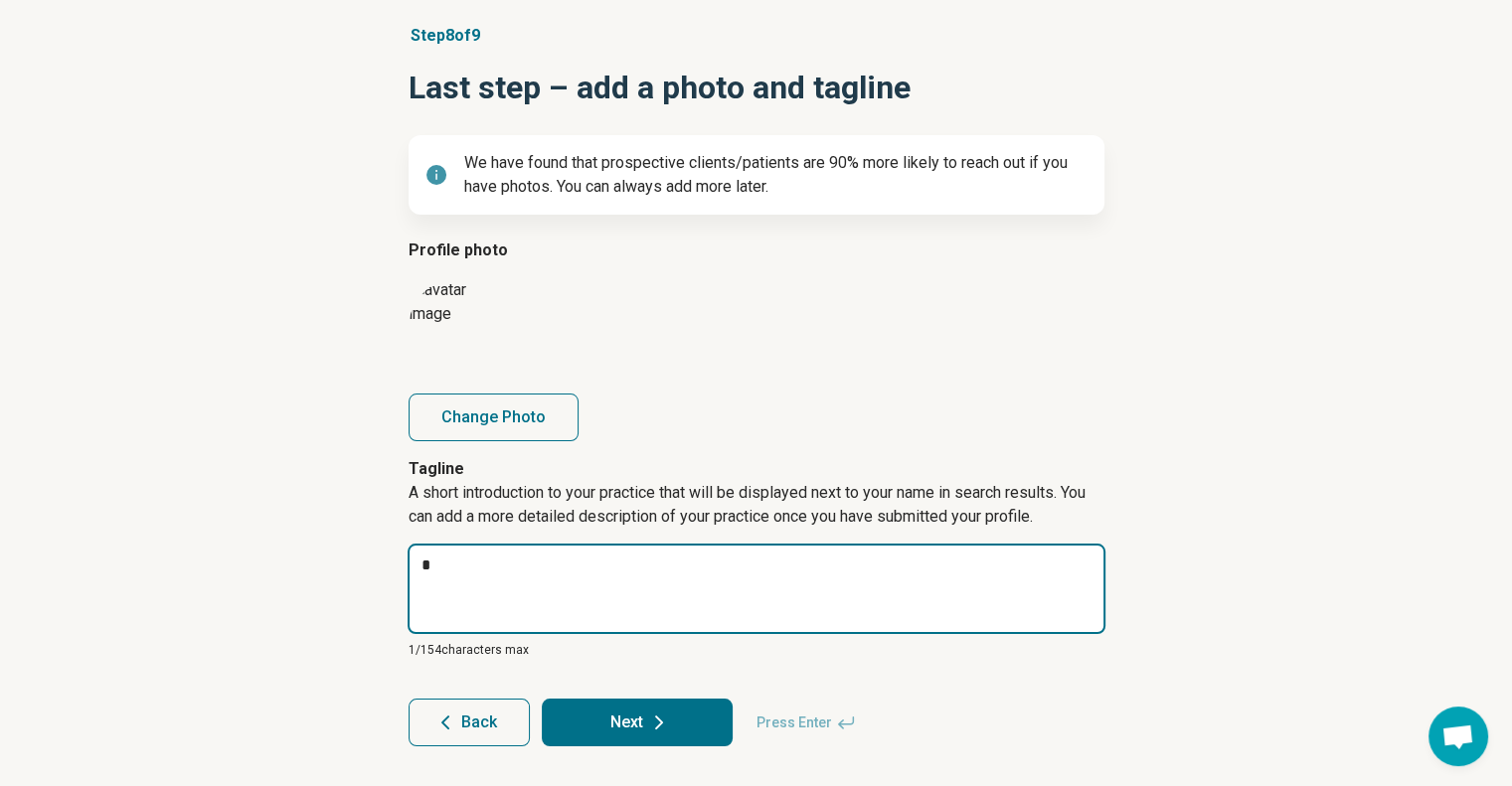 type on "*" 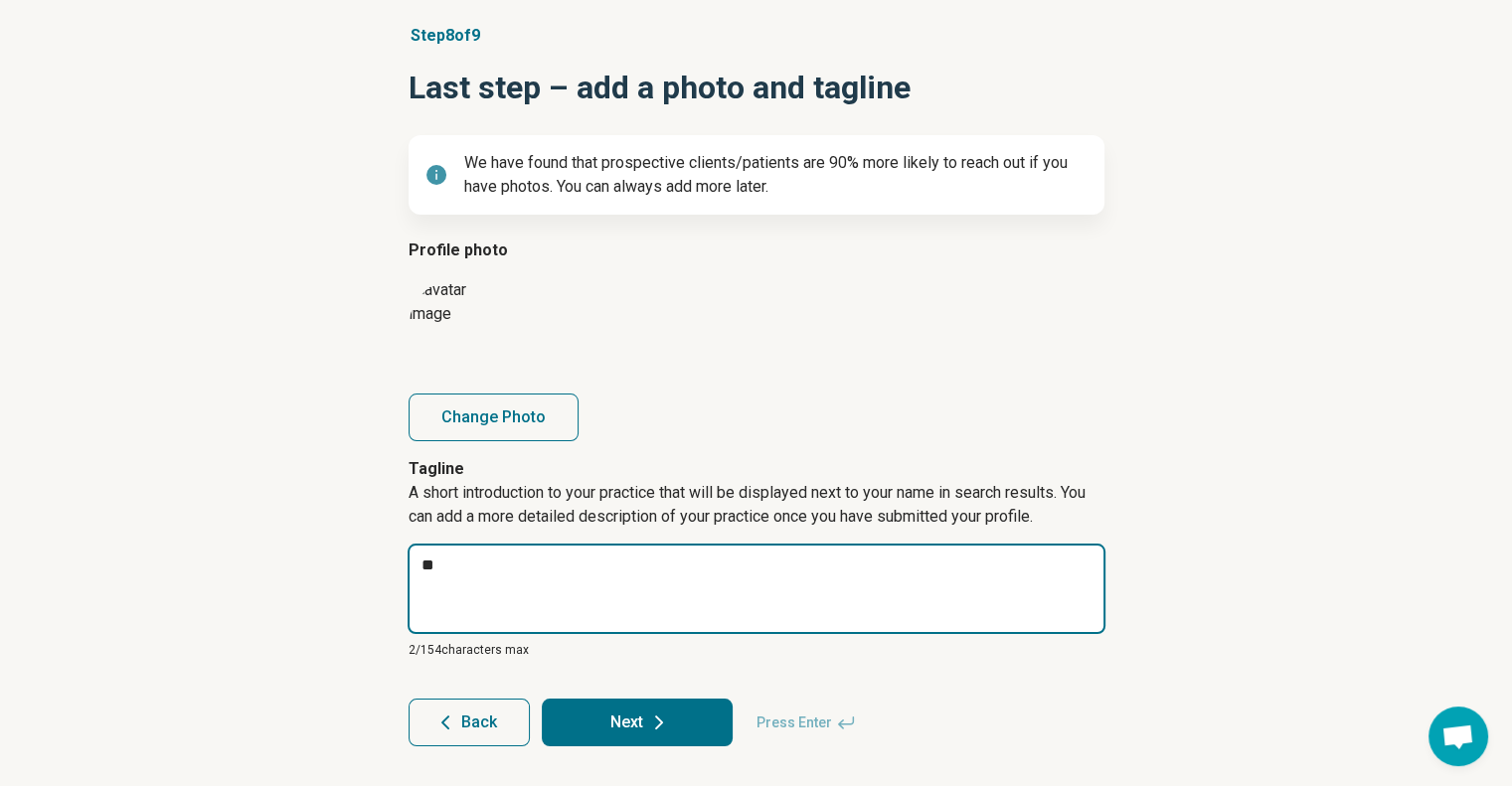 type on "*" 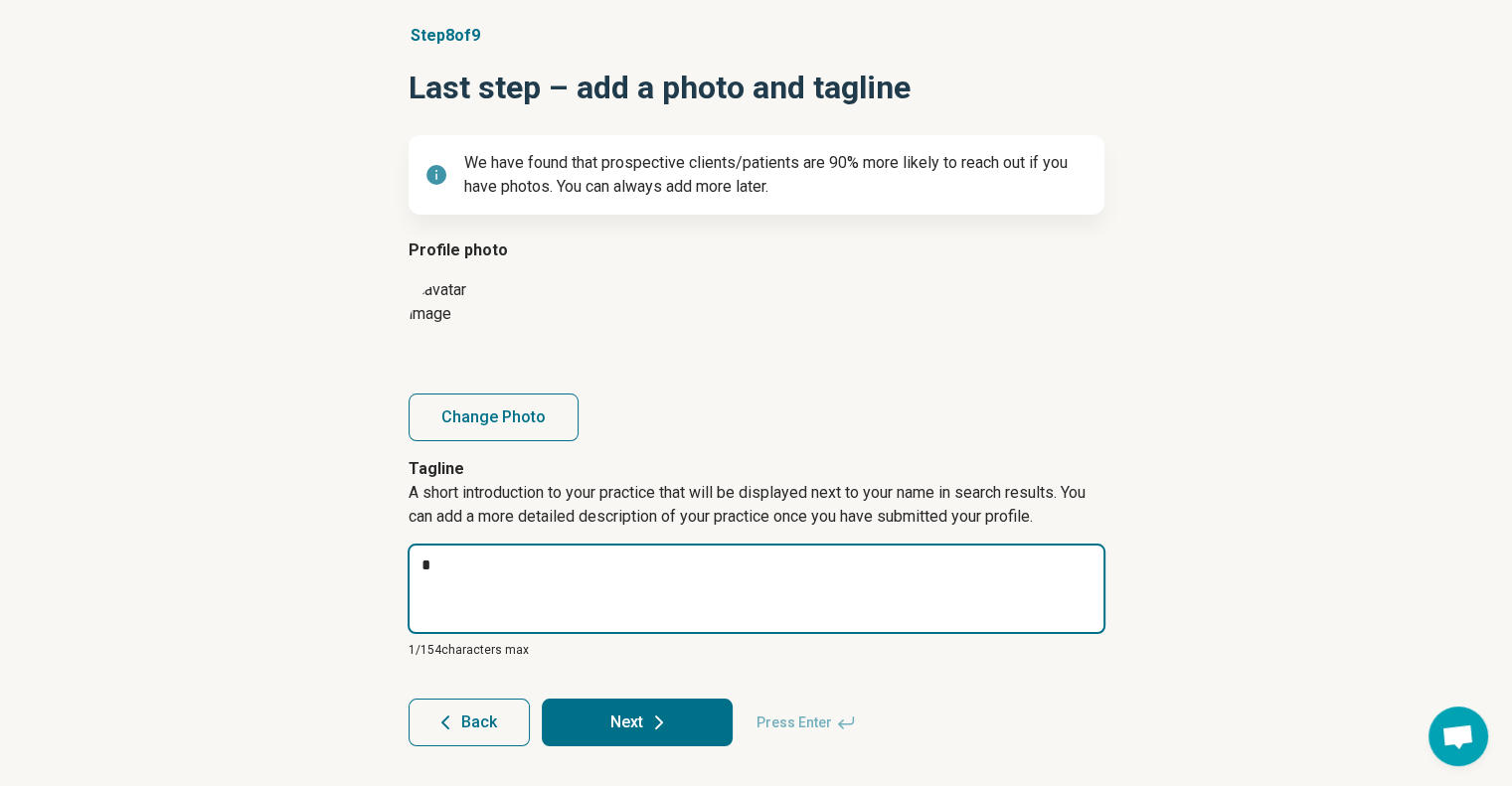 type on "*" 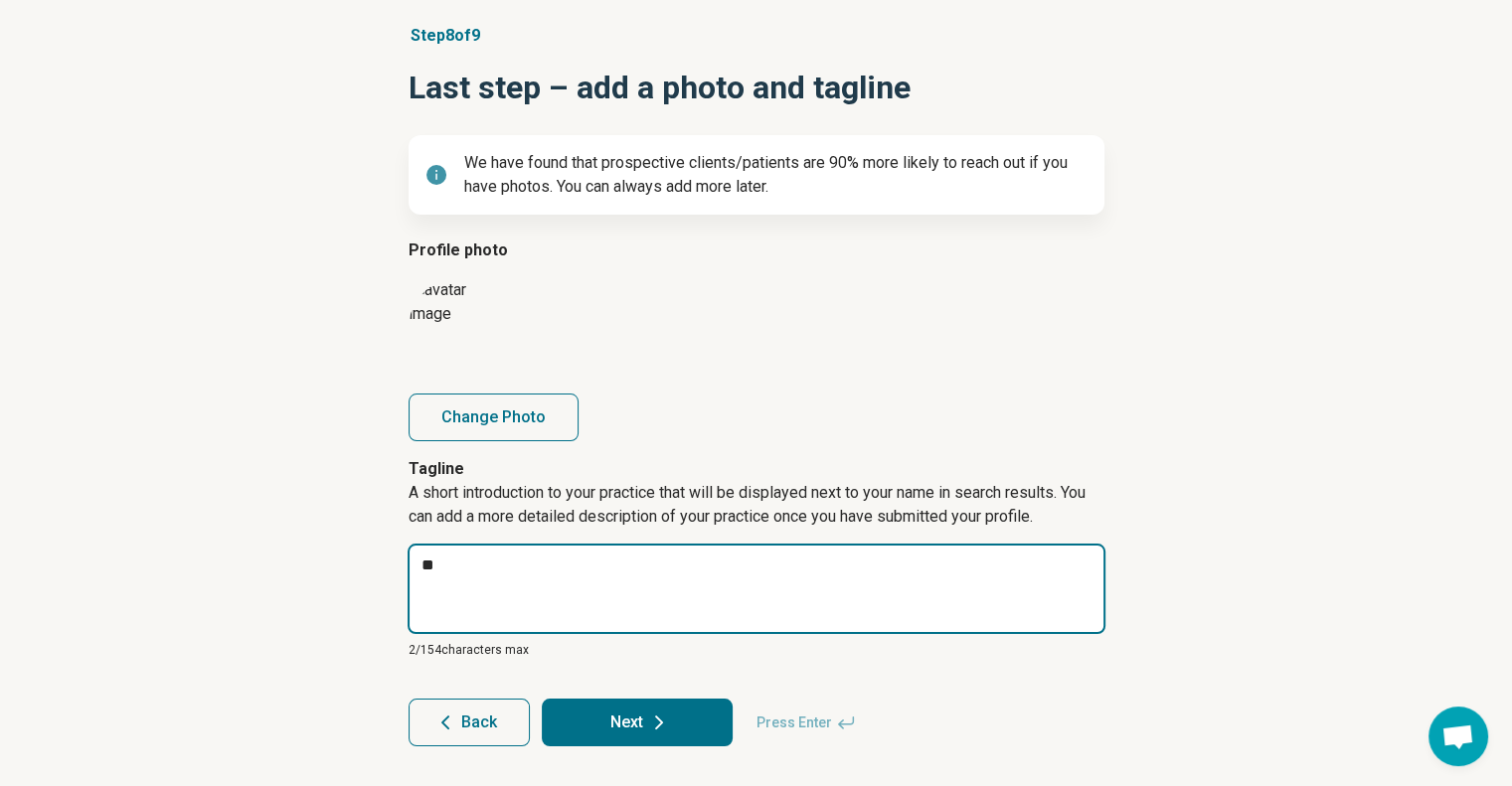 type on "*" 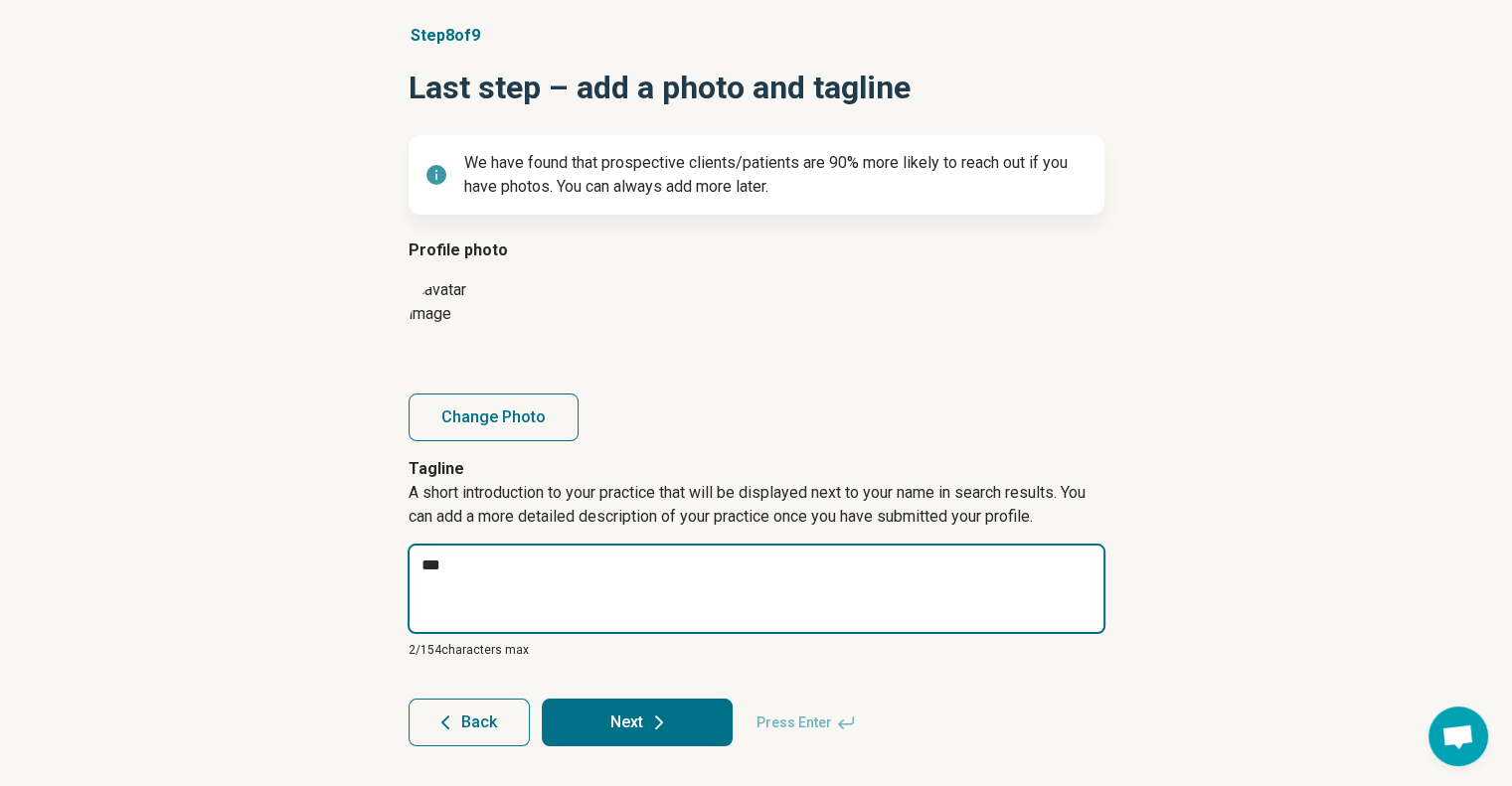 type on "*" 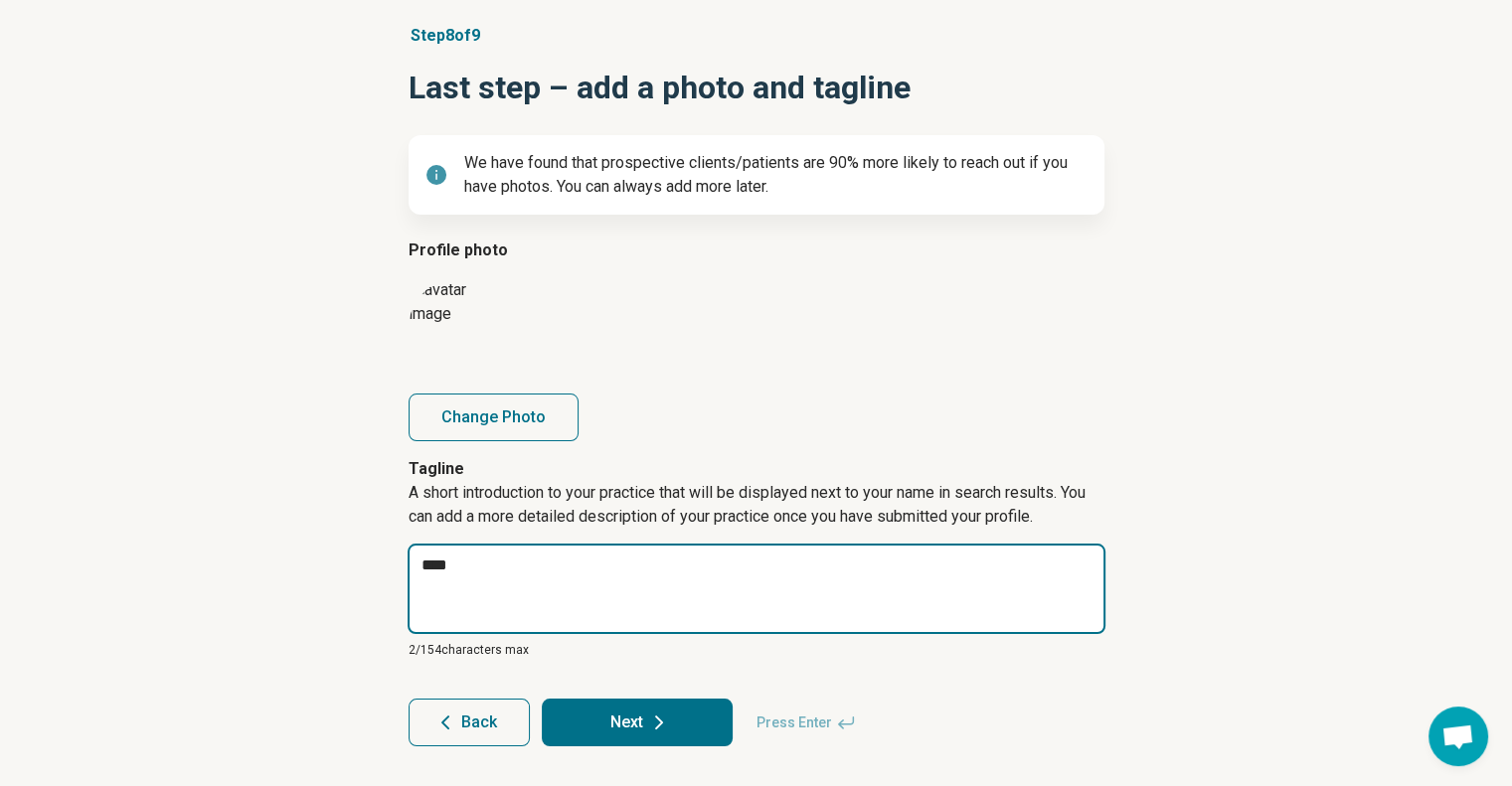 type on "*" 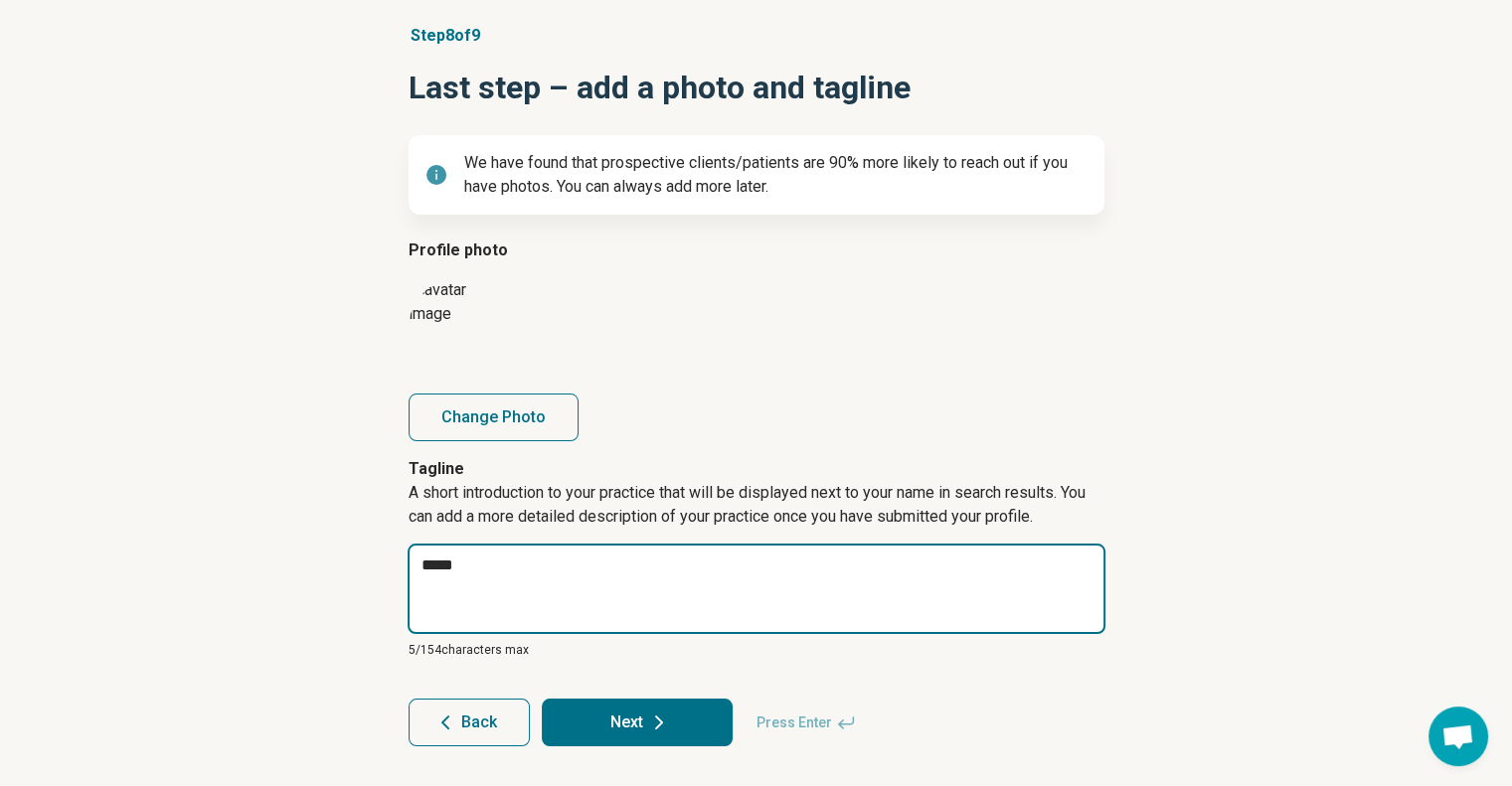 type on "*" 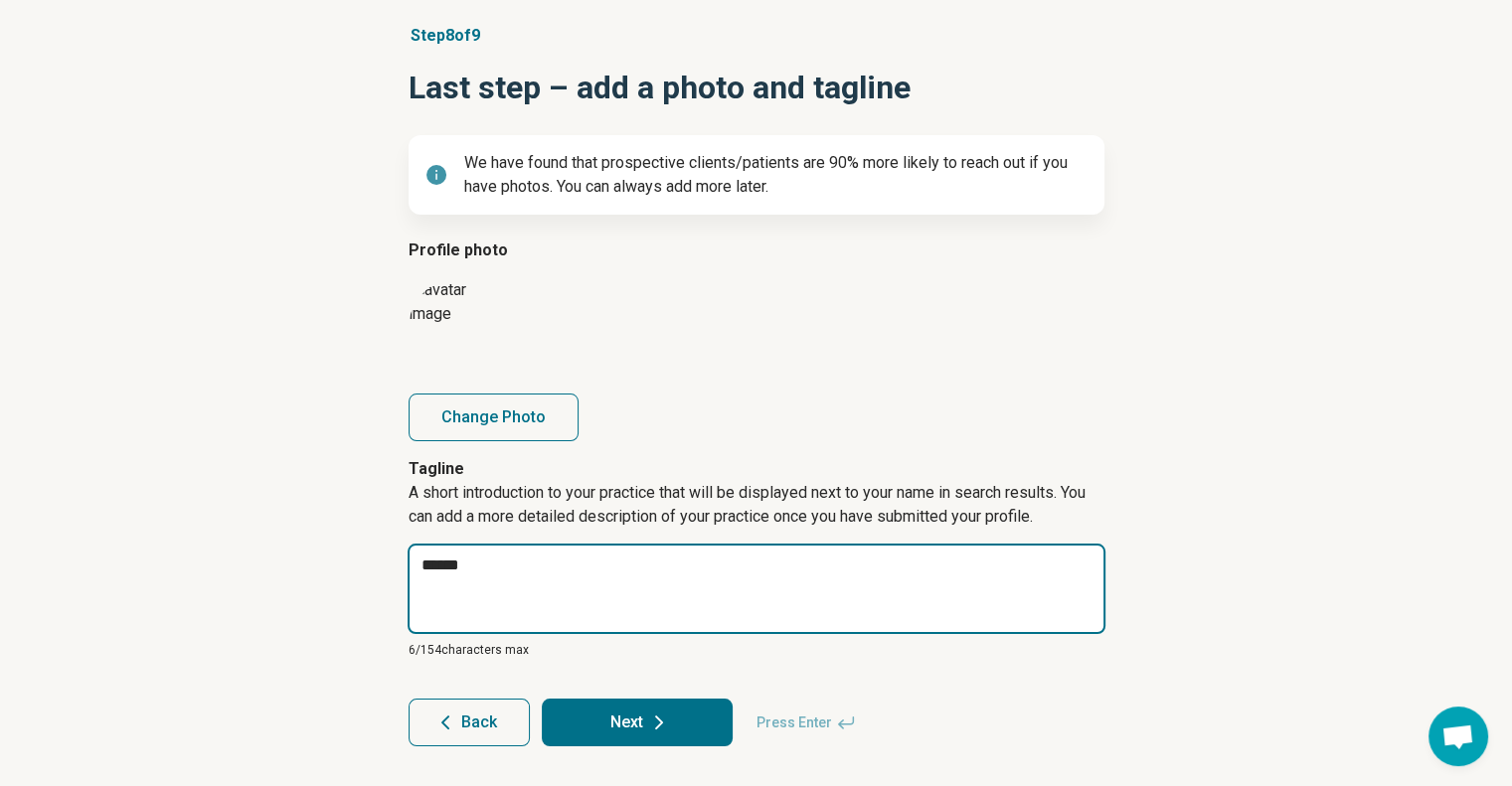 type on "*" 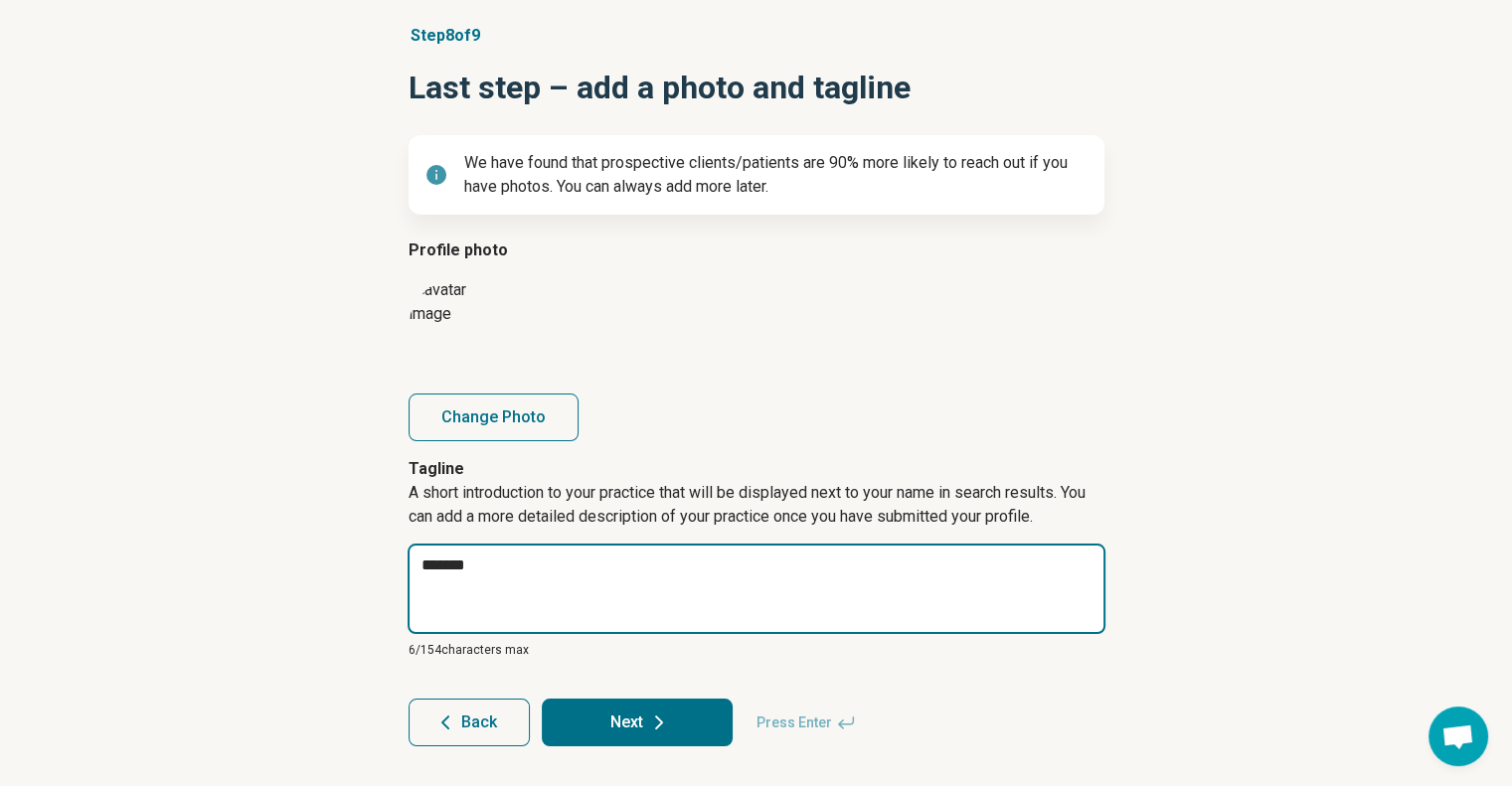 type on "*" 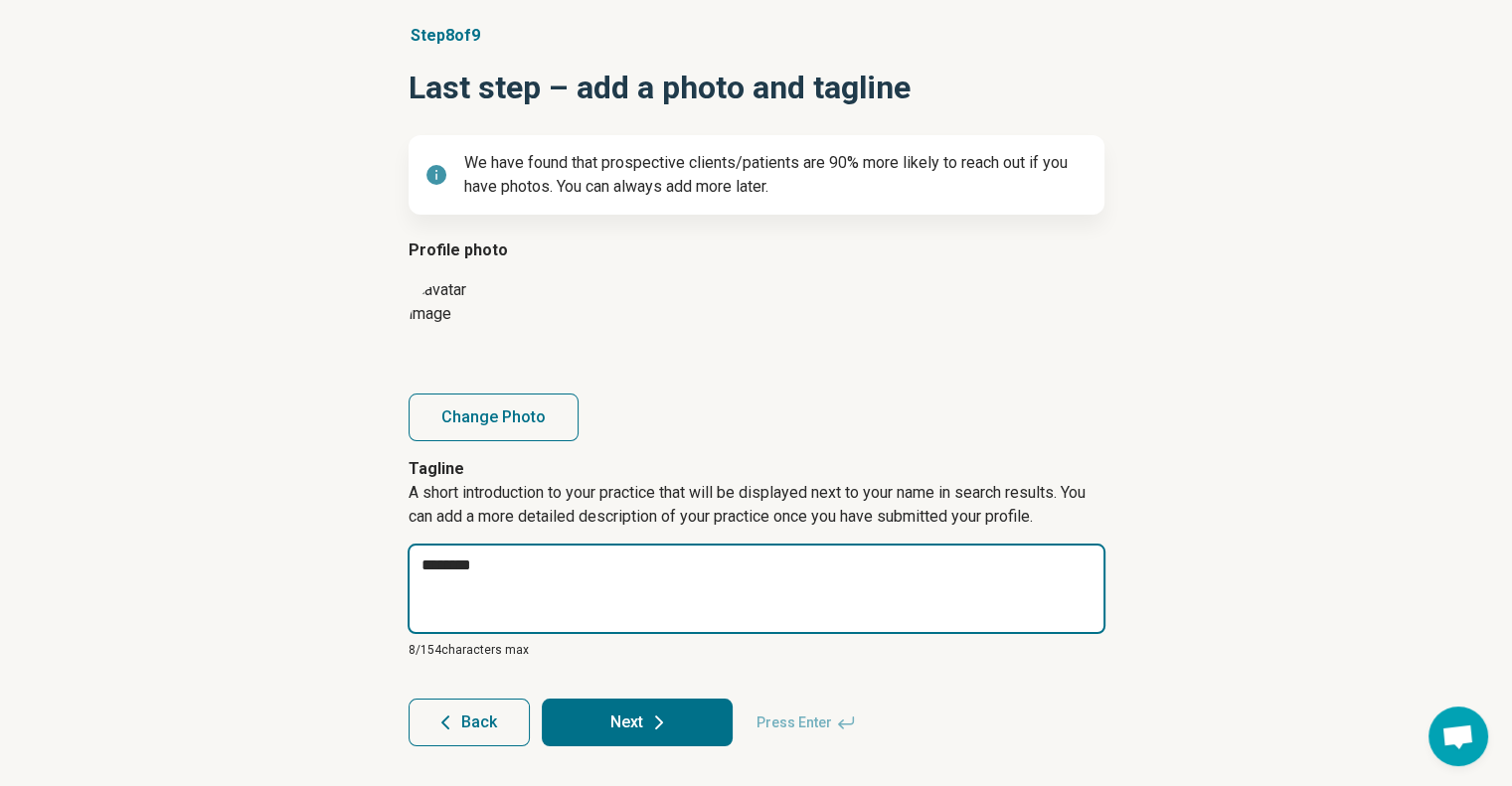 type on "*" 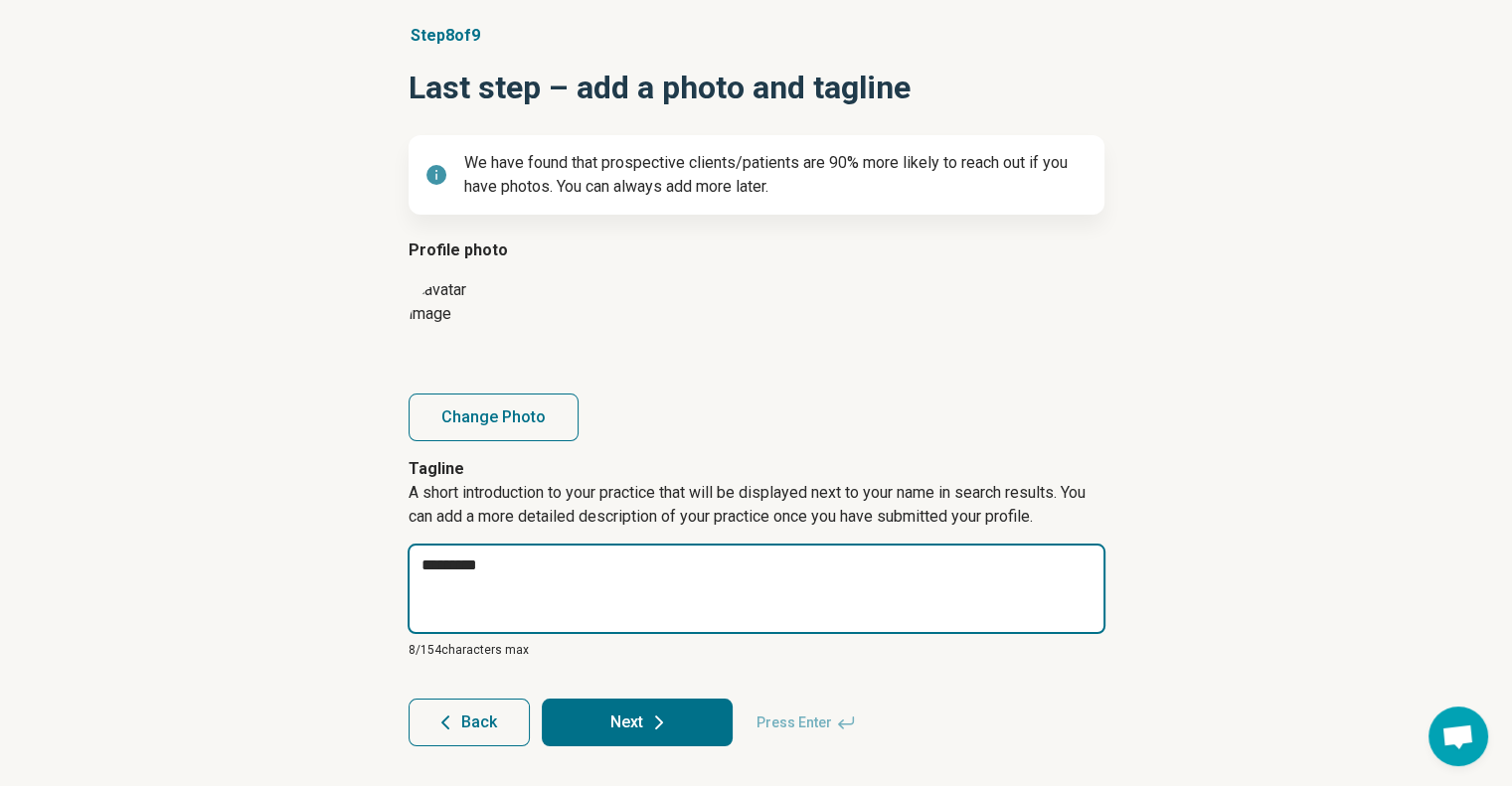 type on "*" 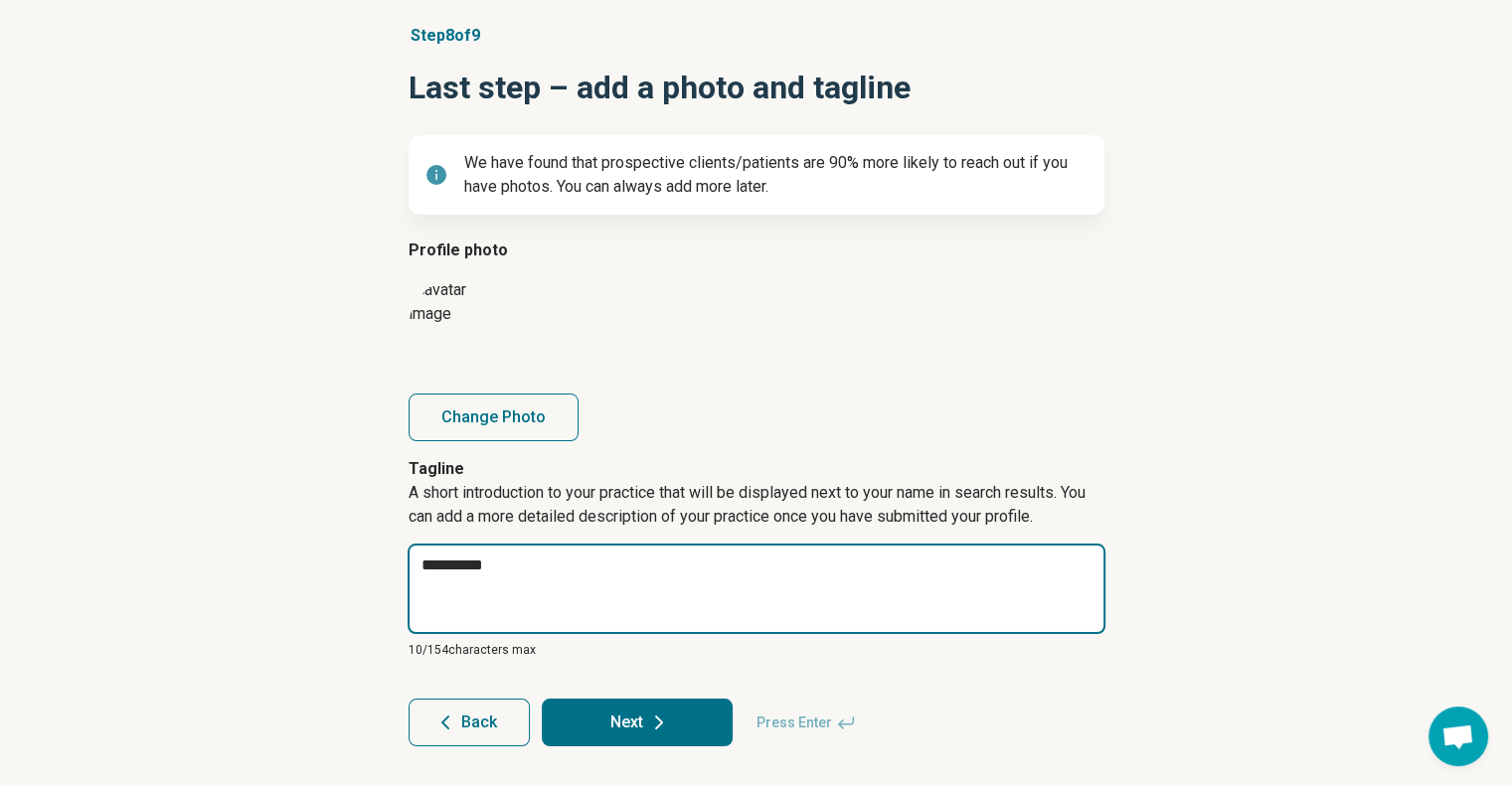 type on "*" 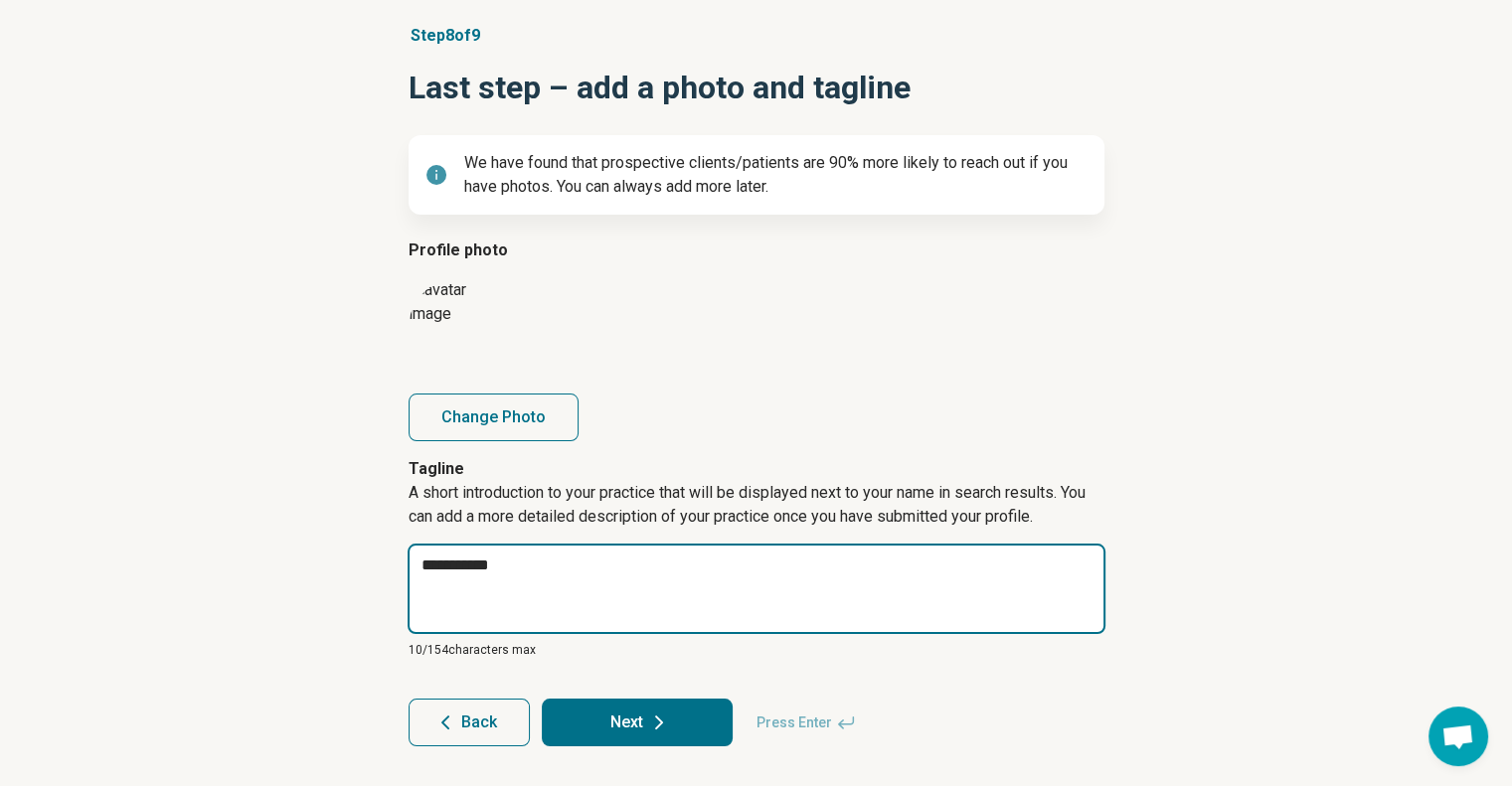 type on "*" 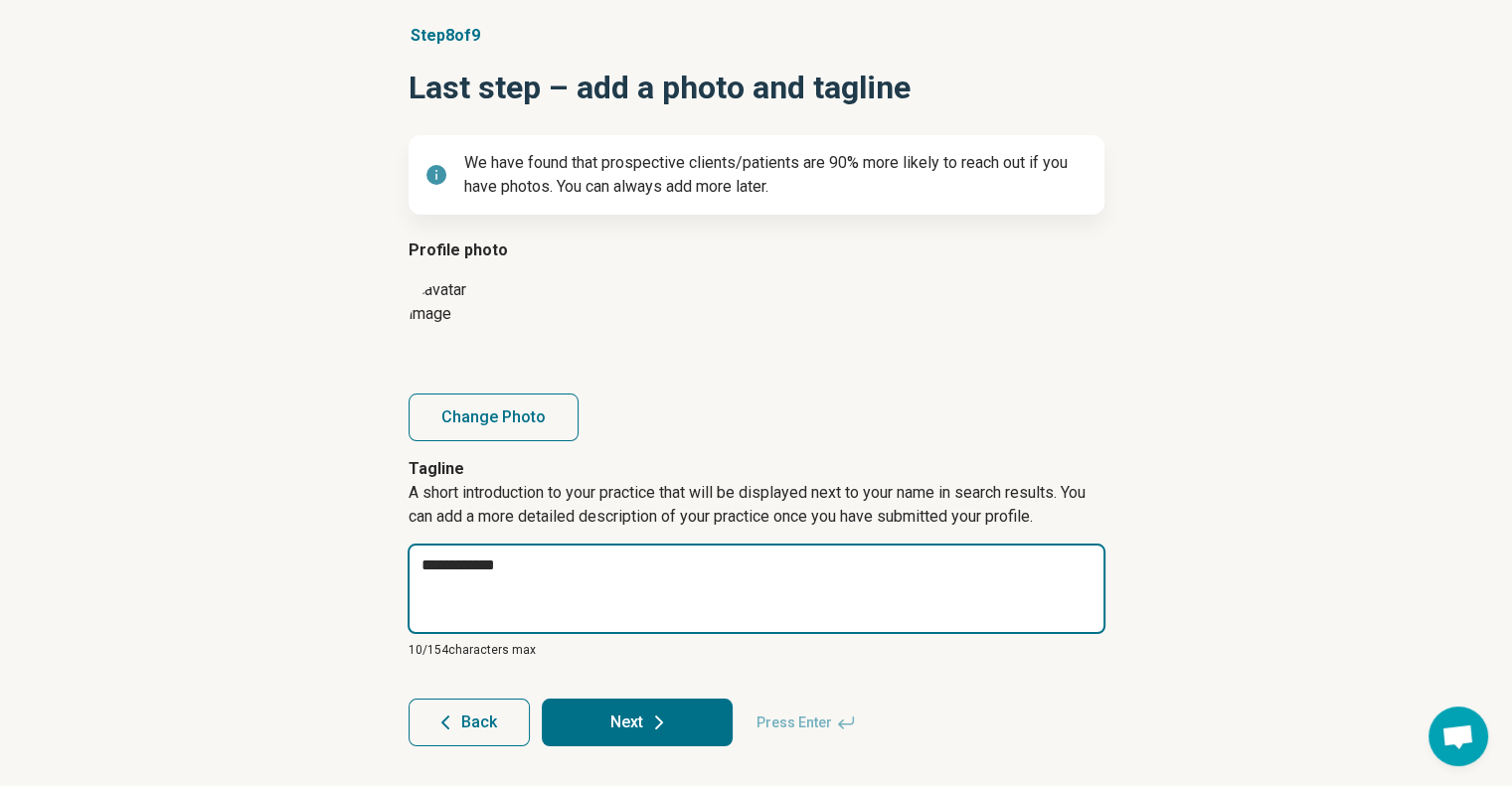 type on "*" 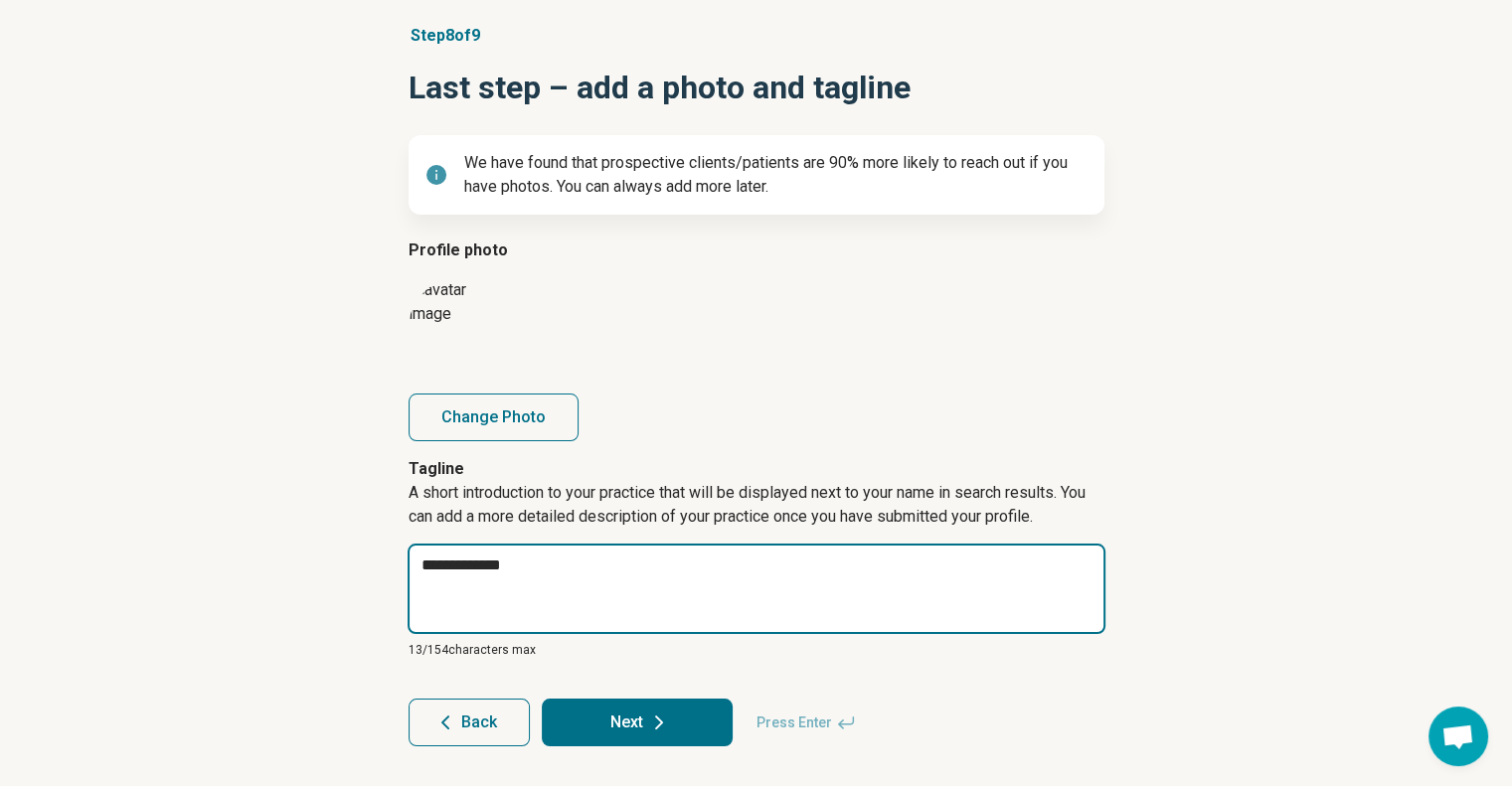type on "*" 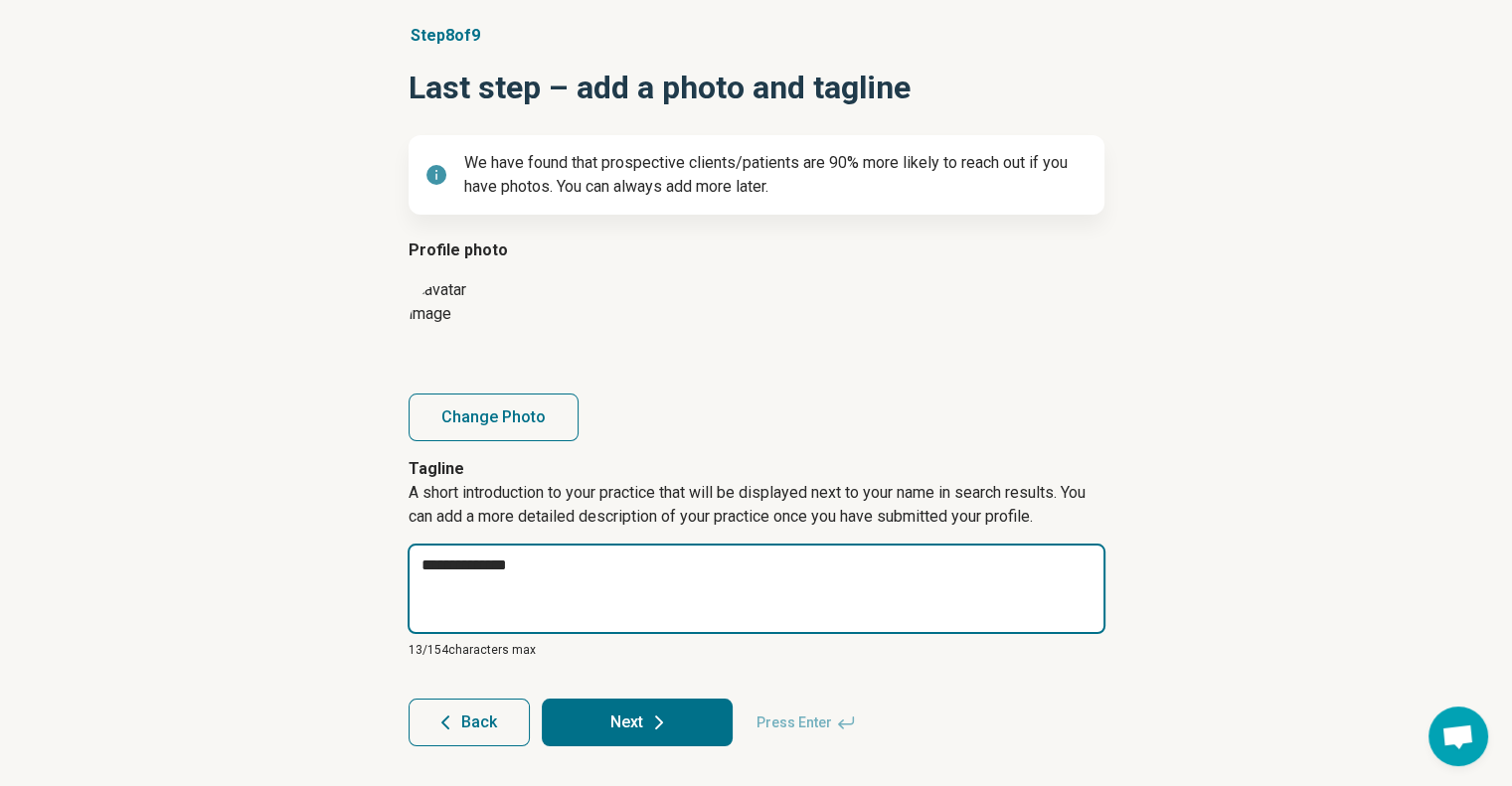 type on "*" 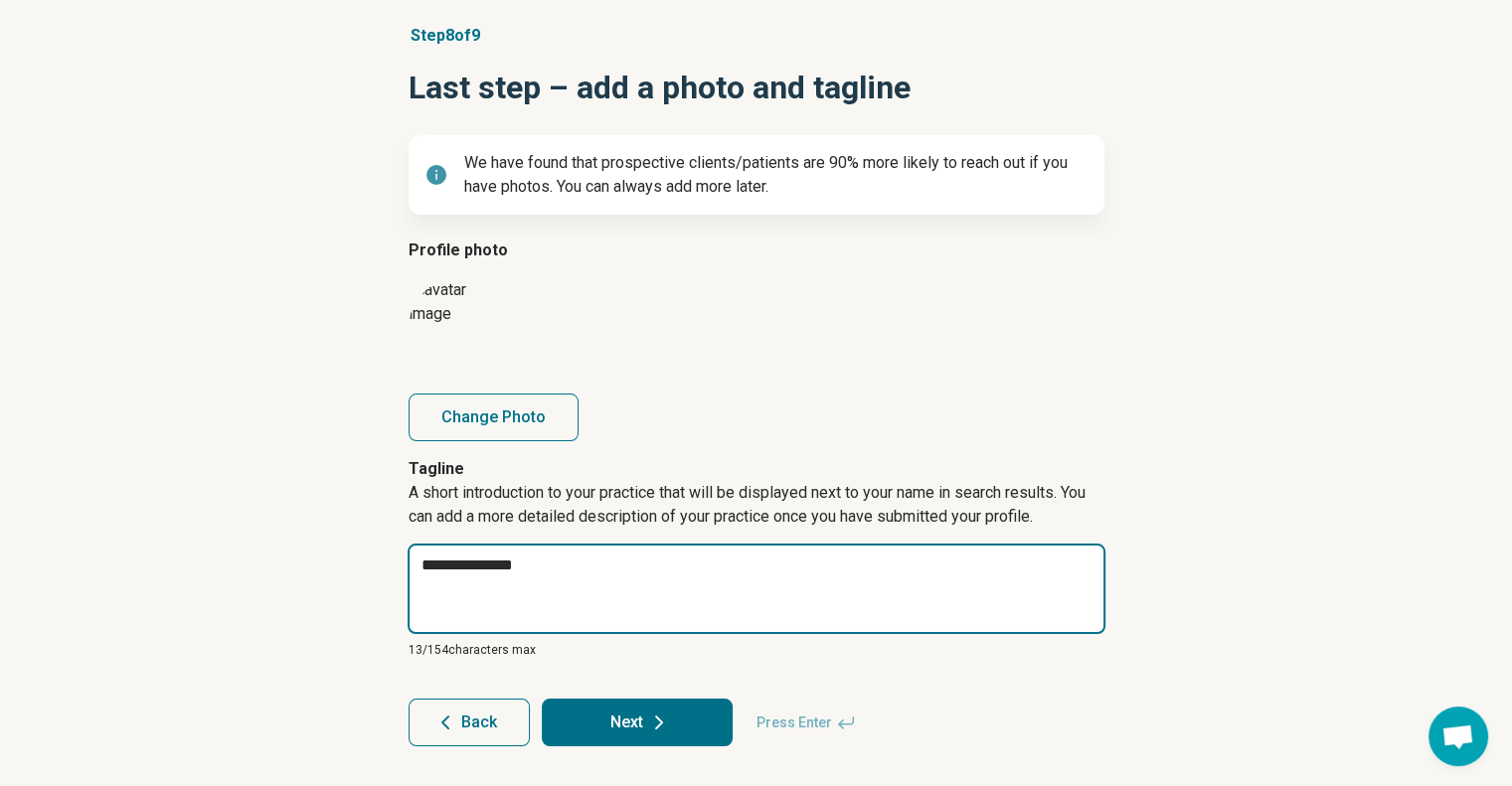 type on "*" 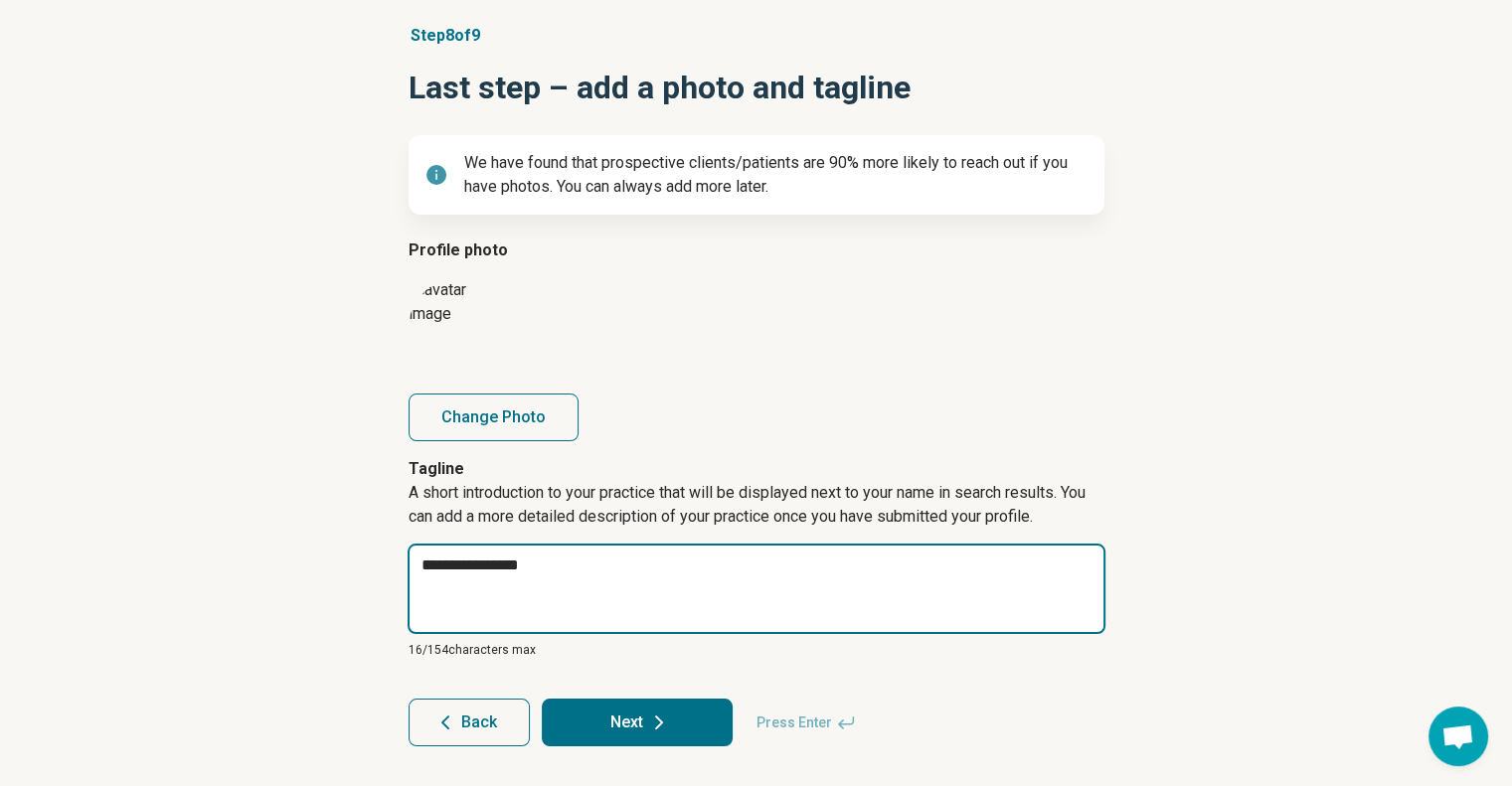 type on "*" 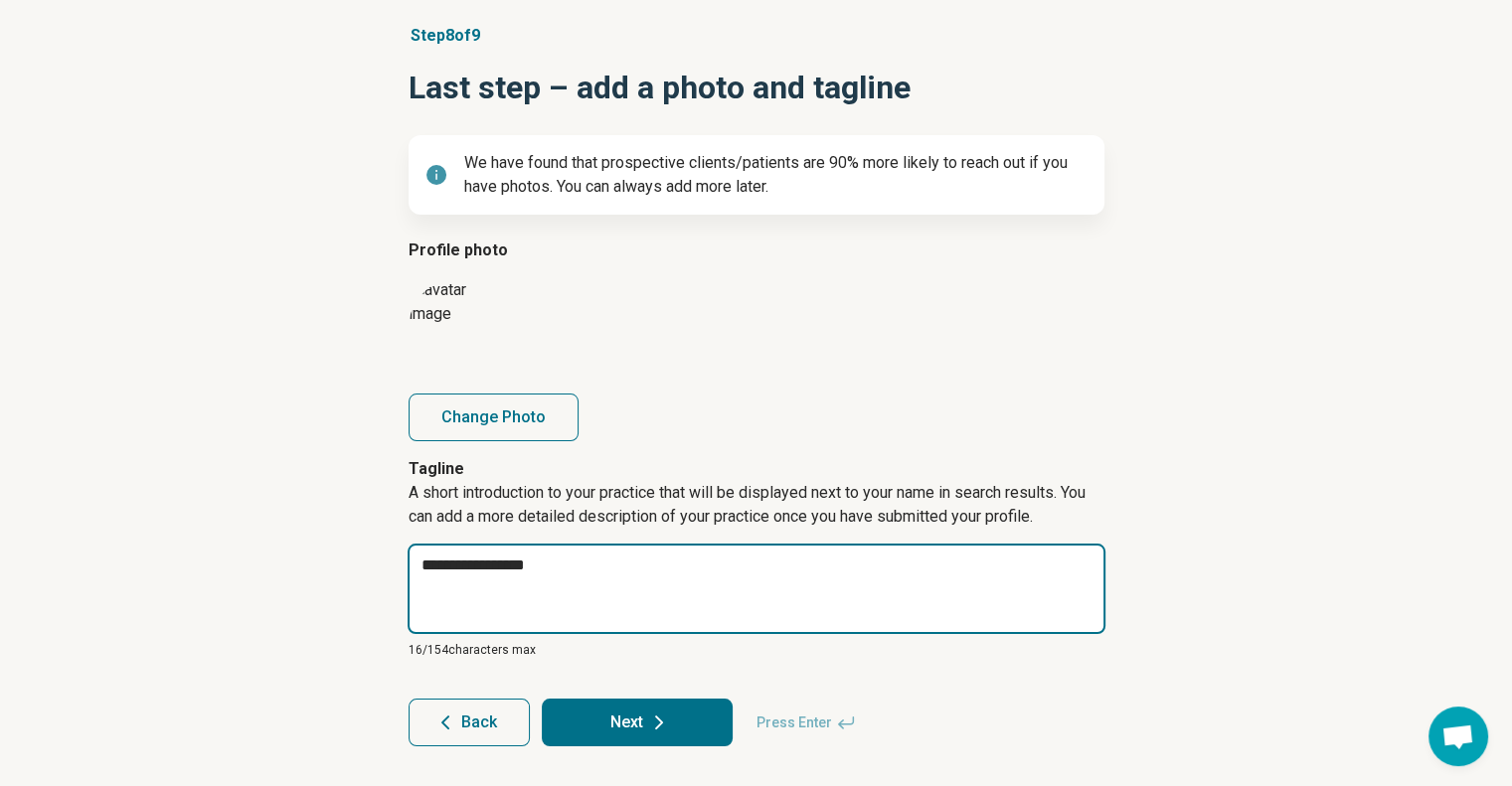 type on "*" 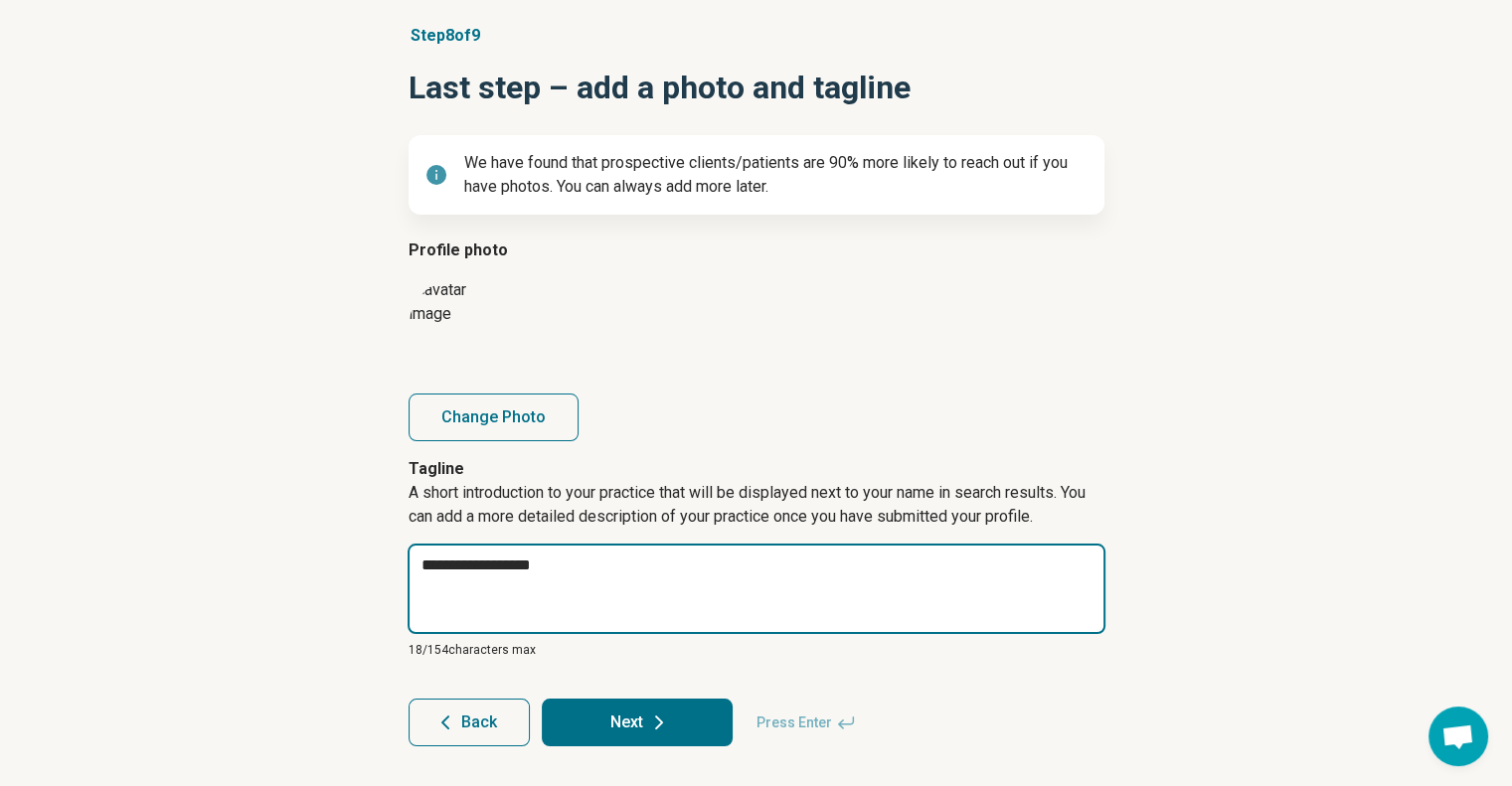 type on "*" 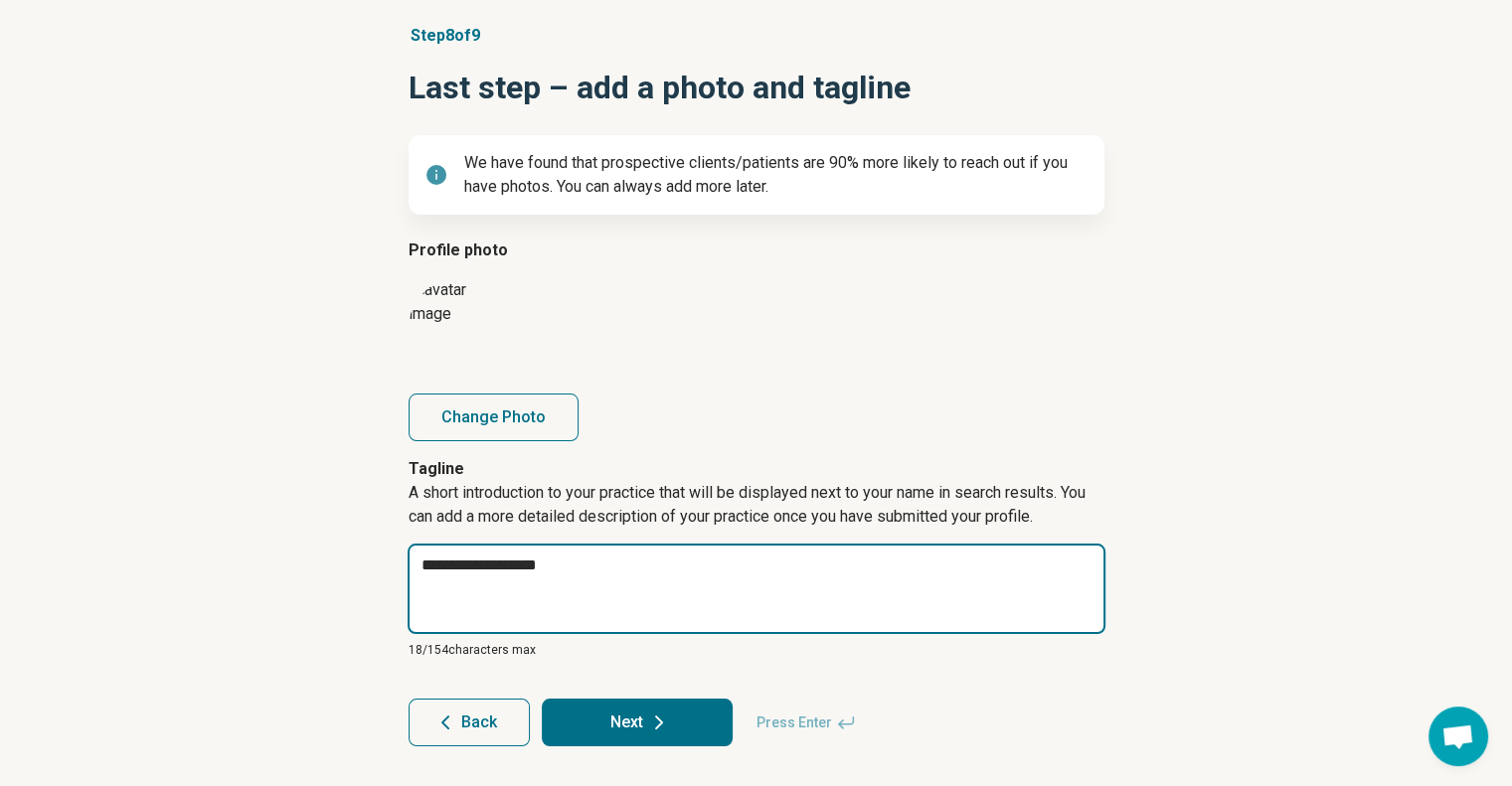 type on "*" 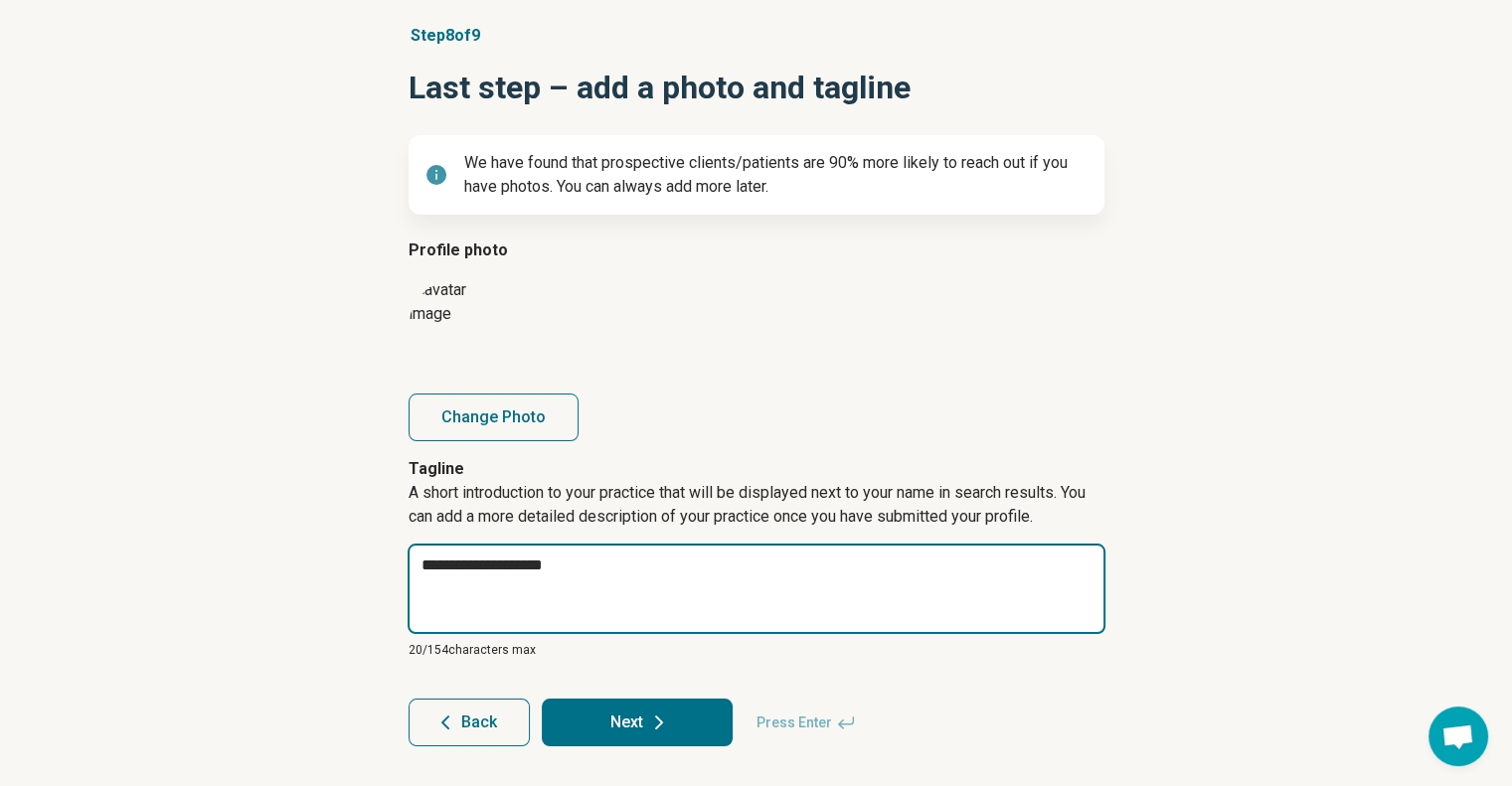type on "*" 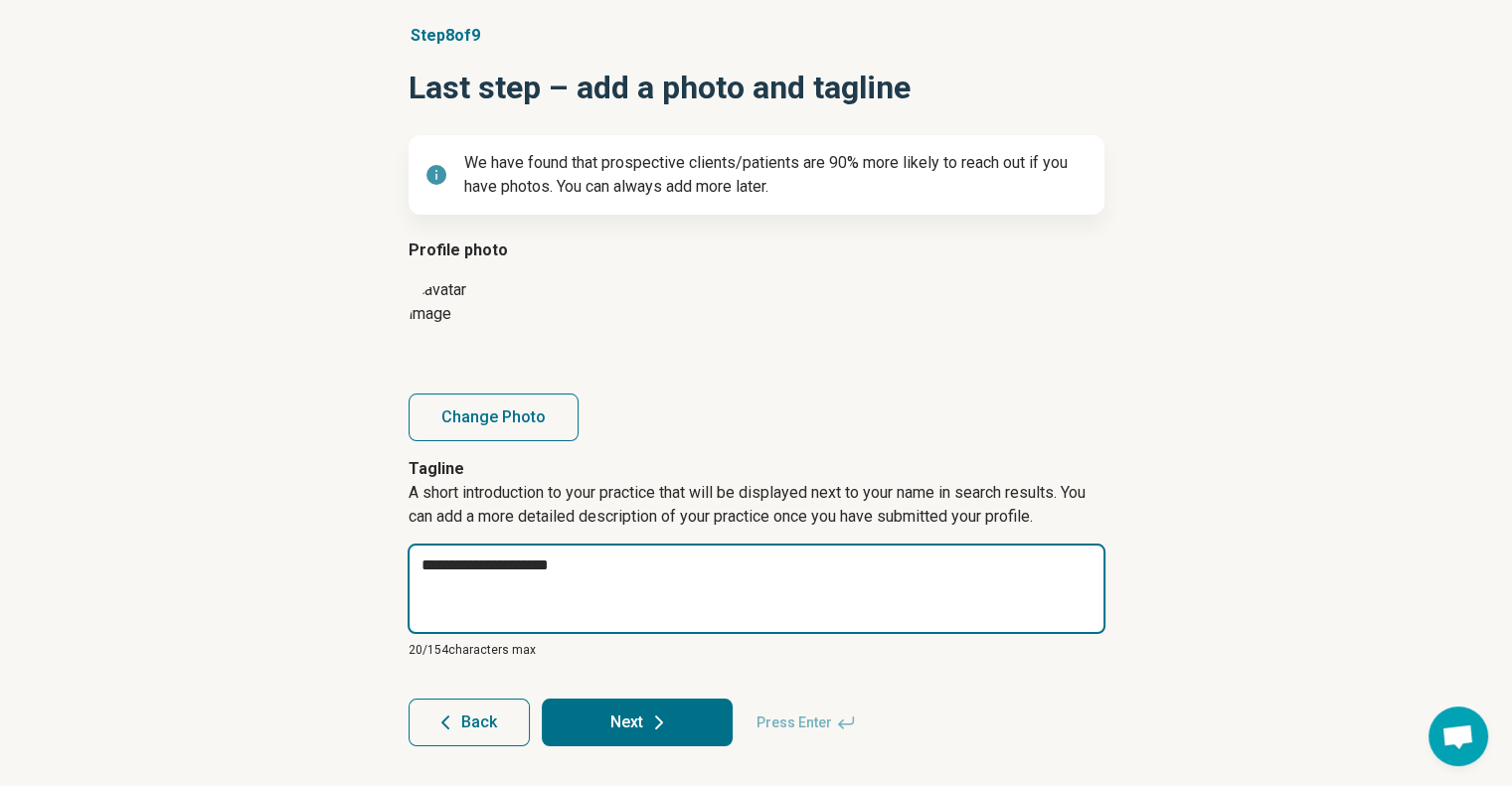 type on "*" 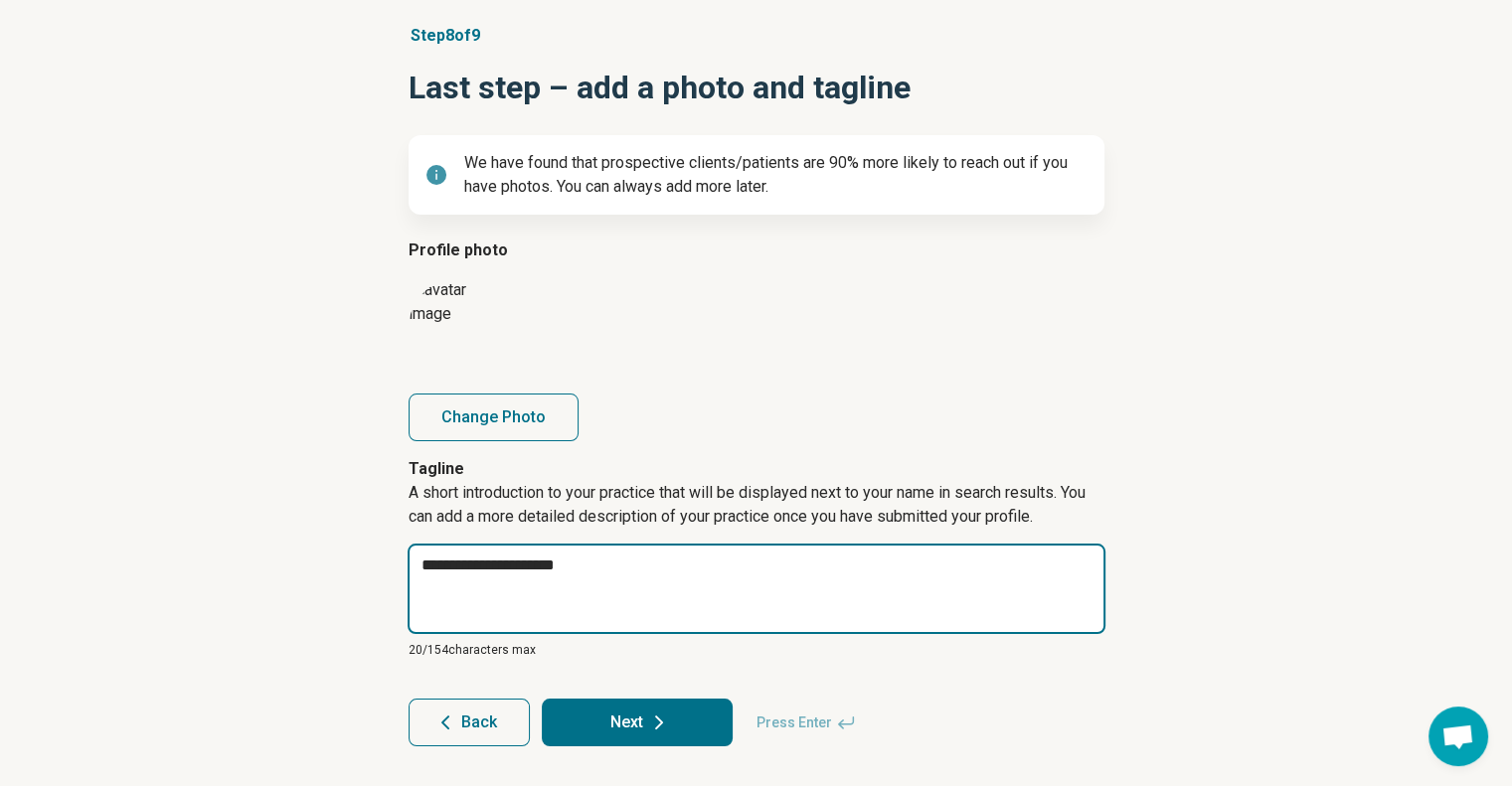 type on "*" 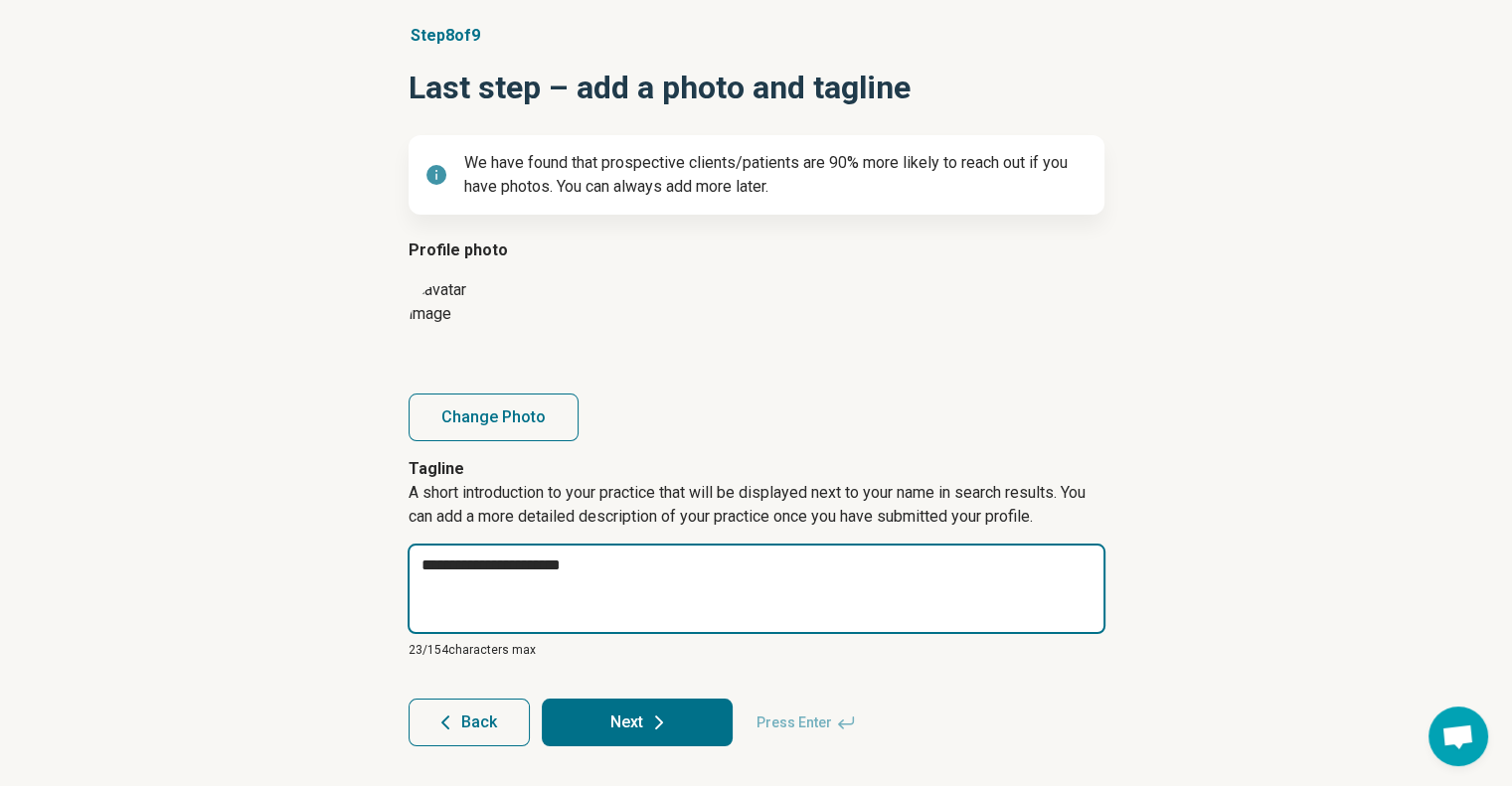 type on "*" 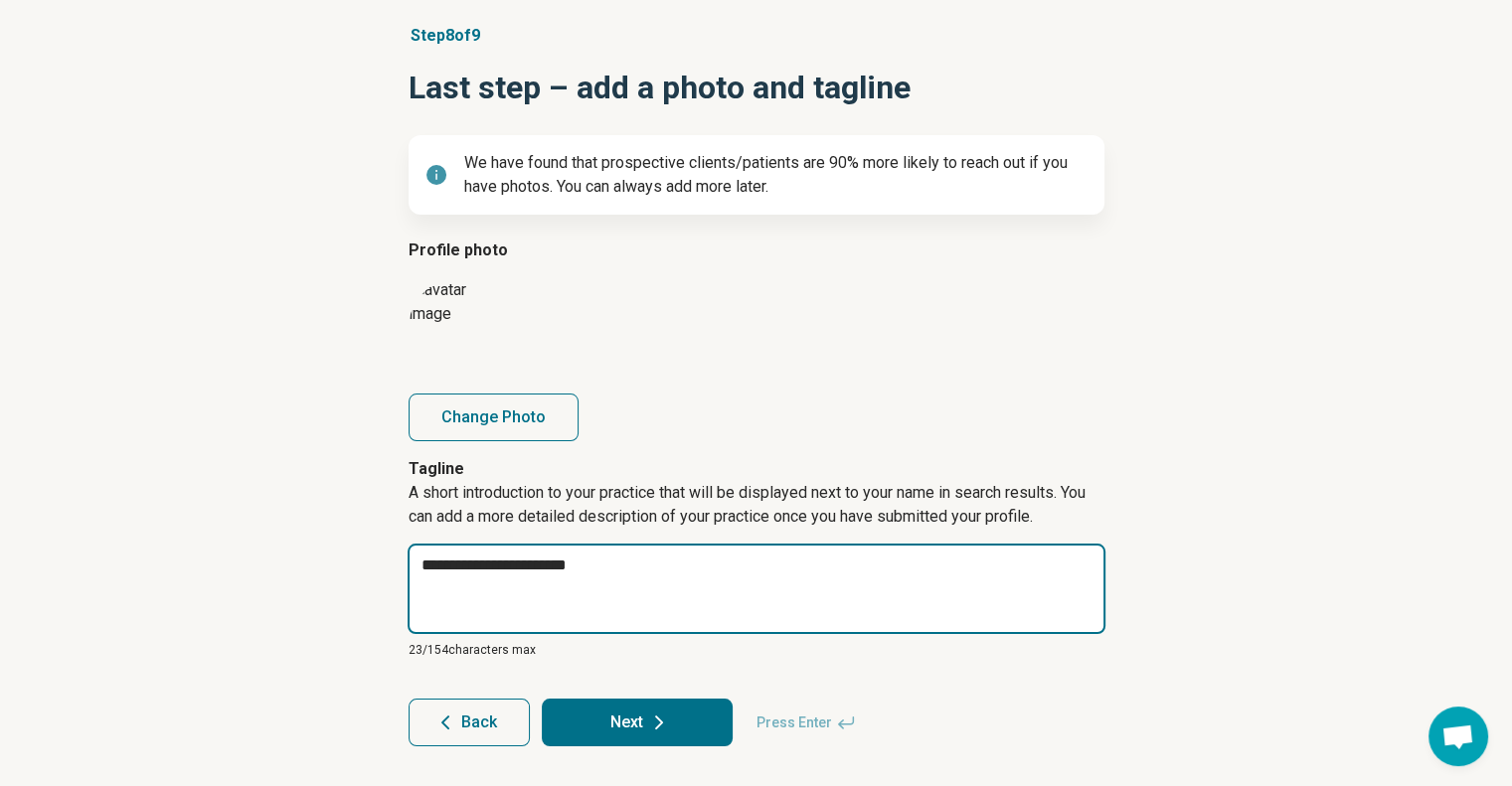 type on "*" 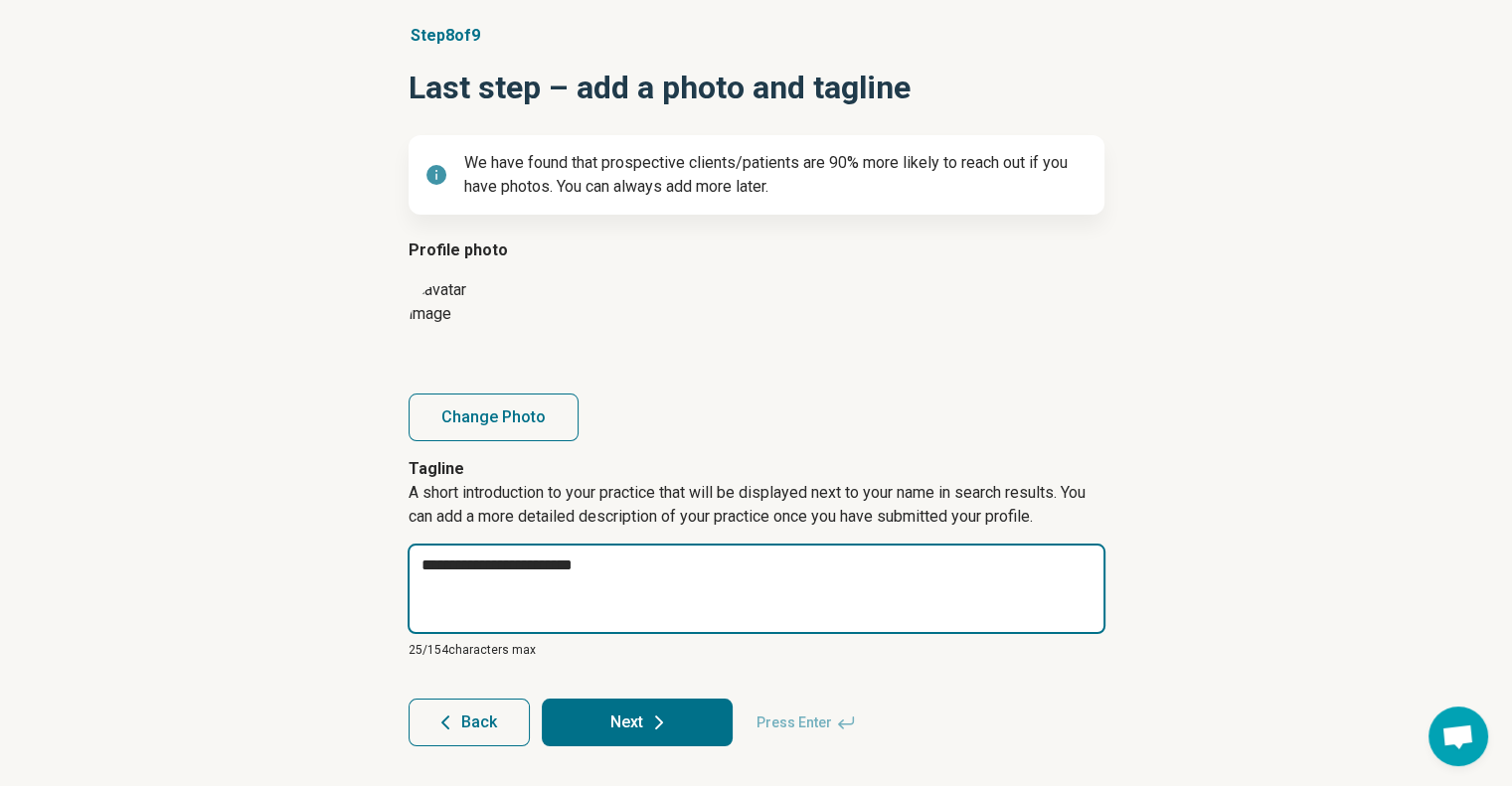 type on "*" 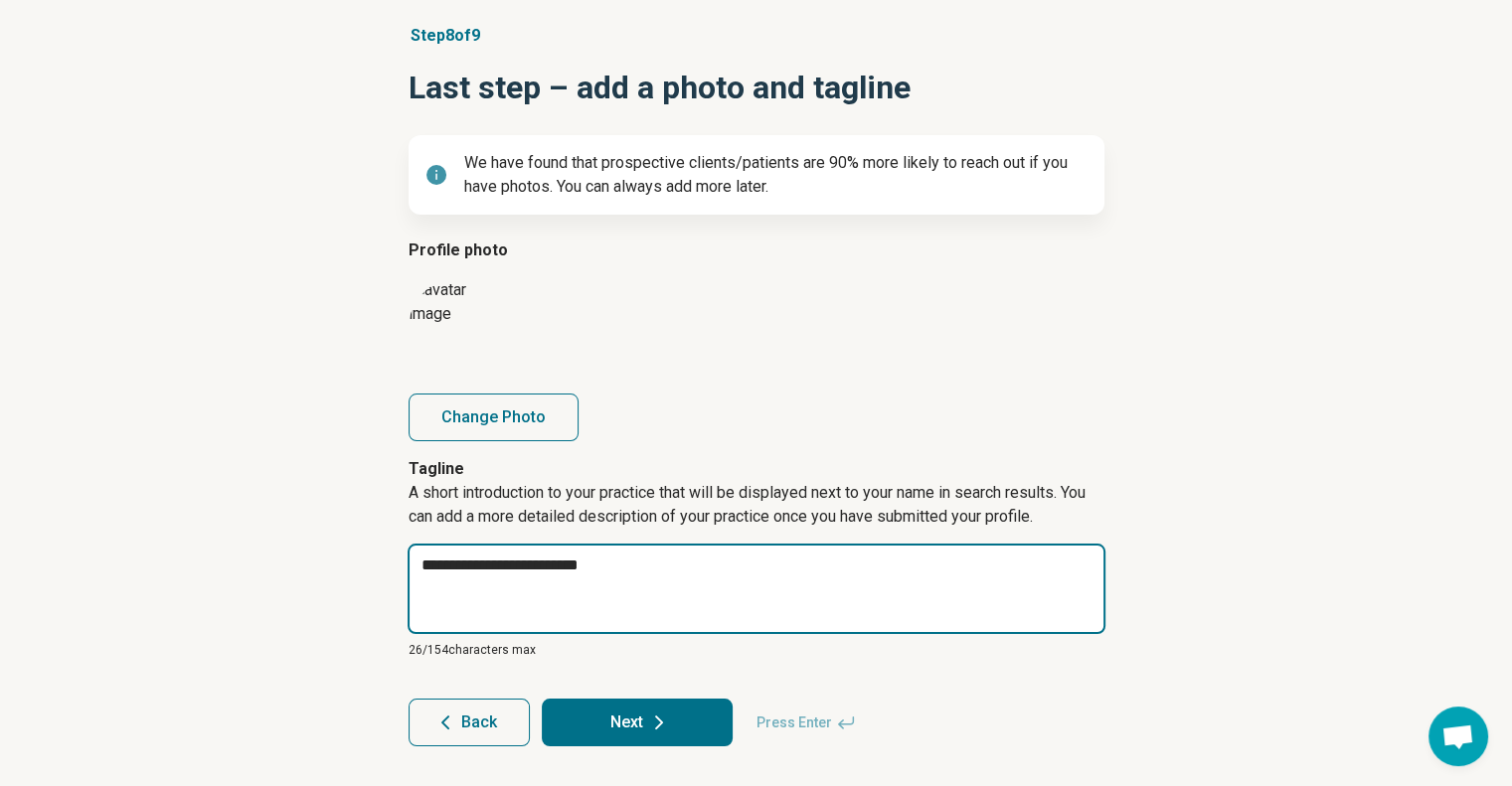 type on "**********" 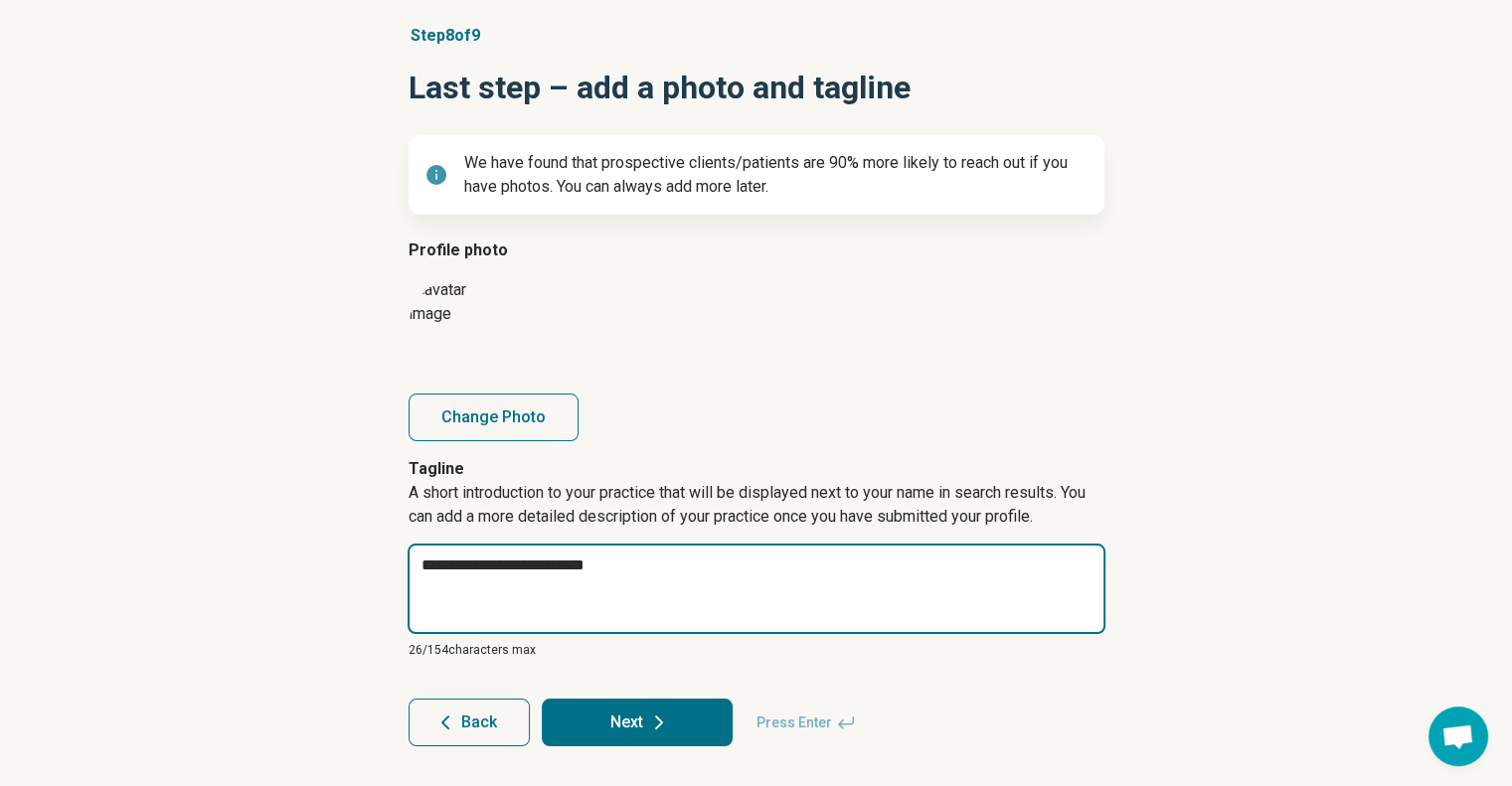 type on "*" 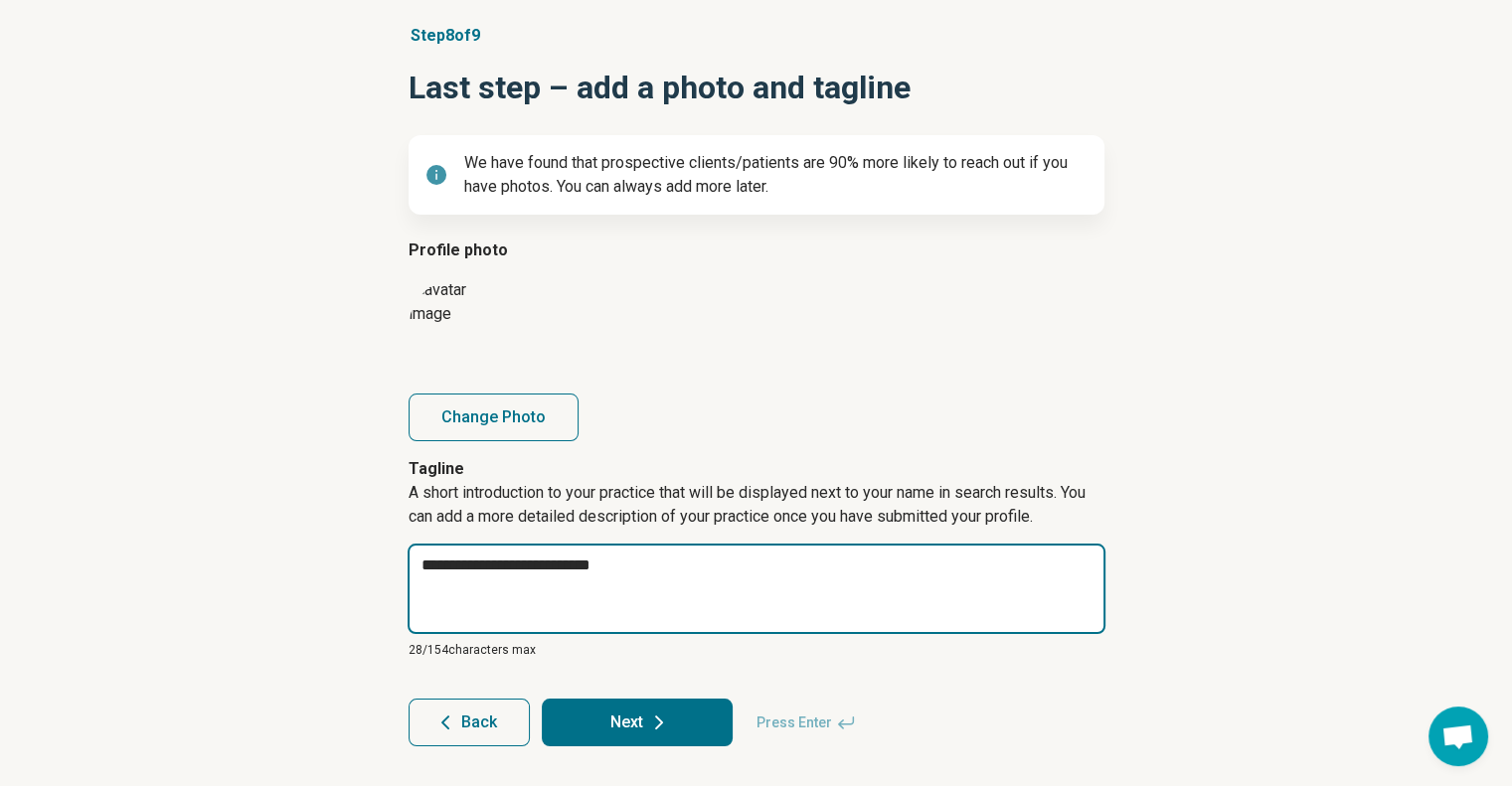type on "*" 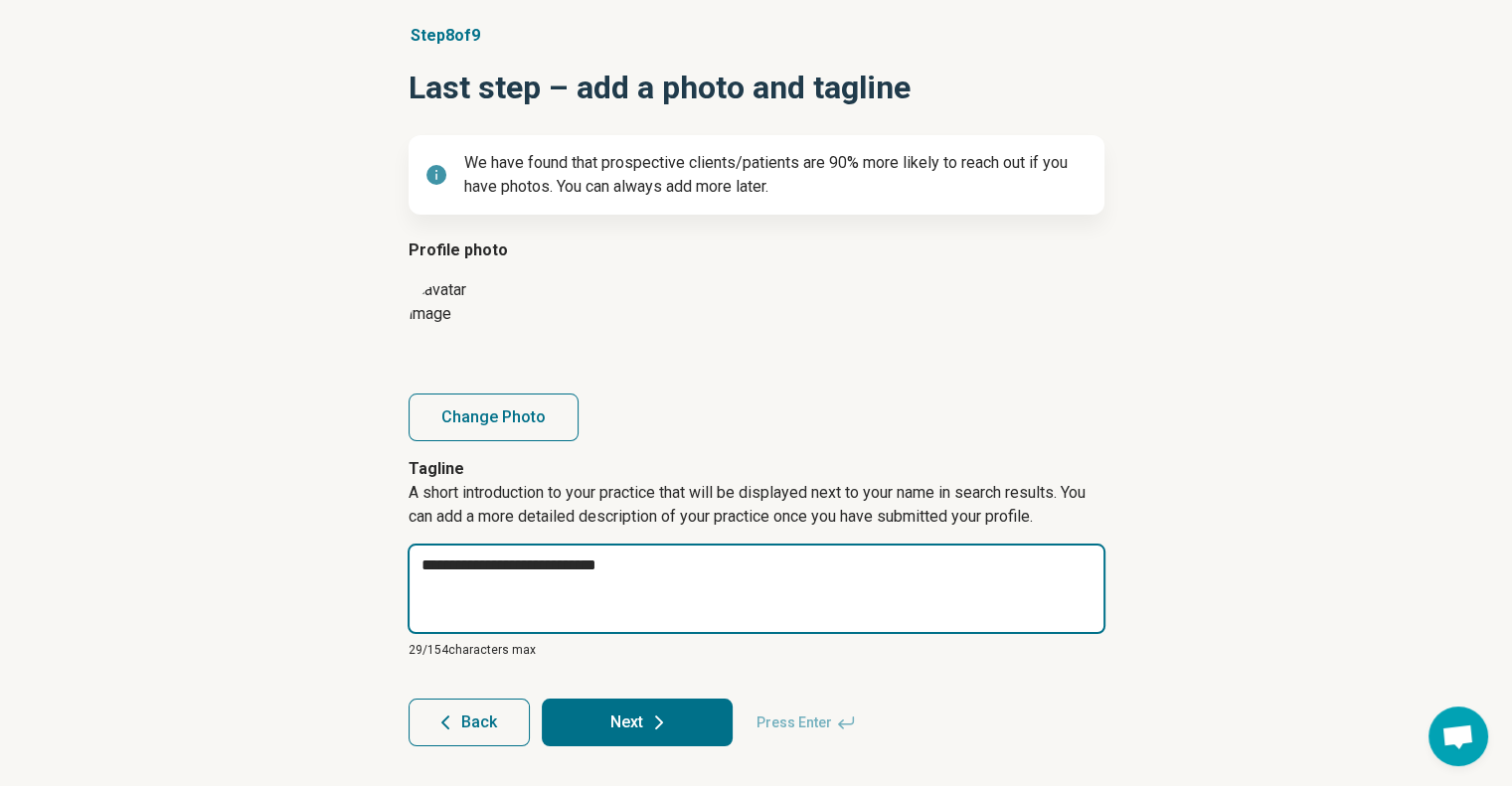 type on "*" 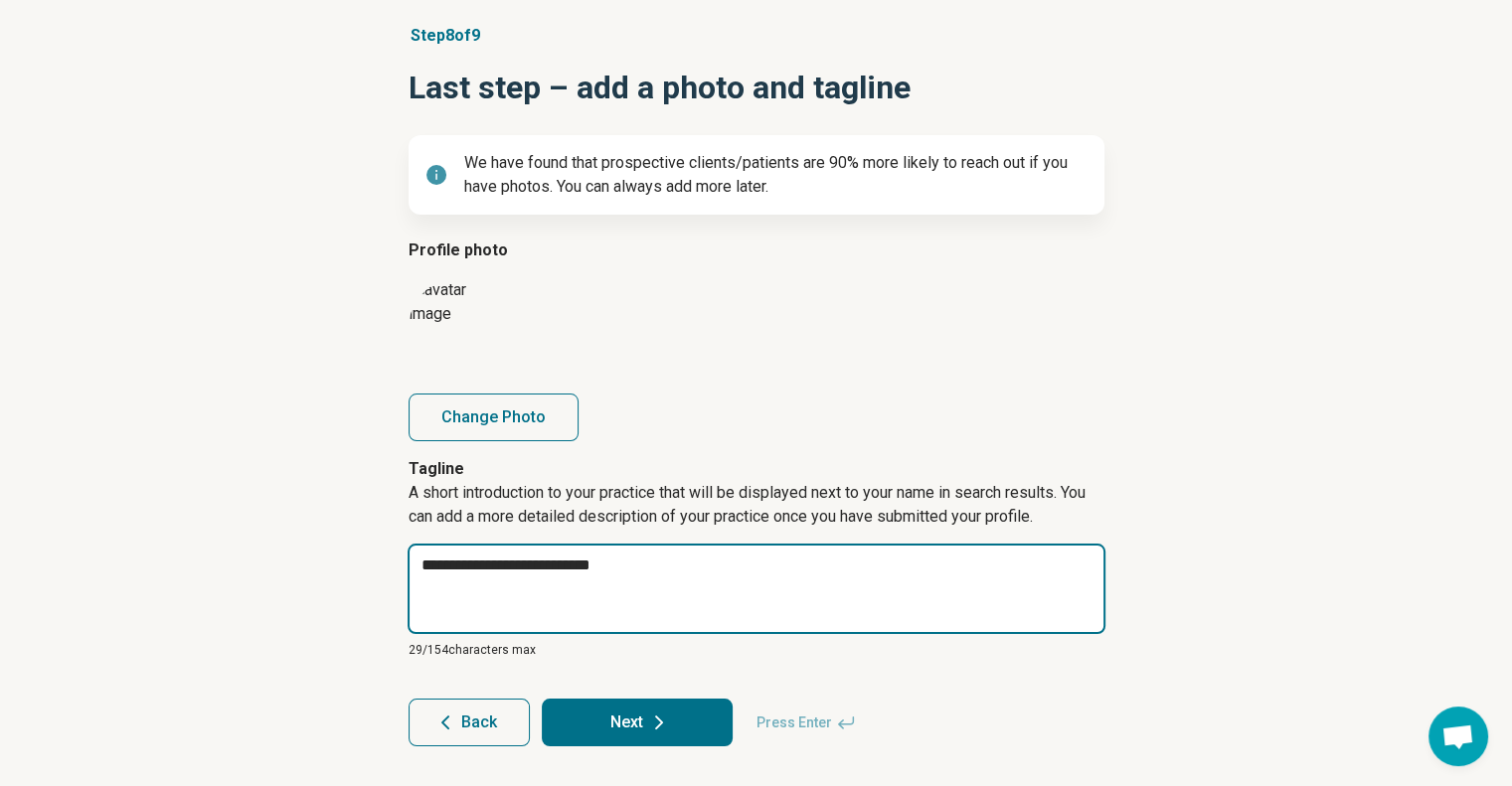 type on "*" 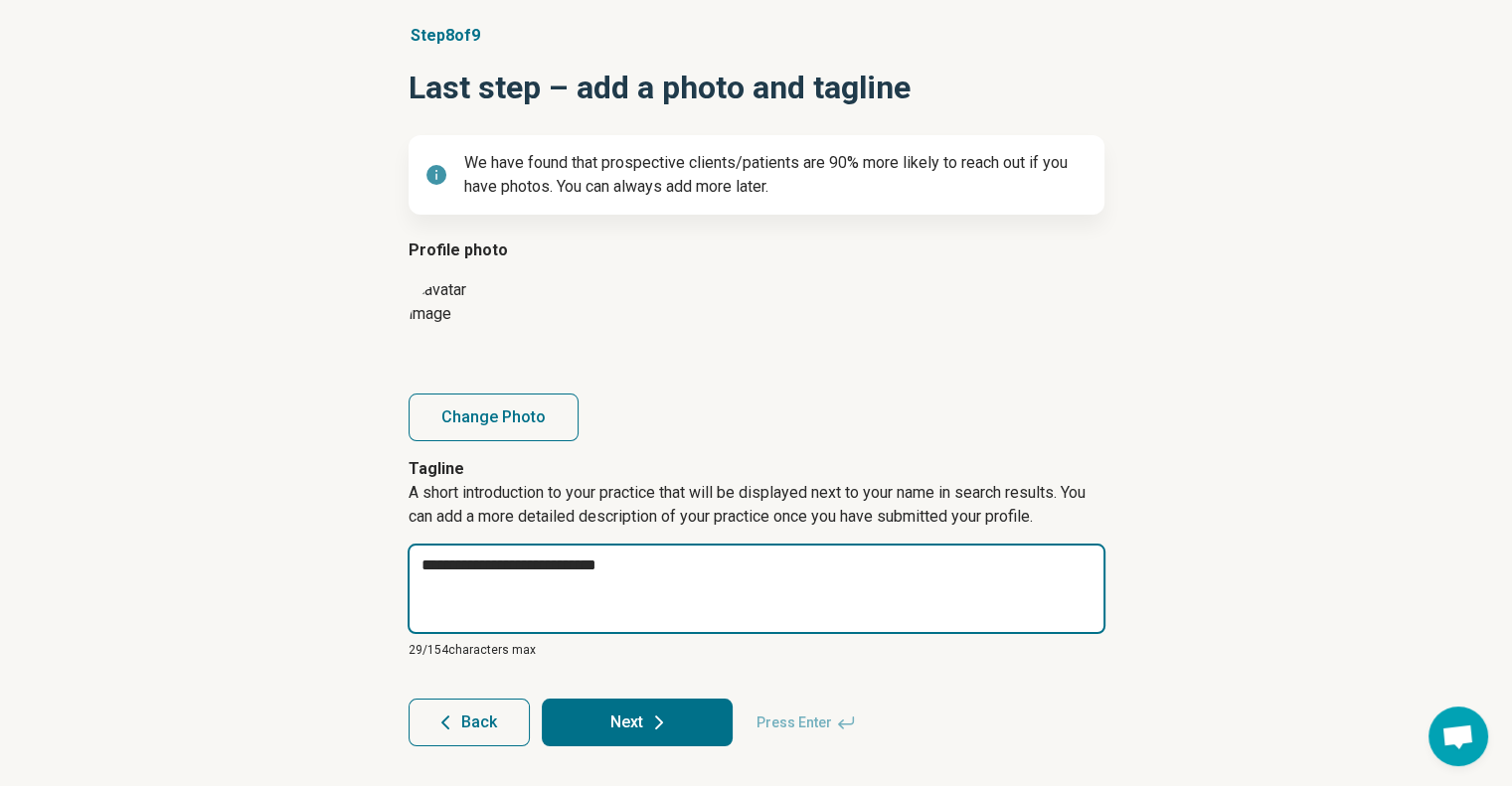 type on "*" 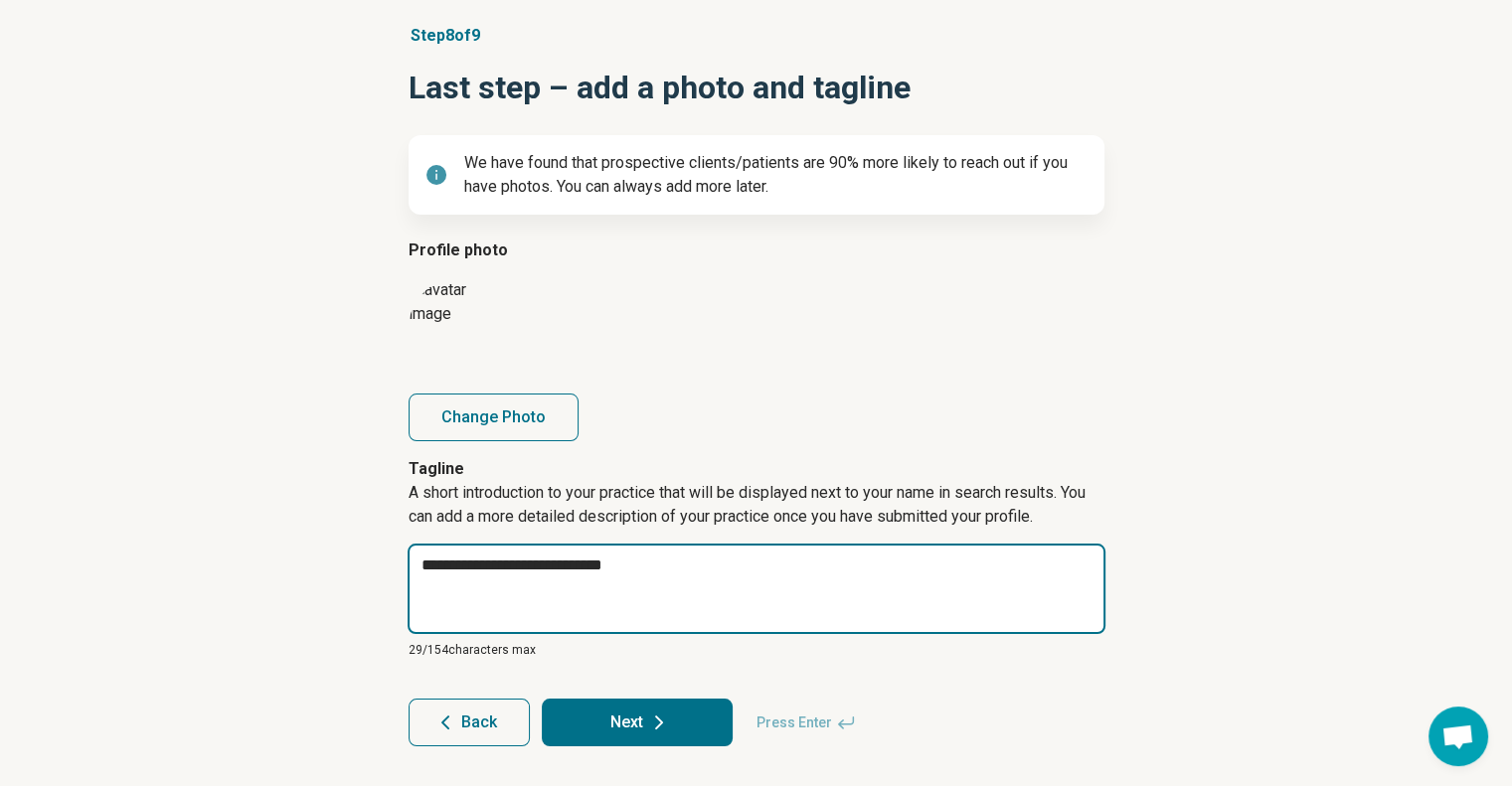 type on "*" 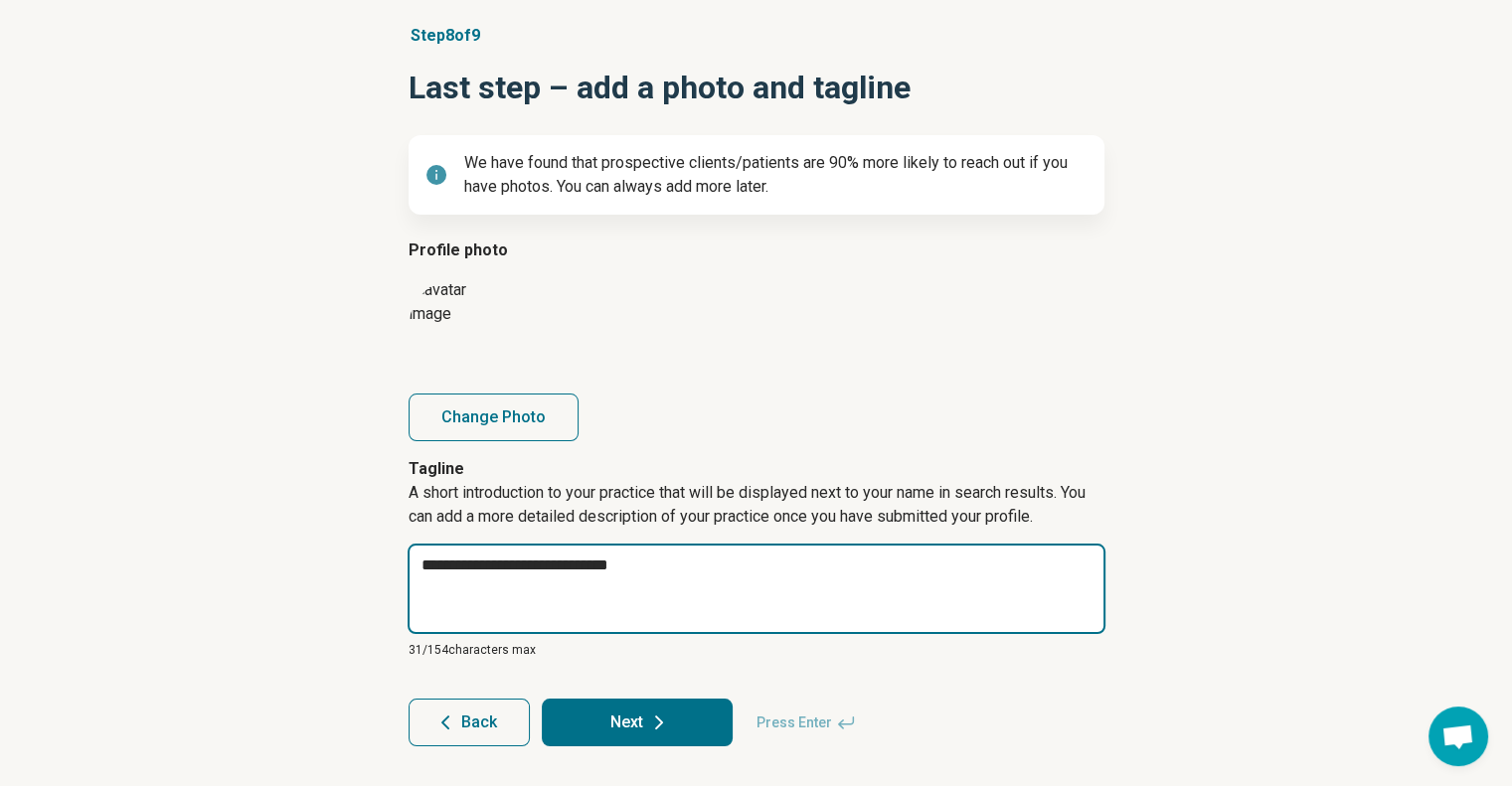 type on "*" 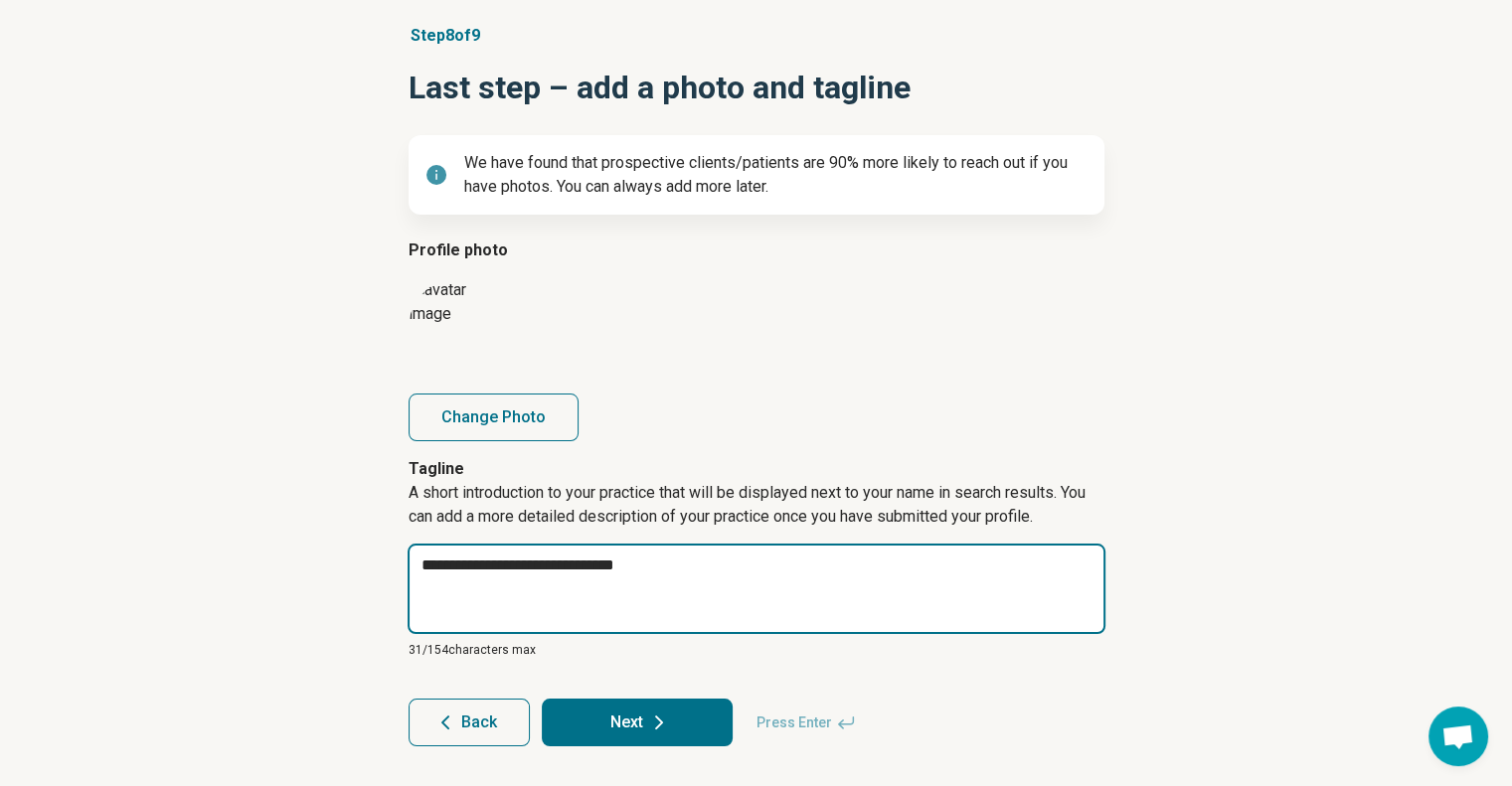 type on "*" 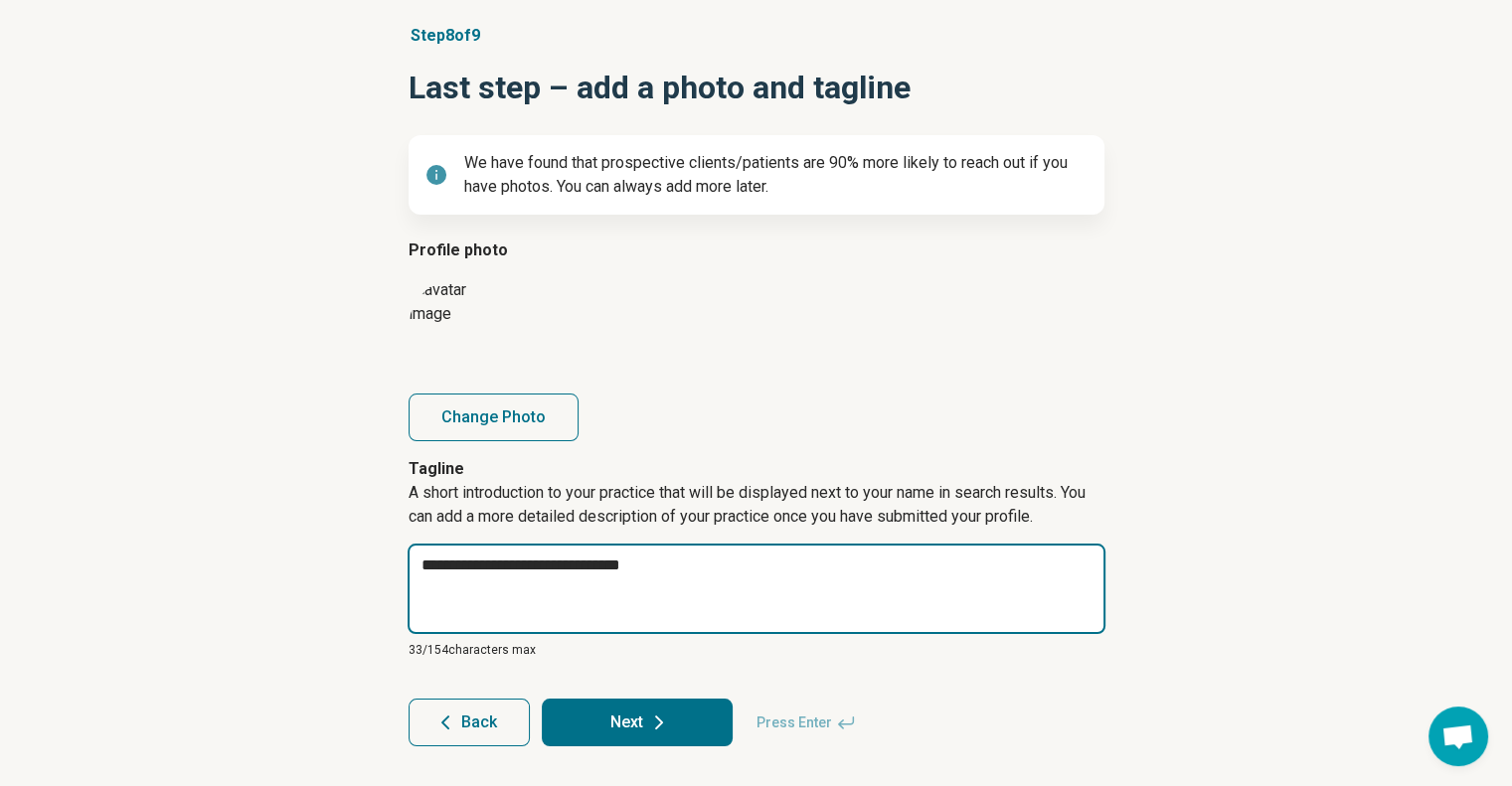 type on "*" 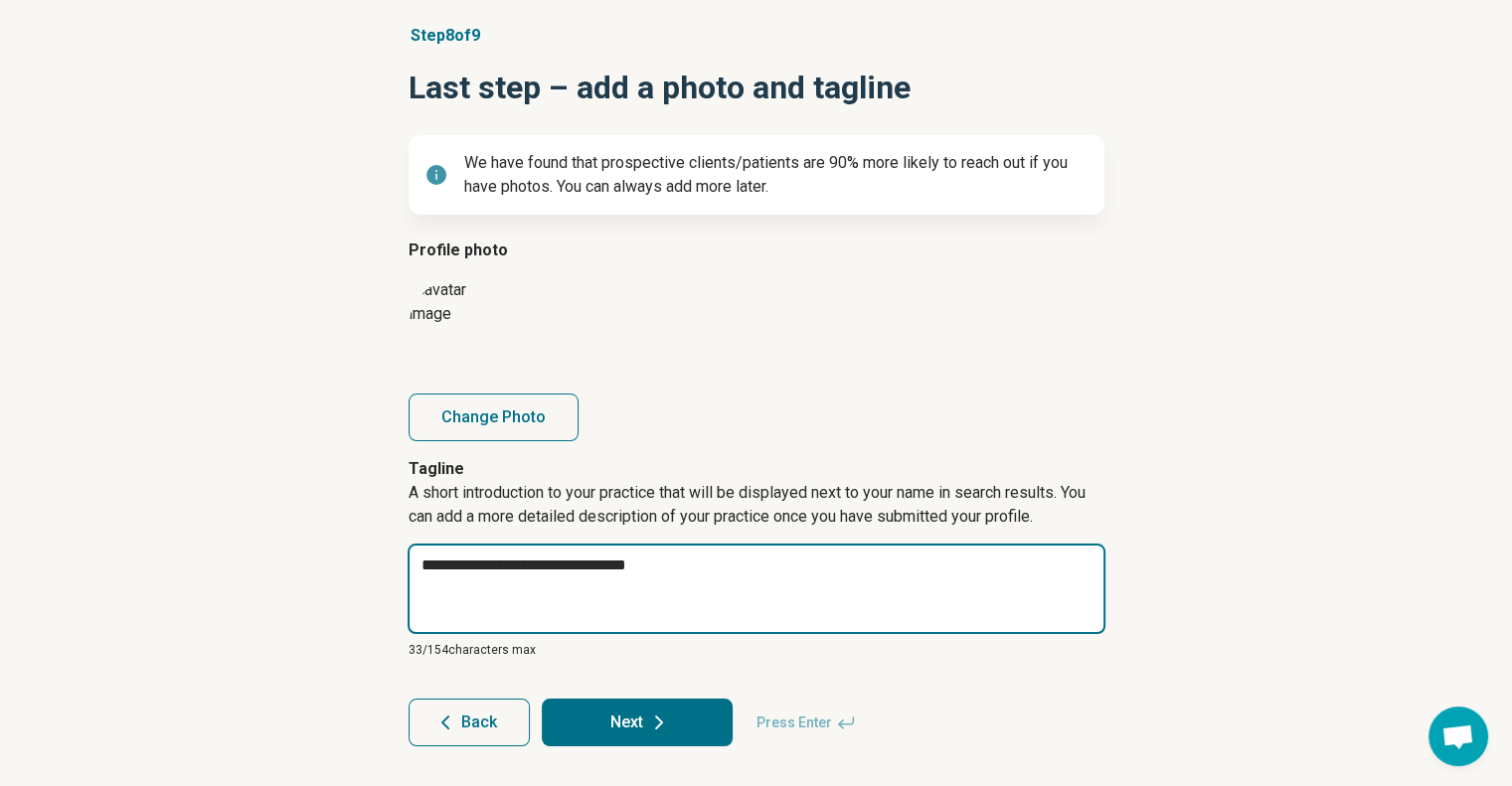 type on "*" 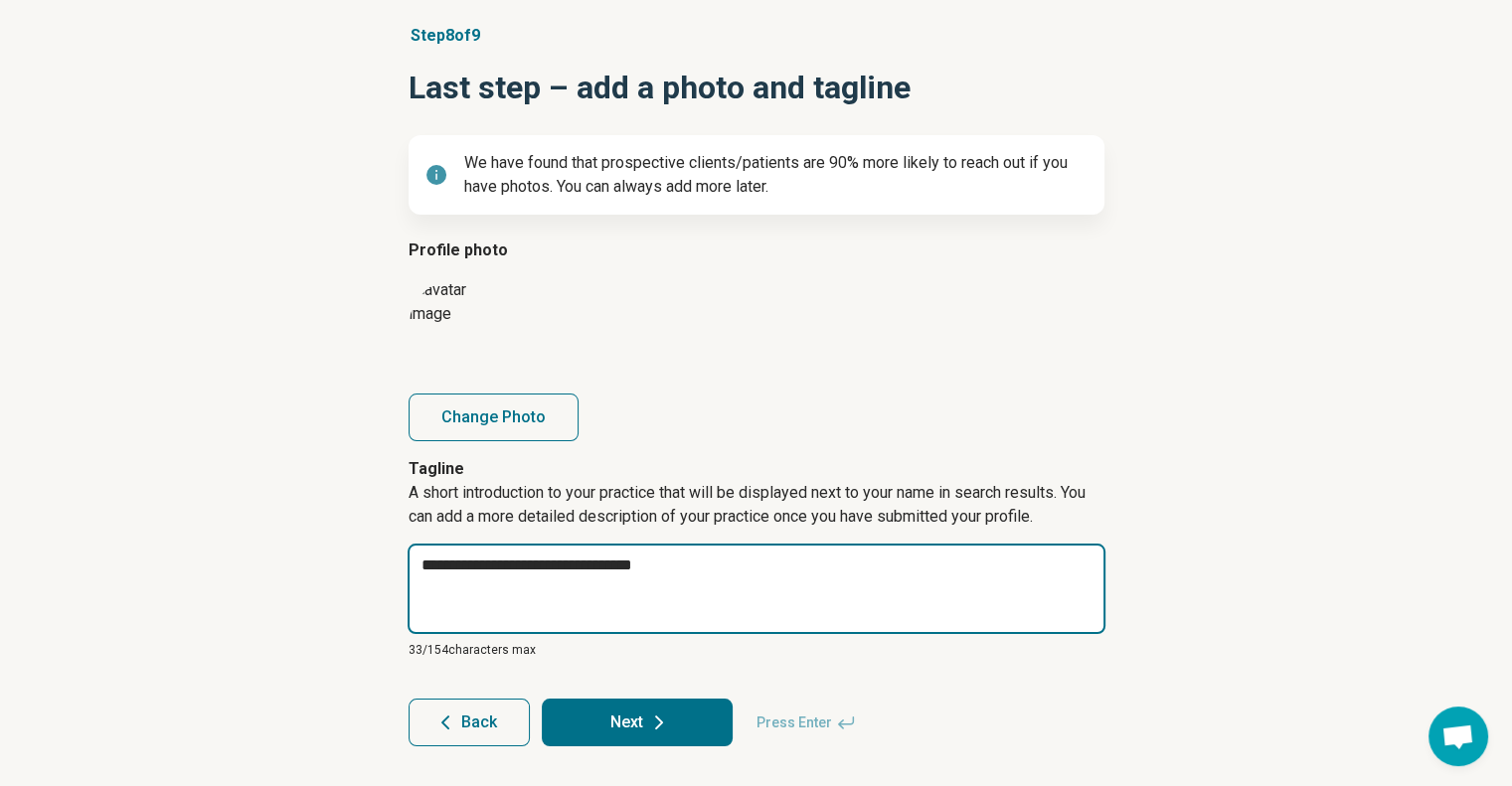 type on "*" 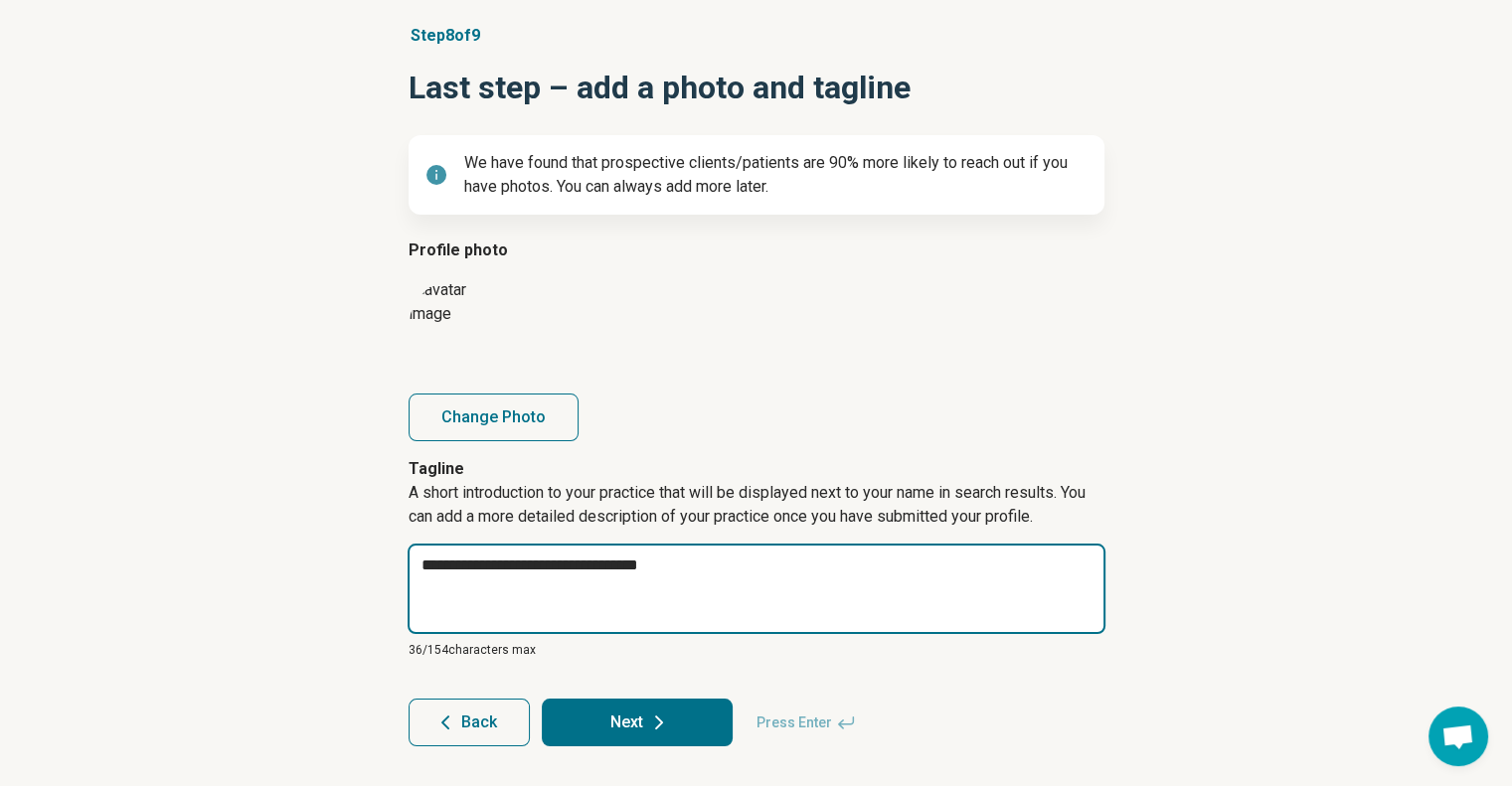type on "*" 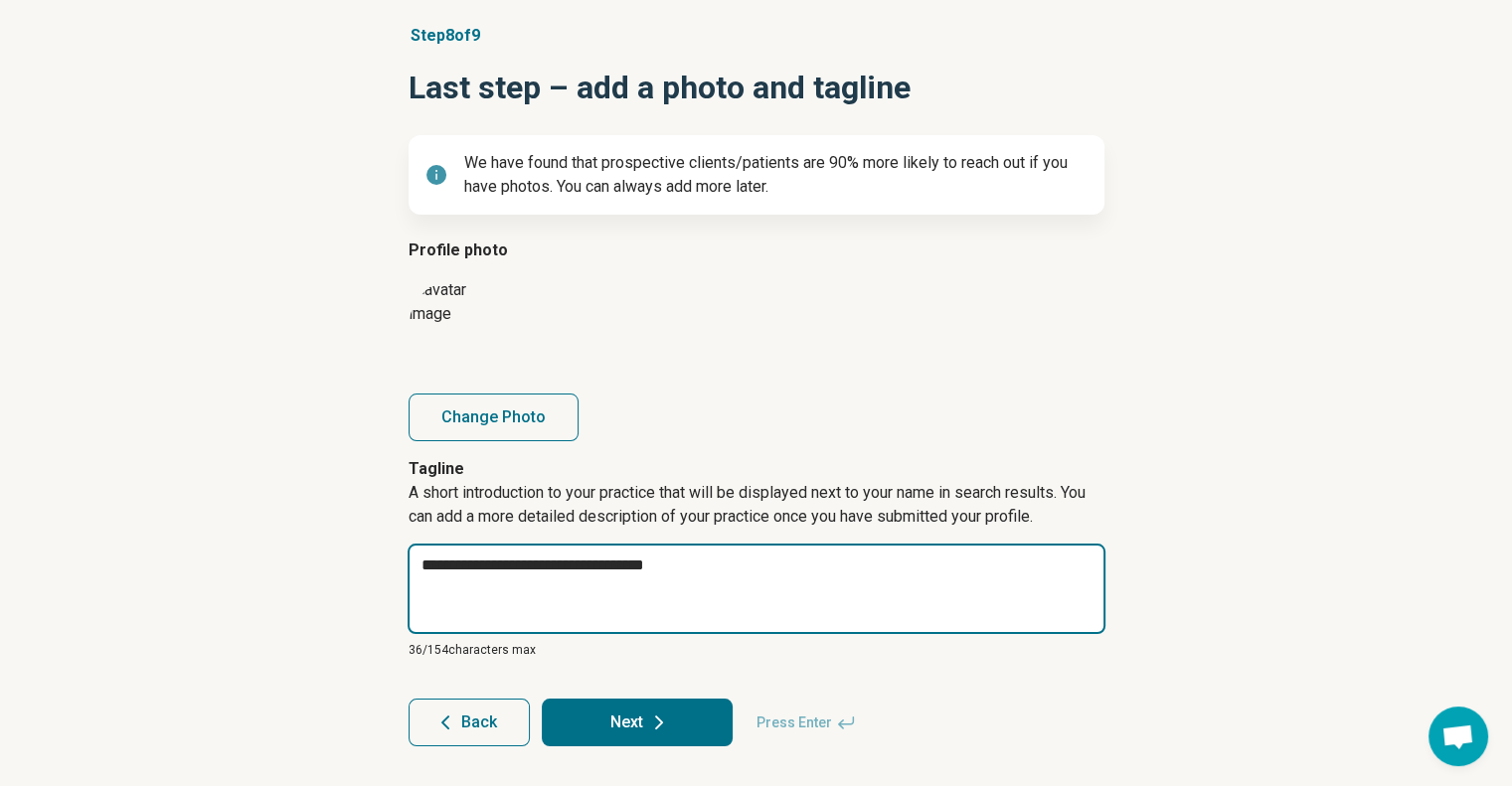 type on "*" 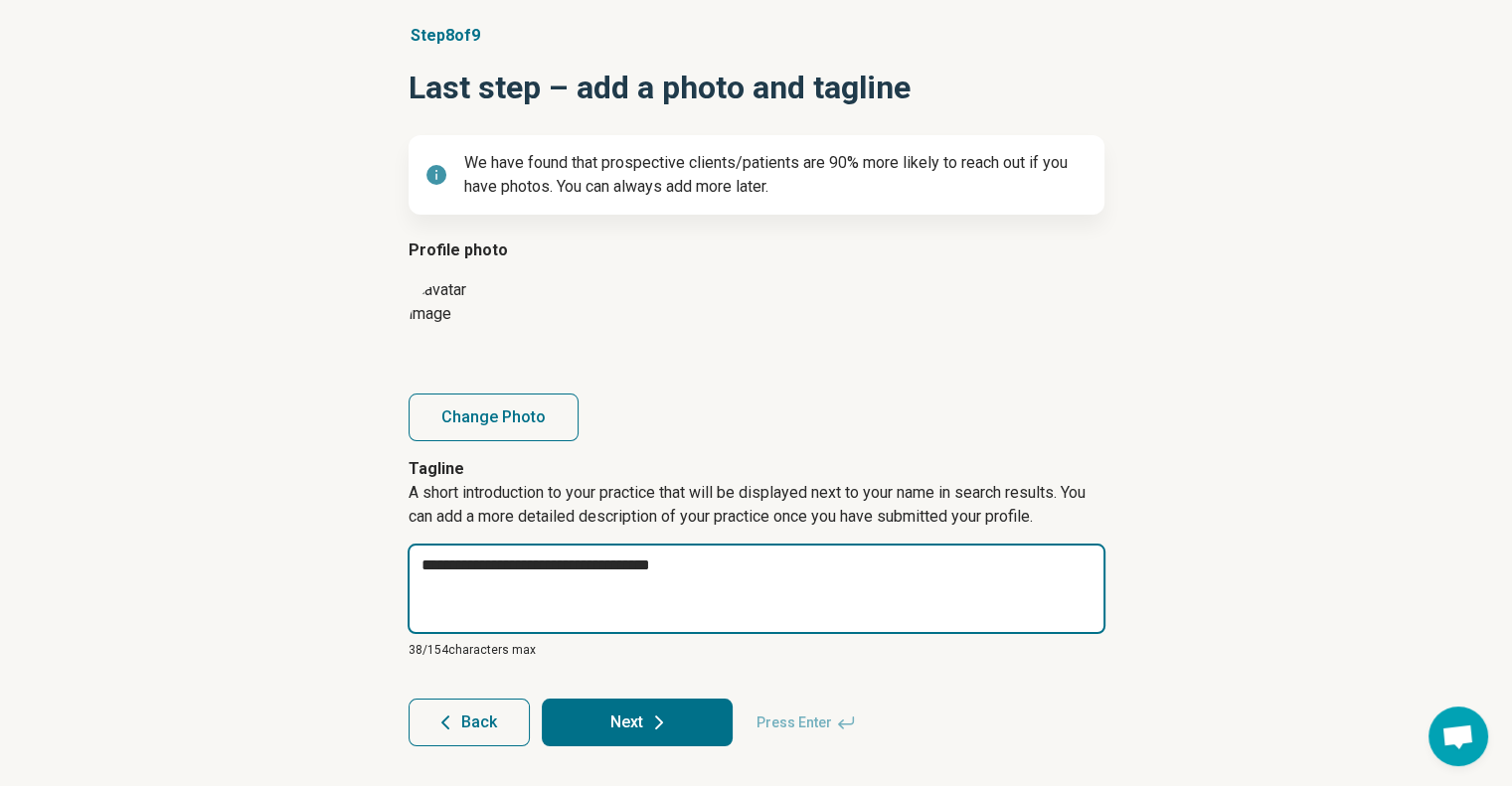type on "*" 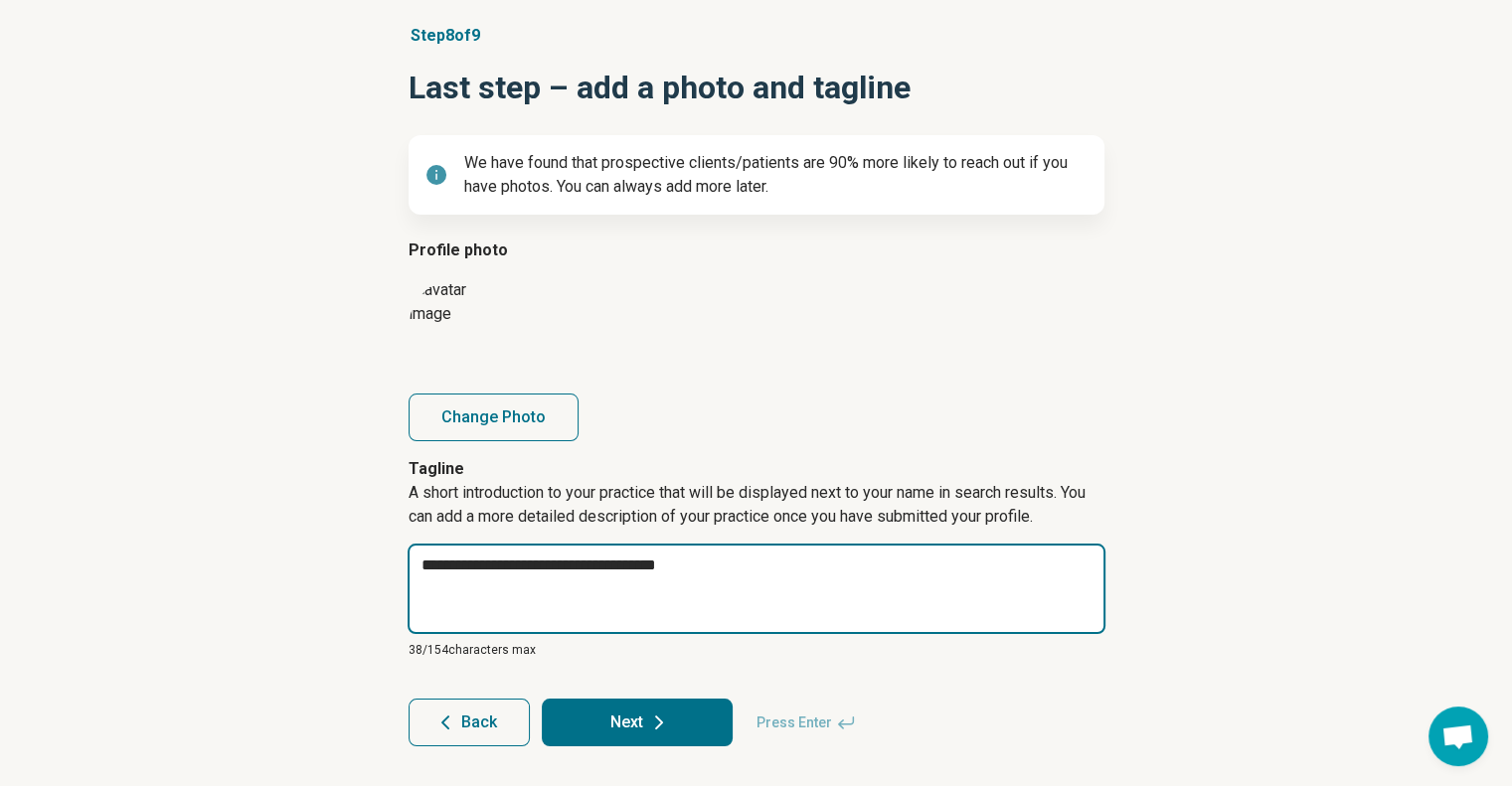 type on "*" 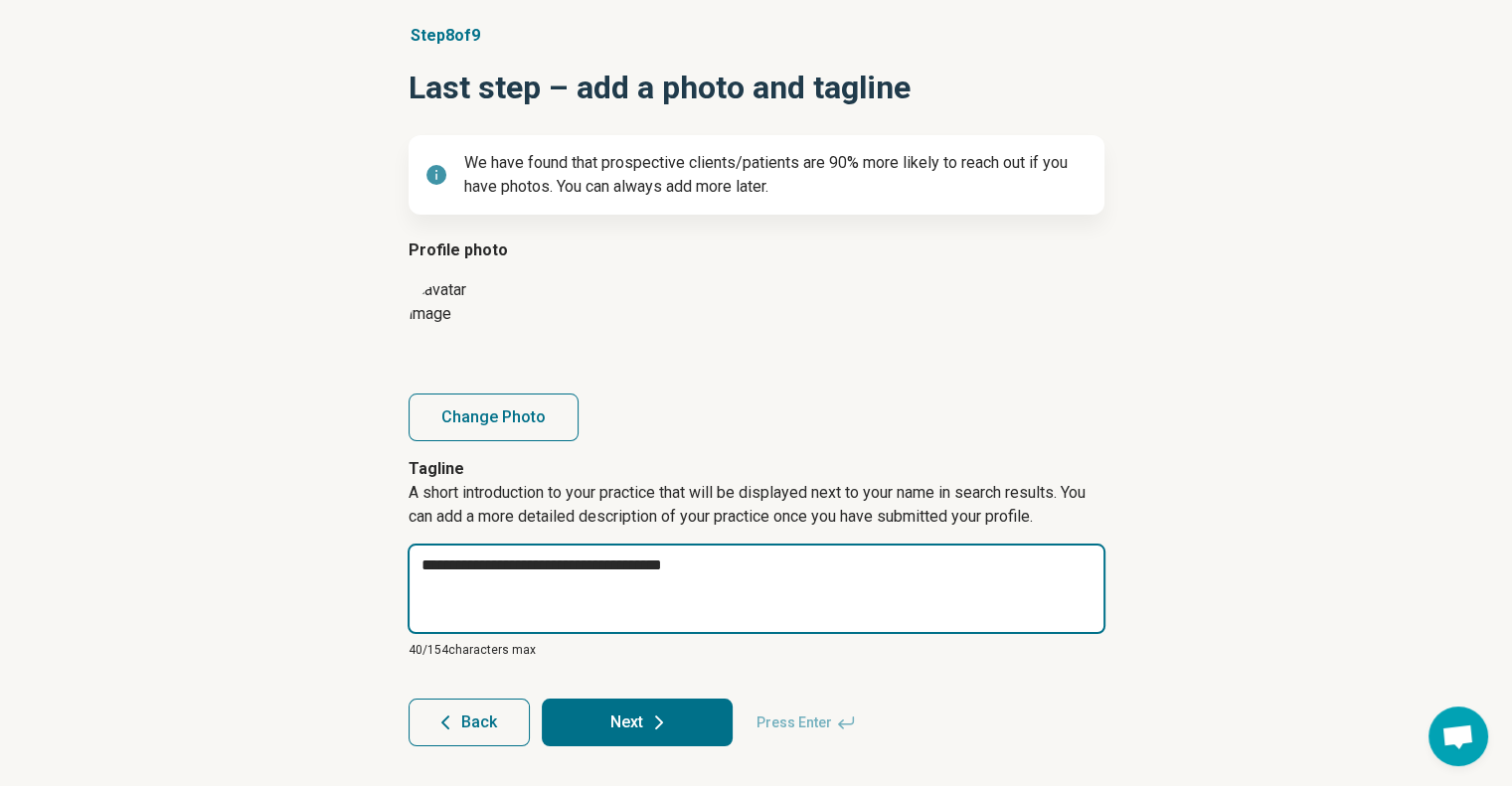 type on "*" 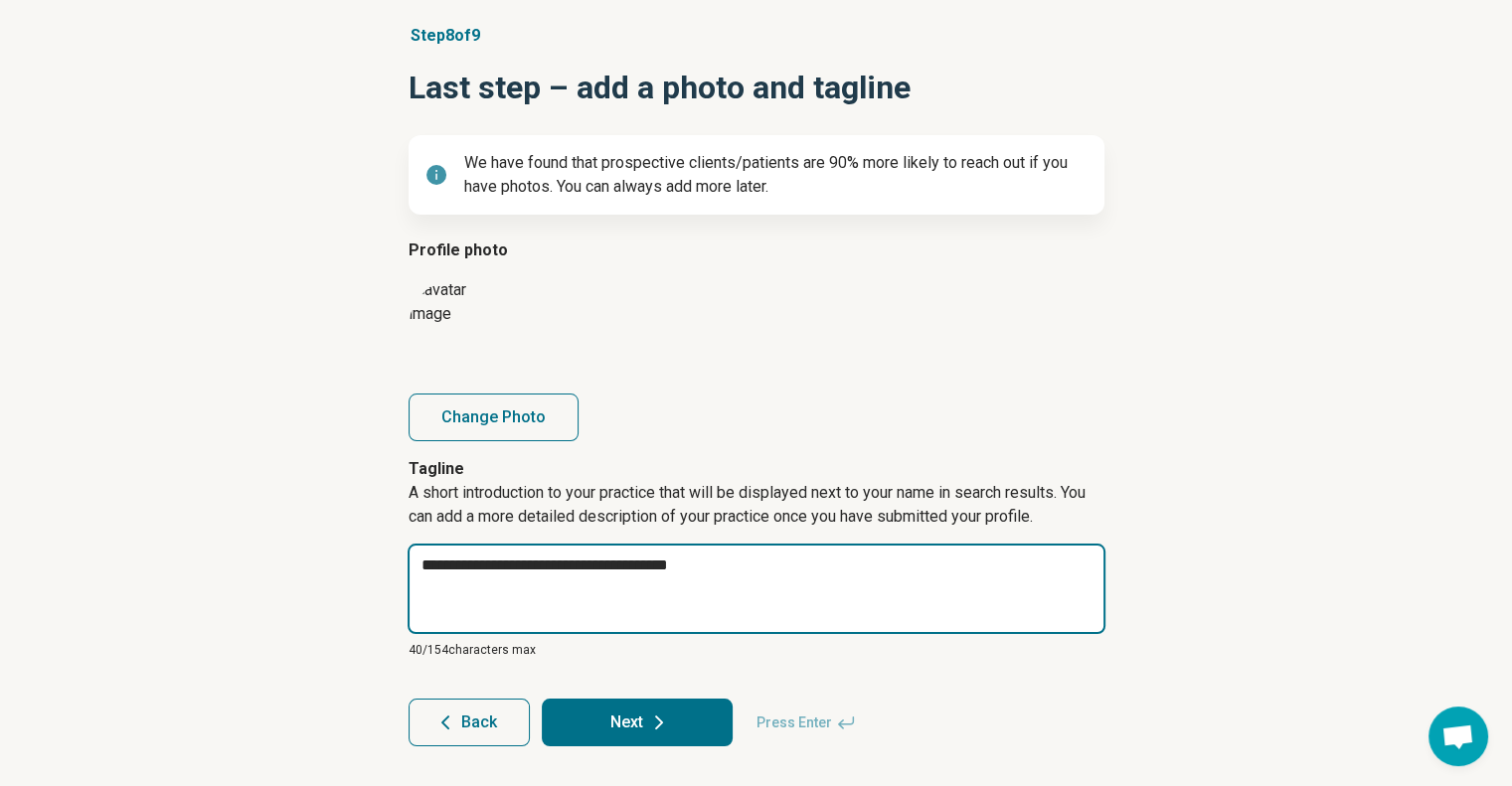 type on "*" 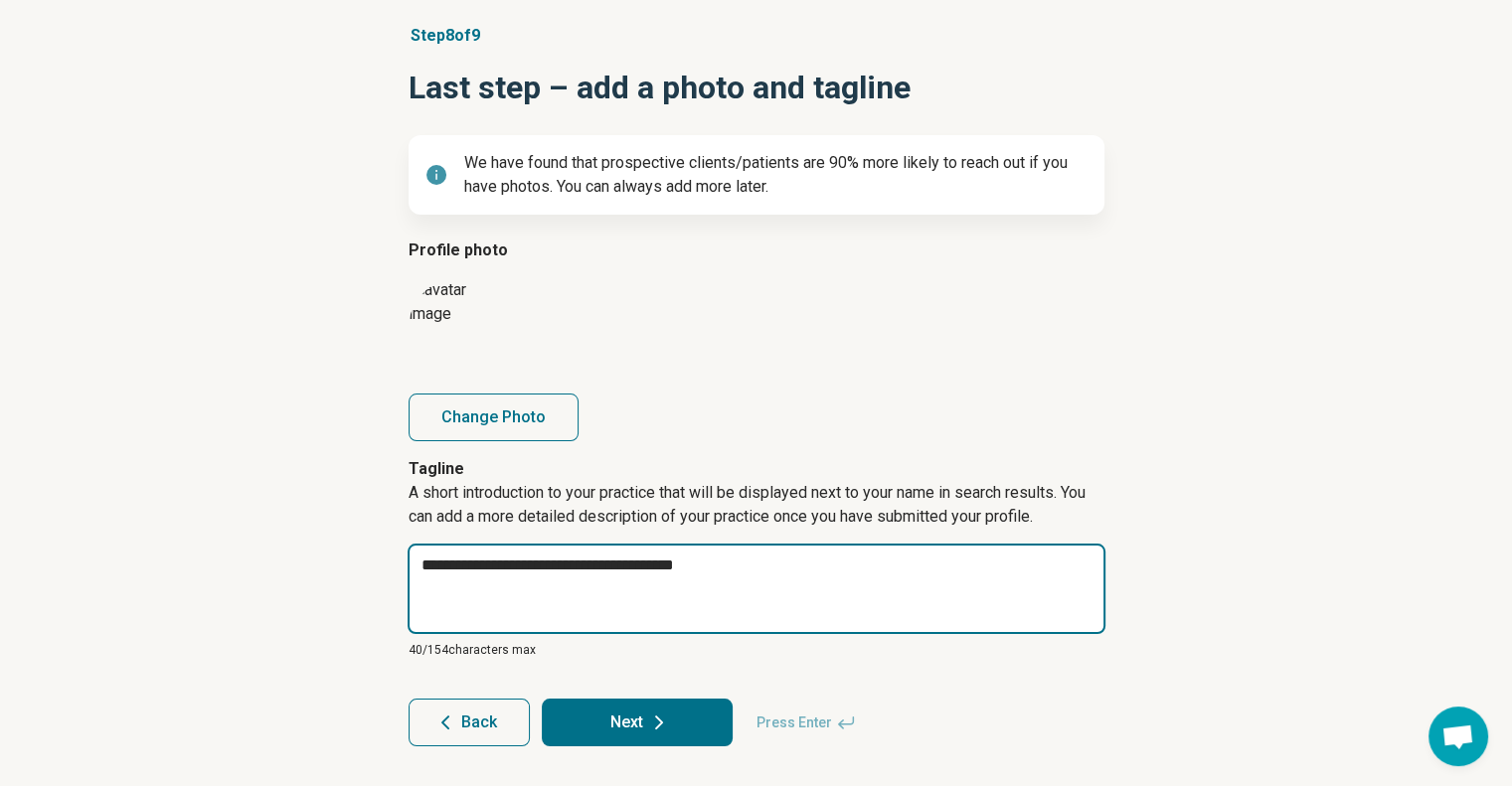 type on "*" 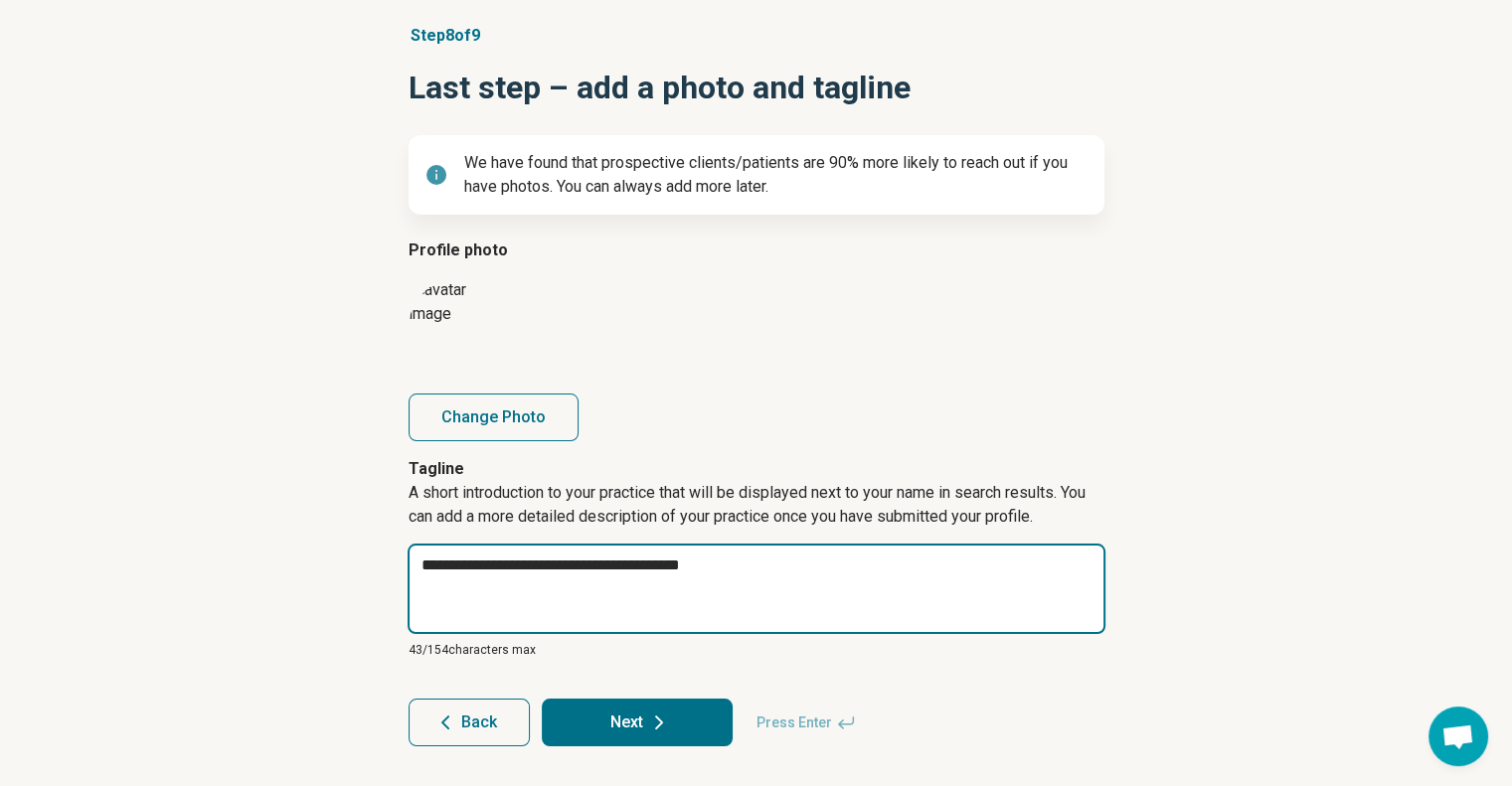 type on "*" 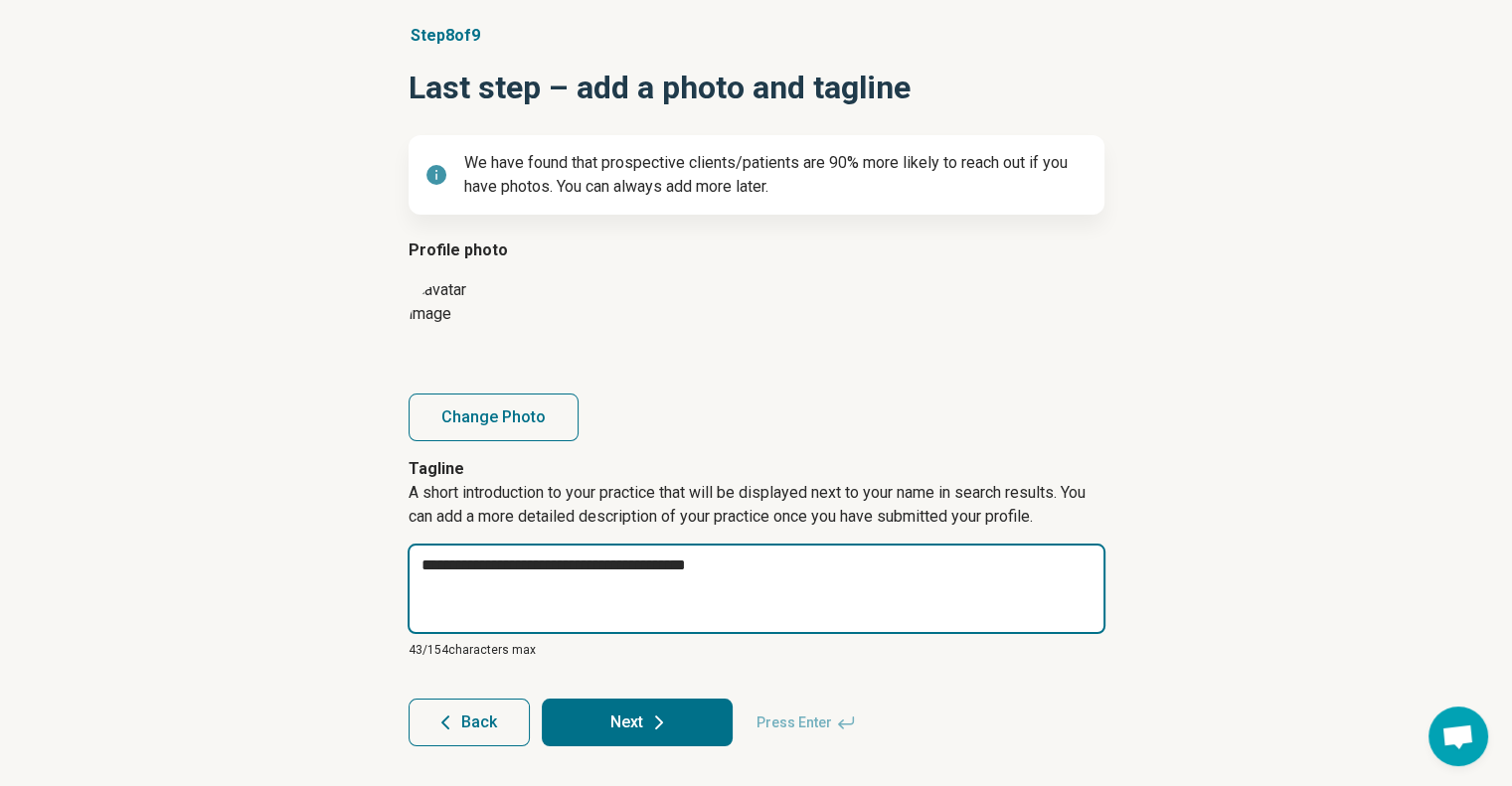 type on "*" 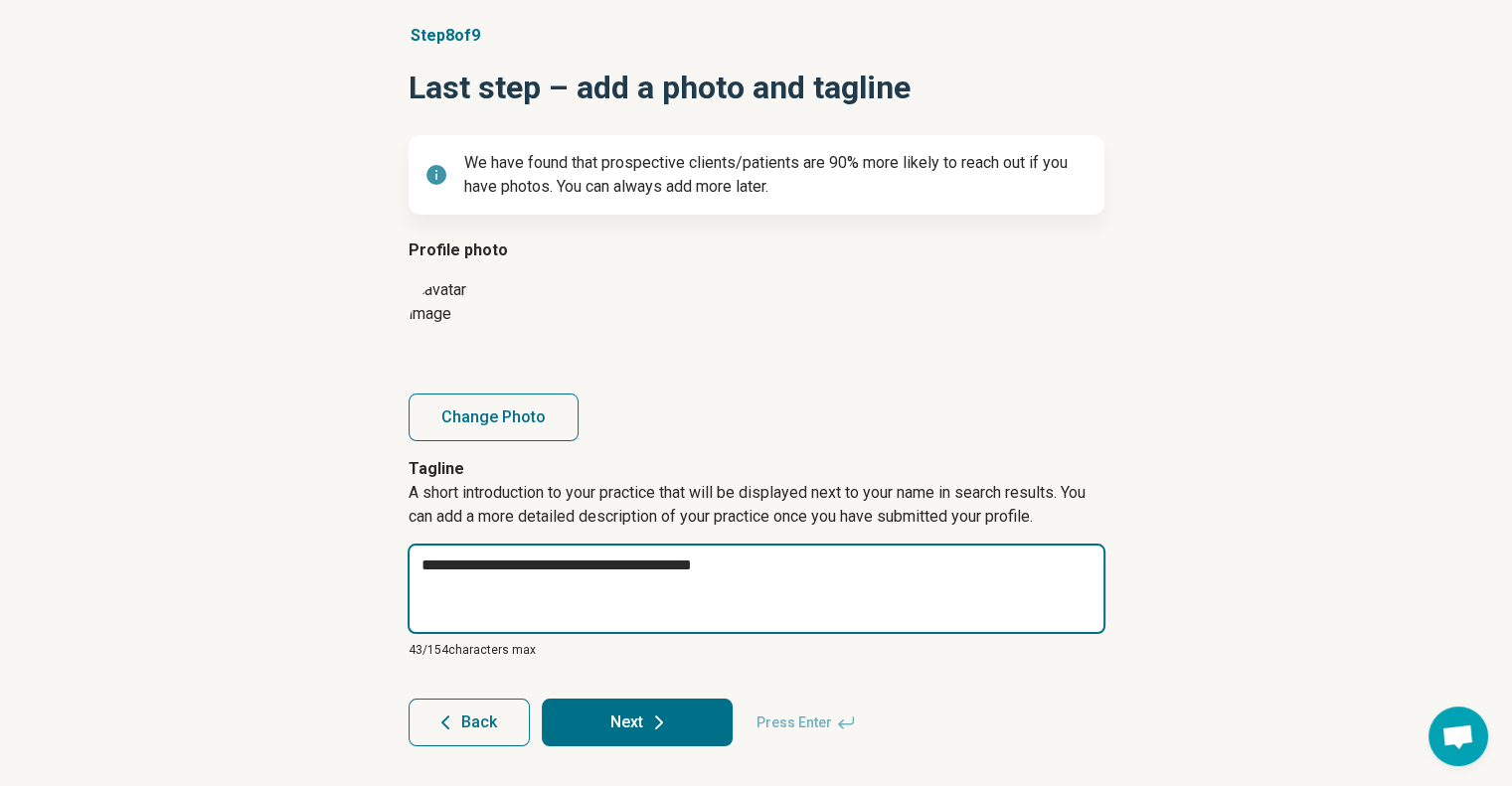 type on "*" 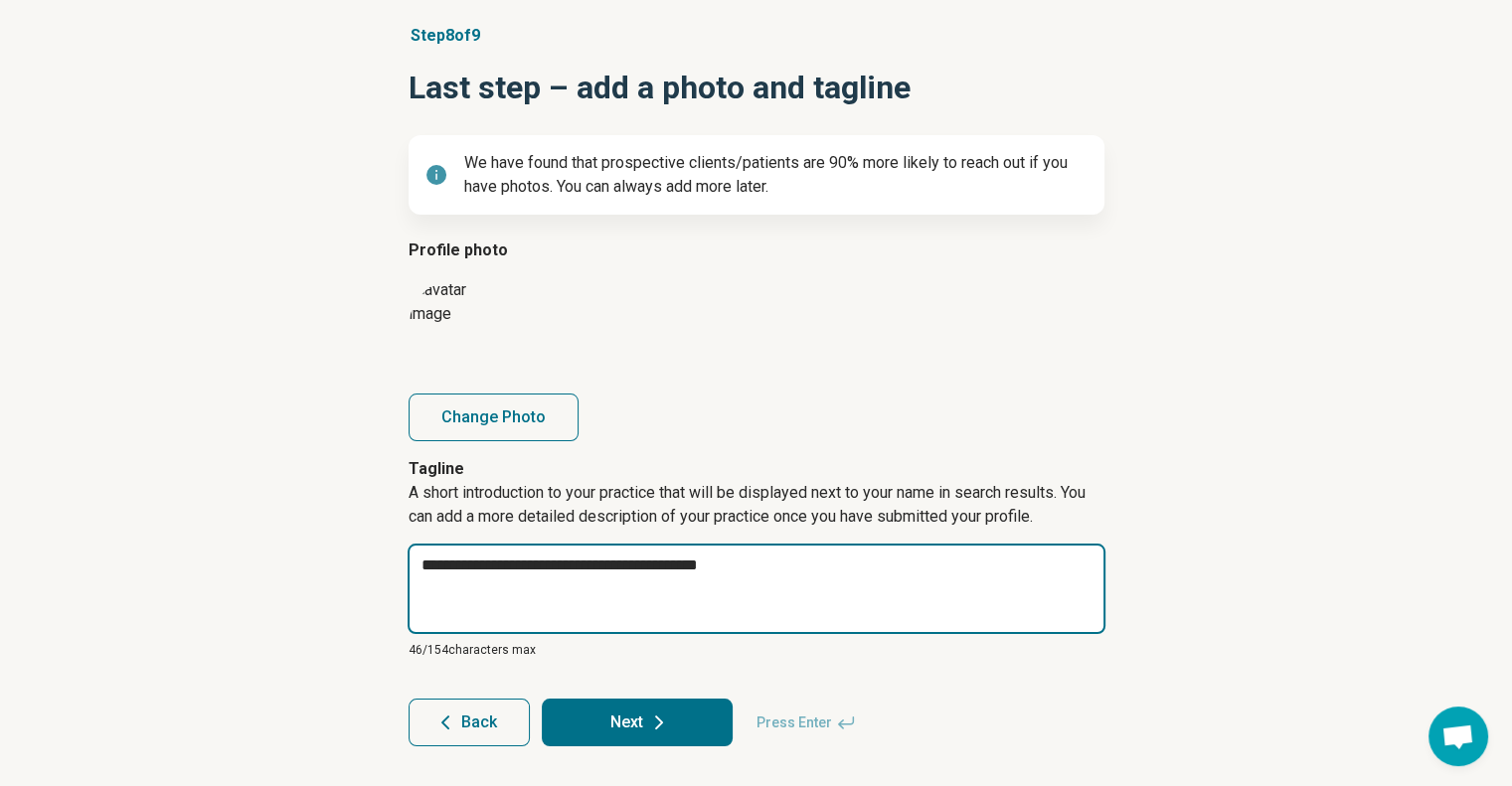 type on "*" 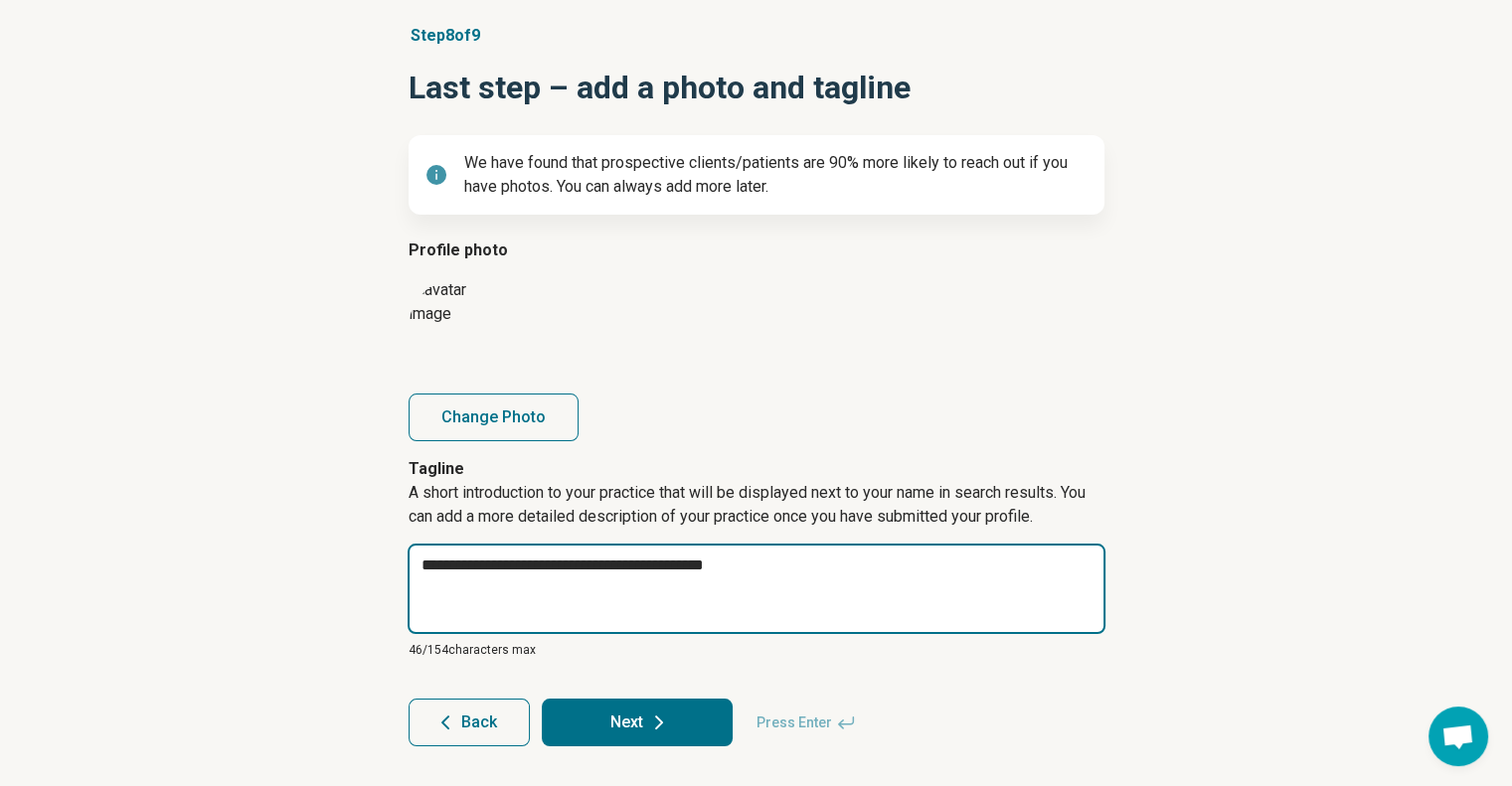 type on "*" 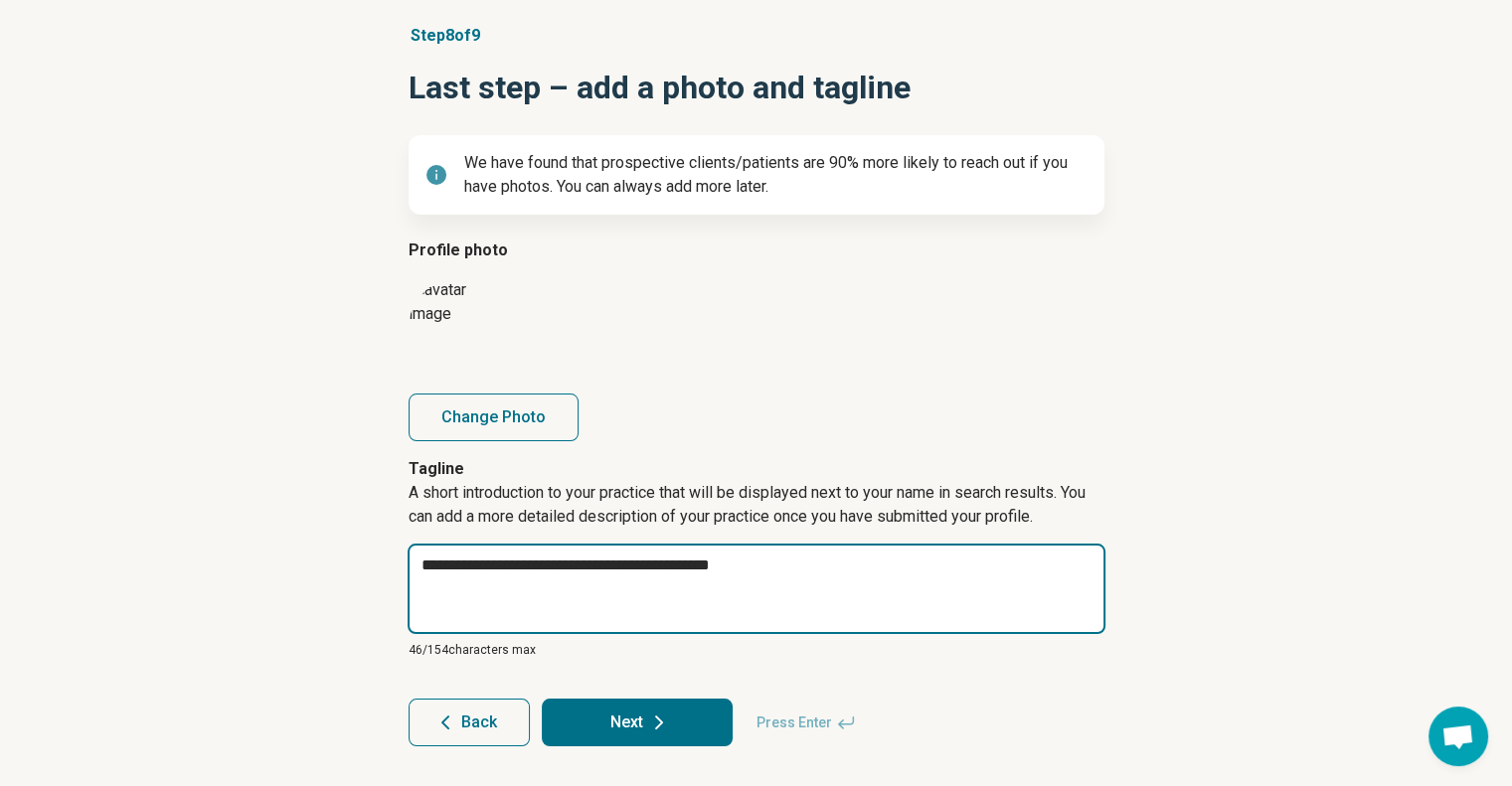 type on "*" 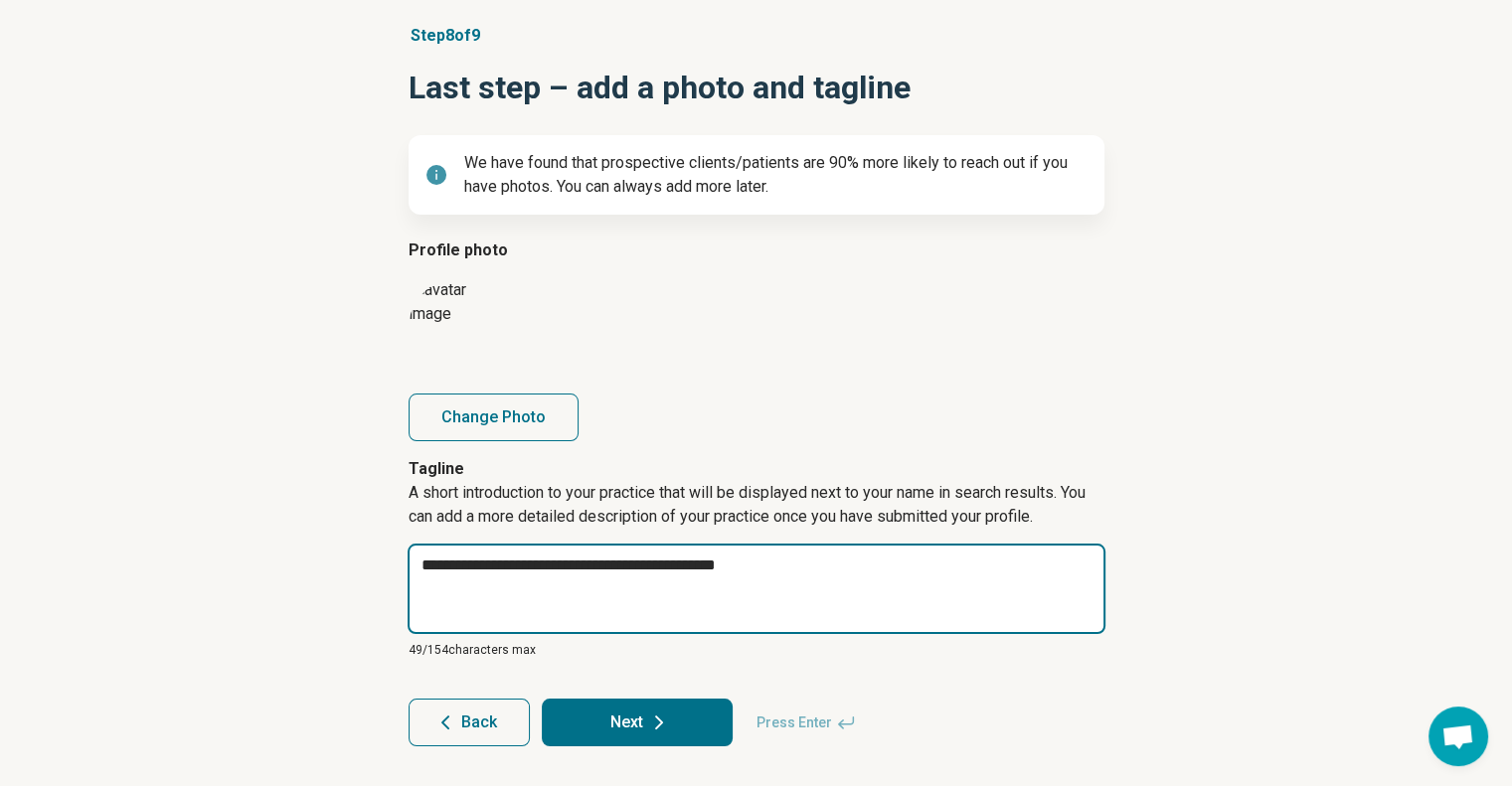 type on "*" 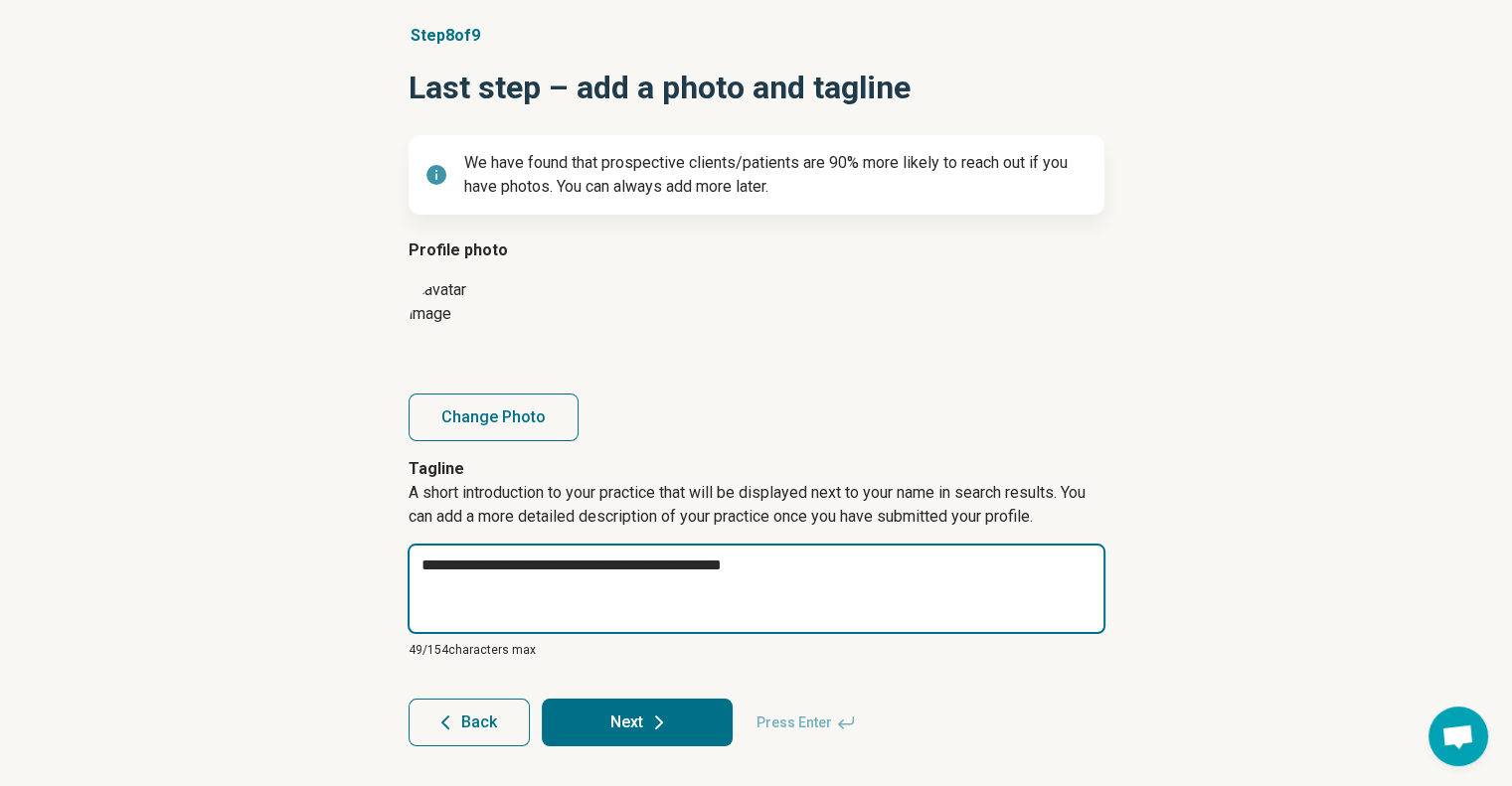 type on "*" 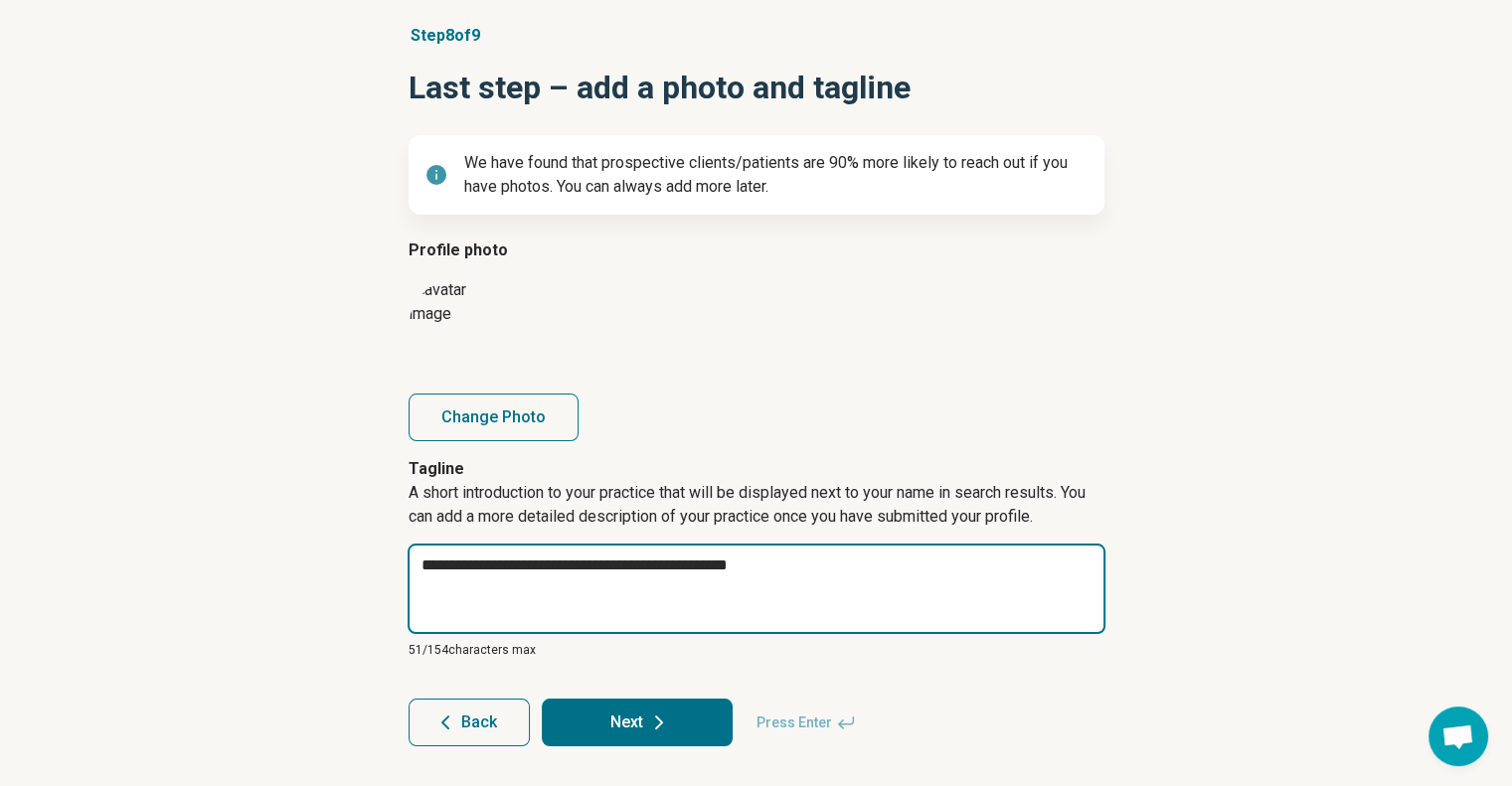 type on "*" 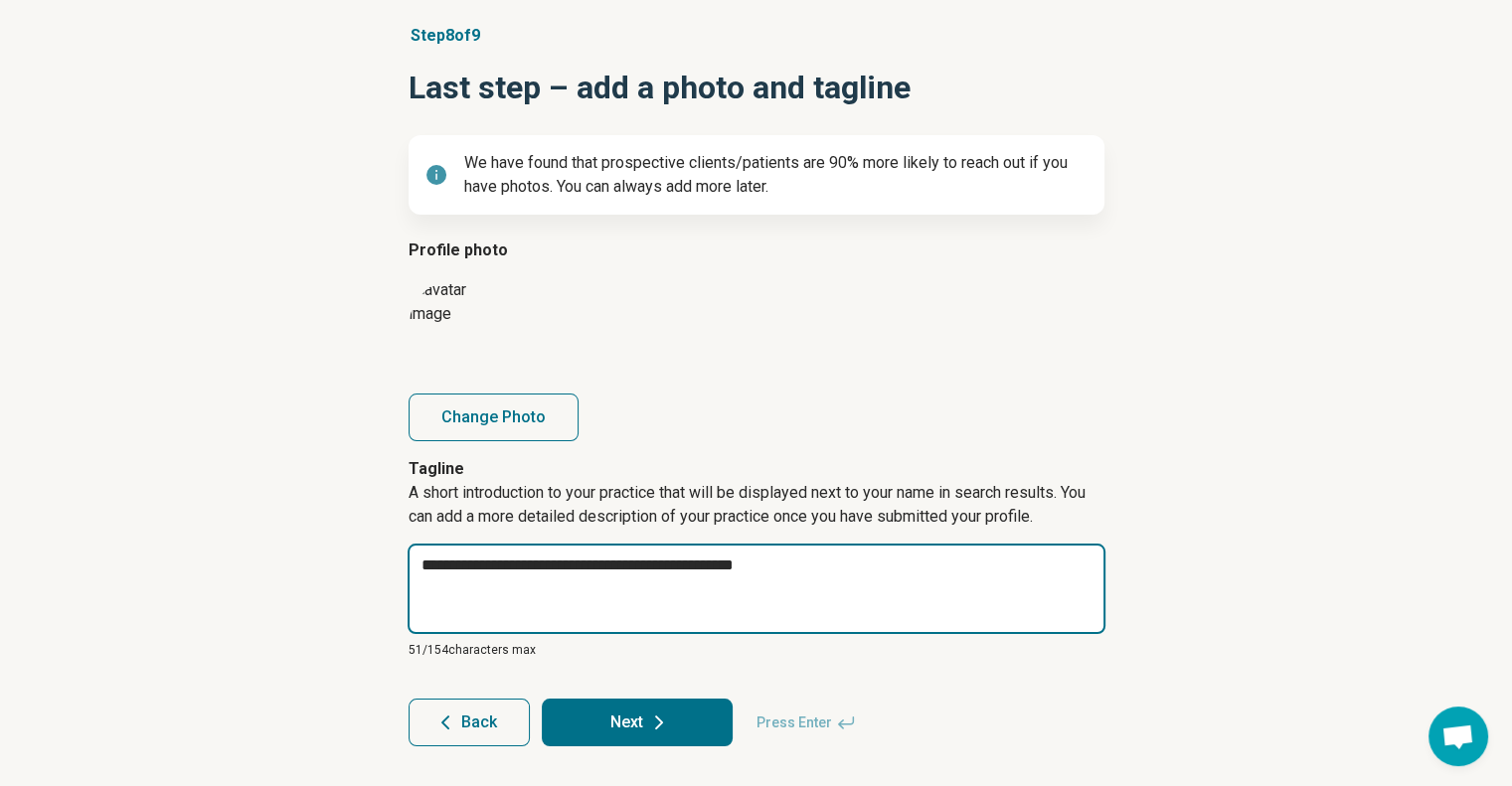 type on "*" 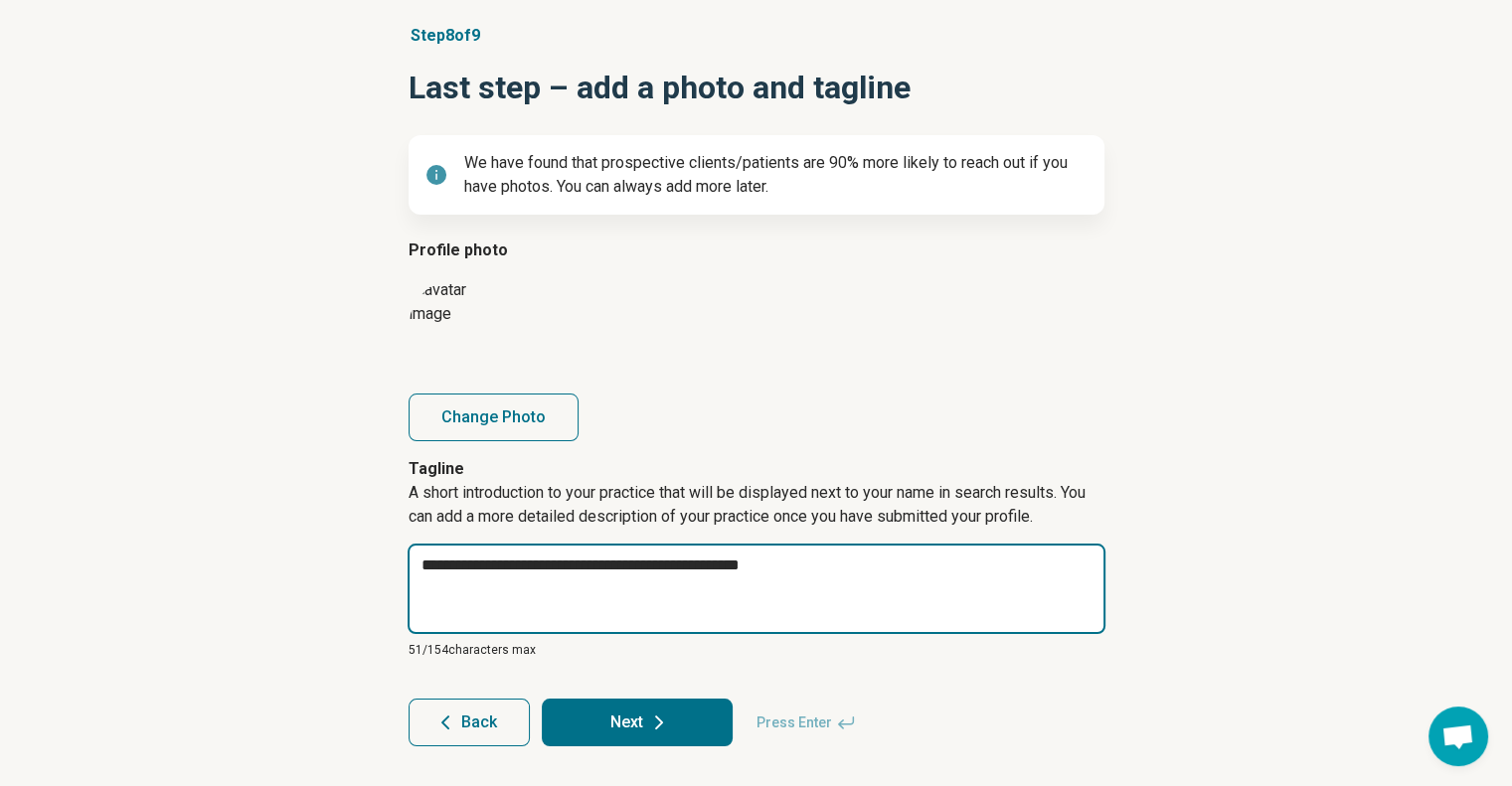 type on "*" 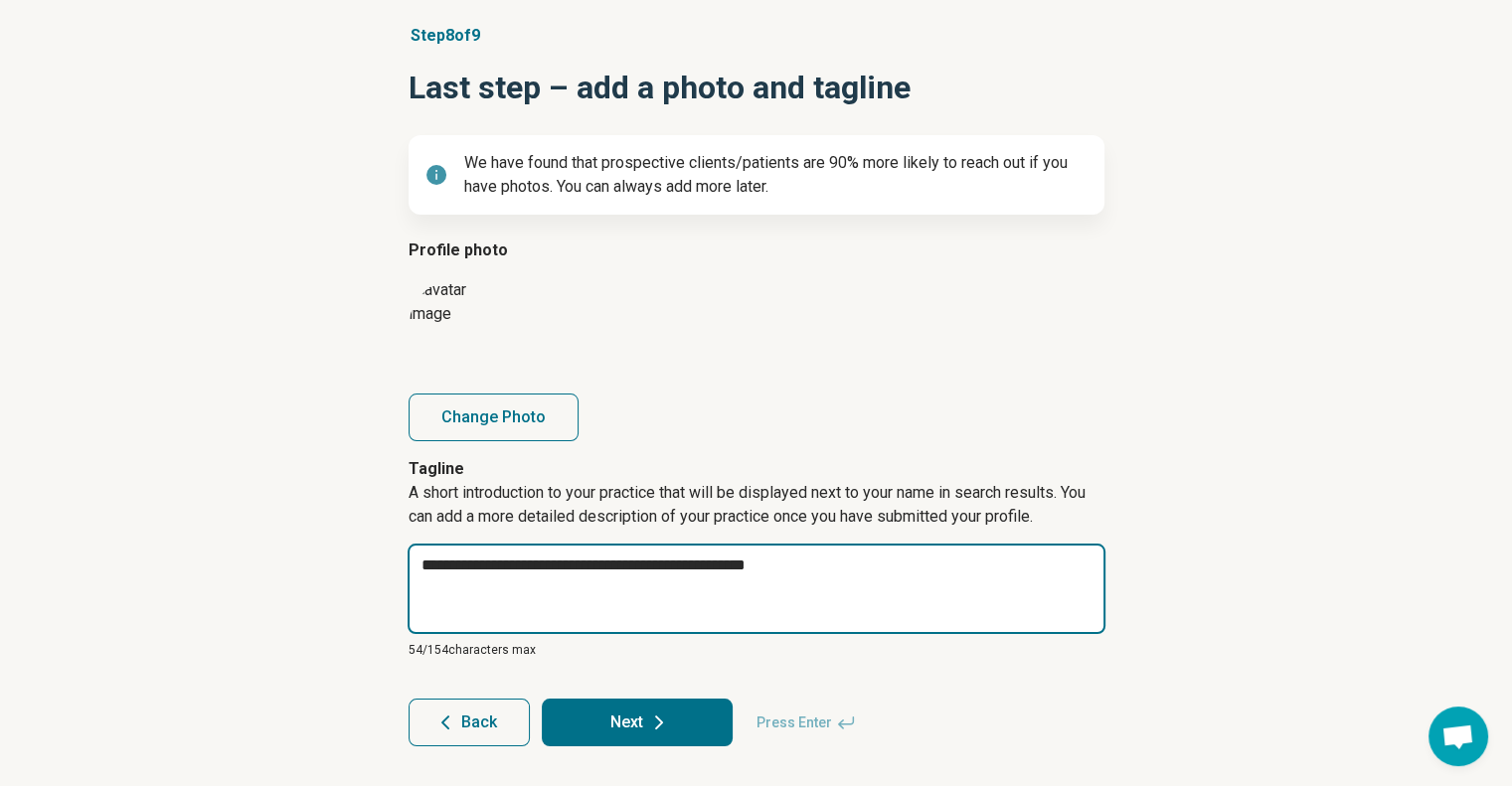 type on "*" 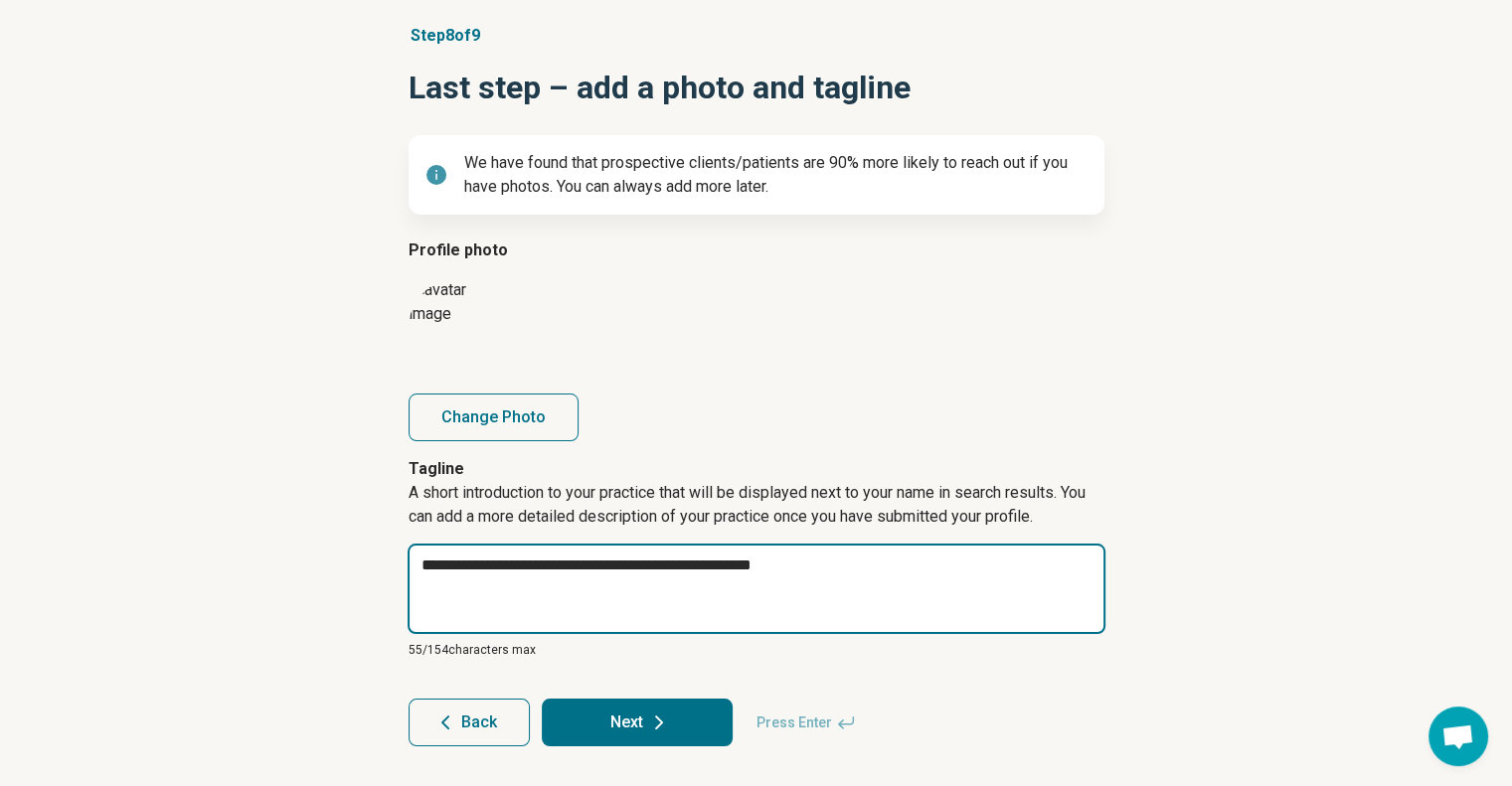 type on "*" 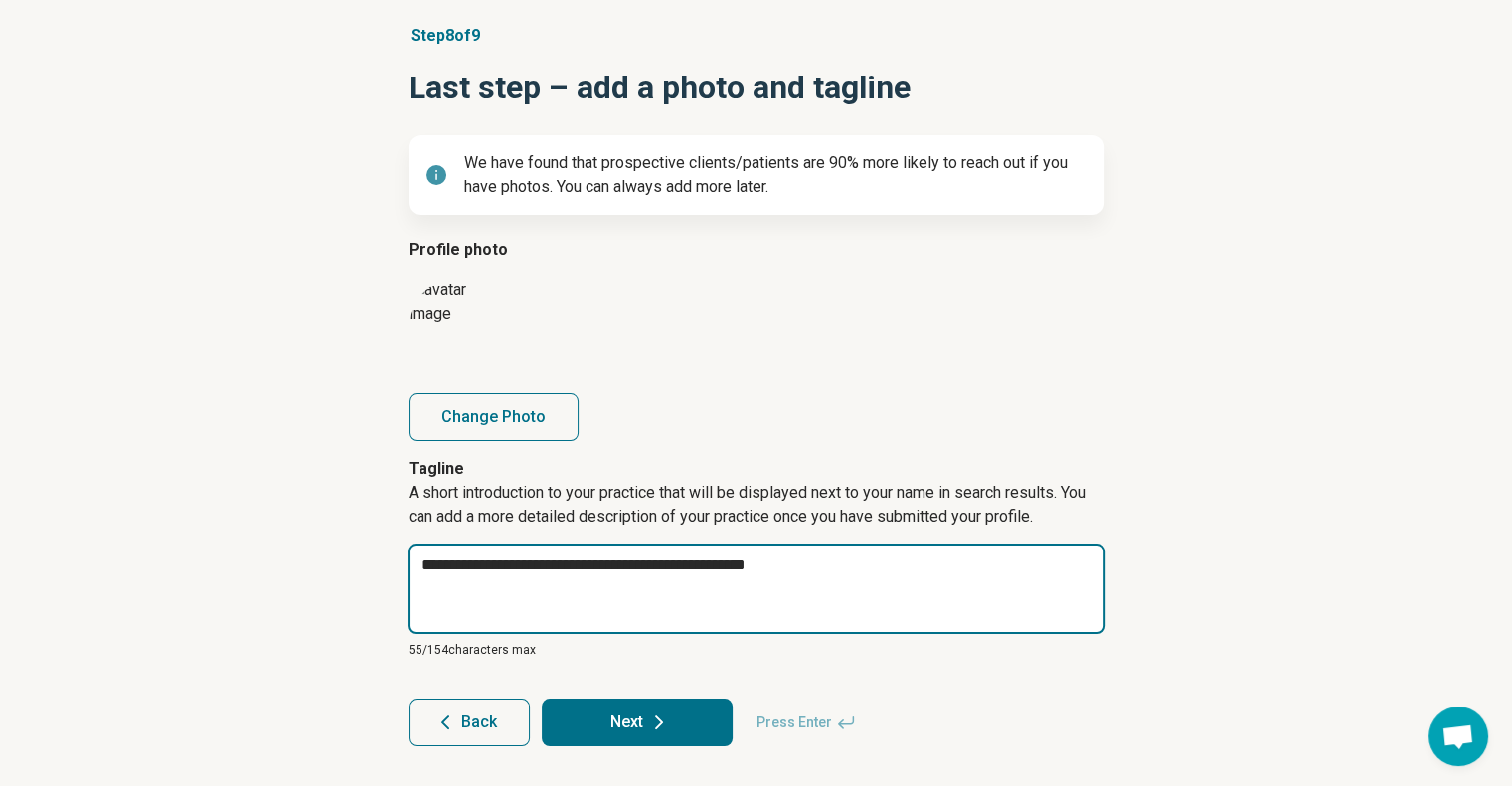 type on "*" 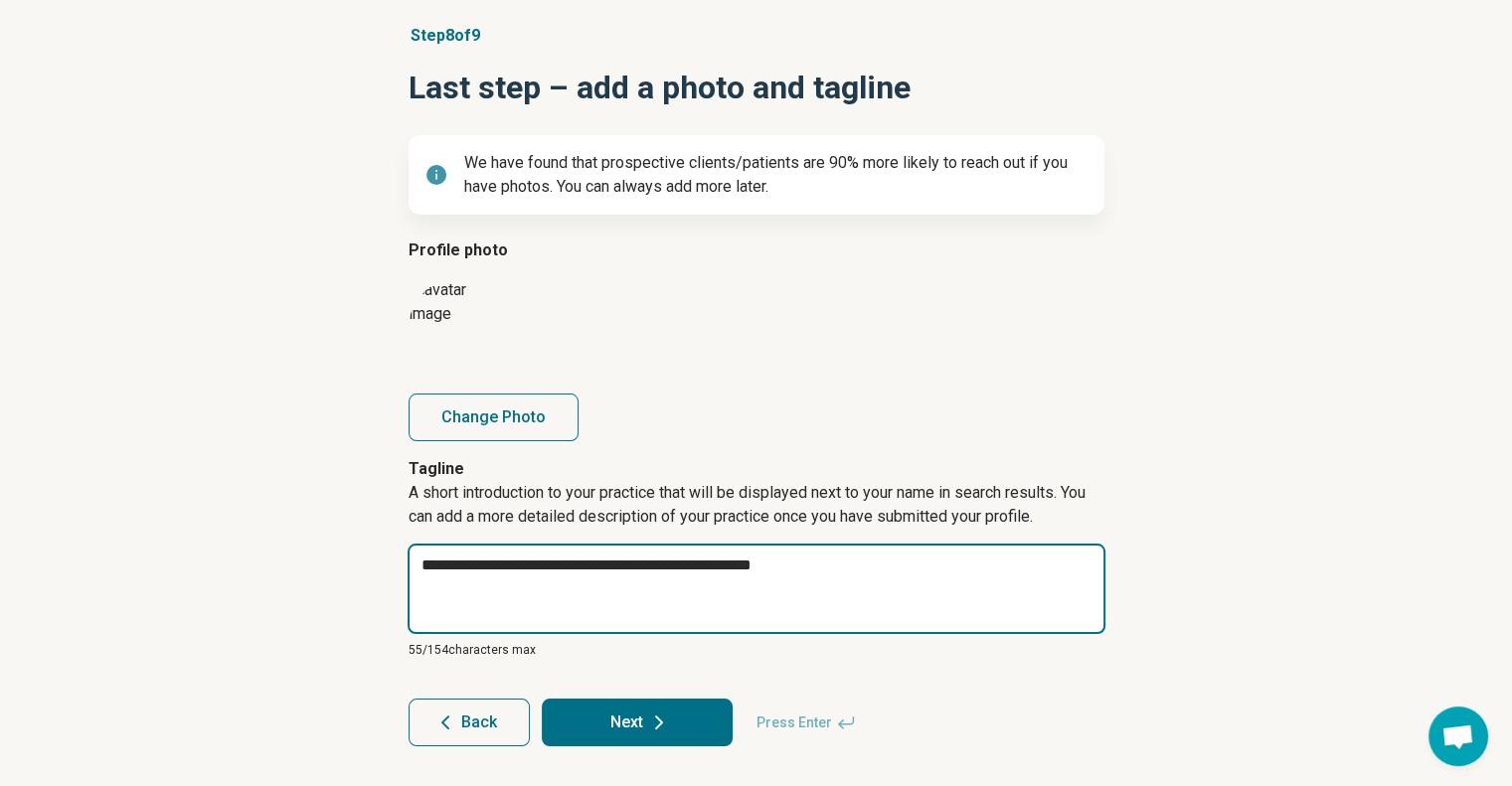 type on "*" 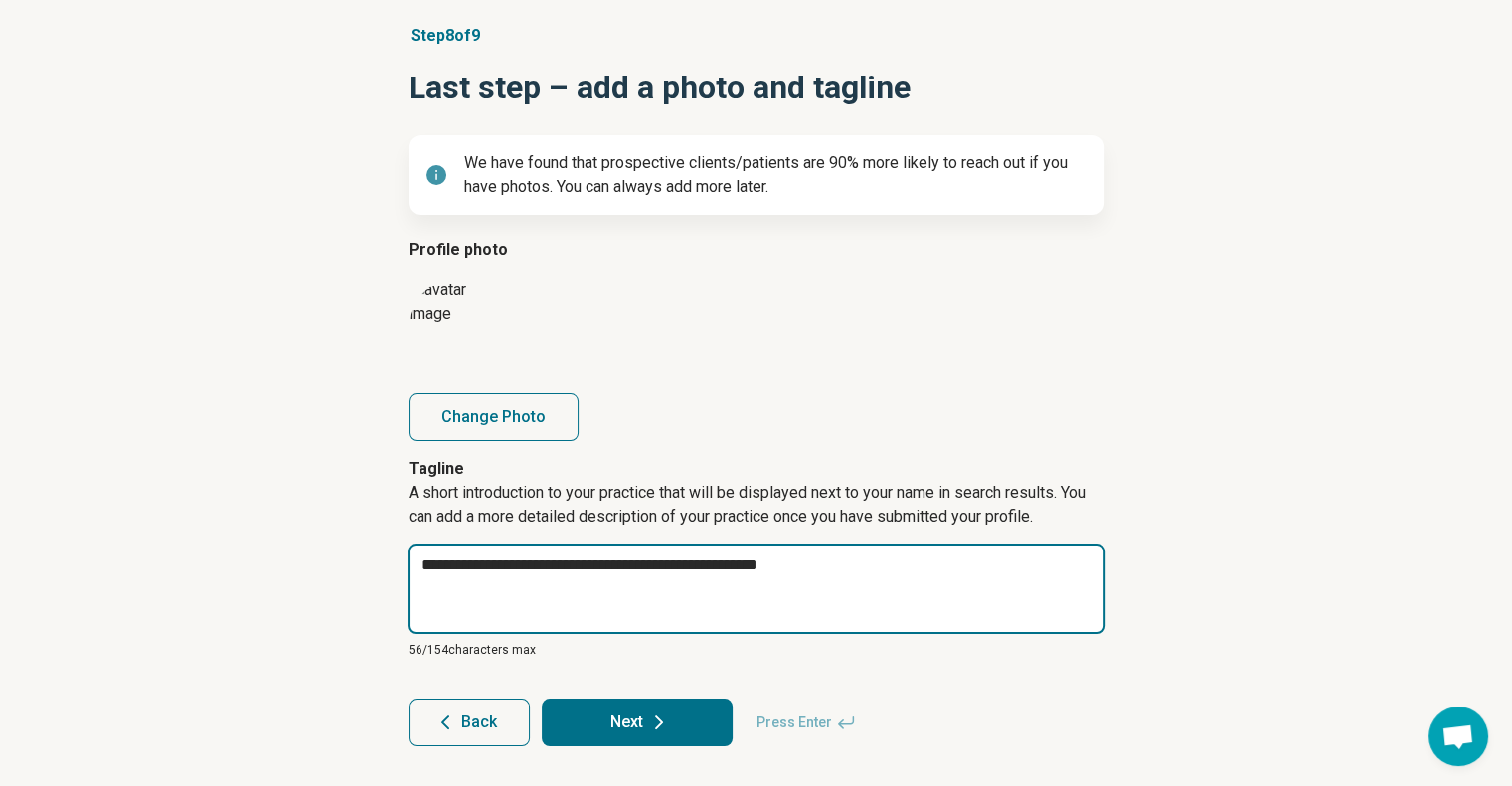 type on "*" 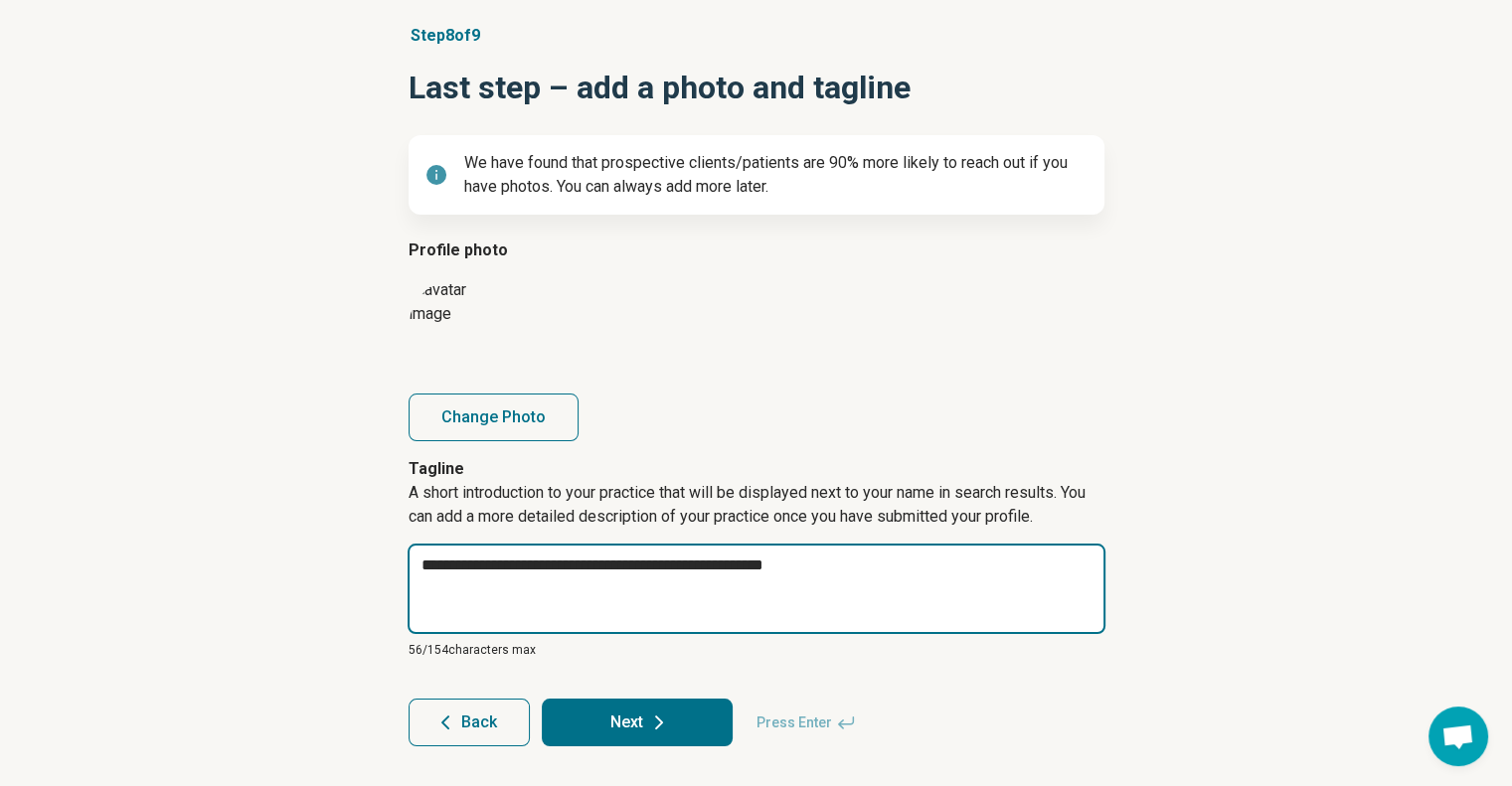 type on "*" 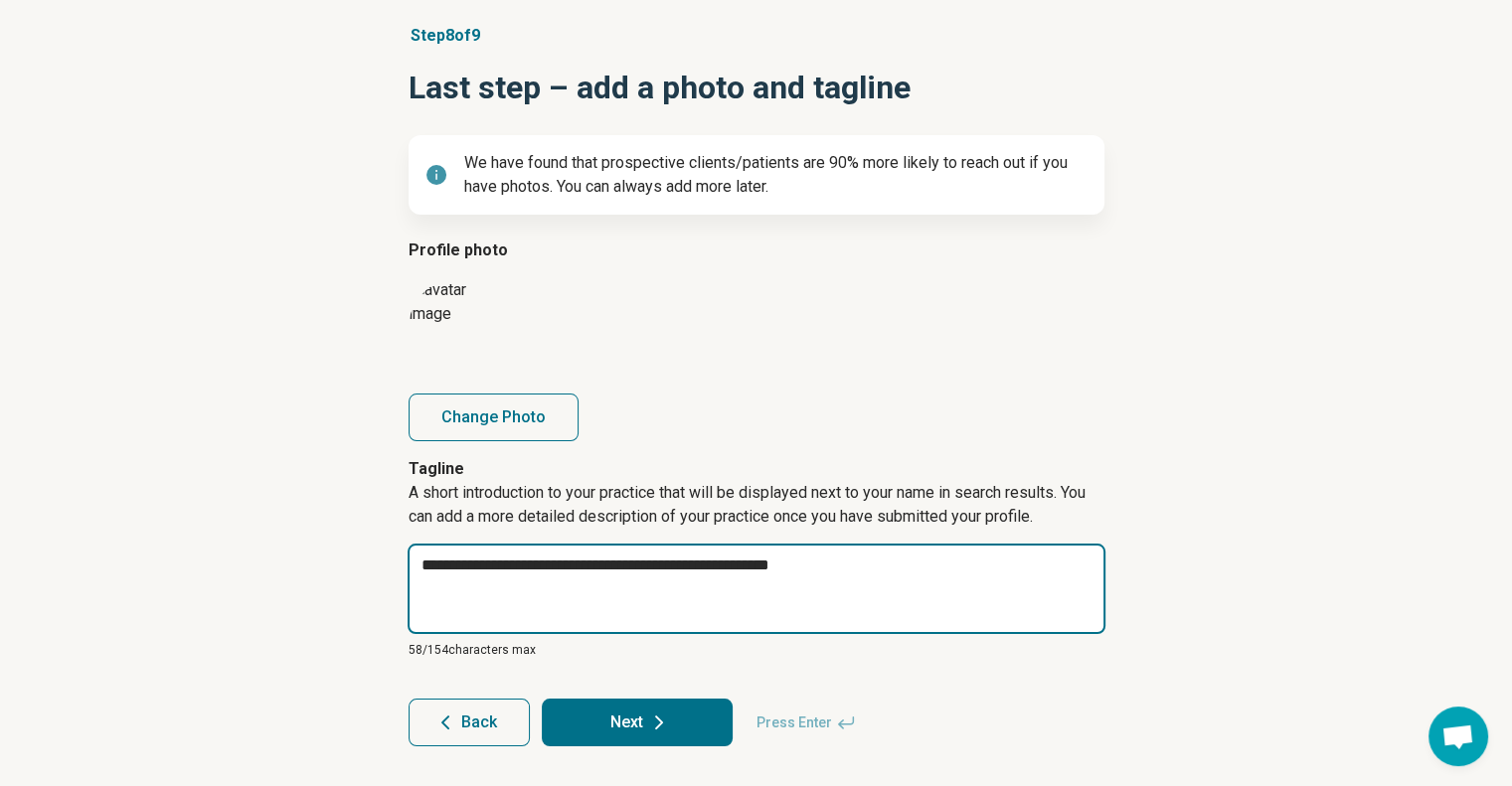 type on "*" 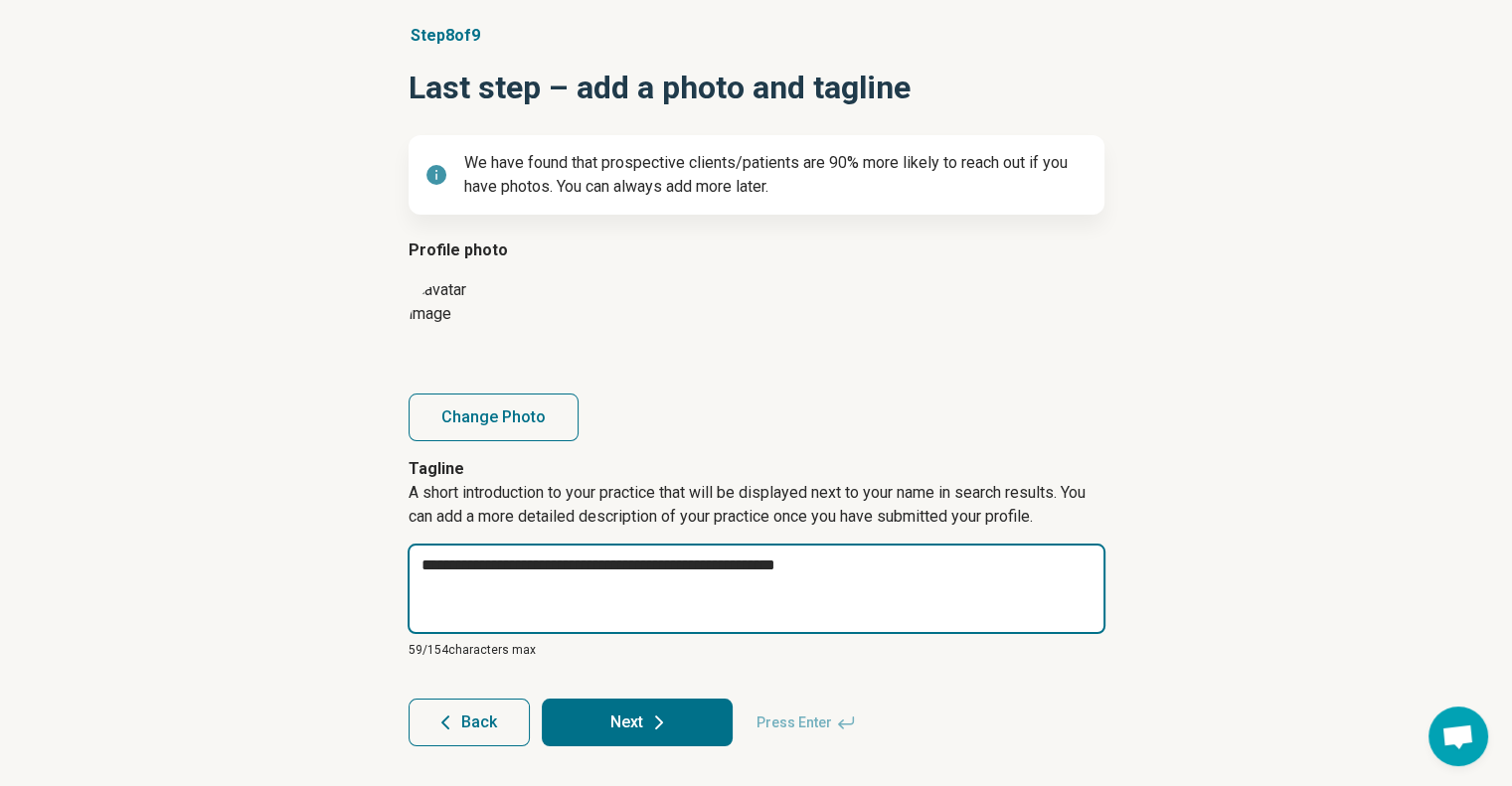 type on "*" 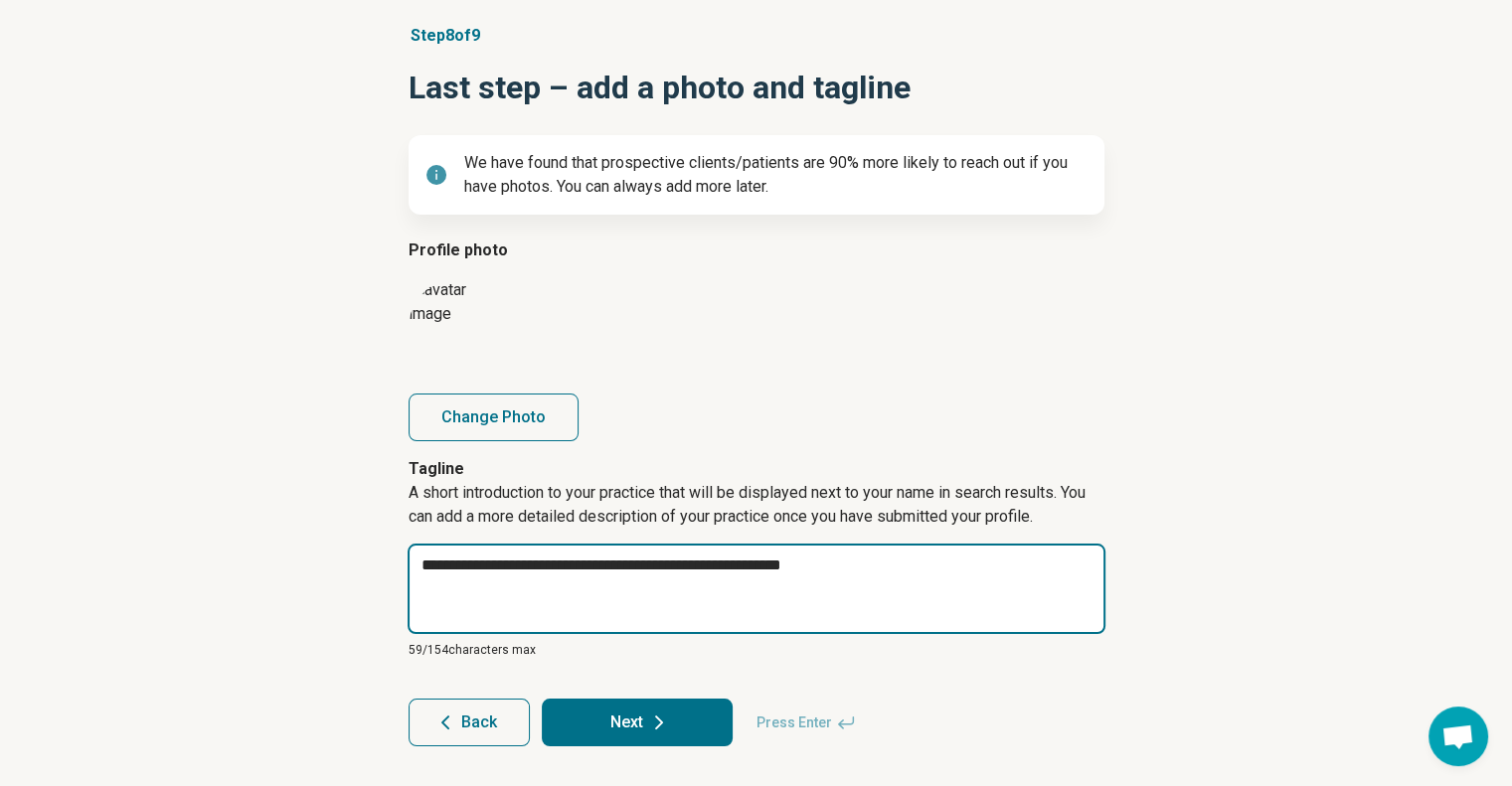 type on "*" 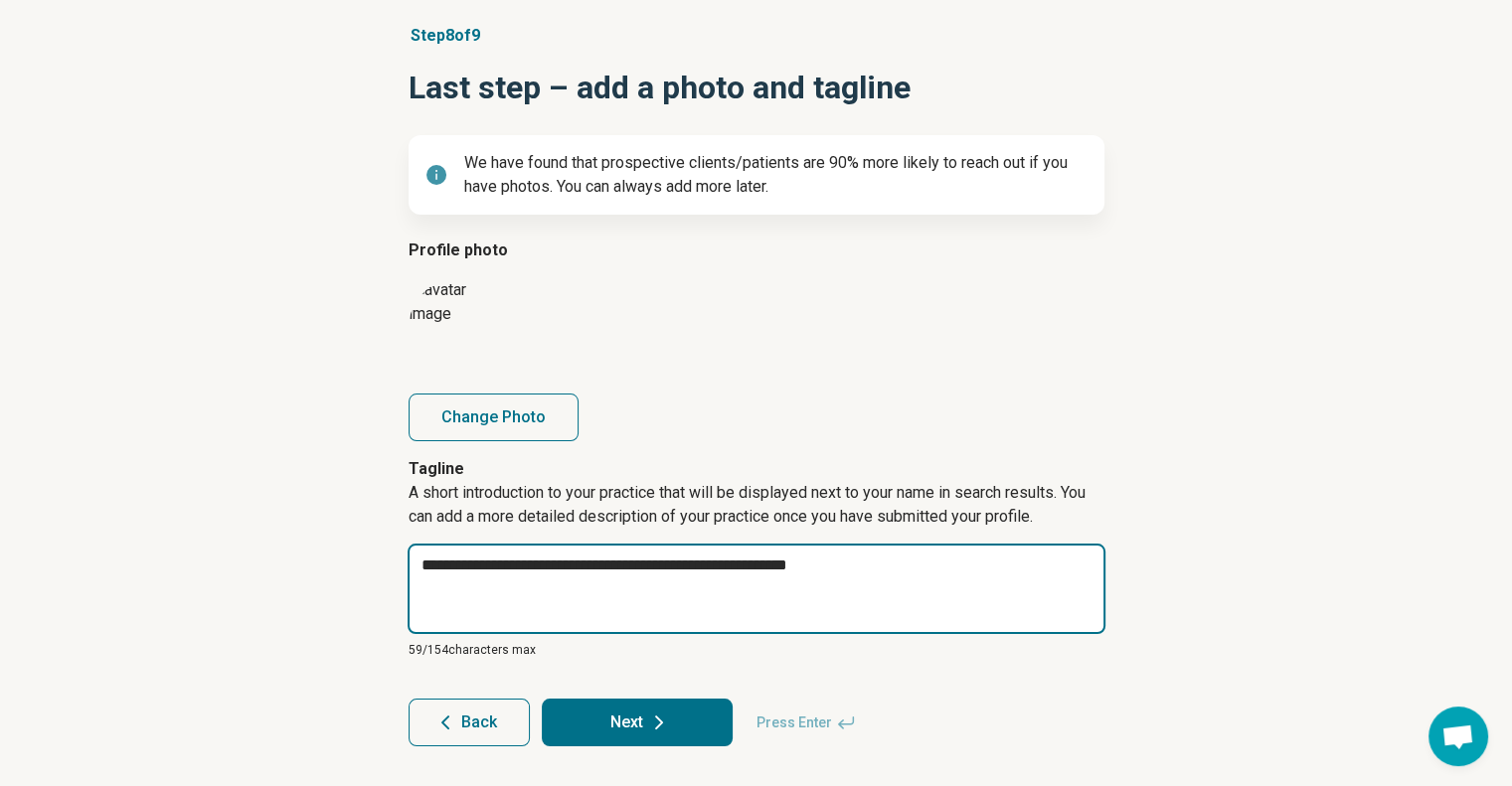 type on "*" 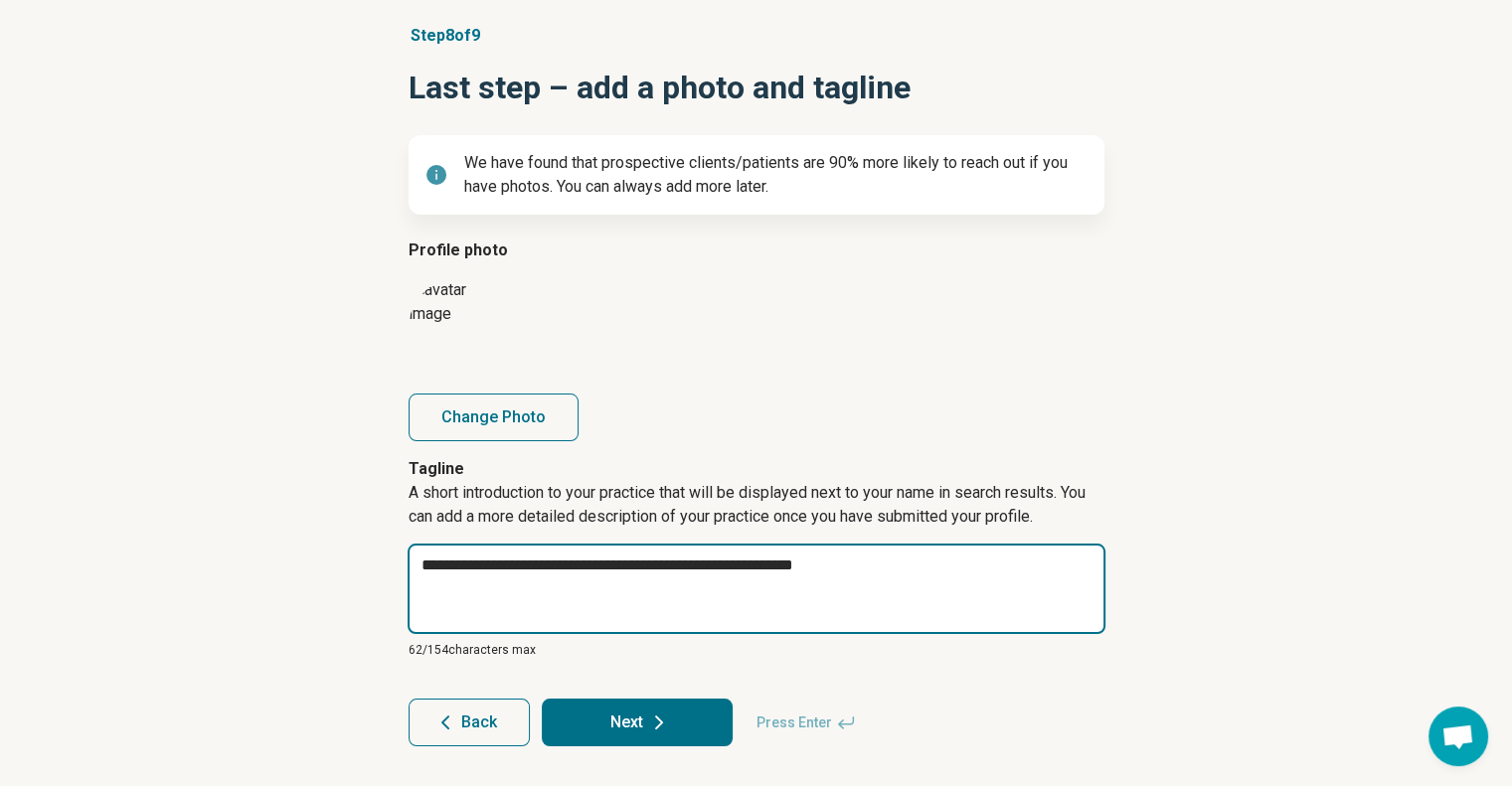 type on "*" 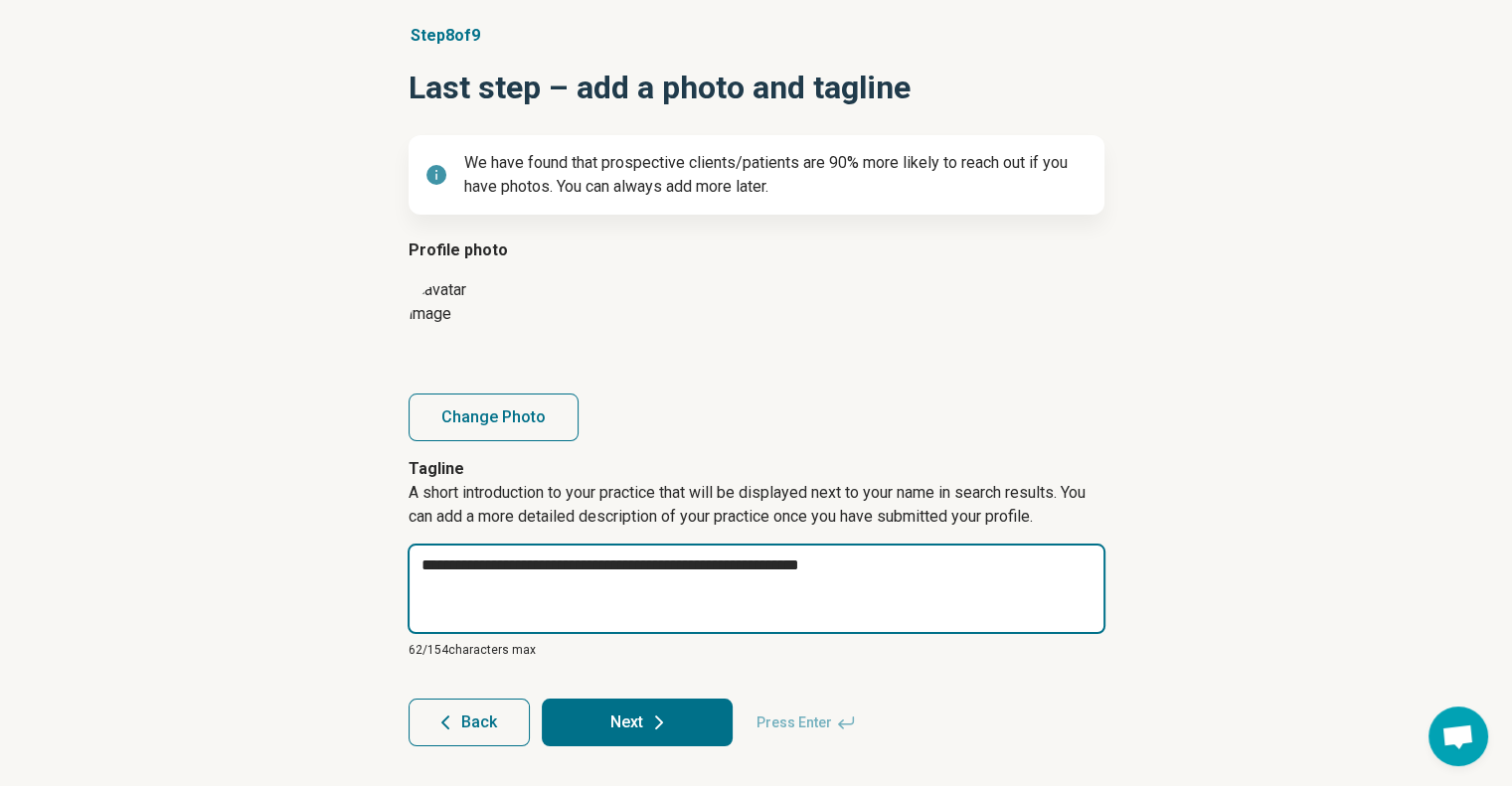 type on "*" 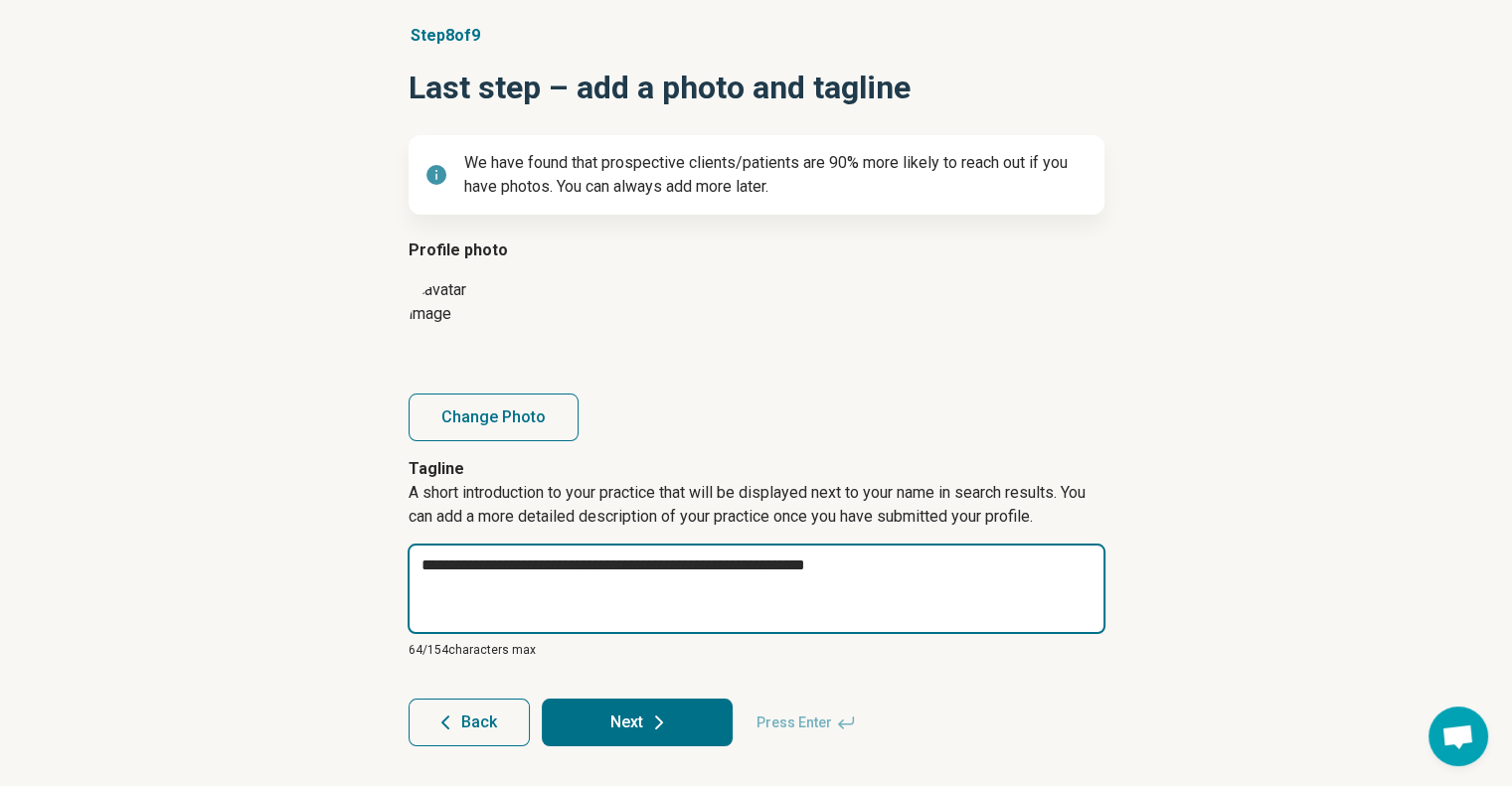 type on "*" 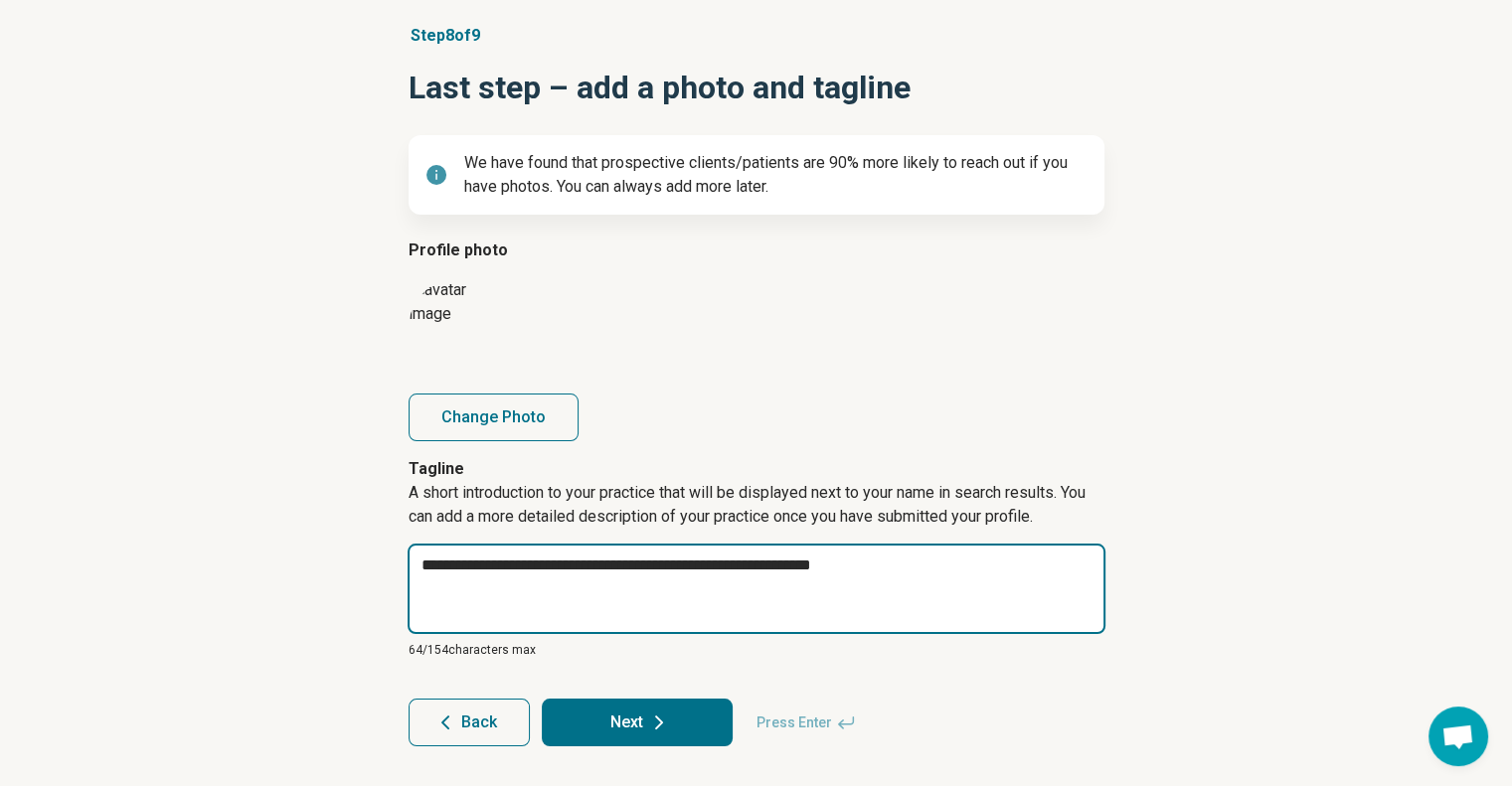 type on "*" 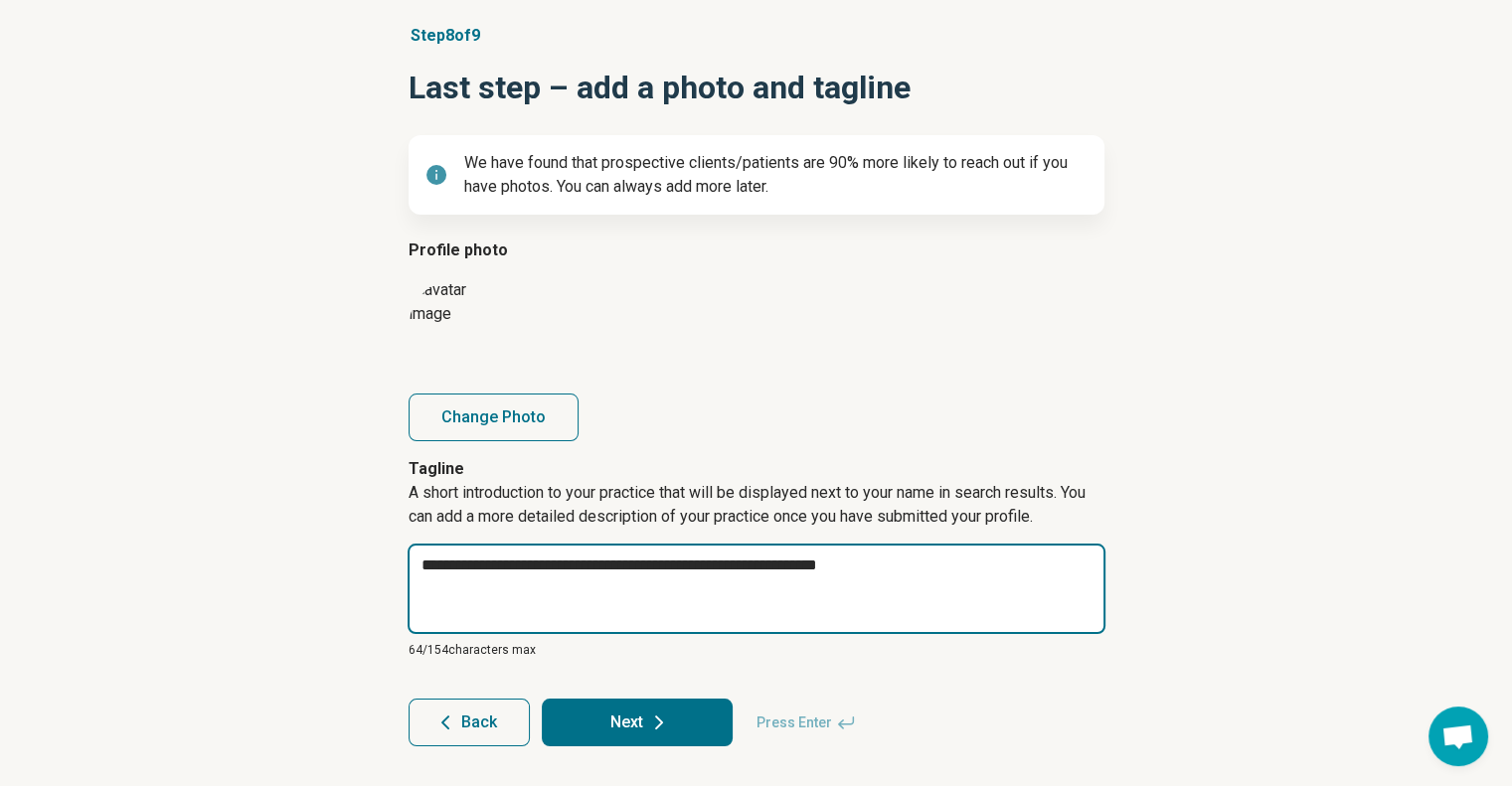 type on "*" 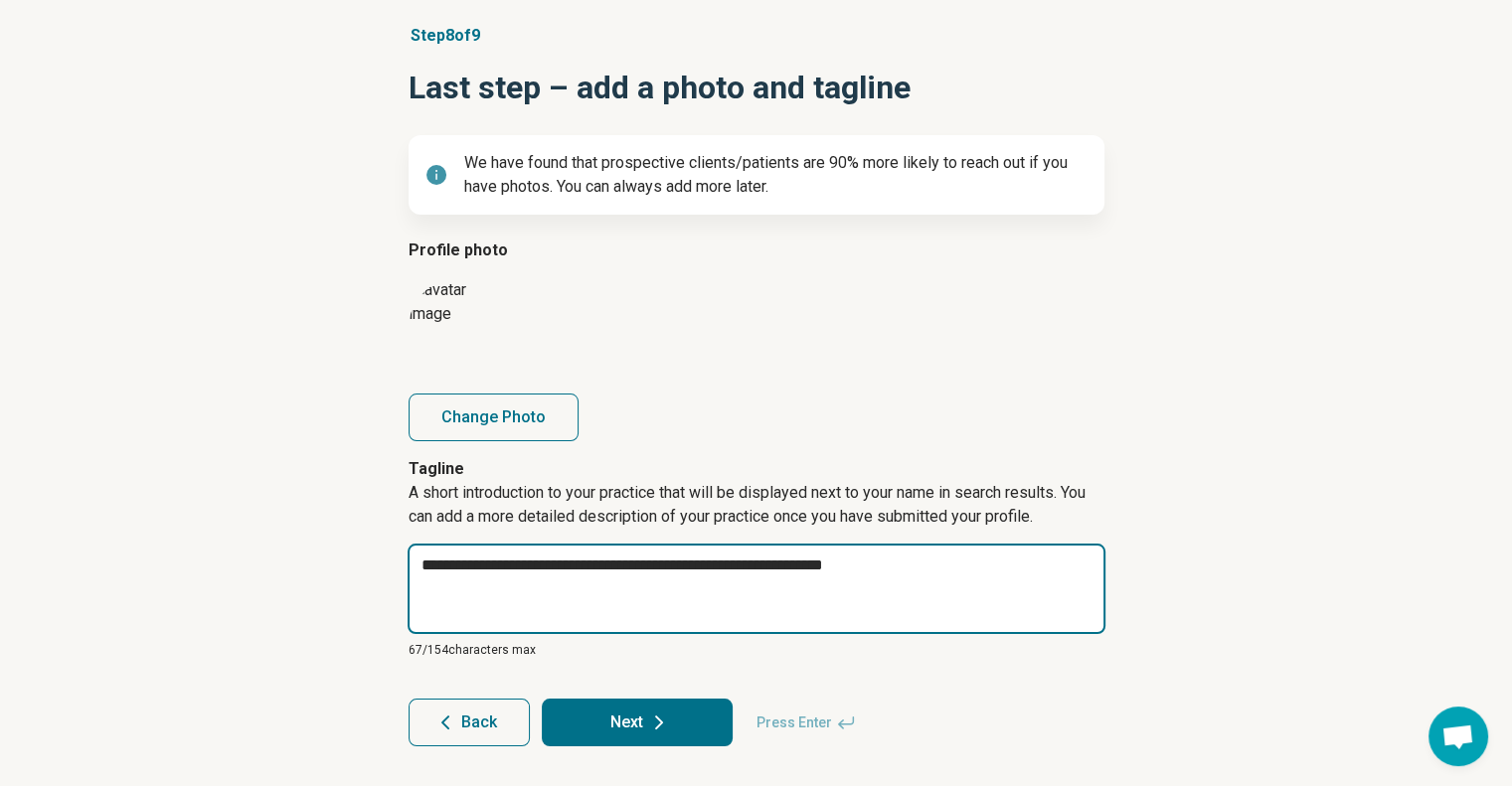 type on "*" 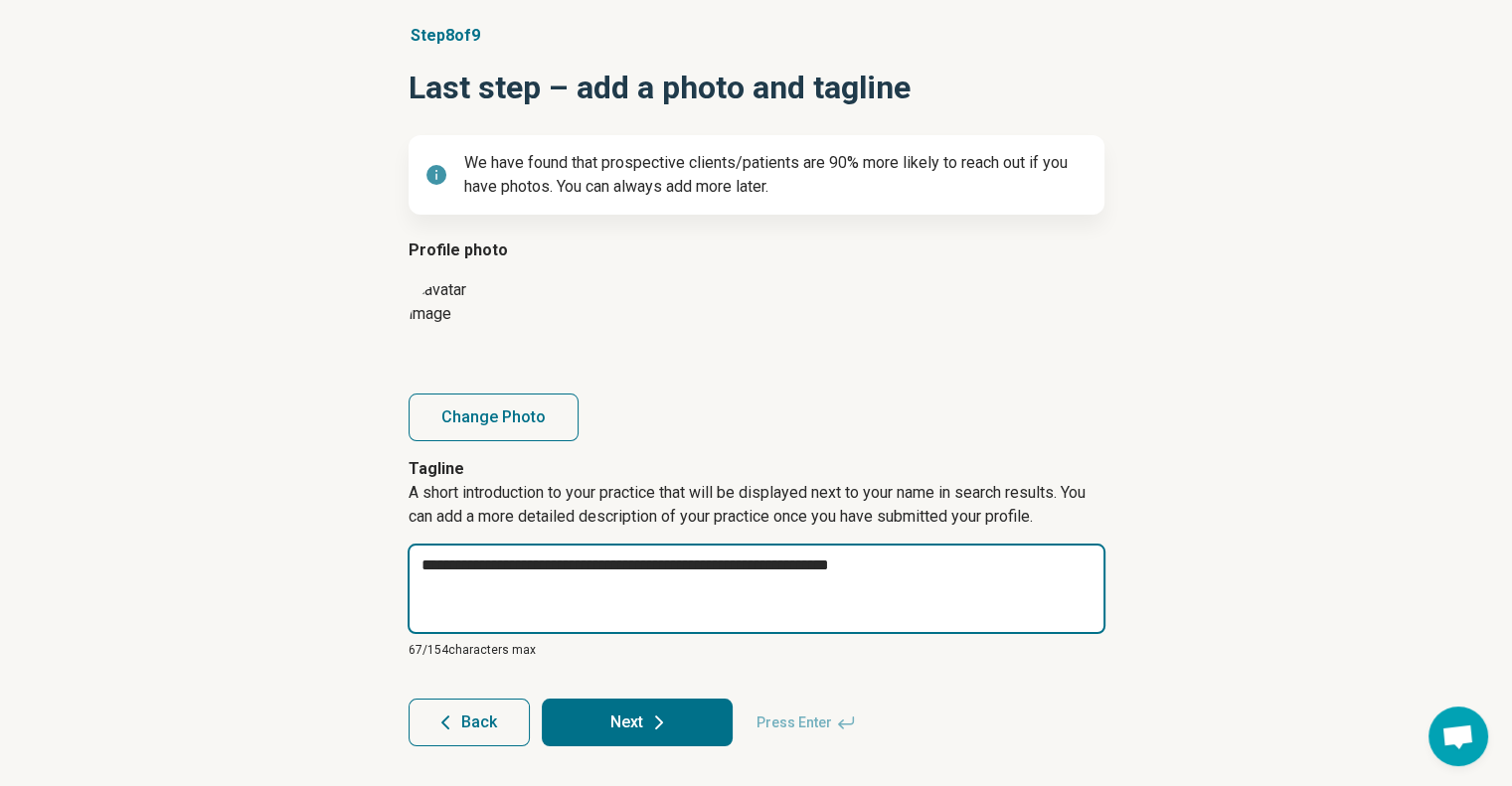 type on "*" 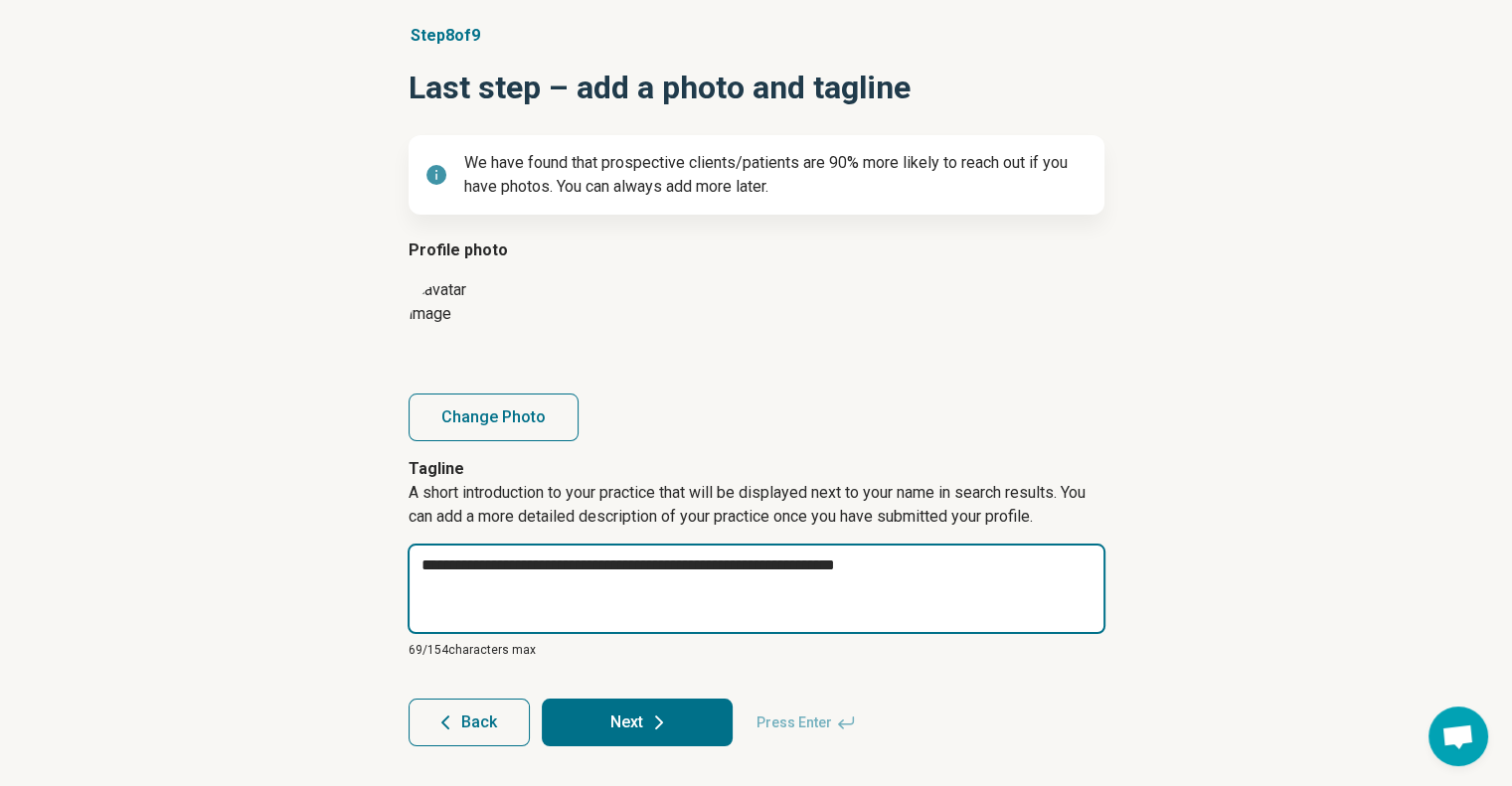 type on "*" 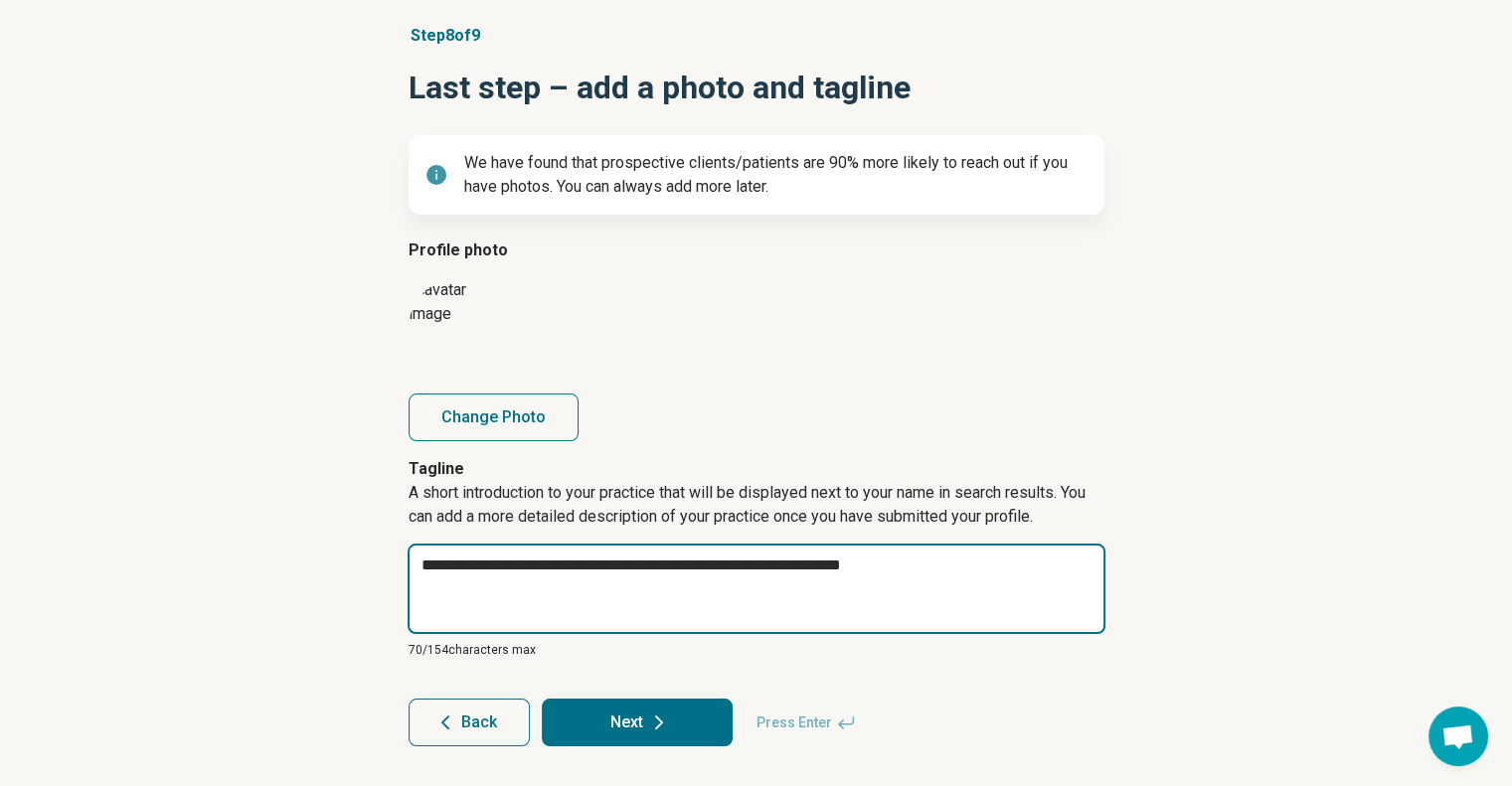 type on "*" 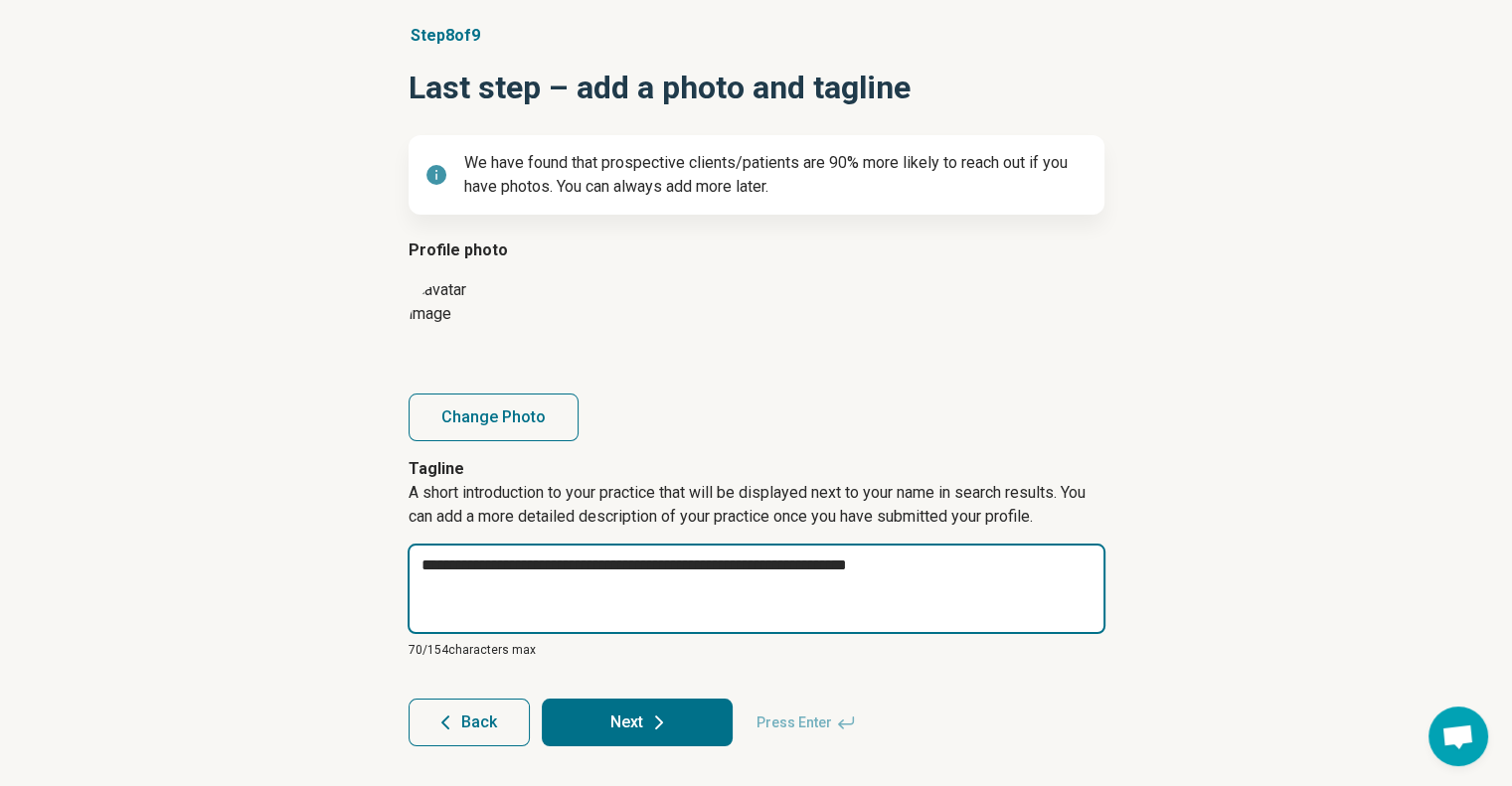 type on "*" 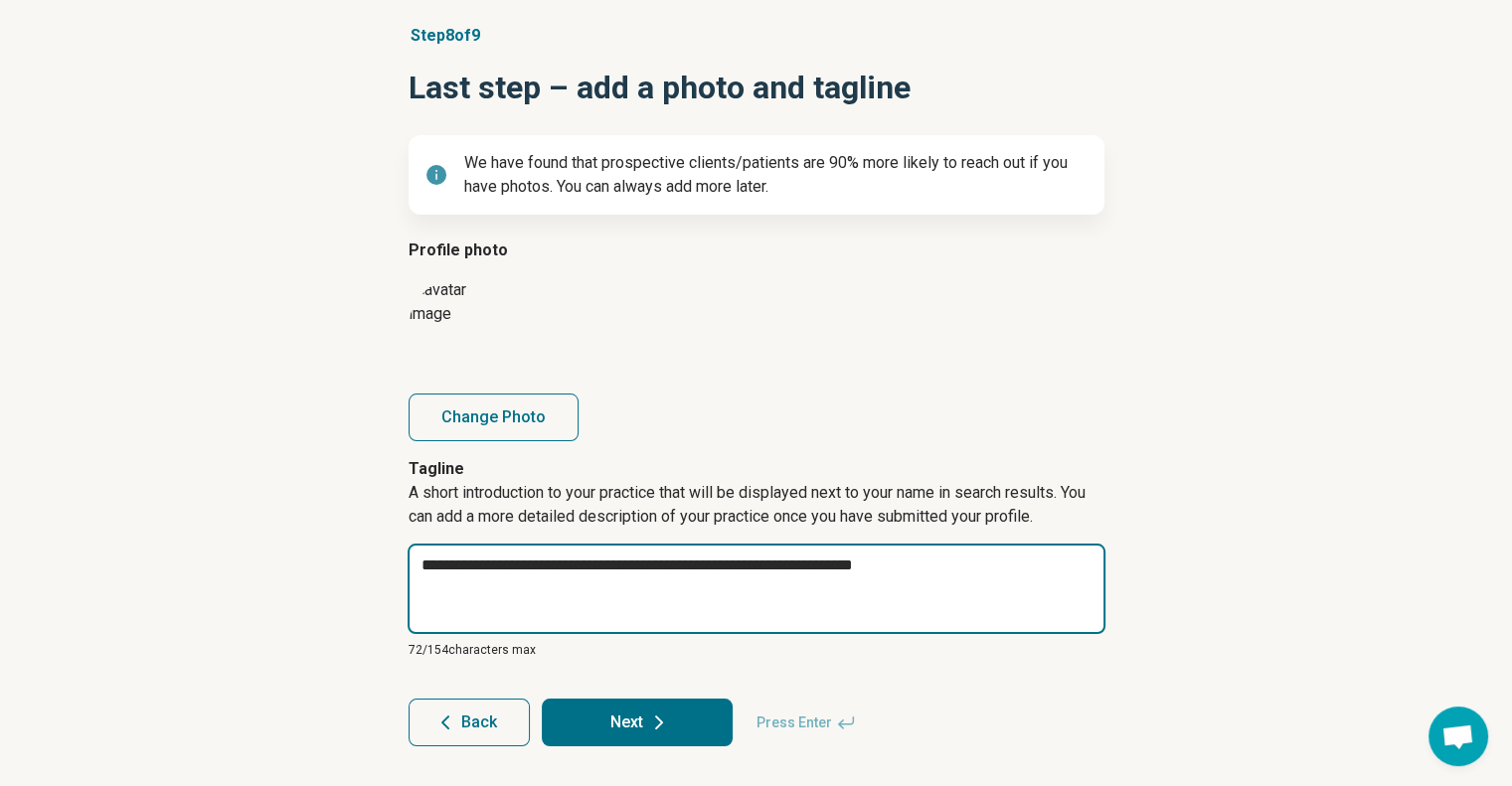 type on "**********" 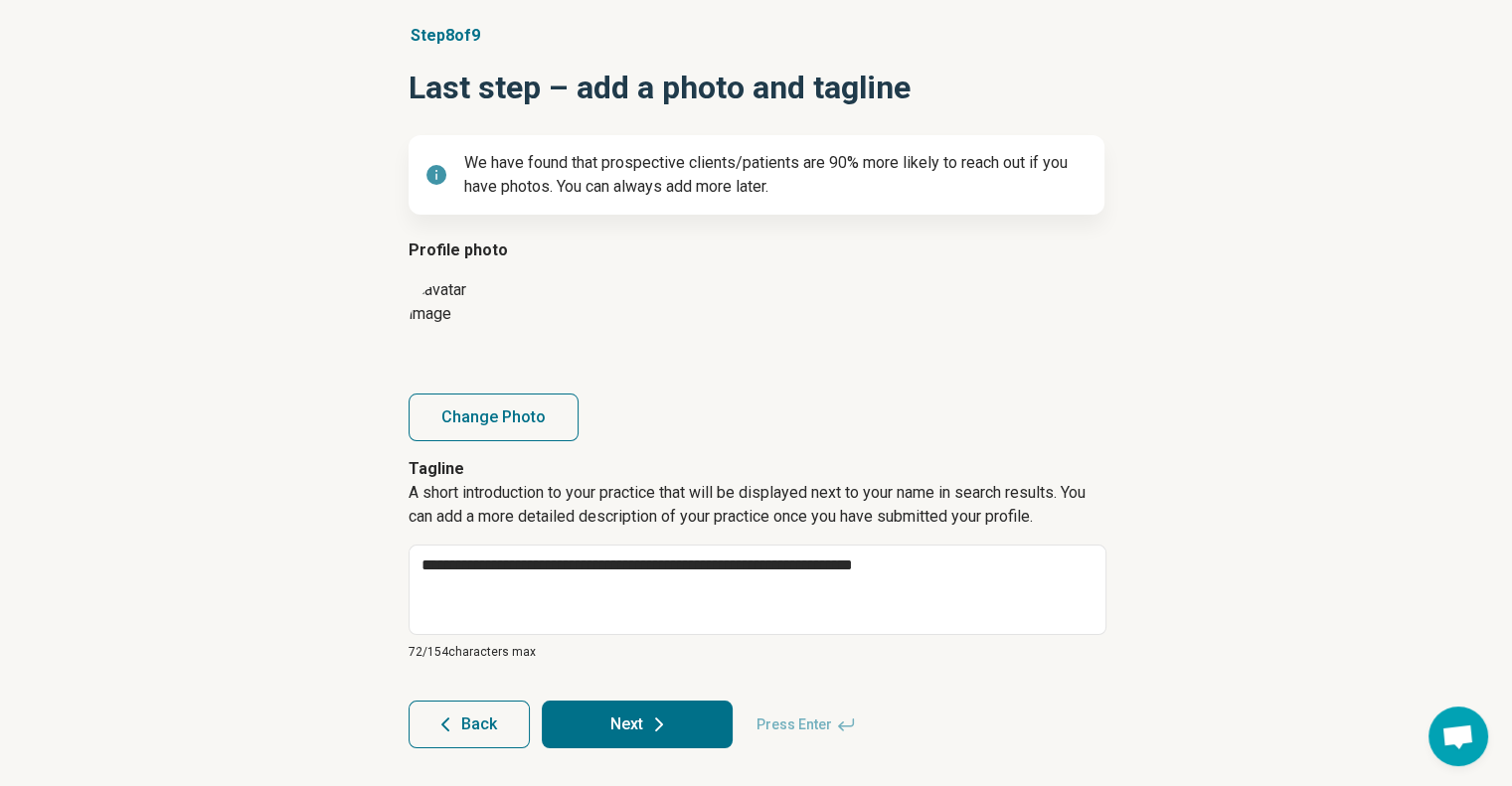 click on "Next" at bounding box center (637, 724) 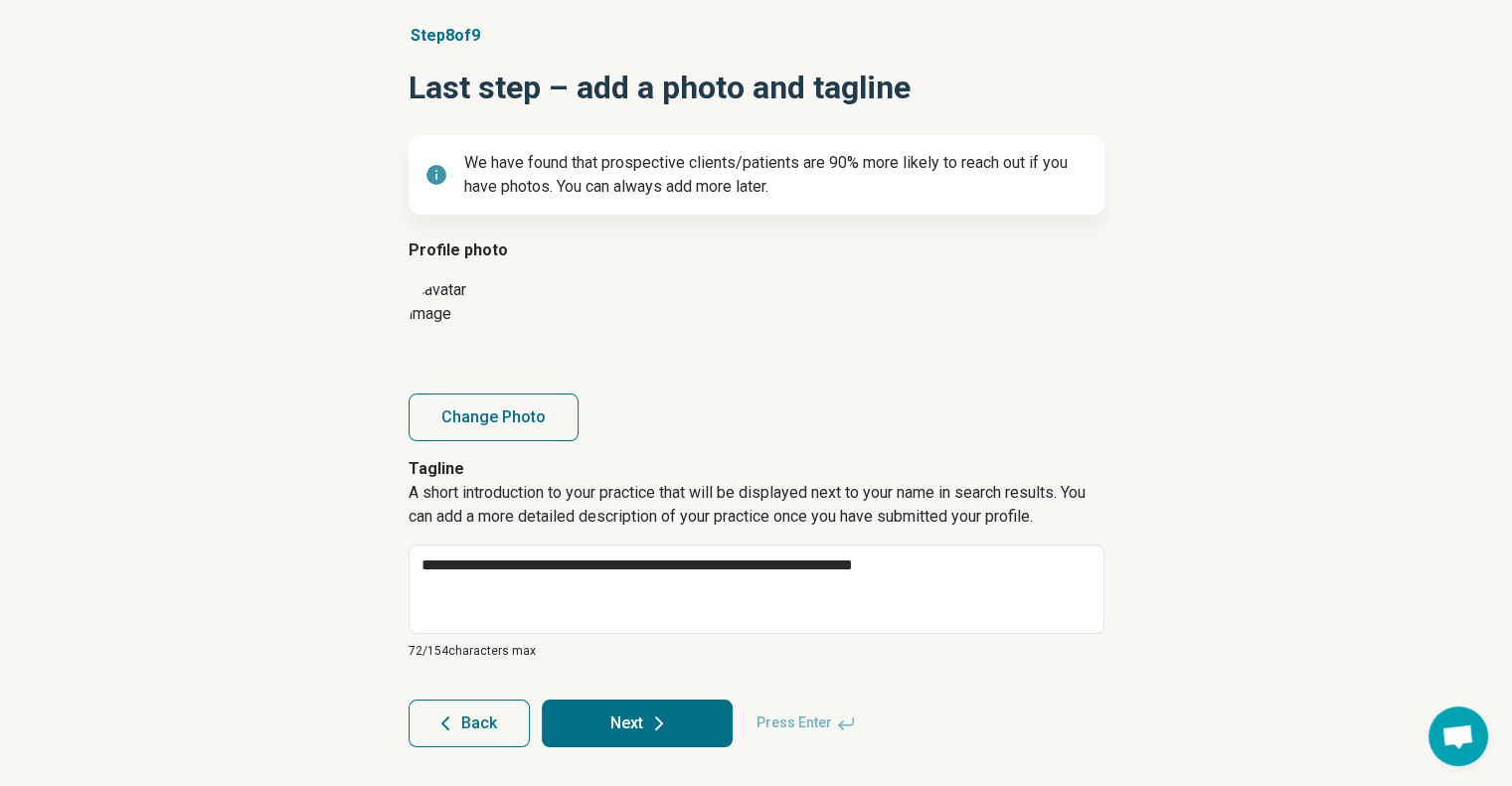 type on "*" 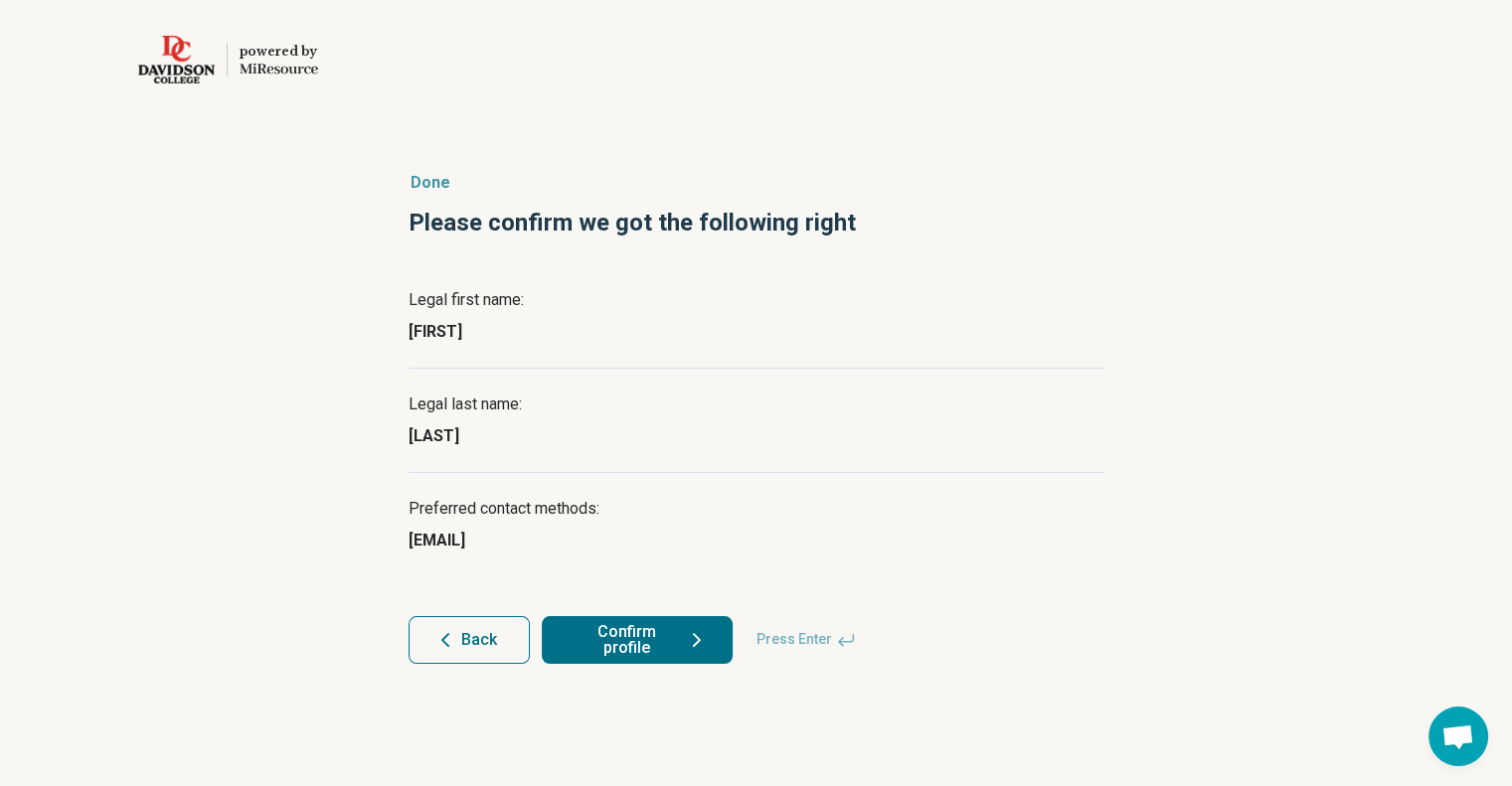 scroll, scrollTop: 0, scrollLeft: 0, axis: both 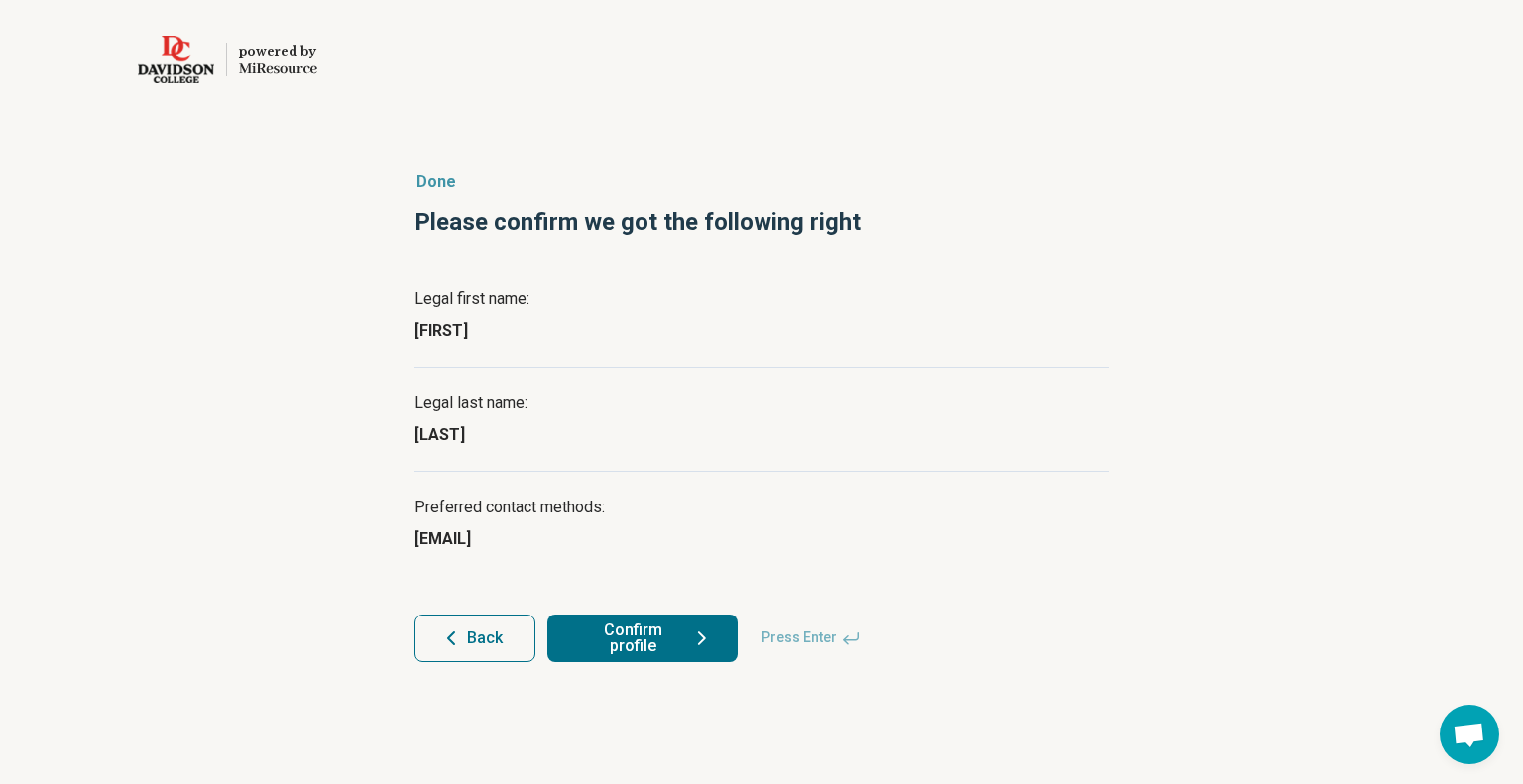 click on "Confirm profile" at bounding box center (643, 638) 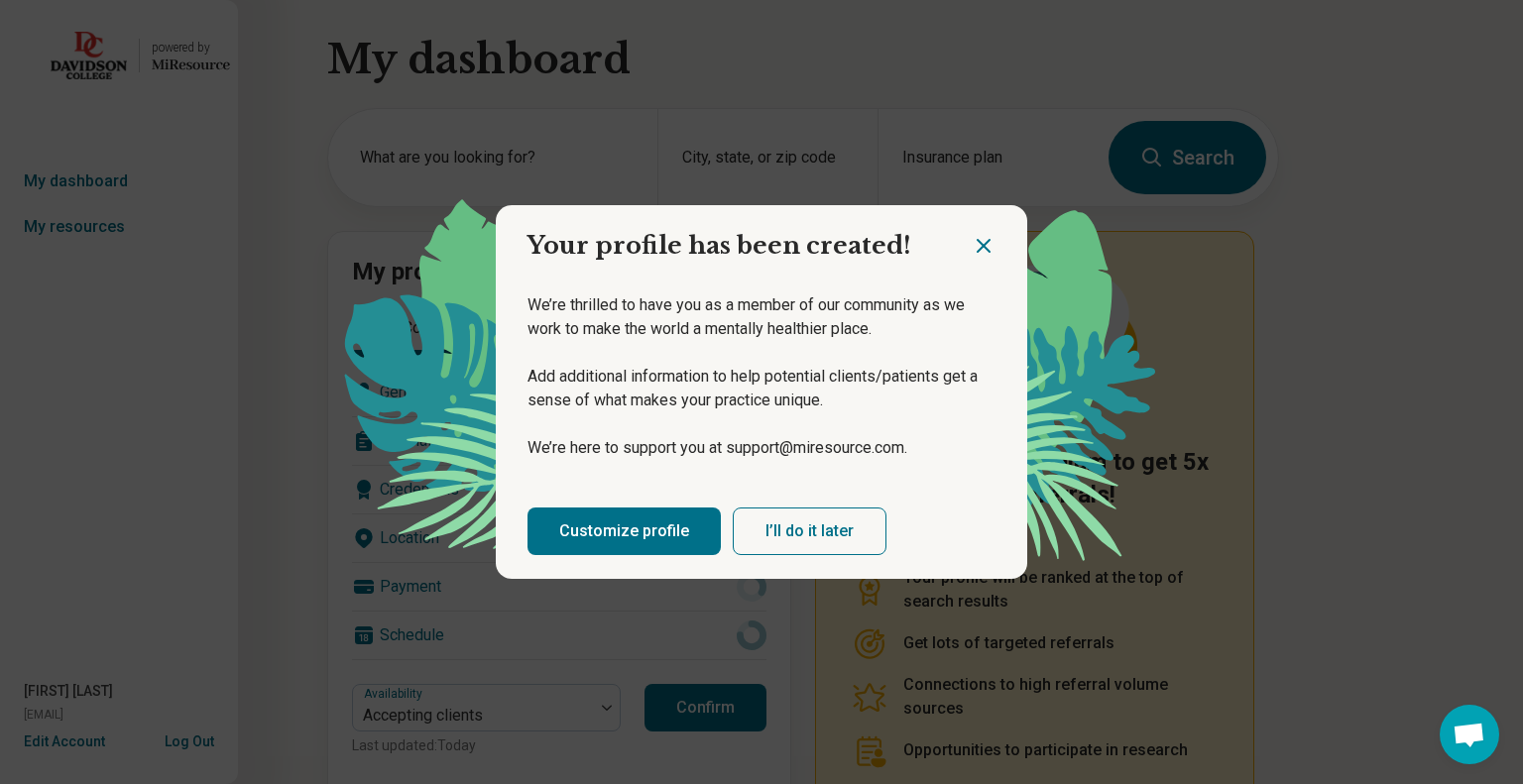 click on "I’ll do it later" at bounding box center (809, 531) 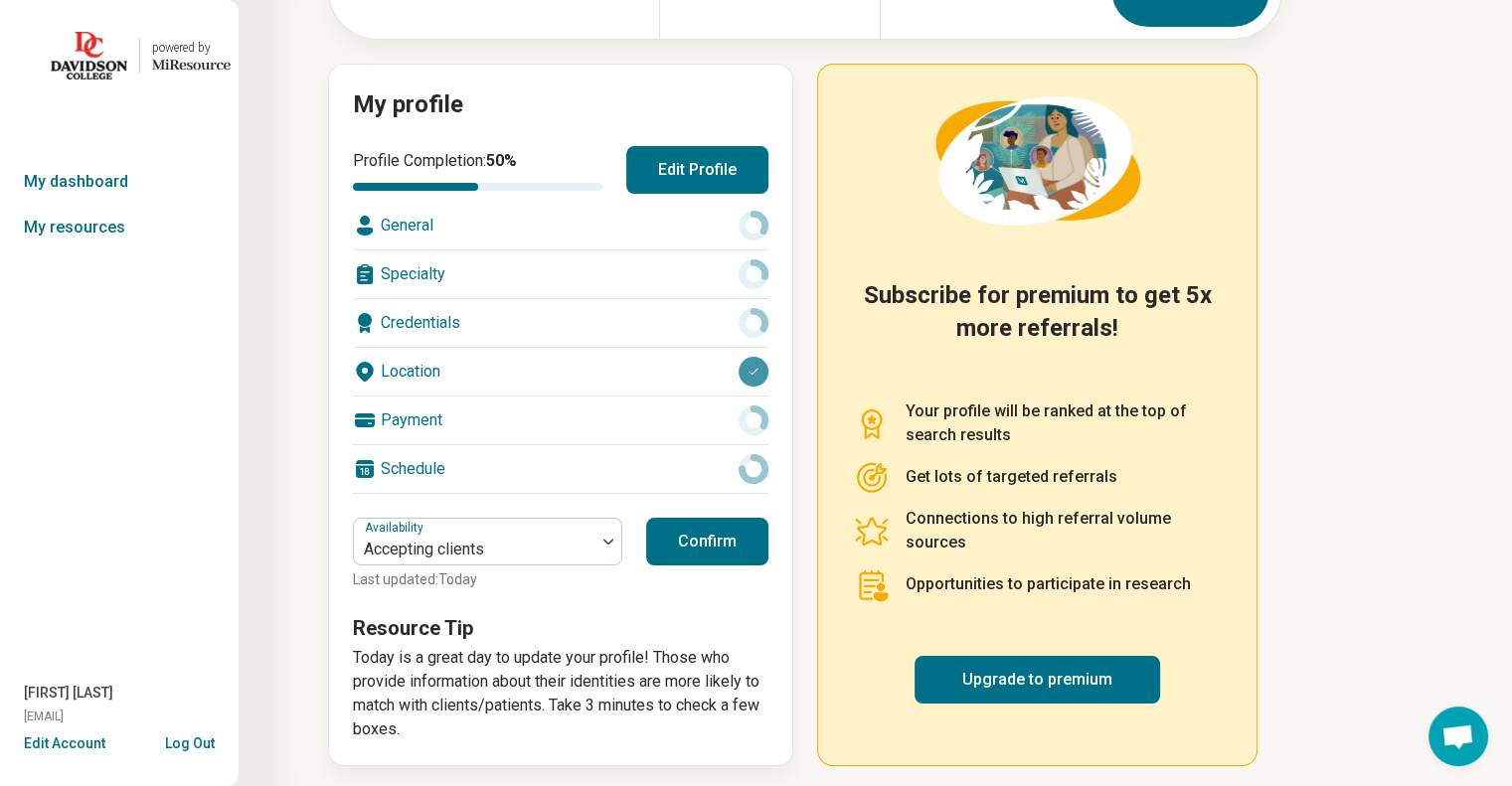 scroll, scrollTop: 161, scrollLeft: 0, axis: vertical 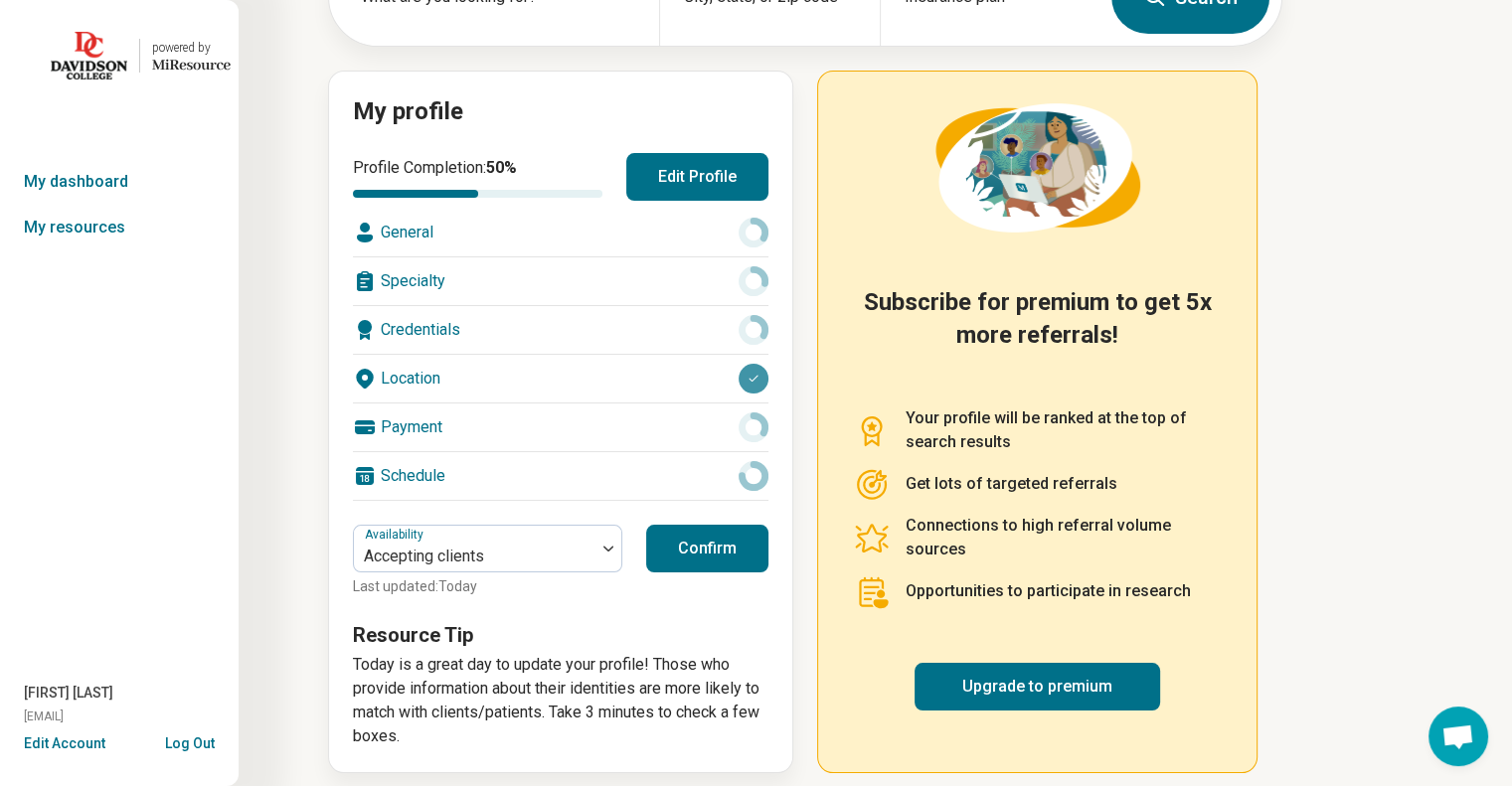 click on "Confirm" at bounding box center (707, 549) 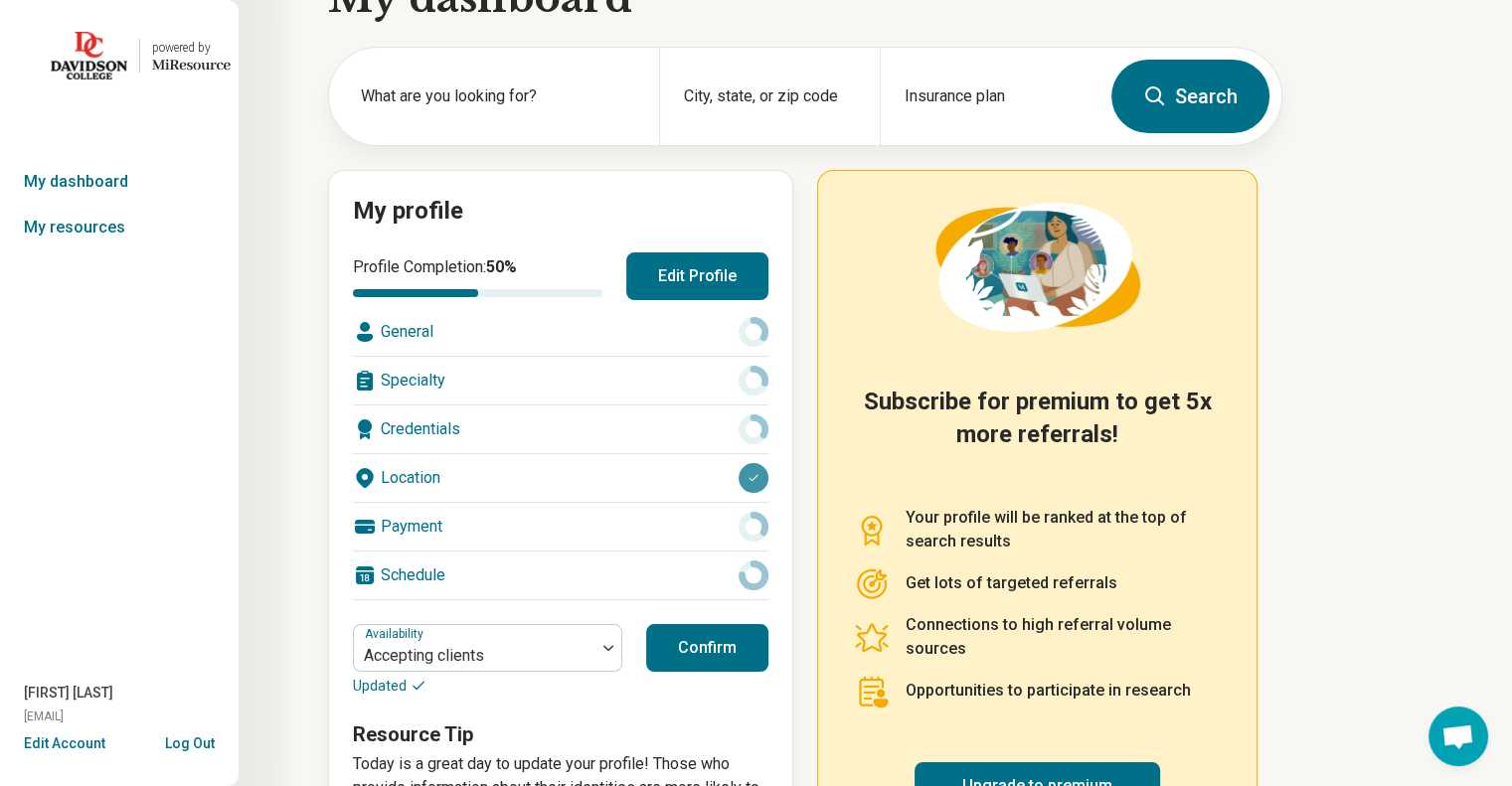 scroll, scrollTop: 0, scrollLeft: 0, axis: both 